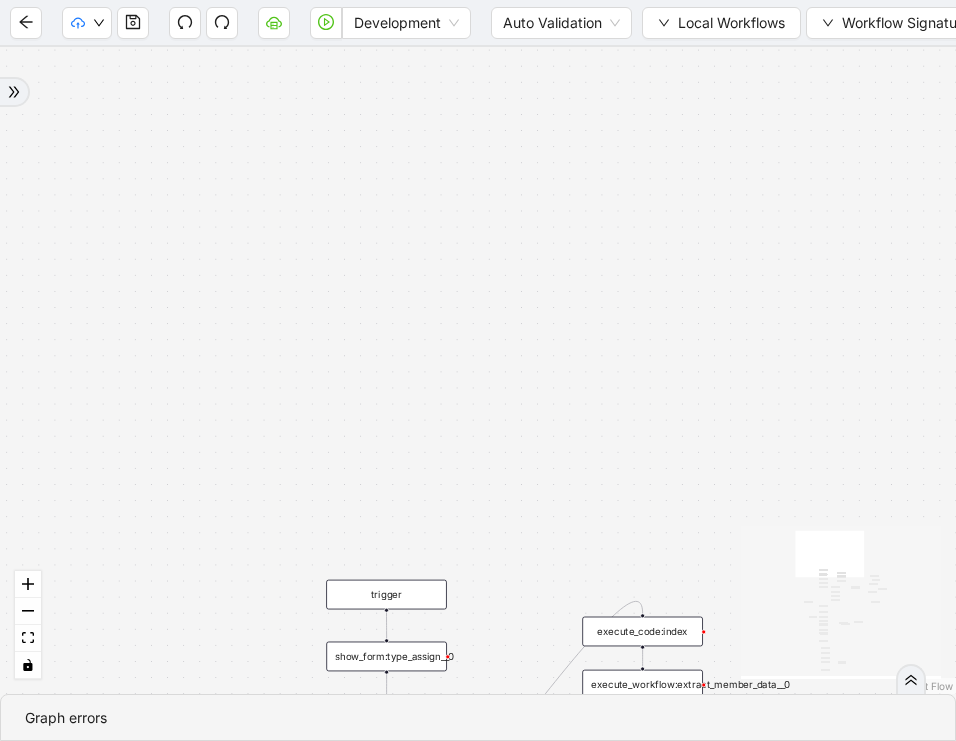 scroll, scrollTop: 0, scrollLeft: 0, axis: both 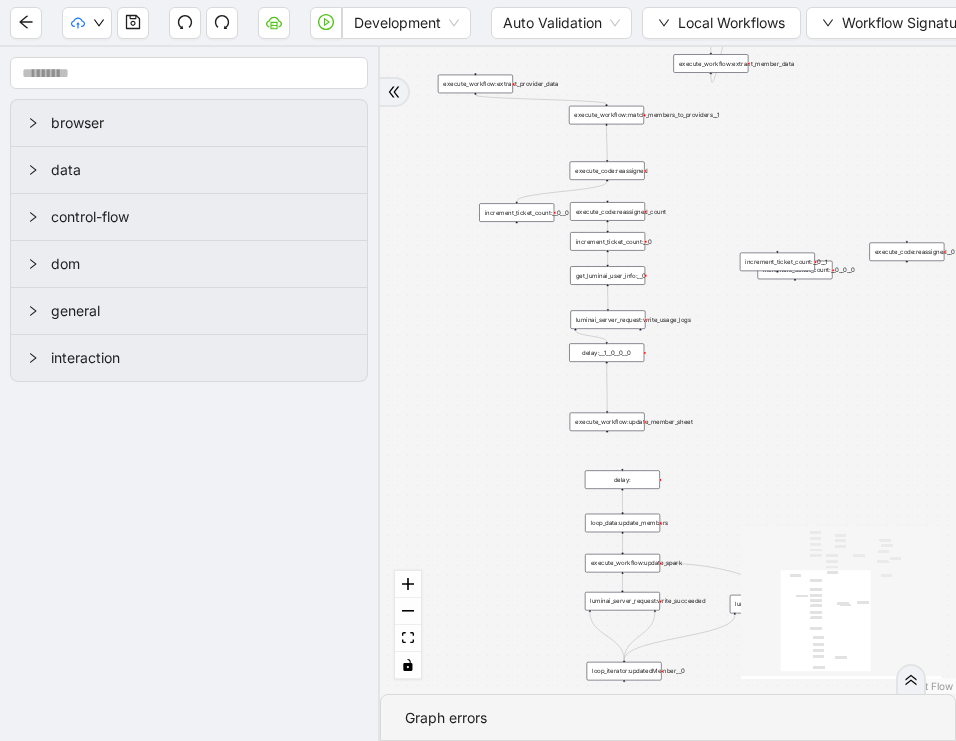 drag, startPoint x: 591, startPoint y: 370, endPoint x: 525, endPoint y: 452, distance: 105.26158 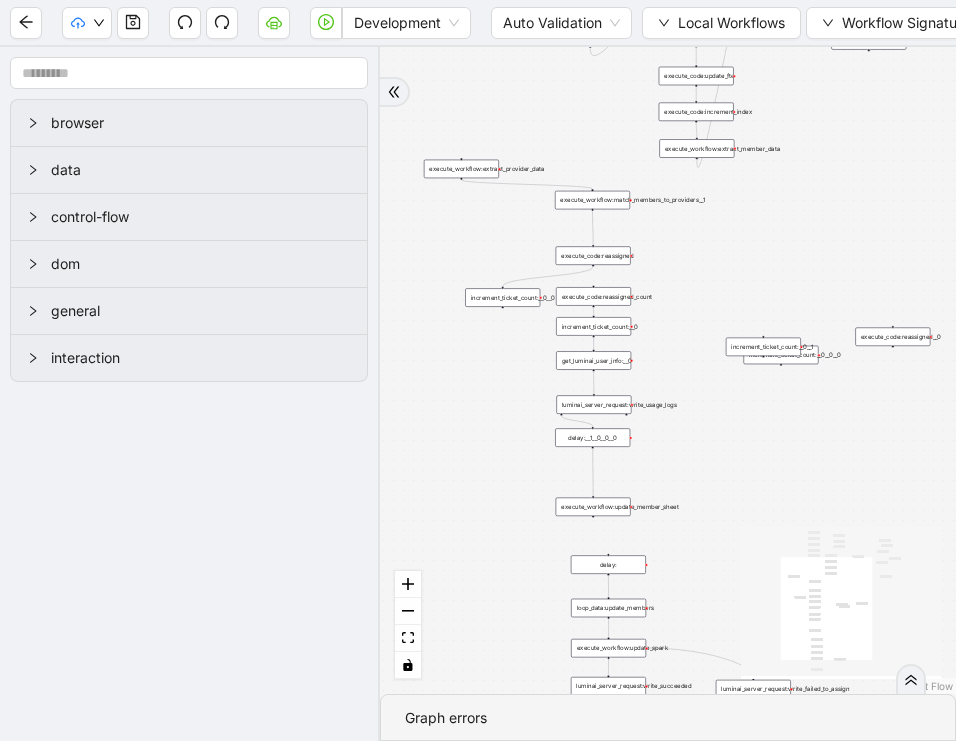 drag, startPoint x: 456, startPoint y: 156, endPoint x: 423, endPoint y: 407, distance: 253.16003 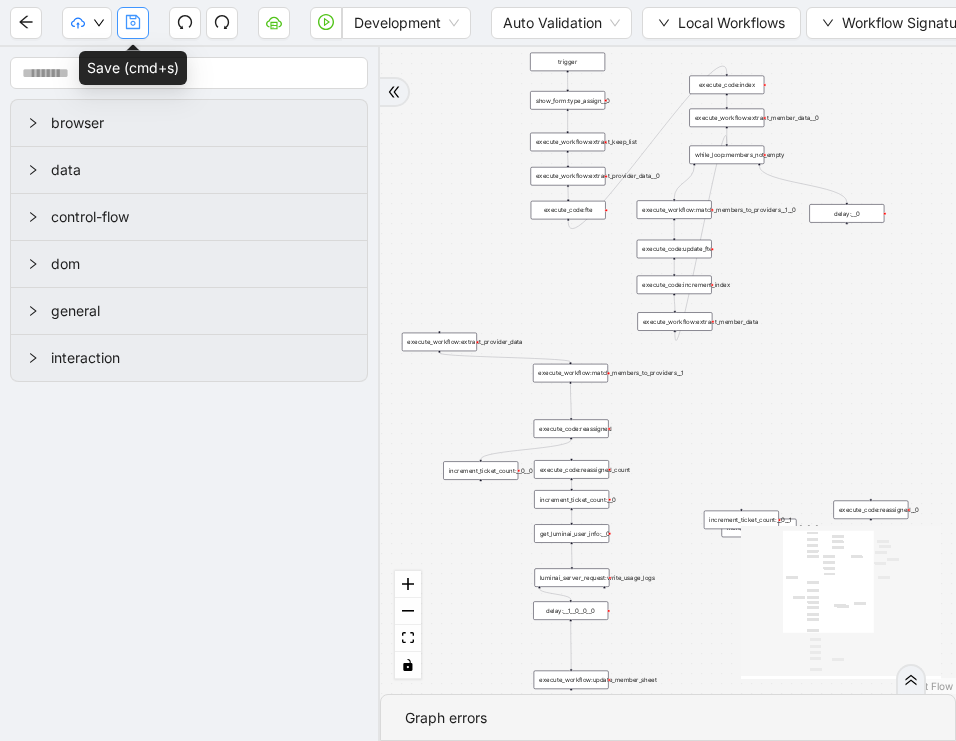 click 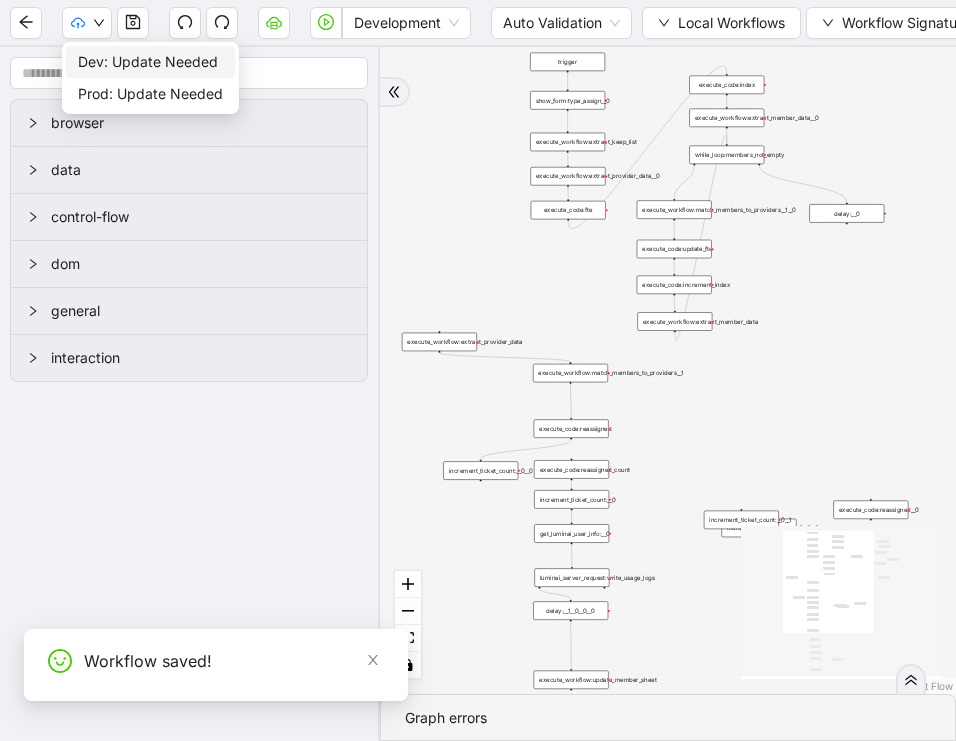 click on "Dev: Update Needed" at bounding box center [150, 62] 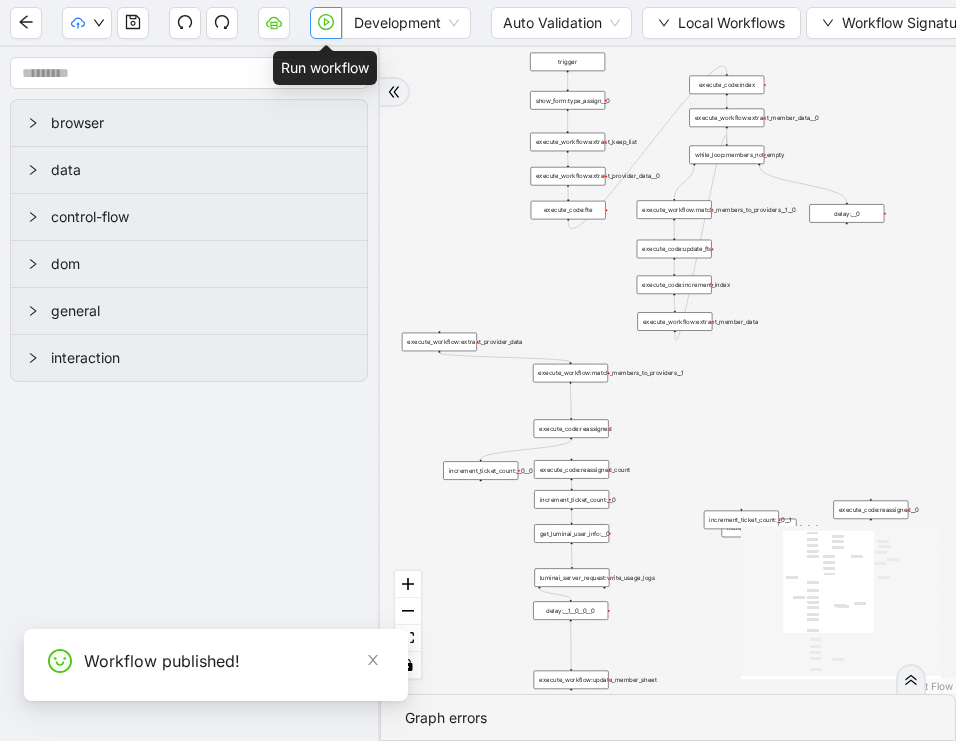 click 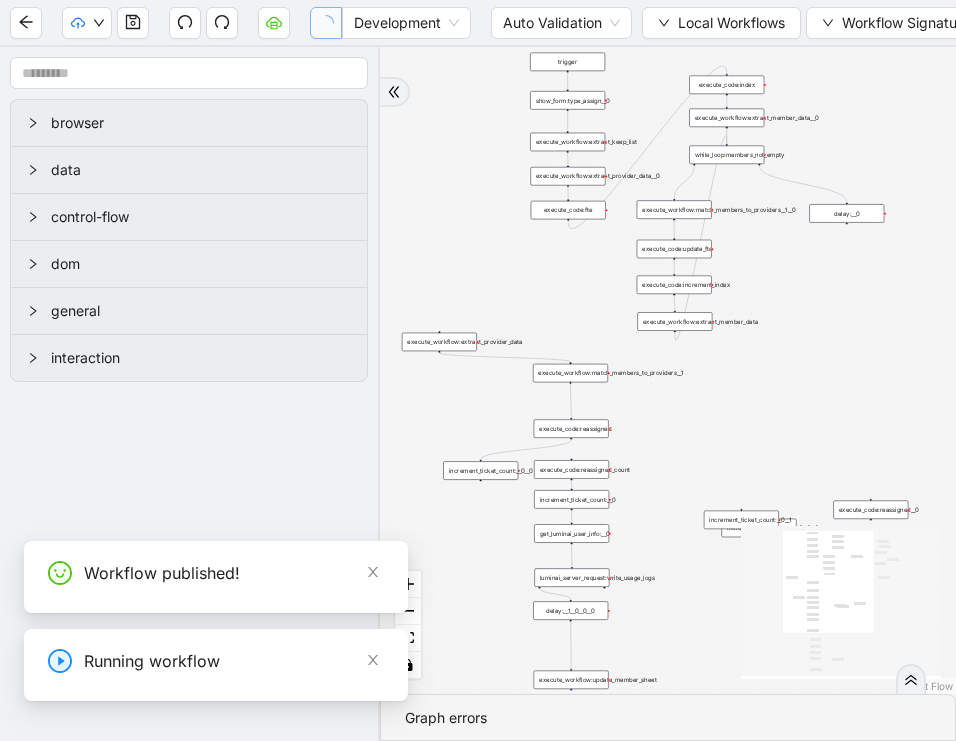 scroll, scrollTop: 0, scrollLeft: 0, axis: both 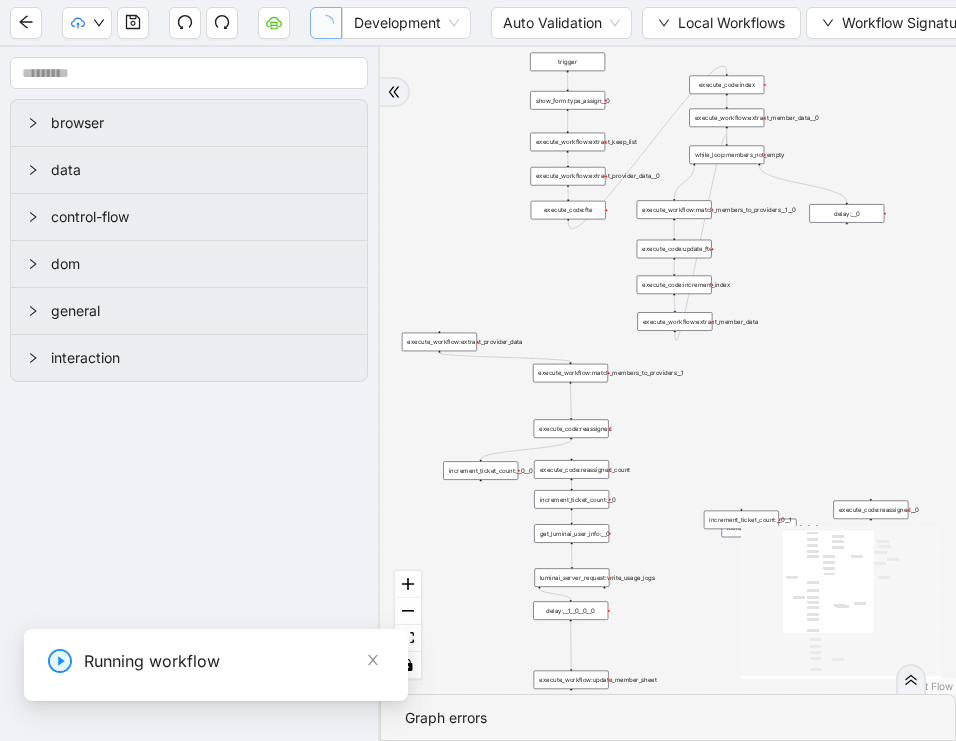 click on "**********" at bounding box center (150, 697) 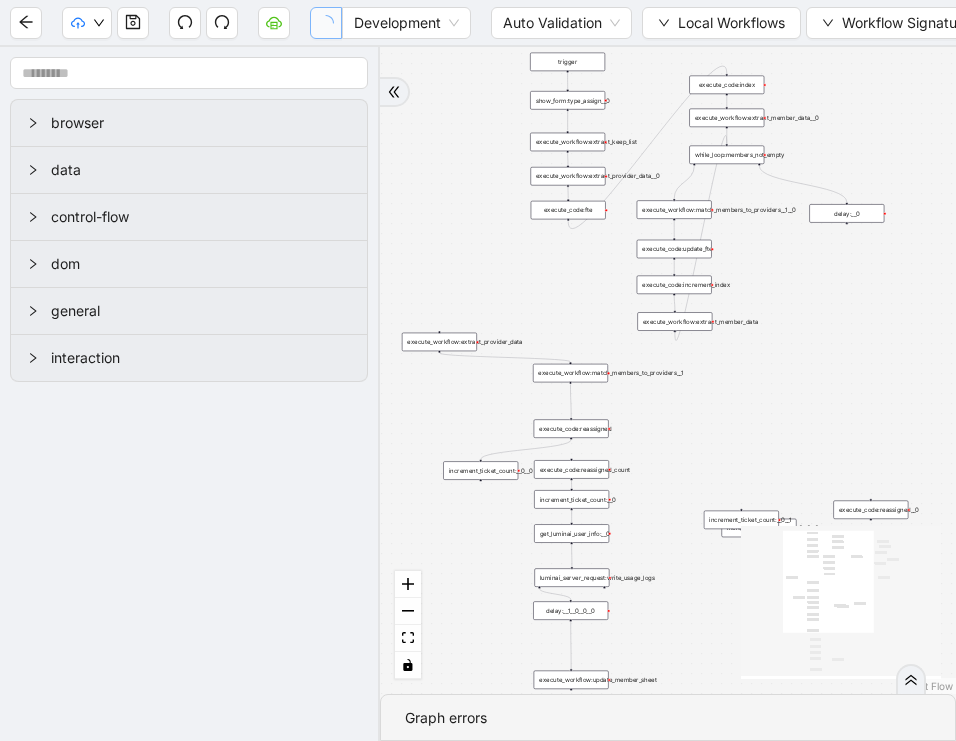 click on "**********" at bounding box center (150, 697) 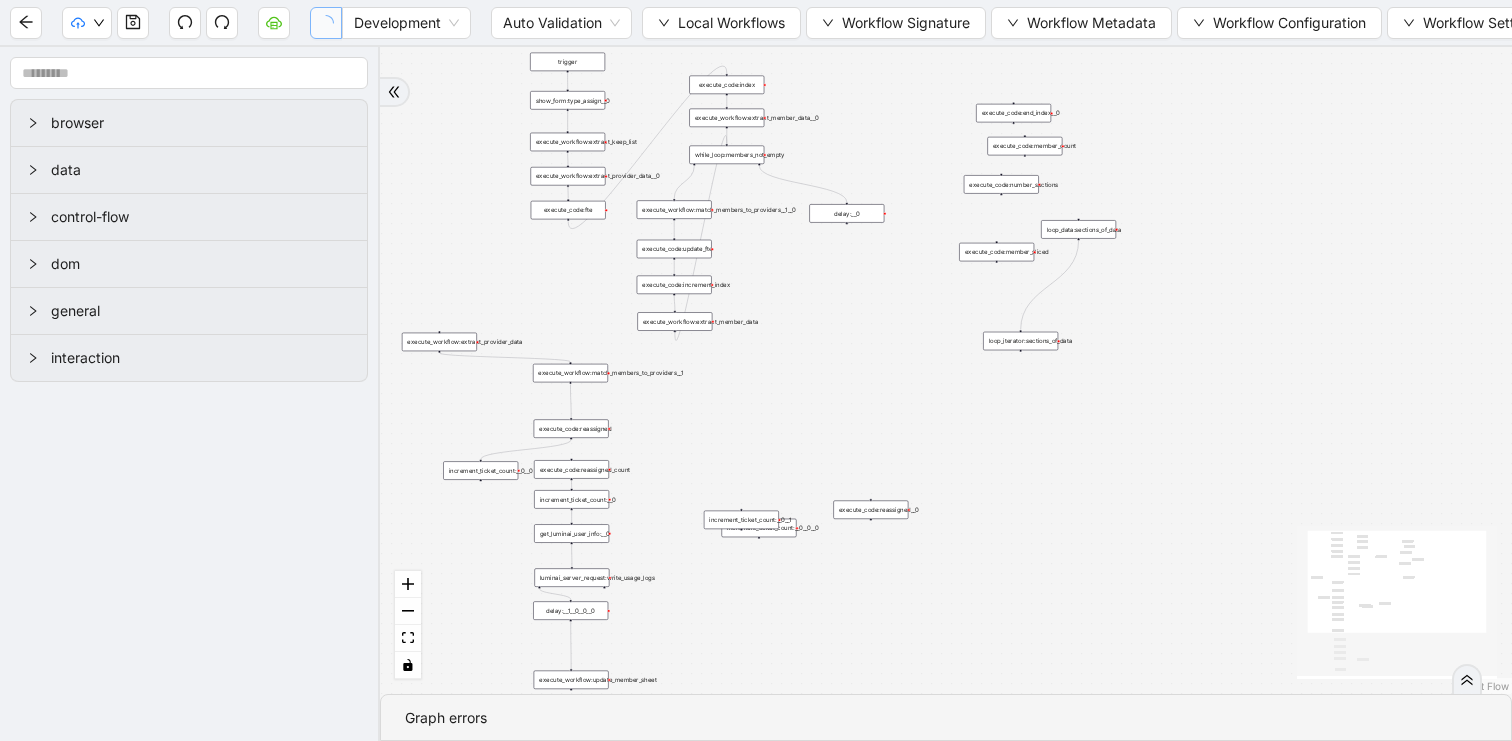 type 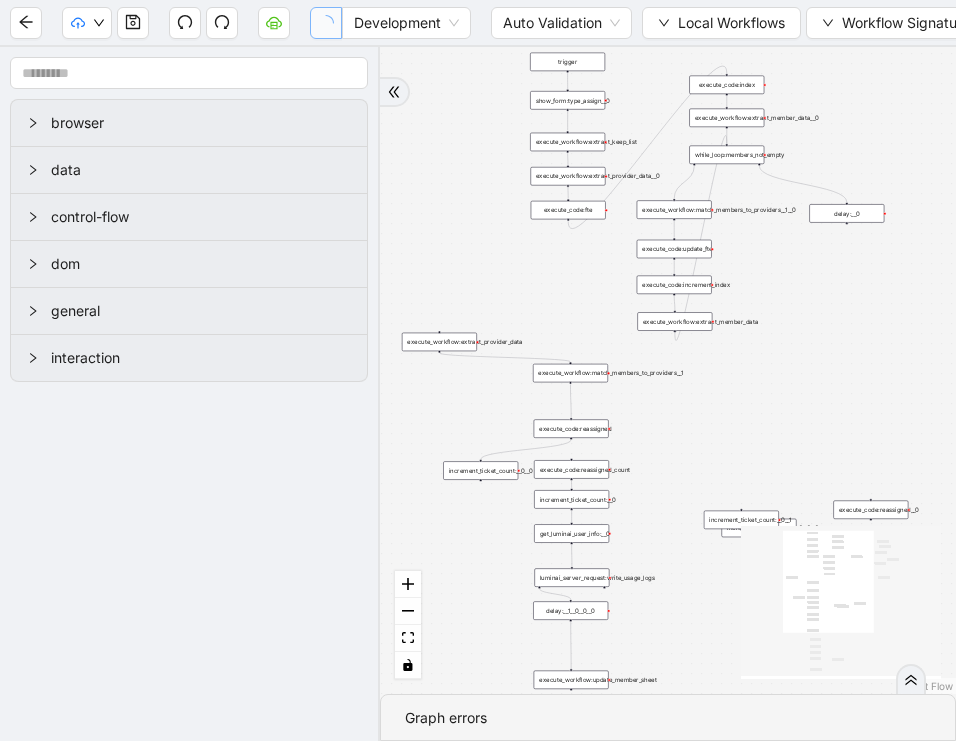 click at bounding box center [395, 92] 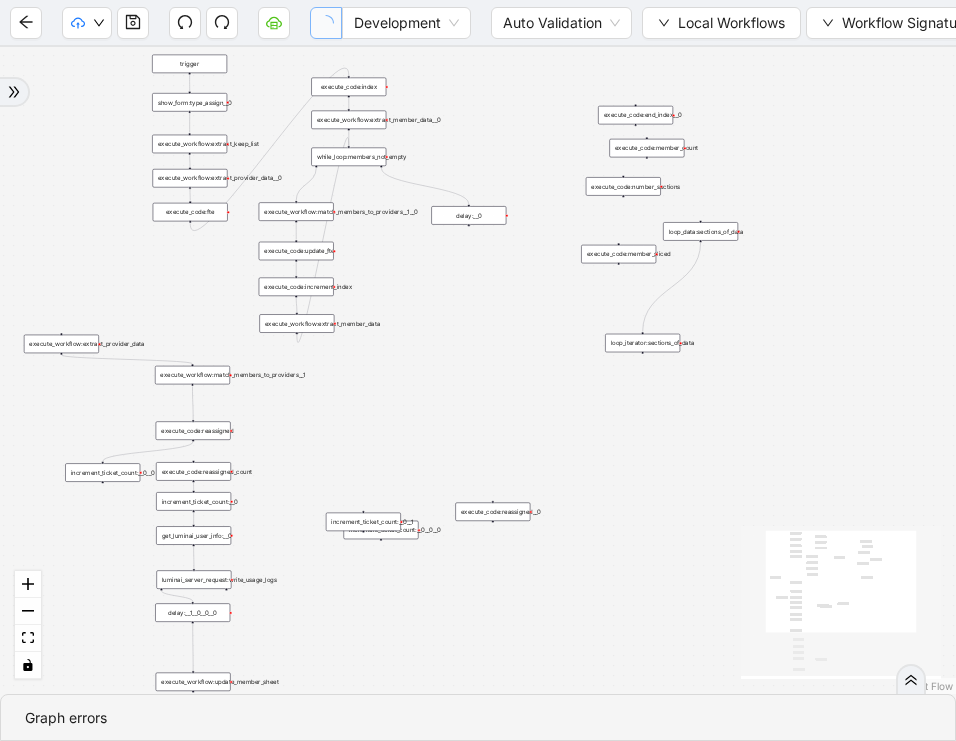 drag, startPoint x: 483, startPoint y: 283, endPoint x: 599, endPoint y: 369, distance: 144.40222 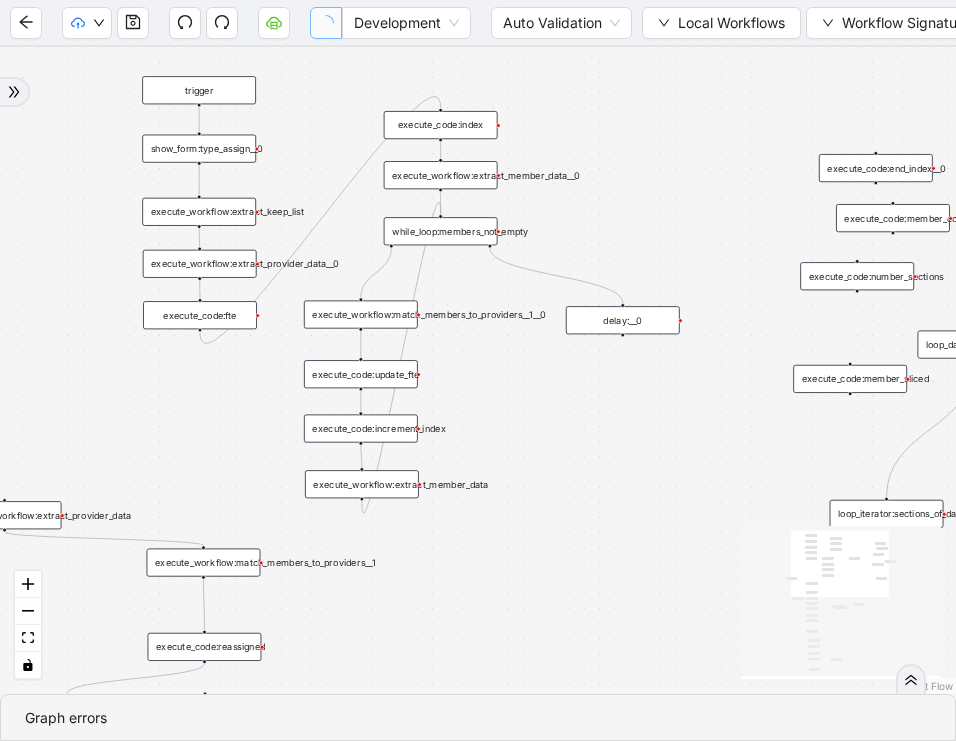 drag, startPoint x: 581, startPoint y: 350, endPoint x: 640, endPoint y: 421, distance: 92.31468 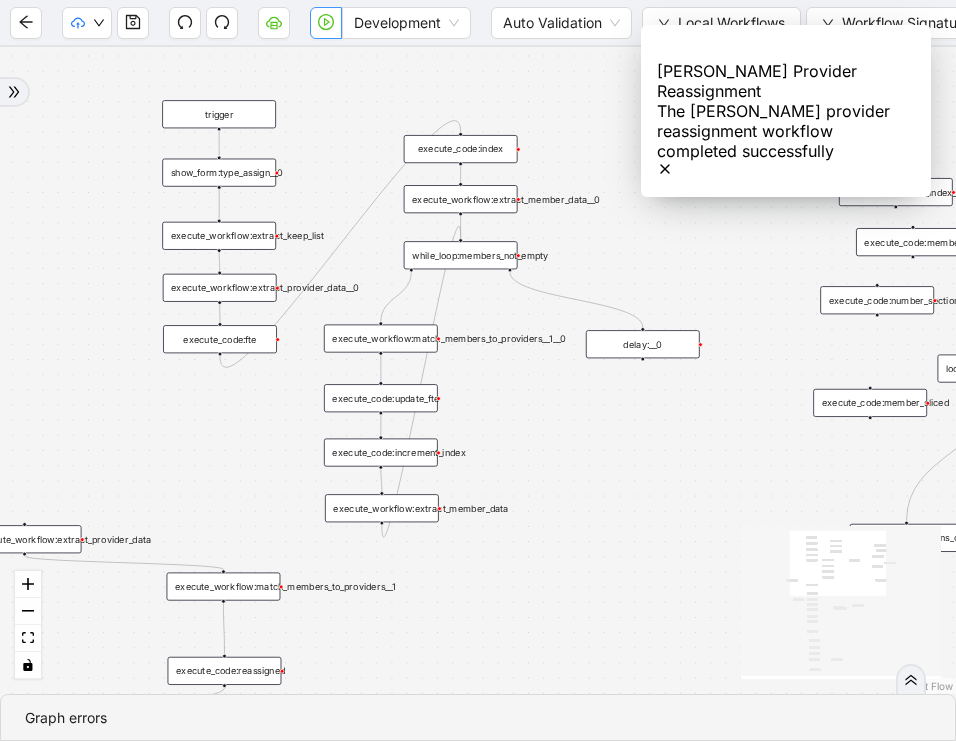 click 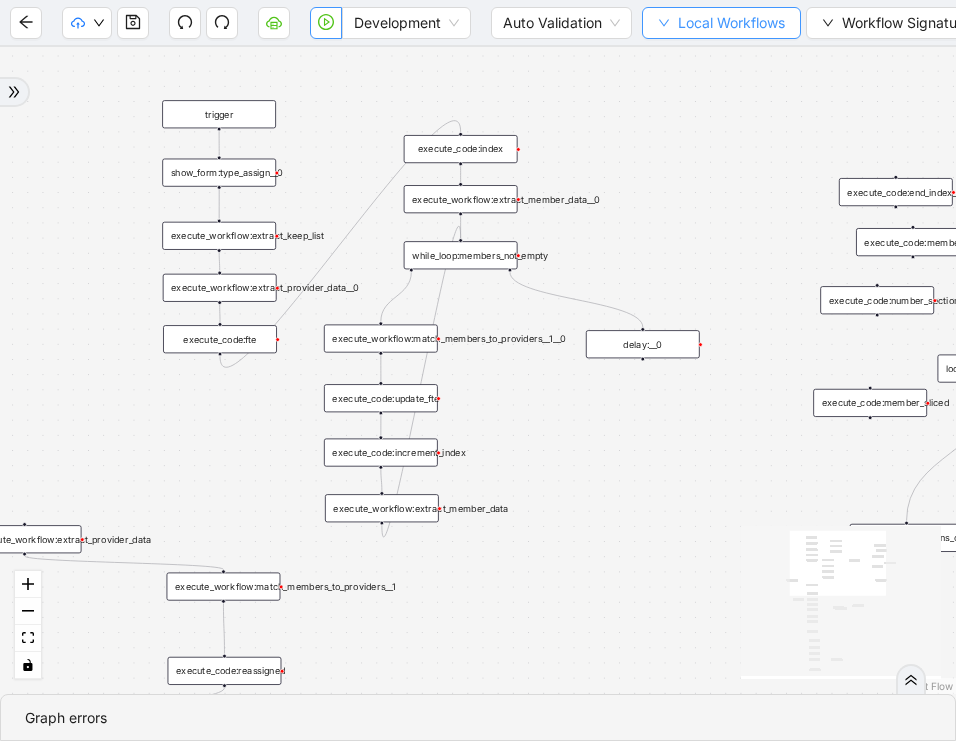 click on "Local Workflows" at bounding box center (731, 23) 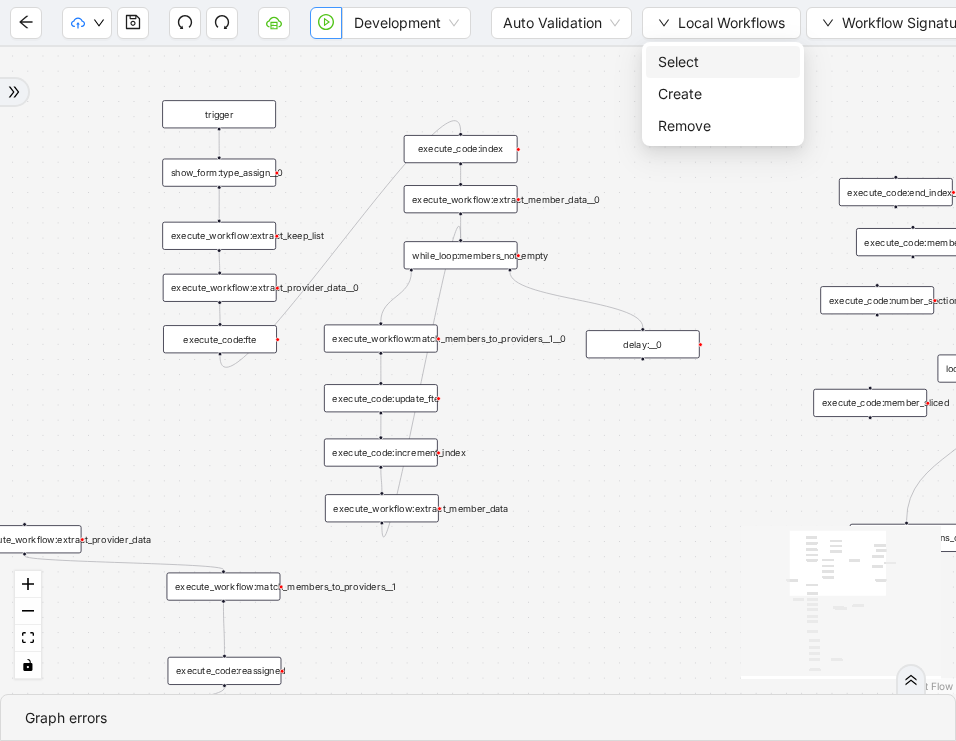 click on "Select" at bounding box center (723, 62) 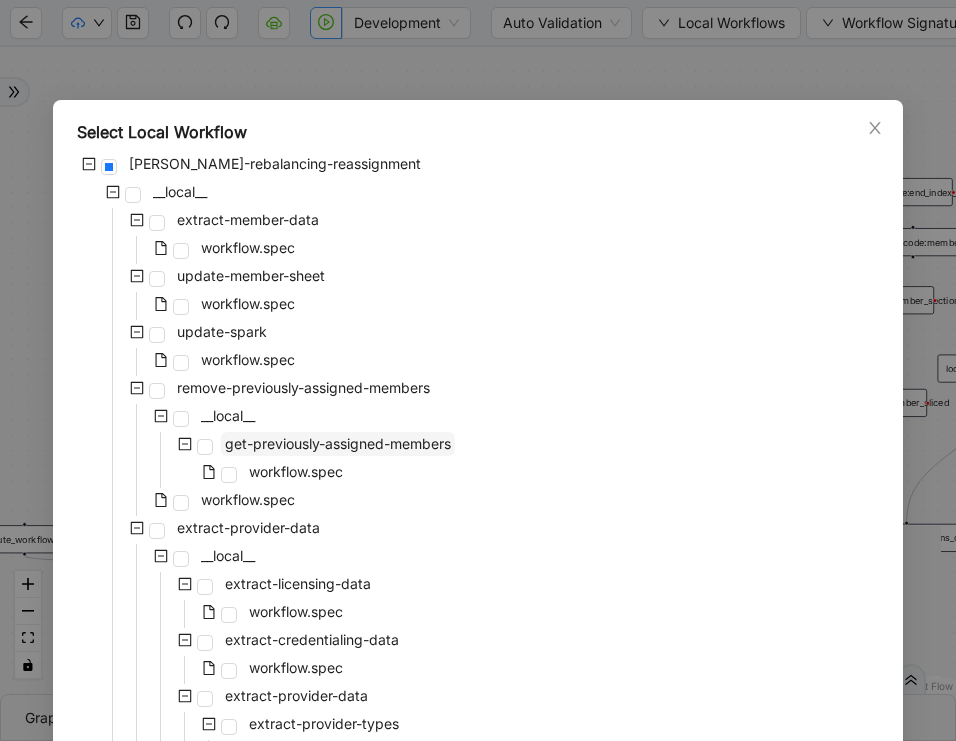 scroll, scrollTop: 647, scrollLeft: 0, axis: vertical 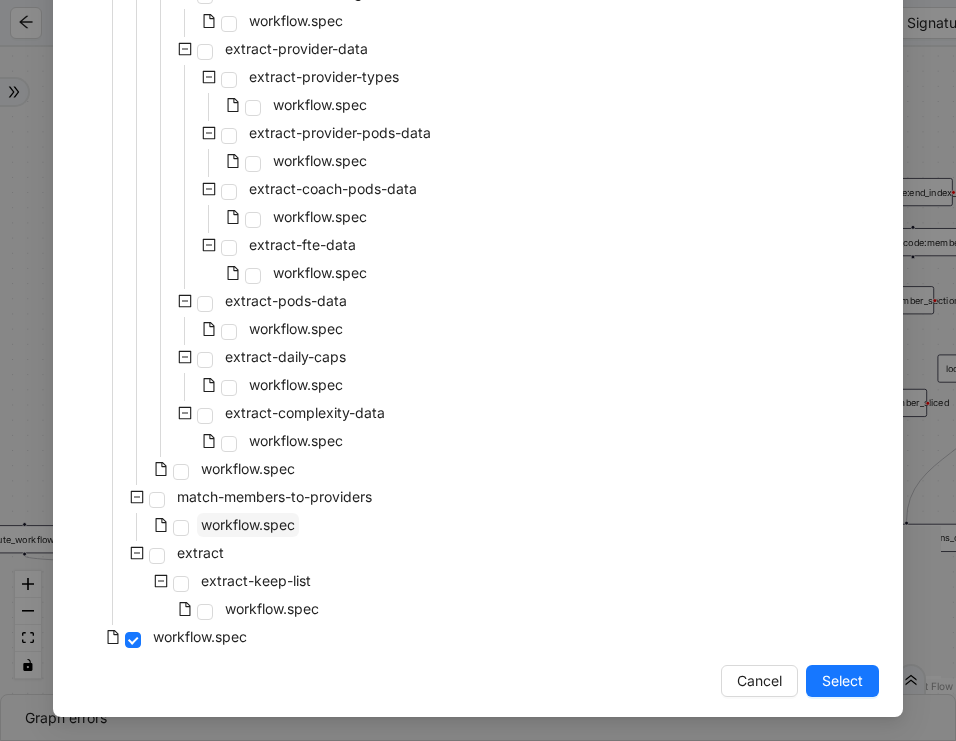 click on "workflow.spec" at bounding box center [248, 524] 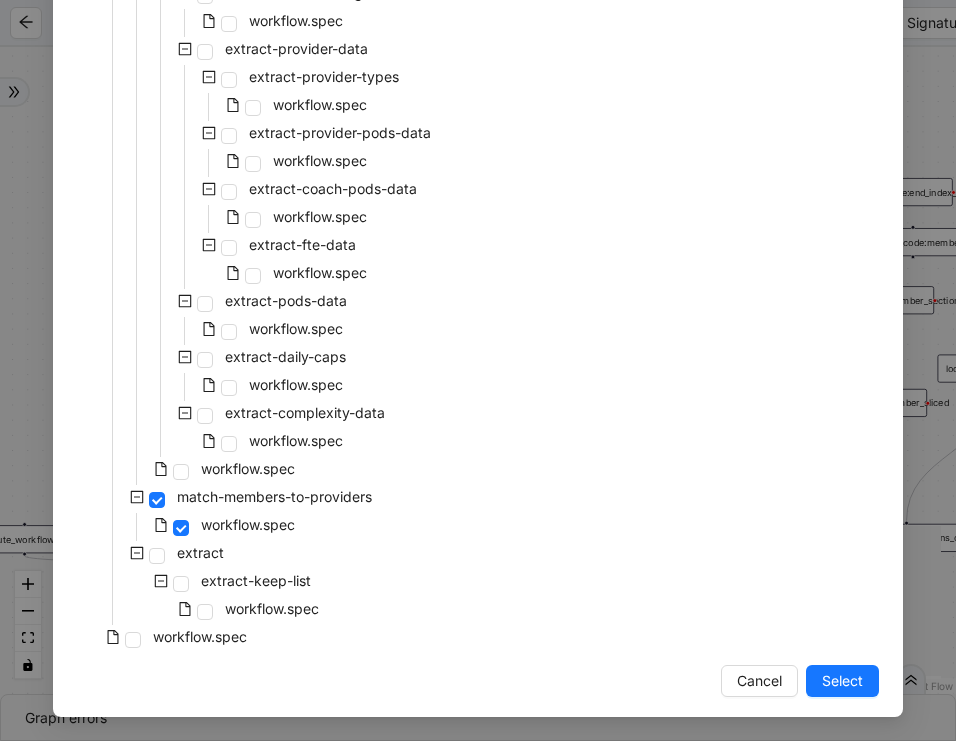 click on "Select" at bounding box center (842, 681) 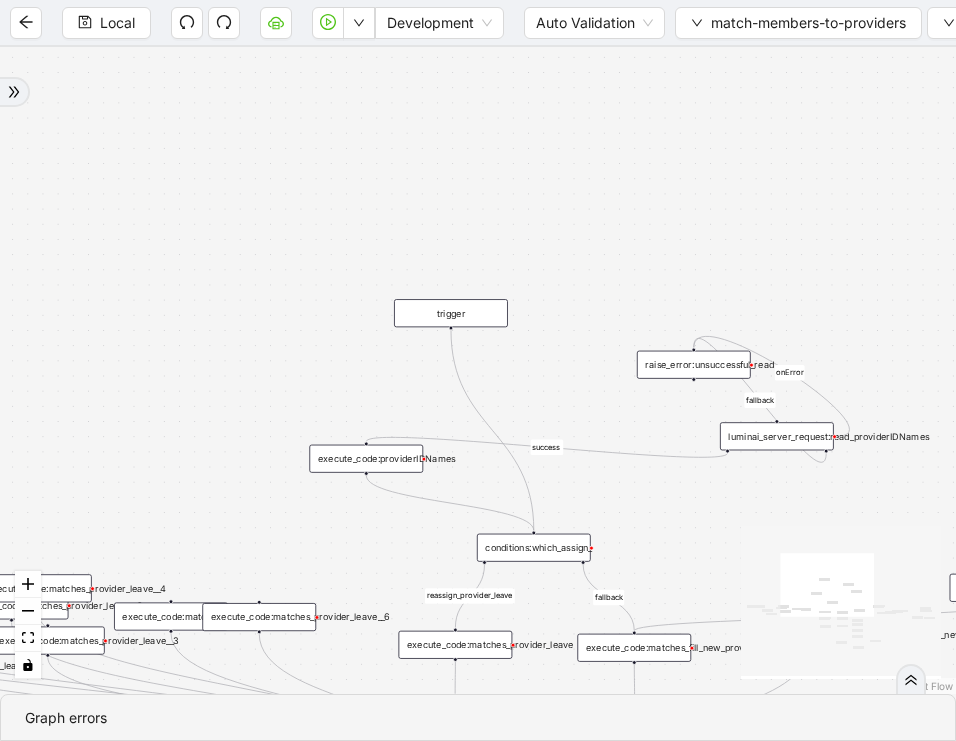 drag, startPoint x: 644, startPoint y: 510, endPoint x: 651, endPoint y: 224, distance: 286.08566 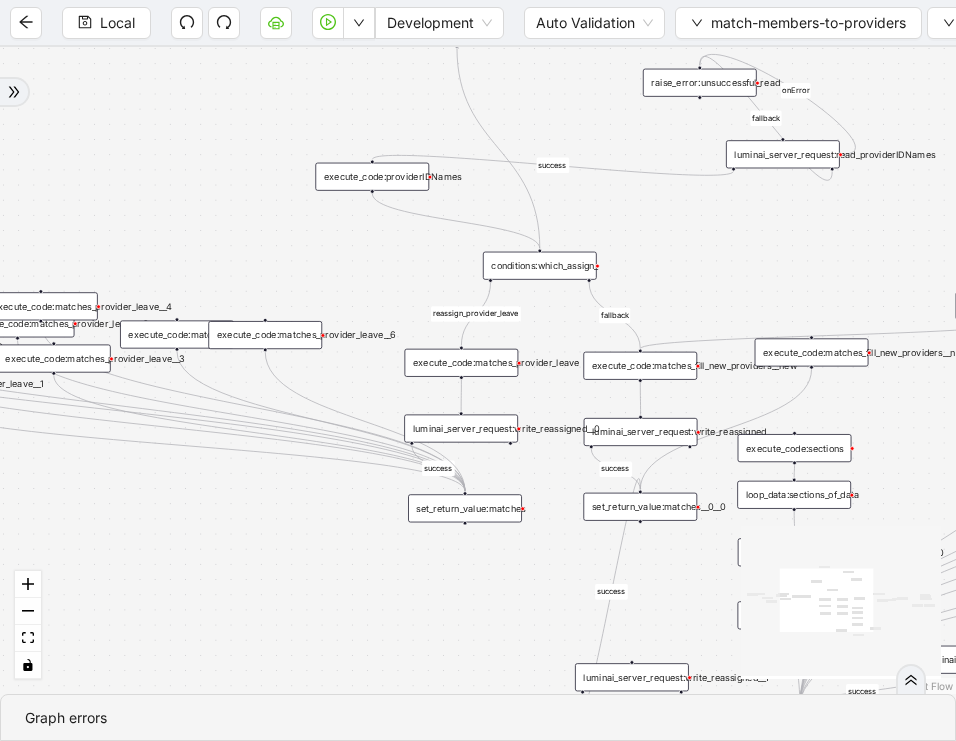 click on "fallback success reassign_provider_leave fallback success success success success success onError trigger set_return_value:matches raise_error:unsuccessful_read luminai_server_request:read_providerIDNames execute_code:providerIDNames execute_code:matches_current__0 execute_code:matches_now__0__0__0 conditions:which_assign_ set_return_value:matches__0 execute_code:matches_provider_leave execute_code:matches_fill_new_providers execute_code:matches_fill_new_providers__0 execute_code:matches_fill_new_providers__0__0 execute_code:matches_fill_new_providers__0__0__0 execute_code:matches_fill_new_providers__0__0__1 execute_code:matches_provider_leave__0 execute_code:updateMemberObject_filter_overcapacity execute_code:matches_fill_new_providers__new execute_code:matches_provider_leave__1 execute_code:matches_fill_new_providers__new__0 execute_code:matches_provider_leave__2 execute_code:matches_fill_new_providers__new__1 execute_code:matches_provider_leave__3 execute_code:matches_provider_leave__4" at bounding box center [478, 370] 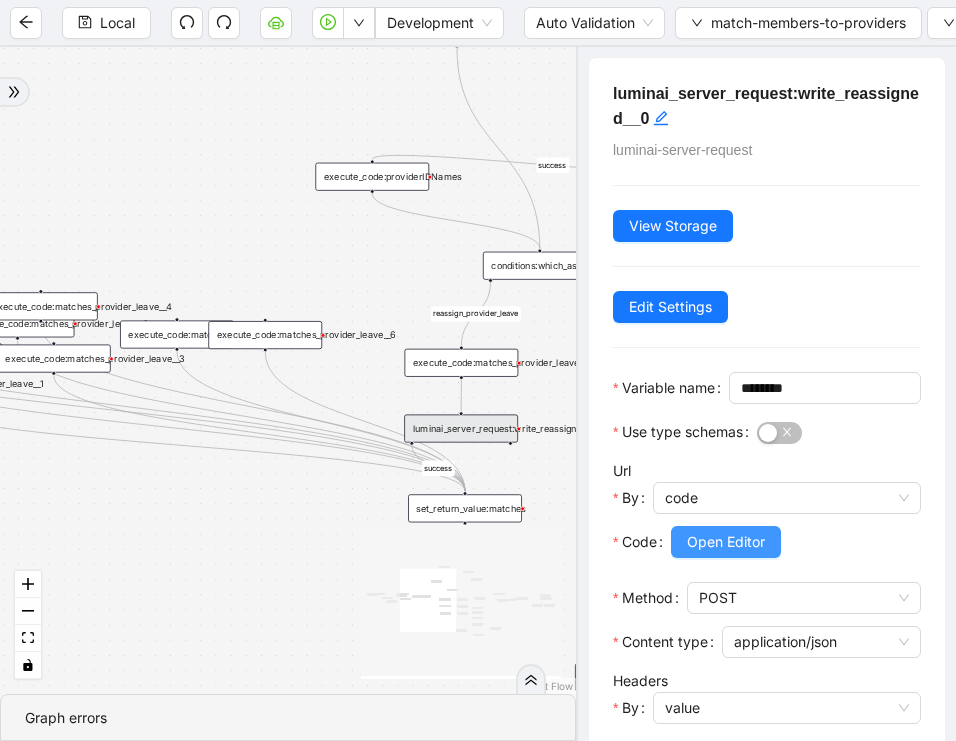 click on "Open Editor" at bounding box center [726, 542] 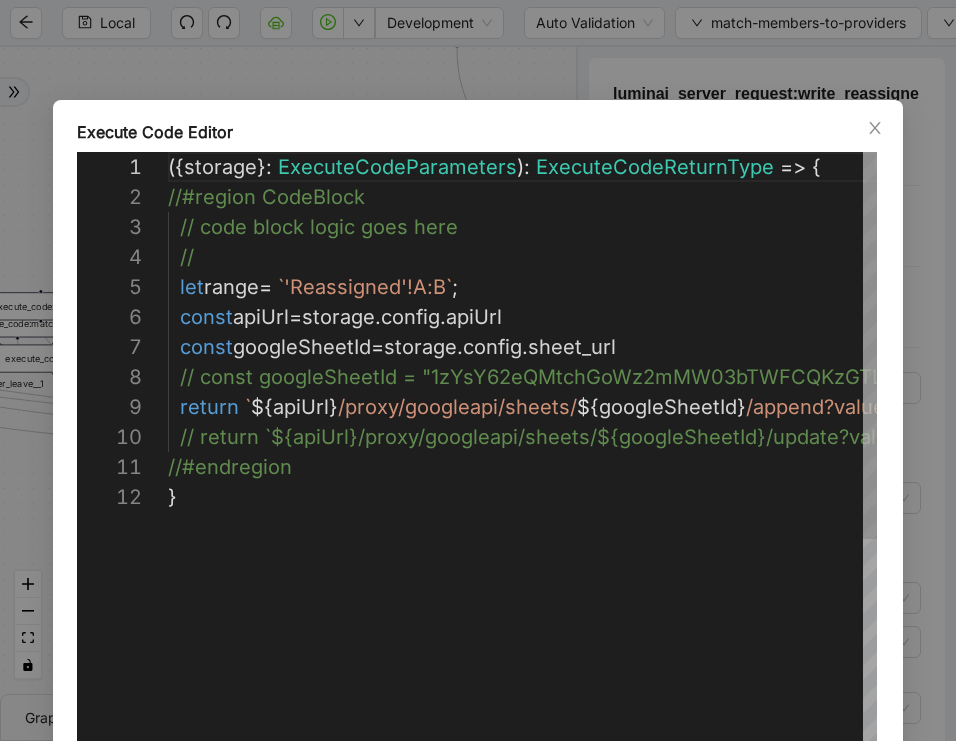 scroll, scrollTop: 270, scrollLeft: 0, axis: vertical 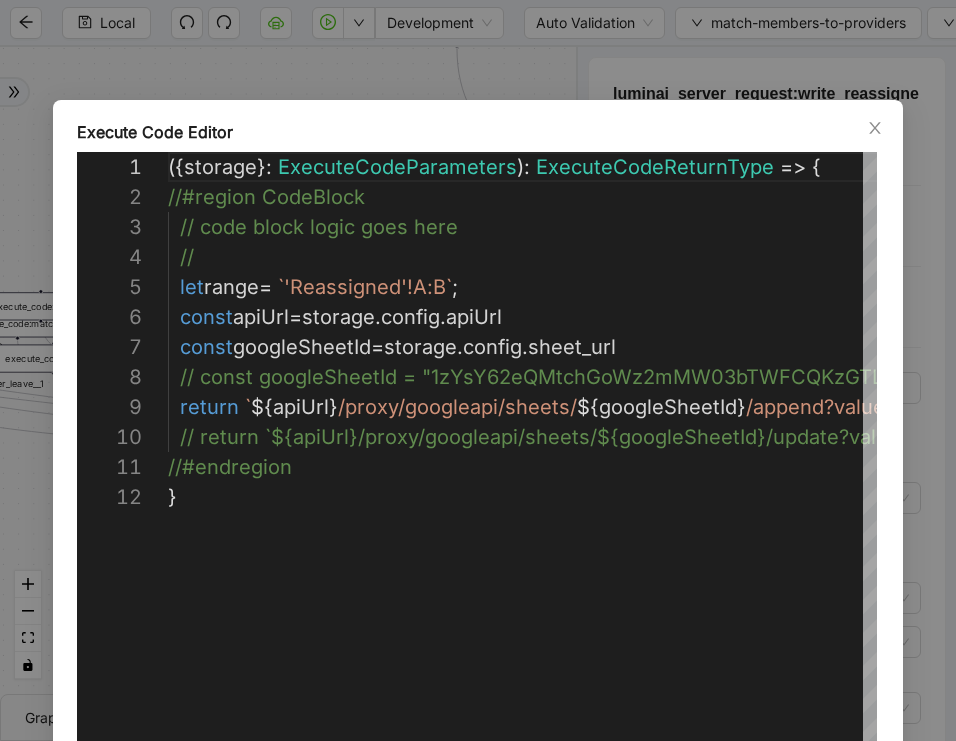 click on "Execute Code Editor 1 2 3 4 5 6 7 8 9 10 11 12 ({  storage  }:   ExecuteCodeParameters ):   ExecuteCodeReturnType   =>   { //#region CodeBlock    // code block logic goes here    //    let  range  =   `'Reassigned'!A:B` ;    const  apiUrl  =  storage . config . apiUrl    const  googleSheetId  =  storage . config . sheet_url    // const googleSheetId = "1zYsY62eQMtchGoWz2mMW03b TWFCQKzGTL5j_YExxiD0"    return   ` ${ apiUrl } /proxy/googleapi/sheets/ ${ googleSheetId } /append?valueInputOption=USER_ENTERED&range= ${ range } `    // return `${apiUrl}/proxy/googleapi/sheets/${goog leSheetId}/update?valueInputOption=USER_ENTERED&ra nge=${range}`; //#endregion } Enter to Rename, ⇧Enter to Preview Cancel Save" at bounding box center [478, 370] 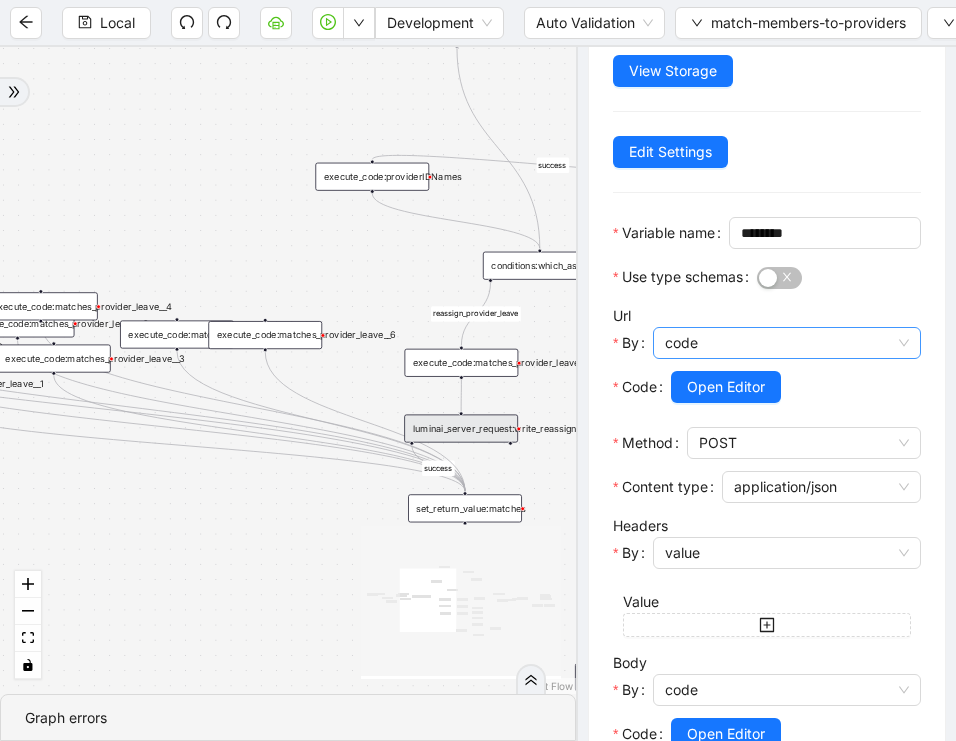 scroll, scrollTop: 340, scrollLeft: 0, axis: vertical 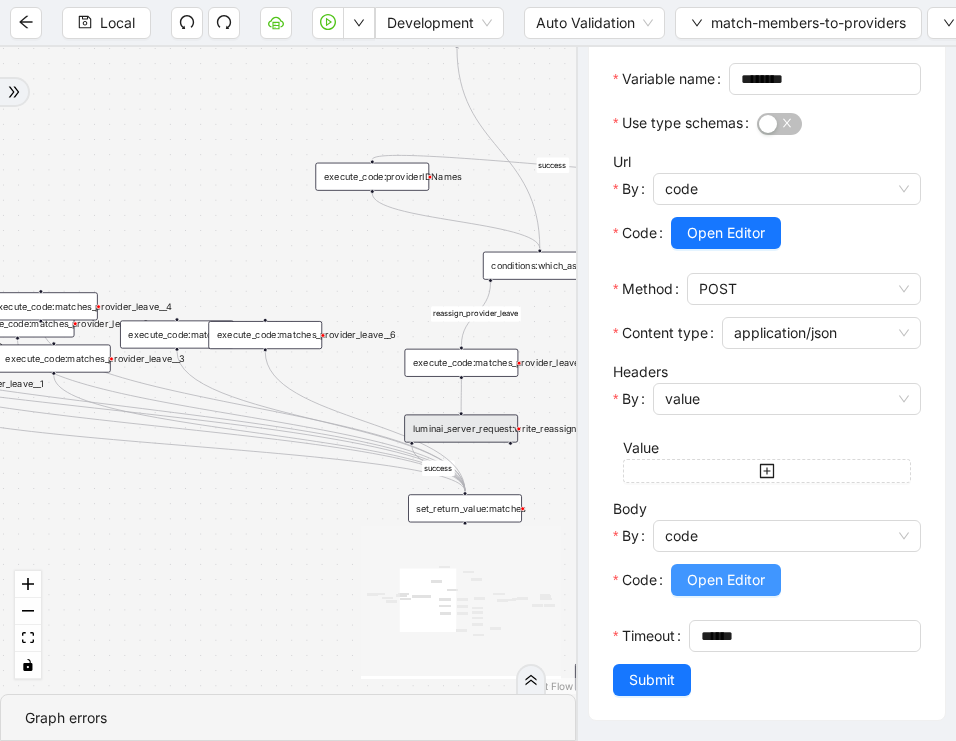 click on "Open Editor" at bounding box center (726, 580) 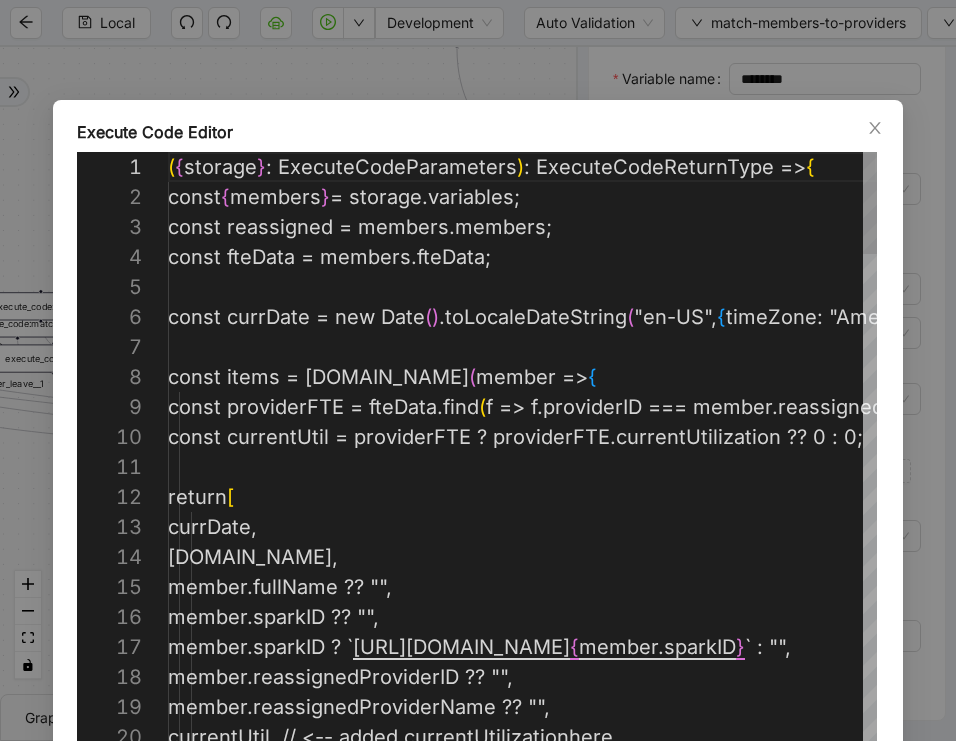 scroll, scrollTop: 300, scrollLeft: 0, axis: vertical 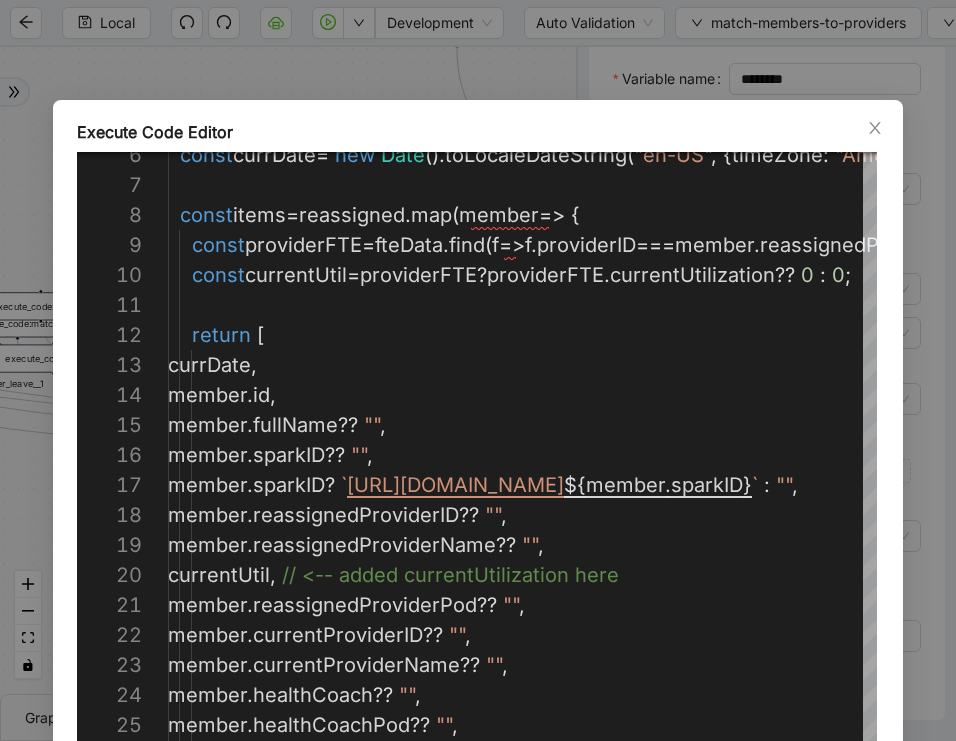click on "Execute Code Editor 14 15 16 17 18 19 20 13 12 11 10 9 8 7 6 21 22 23 24 25 26       member . id ,       member . fullName  ??   "" ,       member . sparkID  ??   "" ,       member . sparkID  ?   ` [URL][DOMAIN_NAME] ${ member . sparkID } `   :   "" ,       member . reassignedProviderID  ??   "" ,       member . reassignedProviderName  ??   "" ,       currentUtil ,   // <-- added currentUtilization here       currDate ,      return   [      const  currentUtil  =  providerFTE  ?  providerFTE . currentUtilization  ??   0   :   0 ;      const  providerFTE  =  fteData . find ( f  =>  f . providerID  ===  member . reassignedProviderID );    const  items  =  reassigned . map ( member  =>   {    const  currDate  =   new   Date (). toLocaleDateString ( "en-US" ,   {  timeZone :   "America/Los_Angeles"   });       member . reassignedProviderPod  ??   "" ,       member . ??" at bounding box center (478, 370) 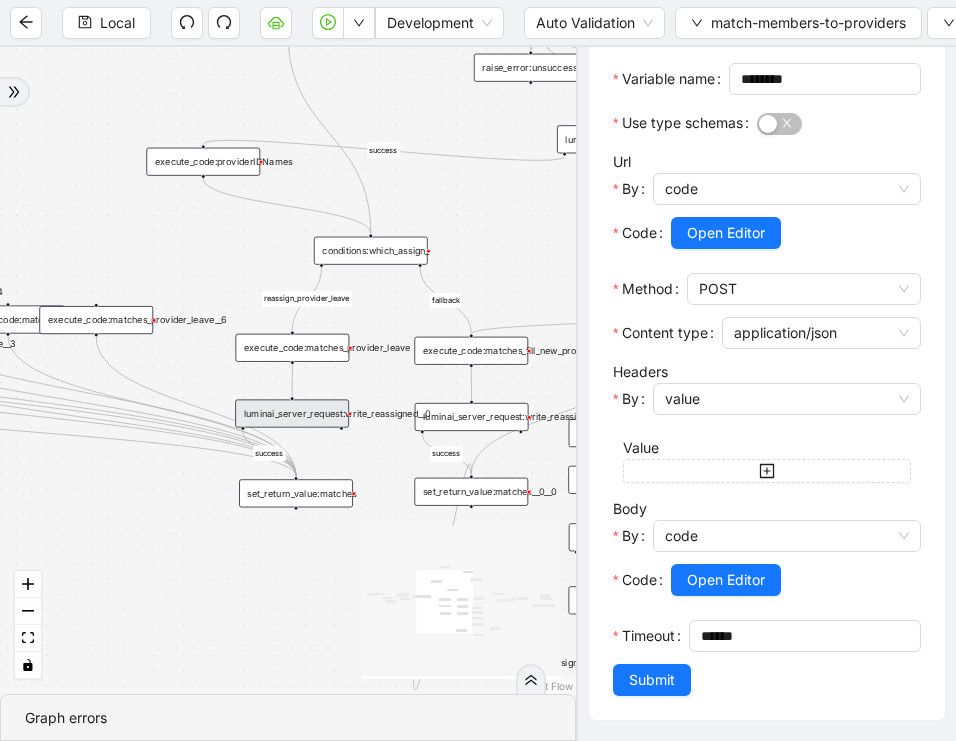 drag, startPoint x: 374, startPoint y: 299, endPoint x: 194, endPoint y: 277, distance: 181.33946 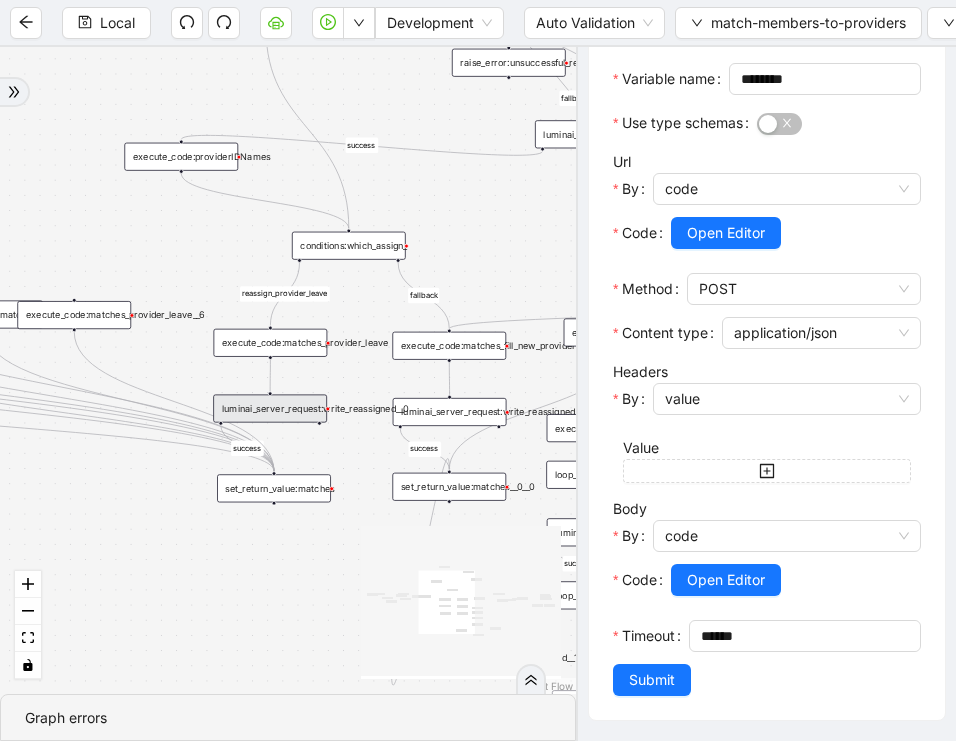 click on "luminai_server_request:write_reassigned" at bounding box center [450, 412] 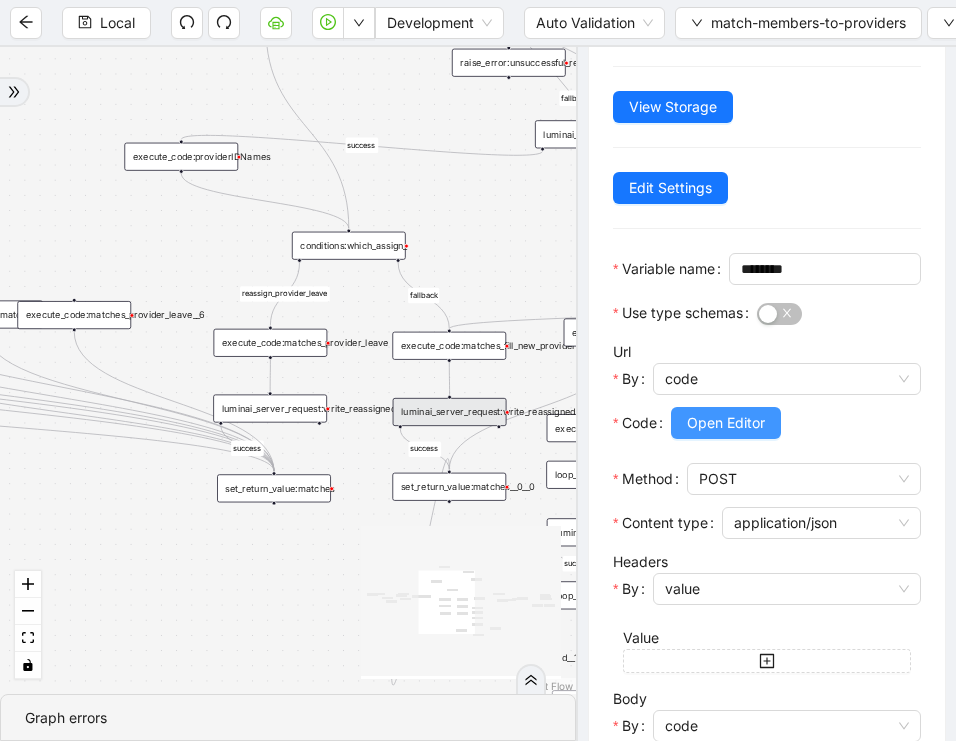 scroll, scrollTop: 340, scrollLeft: 0, axis: vertical 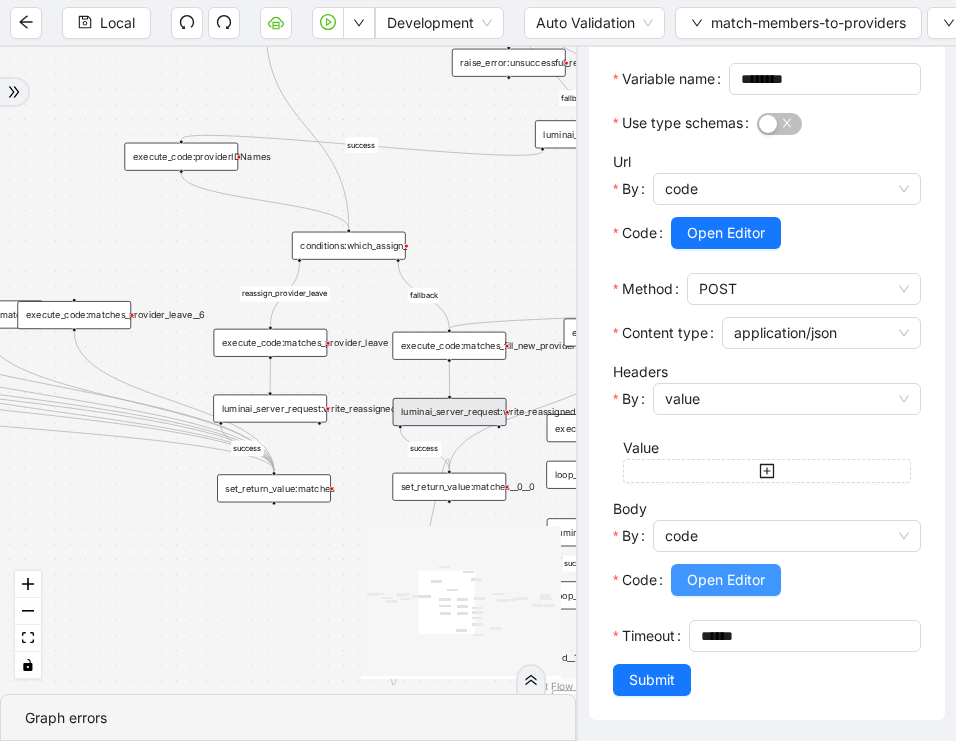 click on "Open Editor" at bounding box center [726, 580] 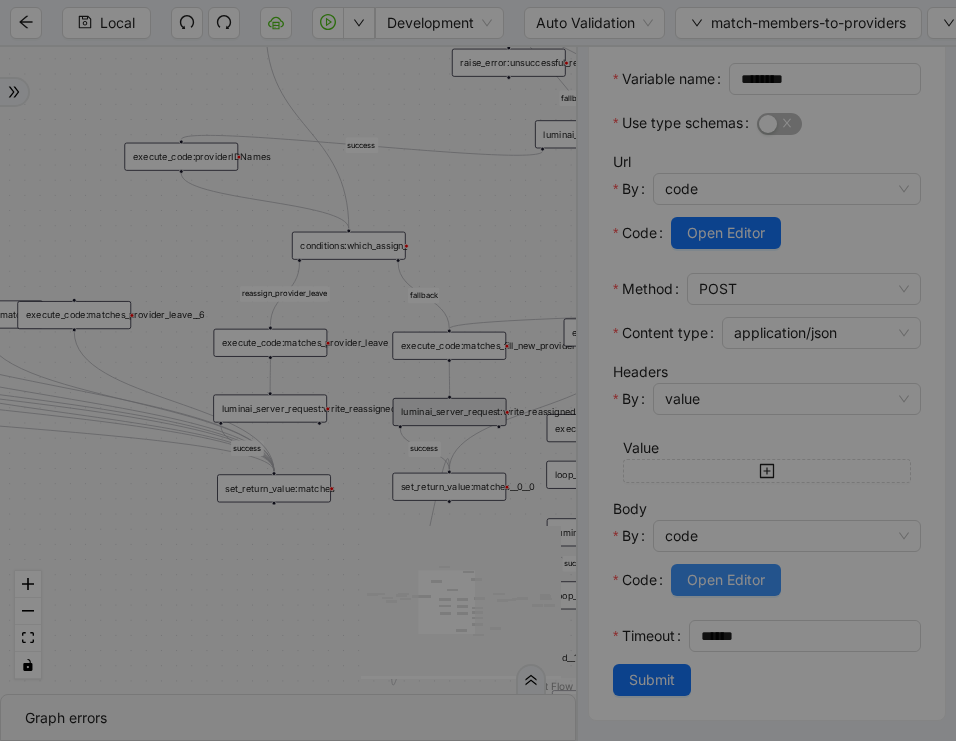 scroll, scrollTop: 300, scrollLeft: 0, axis: vertical 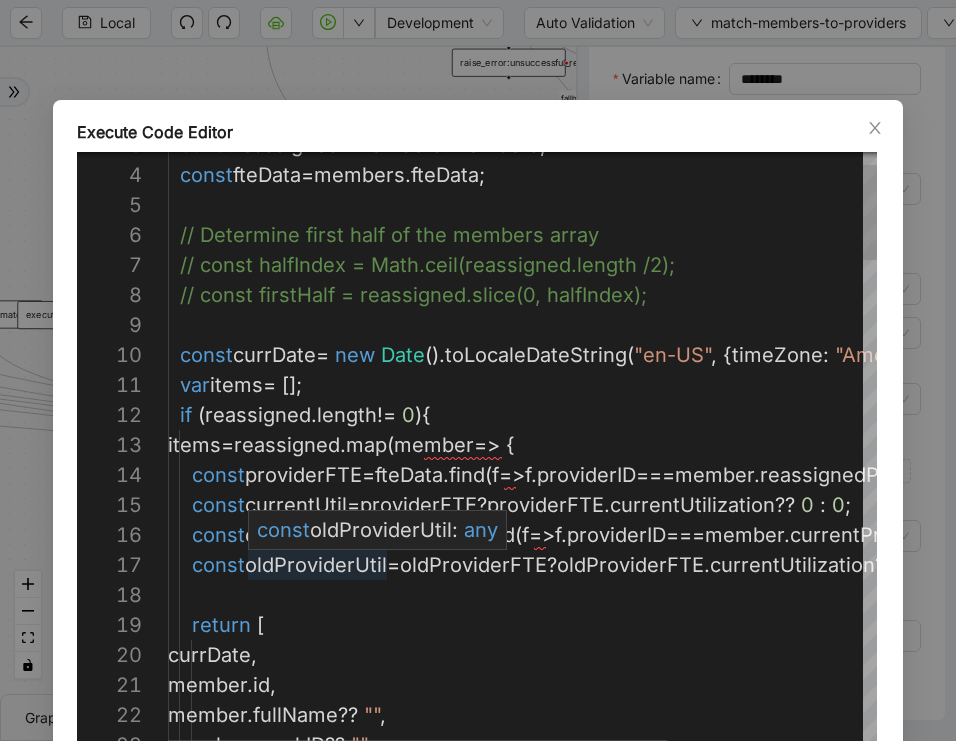 type on "**********" 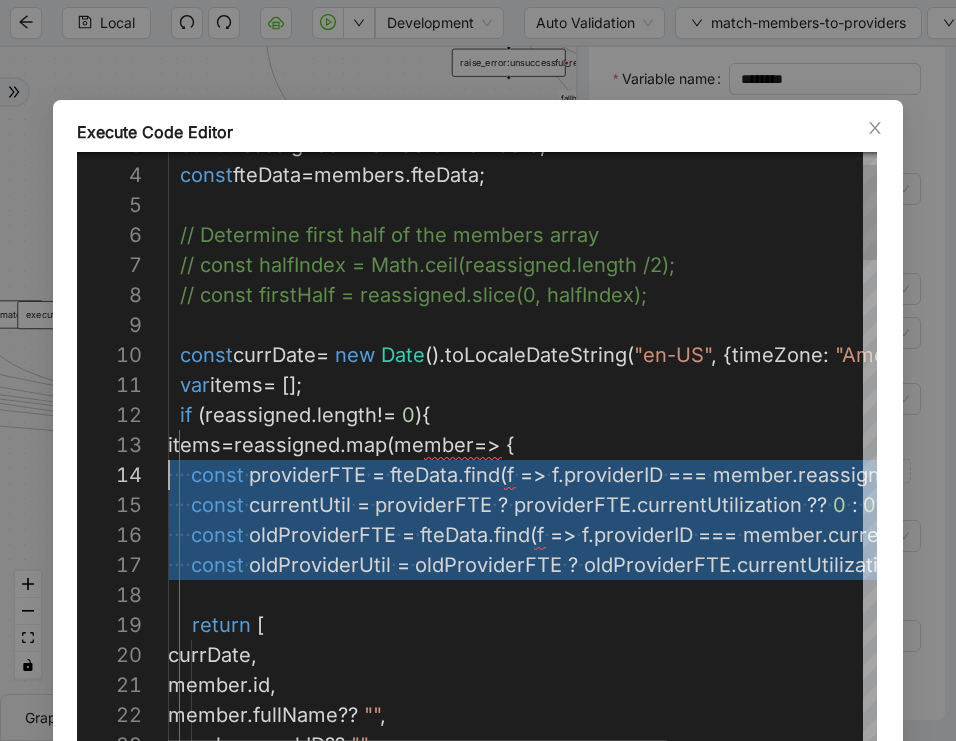 scroll, scrollTop: 90, scrollLeft: 0, axis: vertical 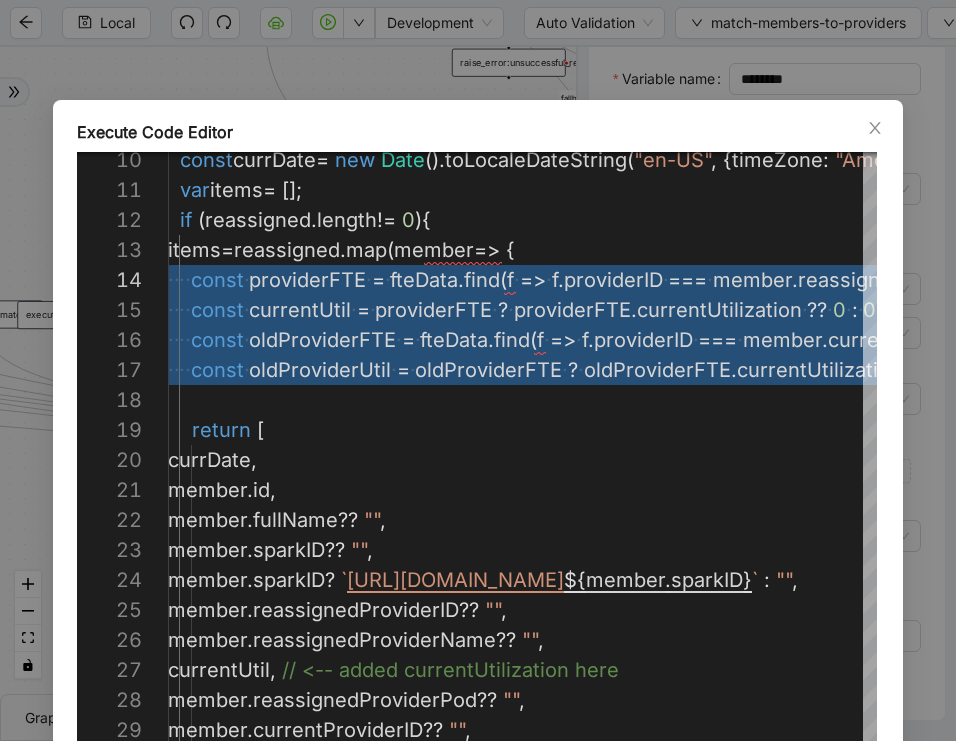 click on "Execute Code Editor 18 19 20 21 22 23 24 25 26 27 28 29 30 17 16 15 14 13 12 11 10      return   [       currDate ,       member . id ,       member . fullName  ??   "" ,       member . sparkID  ??   "" ,       member . sparkID  ?   ` [URL][DOMAIN_NAME] ${ member . sparkID } `   :   "" ,       member . reassignedProviderID  ??   "" ,       member . reassignedProviderName  ??   "" ,       currentUtil ,   // <-- added currentUtilization here       member . reassignedProviderPod  ??   "" ,       member . currentProviderID  ??   "" ,       member . currentProviderName  ??   "" , ·‌ ·‌ ·‌ ·‌ const ·‌ oldProviderUtil ·‌ = ·‌ oldProviderFTE ·‌ ? ·‌ oldProviderFTE . currentUtilization ·‌ ?? ·‌ 0 ·‌ : ·‌ 0 ; ·‌ ·‌ ·‌ ·‌ const ·‌ oldProviderFTE ·‌ = ·‌ fteData . find ( f ·‌ => ·‌ f . providerID ·‌ === ·‌ member . currentProviderID ); =" at bounding box center (478, 370) 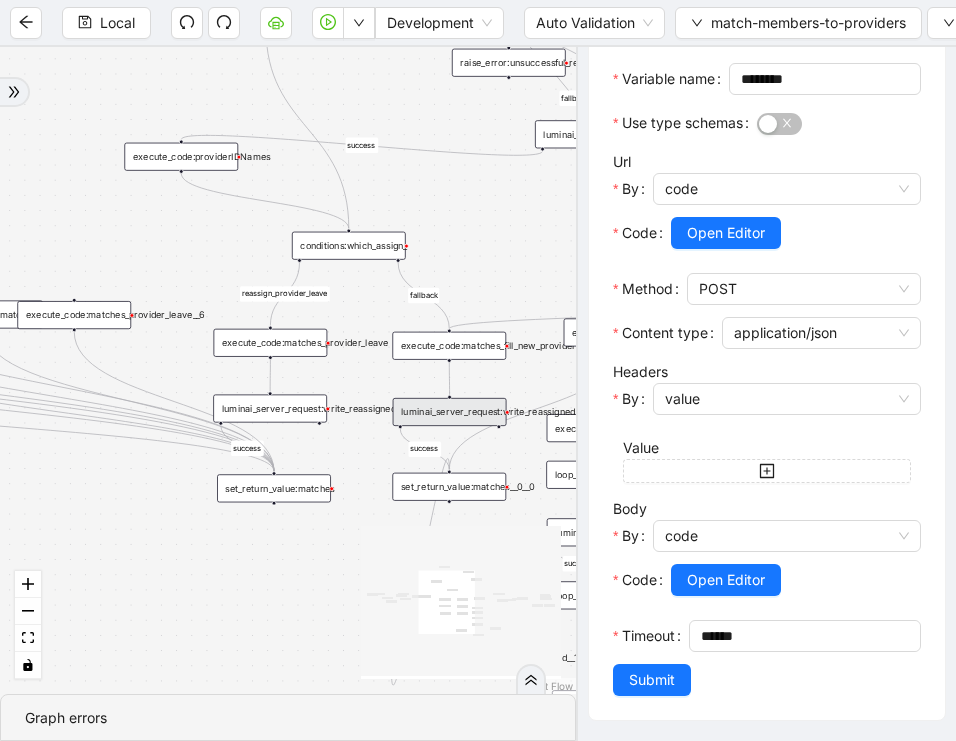 click on "luminai_server_request:write_reassigned__0" at bounding box center (270, 408) 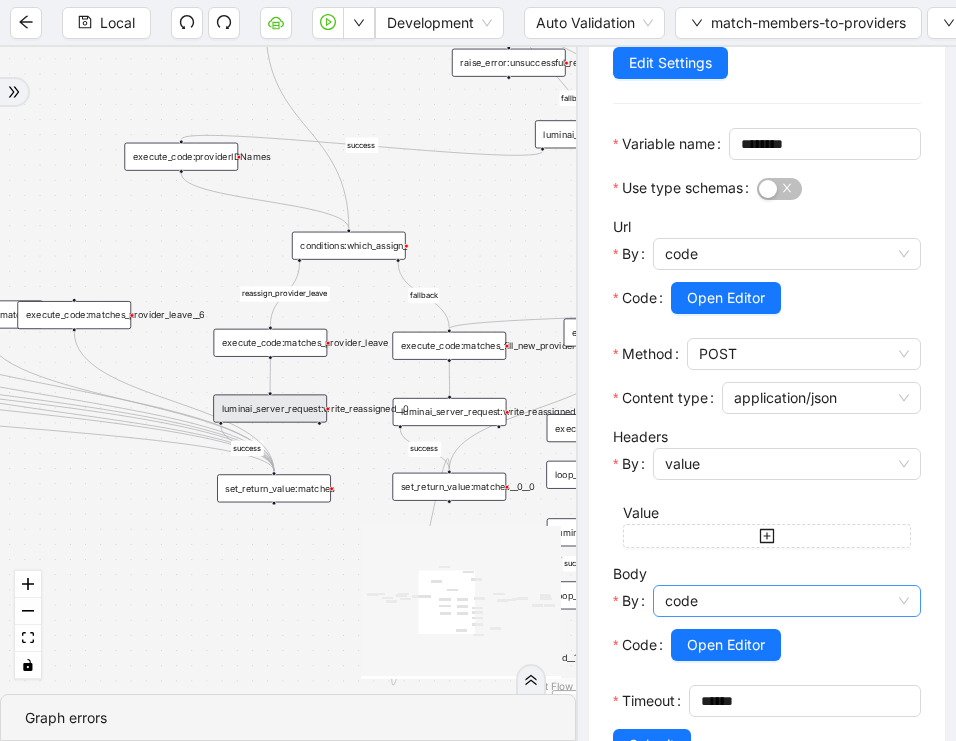 scroll, scrollTop: 302, scrollLeft: 0, axis: vertical 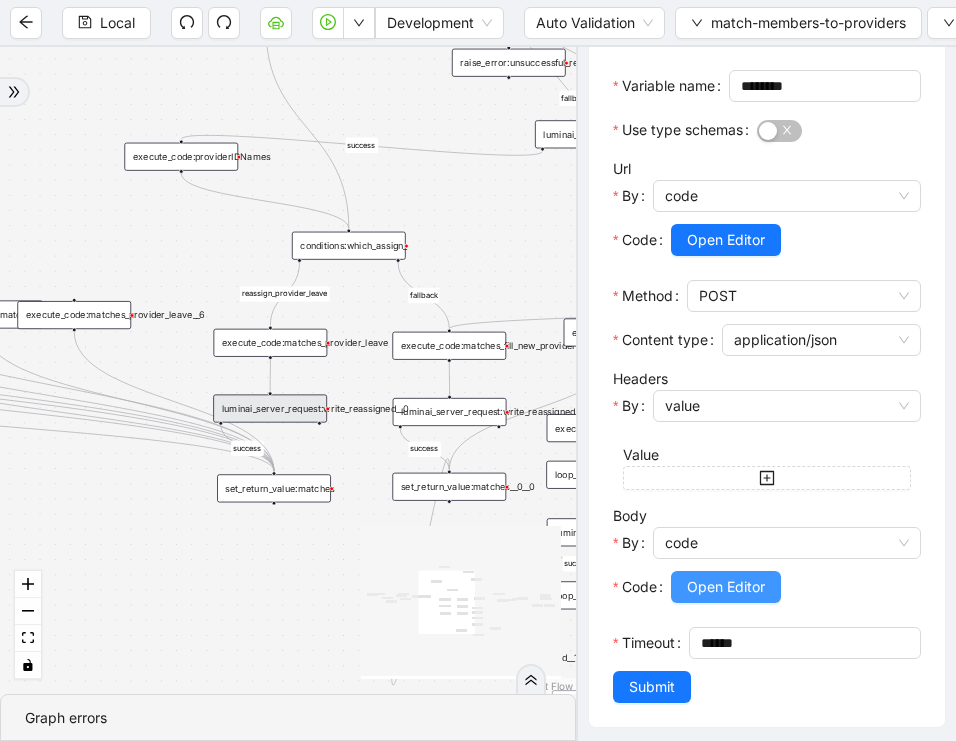 click on "Open Editor" at bounding box center [726, 587] 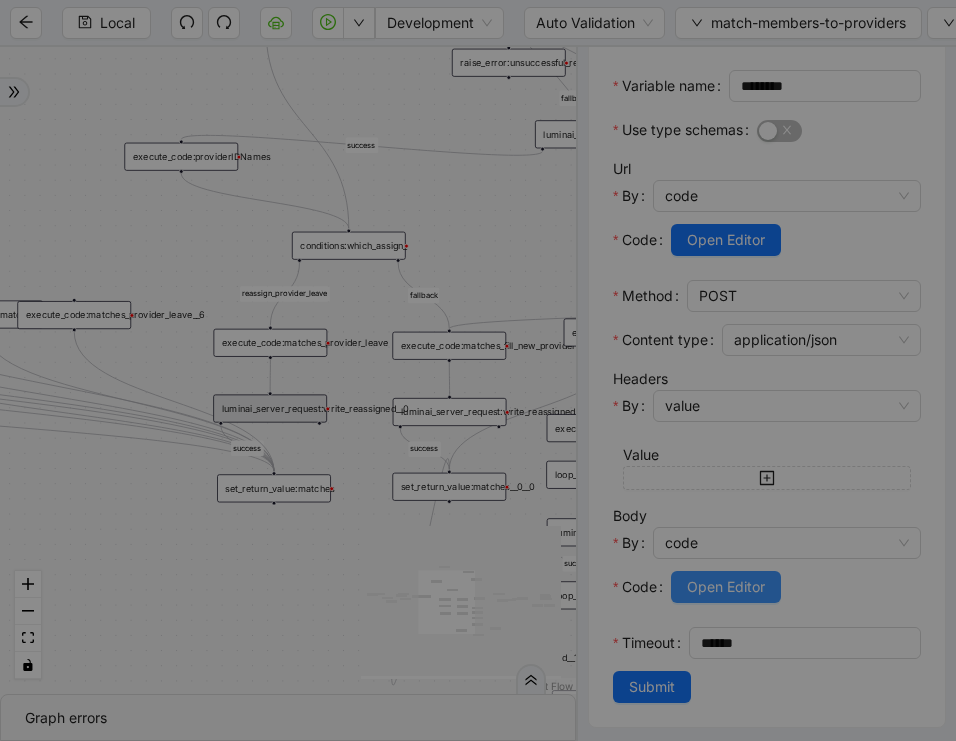 scroll, scrollTop: 300, scrollLeft: 0, axis: vertical 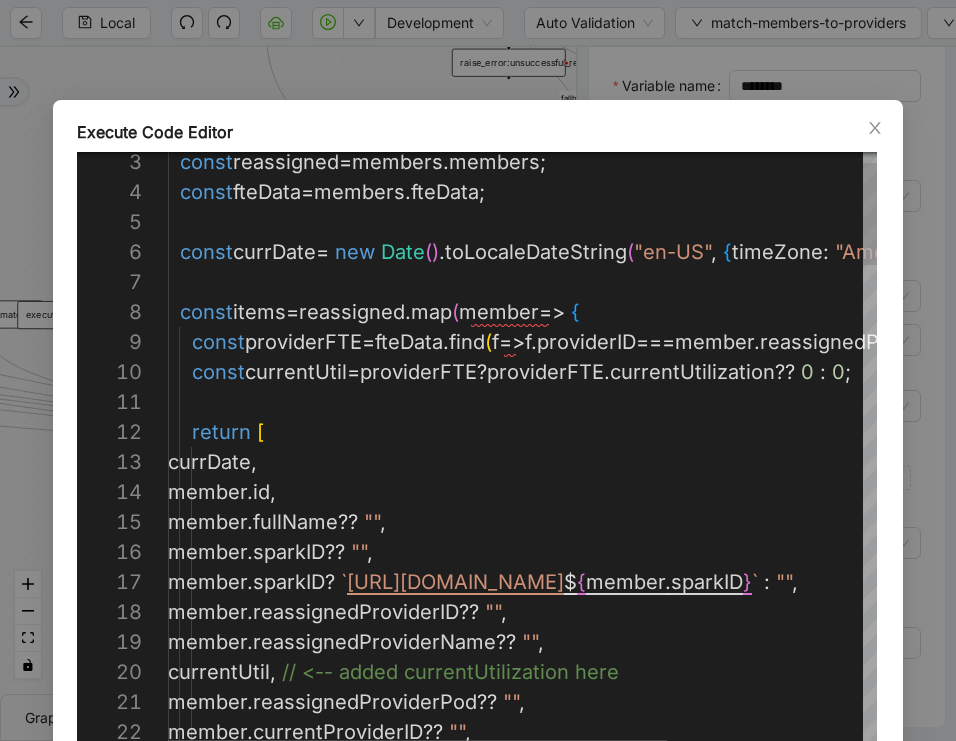 click on "const  reassigned  =  members . members ;    const  fteData  =  members . fteData ;    const  currDate  =   new   Date ( ) . toLocaleDateString ( "en-US" ,   {  timeZone :   "America/Los_Angeles"   } ) ;    const  items  =  reassigned . map ( member  =>   {      const  providerFTE  =  fteData . find ( f  =>  f . providerID  ===  member . reassignedProviderID ) ;      const  currentUtil  =  providerFTE  ?  providerFTE . currentUtilization  ??   0   :   0 ;      return   [       currDate ,       member . id ,       member . fullName  ??   "" ,       member . sparkID  ??   "" ,       member . sparkID  ?   ` [URL][DOMAIN_NAME] $ { member . sparkID } `   :   "" ,       member . reassignedProviderID  ??   "" ,       member . reassignedProviderName  ??   "" ,       currentUtil ,   // <-- added currentUtilization here       member . reassignedProviderPod  ??   "" , ." at bounding box center [661, 1842] 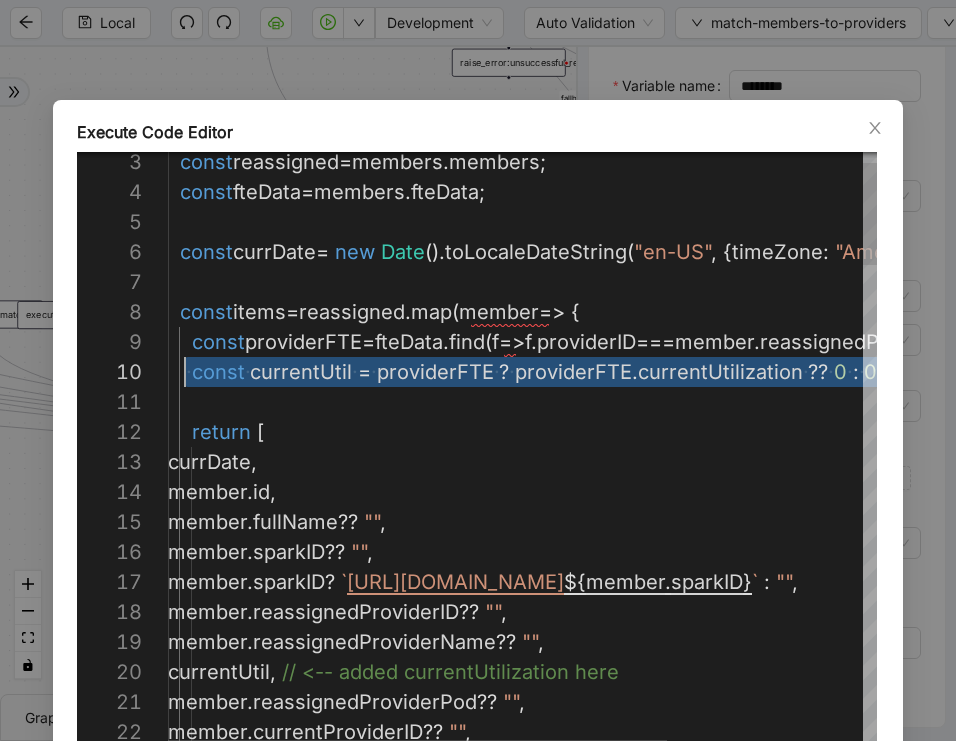 scroll, scrollTop: 270, scrollLeft: 11, axis: both 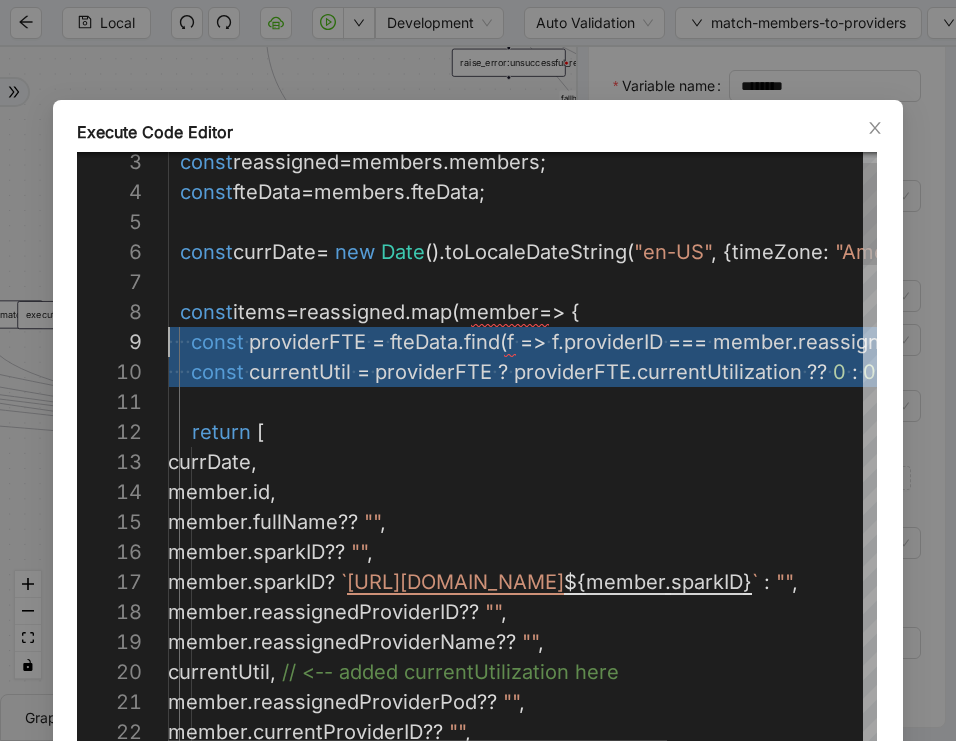 drag, startPoint x: 451, startPoint y: 394, endPoint x: 150, endPoint y: 342, distance: 305.45868 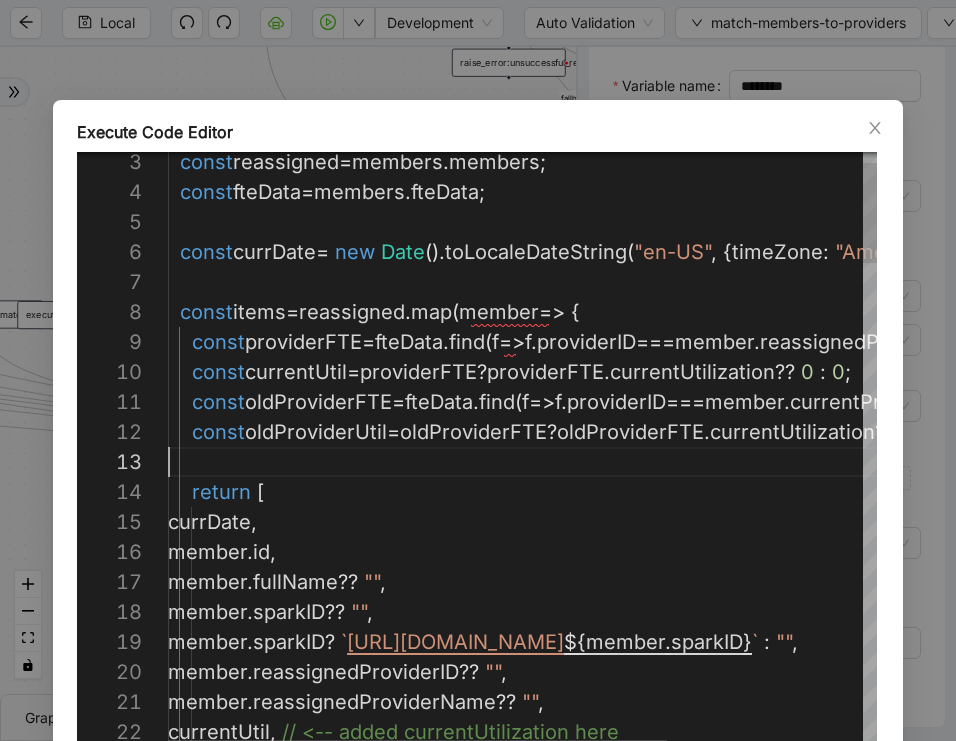 scroll, scrollTop: 60, scrollLeft: 0, axis: vertical 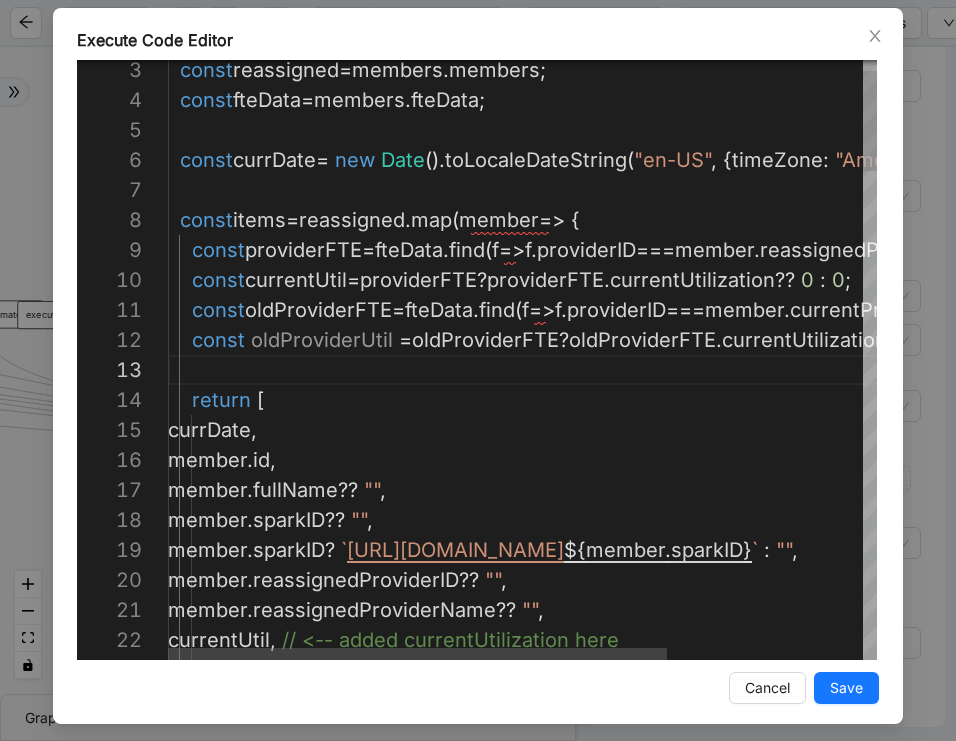 click on "const  reassigned  =  members . members ;    const  fteData  =  members . fteData ;    const  currDate  =   new   Date (). toLocaleDateString ( "en-US" ,   {  timeZone :   "America/Los_Angeles"   });    const  items  =  reassigned . map ( member  =>   {      const  providerFTE  =  fteData . find ( f  =>  f . providerID  ===  member . reassignedProviderID );      const  currentUtil  =  providerFTE  ?  providerFTE . currentUtilization  ??   0   :   0 ;      const  oldProviderFTE  =  fteData . find ( f  =>  f . providerID  ===  member . currentProviderID );      return   [       currDate ,       member . id ,       member . fullName  ??   "" ,       member . sparkID  ??   "" ,       member . sparkID  ?   ` [URL][DOMAIN_NAME] ${ member . sparkID } `   :   "" ,       member . reassignedProviderID  ??   "" ,       member . reassignedProviderName  ??   "" , ,   . ??   "" ," at bounding box center [661, 1780] 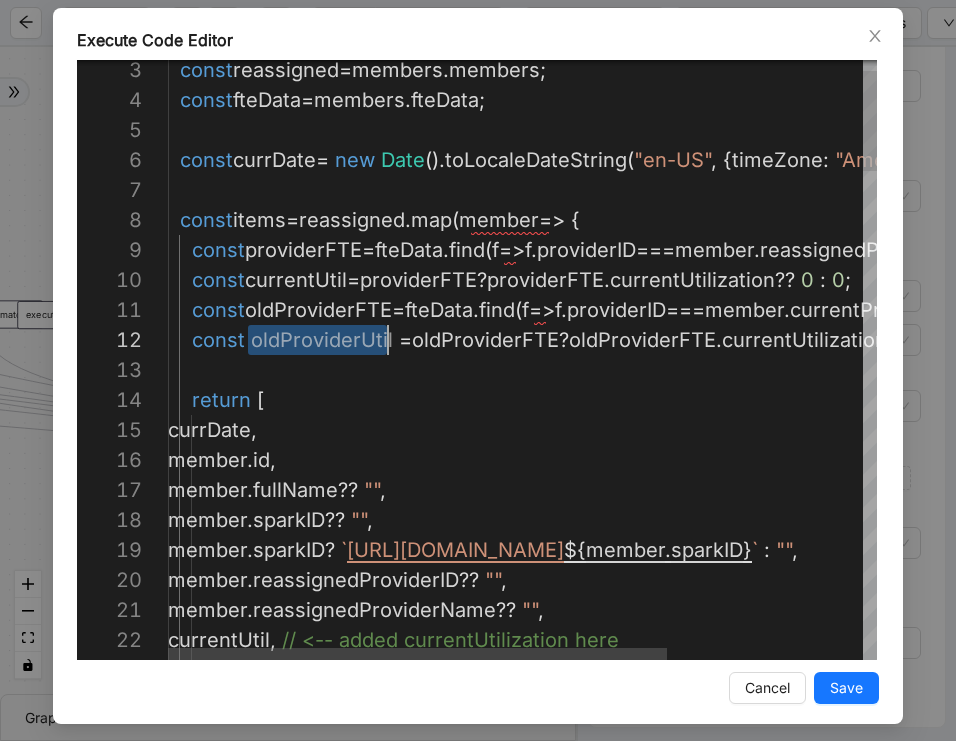 scroll, scrollTop: 30, scrollLeft: 220, axis: both 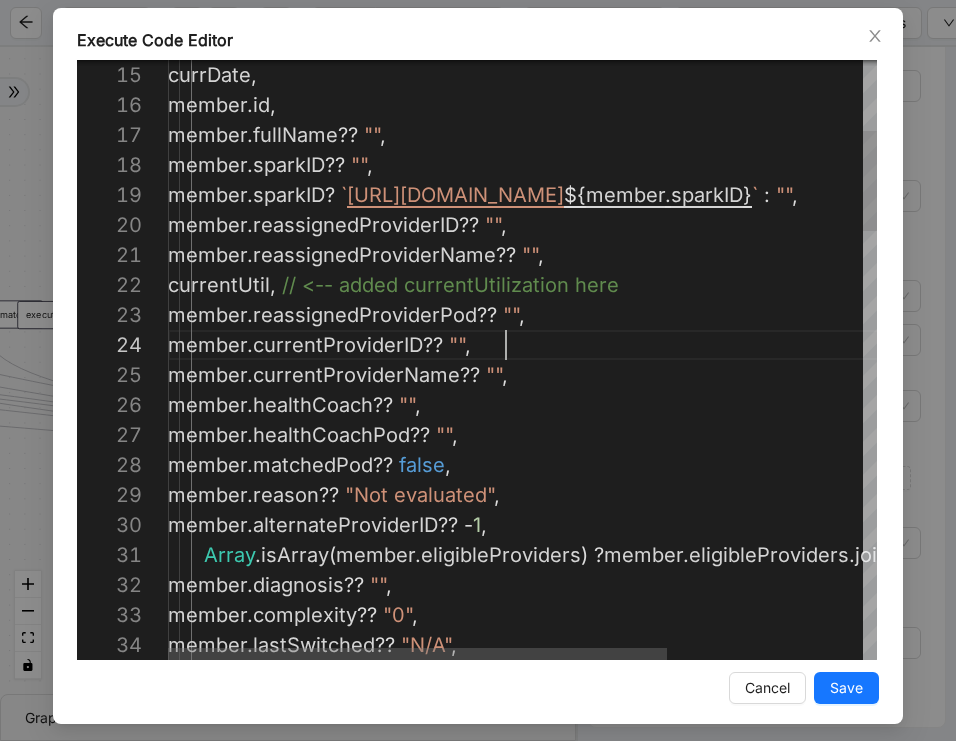 click on "currDate ,       member . id ,       member . fullName  ??   "" ,       member . sparkID  ??   "" ,       member . sparkID  ?   ` [URL][DOMAIN_NAME] ${ member . sparkID } `   :   "" ,       member . reassignedProviderID  ??   "" ,       member . reassignedProviderName  ??   "" ,       currentUtil ,   // <-- added currentUtilization here       member . reassignedProviderPod  ??   "" ,       member . currentProviderID  ??   "" ,       member . currentProviderName  ??   "" ,       member . healthCoach  ??   "" ,       member . healthCoachPod  ??   "" ,       member . matchedPod  ??   false ,       member . reason  ??   "Not evaluated" ,       member . alternateProviderID  ??   - 1 ,        [GEOGRAPHIC_DATA] . isArray ( member . eligibleProviders )   ?  member . eligibleProviders . join ( ", " )   :   "" ,       member . diagnosis  ??   "" , . ??   "0"" at bounding box center [661, 1425] 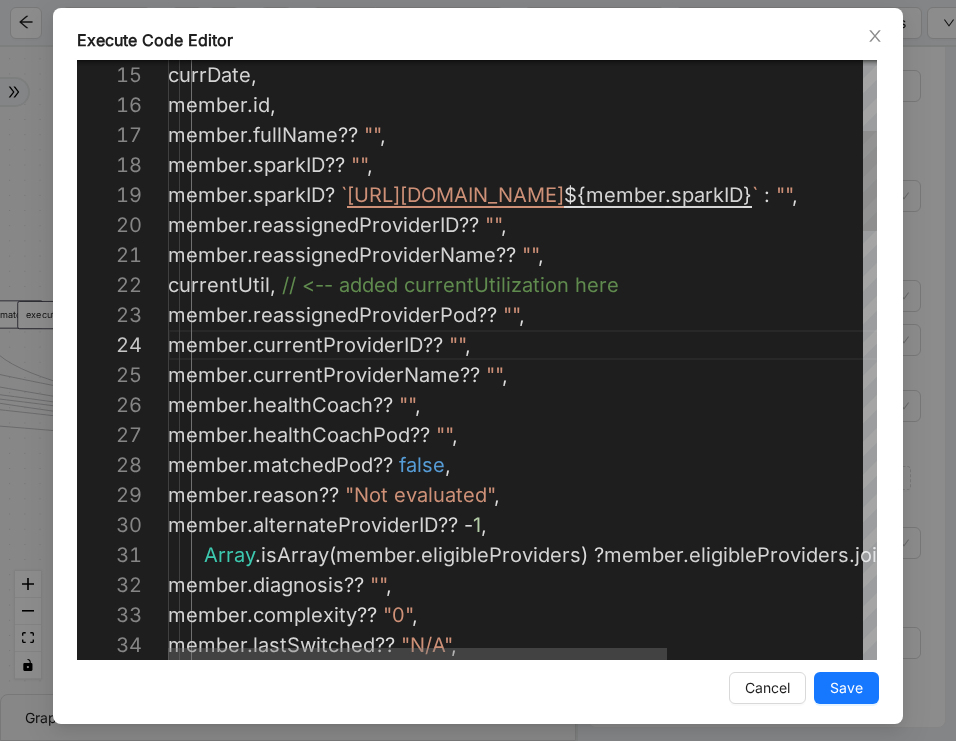 click on "currDate ,       member . id ,       member . fullName  ??   "" ,       member . sparkID  ??   "" ,       member . sparkID  ?   ` [URL][DOMAIN_NAME] ${ member . sparkID } `   :   "" ,       member . reassignedProviderID  ??   "" ,       member . reassignedProviderName  ??   "" ,       currentUtil ,   // <-- added currentUtilization here       member . reassignedProviderPod  ??   "" ,       member . currentProviderID  ??   "" ,       member . currentProviderName  ??   "" ,       member . healthCoach  ??   "" ,       member . healthCoachPod  ??   "" ,       member . matchedPod  ??   false ,       member . reason  ??   "Not evaluated" ,       member . alternateProviderID  ??   - 1 ,        [GEOGRAPHIC_DATA] . isArray ( member . eligibleProviders )   ?  member . eligibleProviders . join ( ", " )   :   "" ,       member . diagnosis  ??   "" , . ??   "0"" at bounding box center (661, 1425) 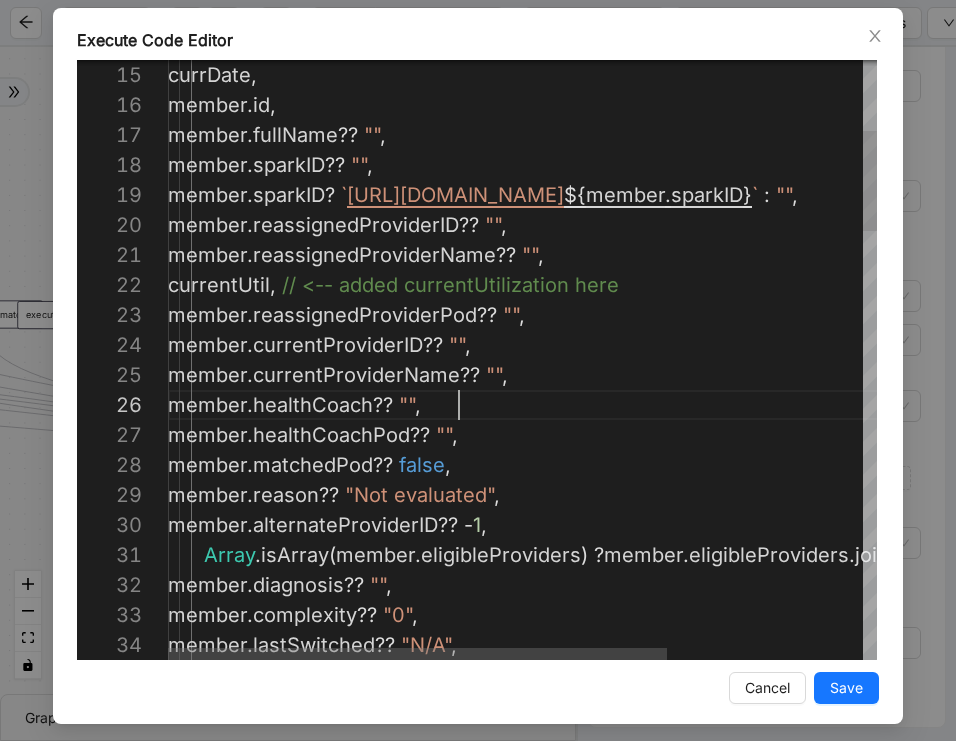 click on "currDate ,       member . id ,       member . fullName  ??   "" ,       member . sparkID  ??   "" ,       member . sparkID  ?   ` [URL][DOMAIN_NAME] ${ member . sparkID } `   :   "" ,       member . reassignedProviderID  ??   "" ,       member . reassignedProviderName  ??   "" ,       currentUtil ,   // <-- added currentUtilization here       member . reassignedProviderPod  ??   "" ,       member . currentProviderID  ??   "" ,       member . currentProviderName  ??   "" ,       member . healthCoach  ??   "" ,       member . healthCoachPod  ??   "" ,       member . matchedPod  ??   false ,       member . reason  ??   "Not evaluated" ,       member . alternateProviderID  ??   - 1 ,        [GEOGRAPHIC_DATA] . isArray ( member . eligibleProviders )   ?  member . eligibleProviders . join ( ", " )   :   "" ,       member . diagnosis  ??   "" , . ??   "0"" at bounding box center [661, 1425] 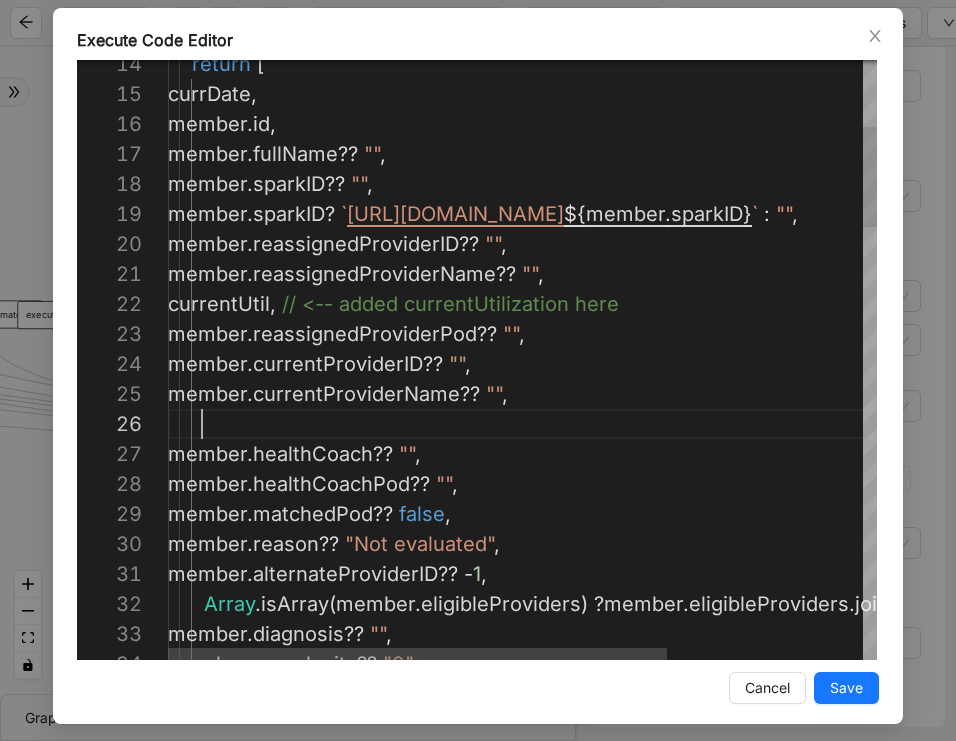 paste on "**********" 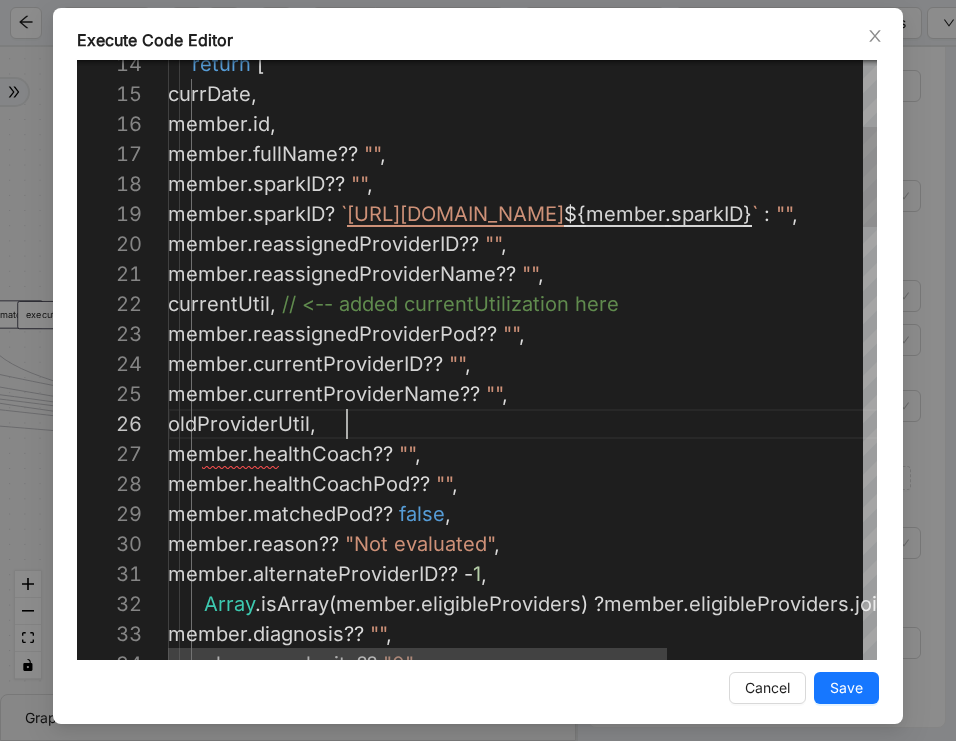 scroll, scrollTop: 150, scrollLeft: 179, axis: both 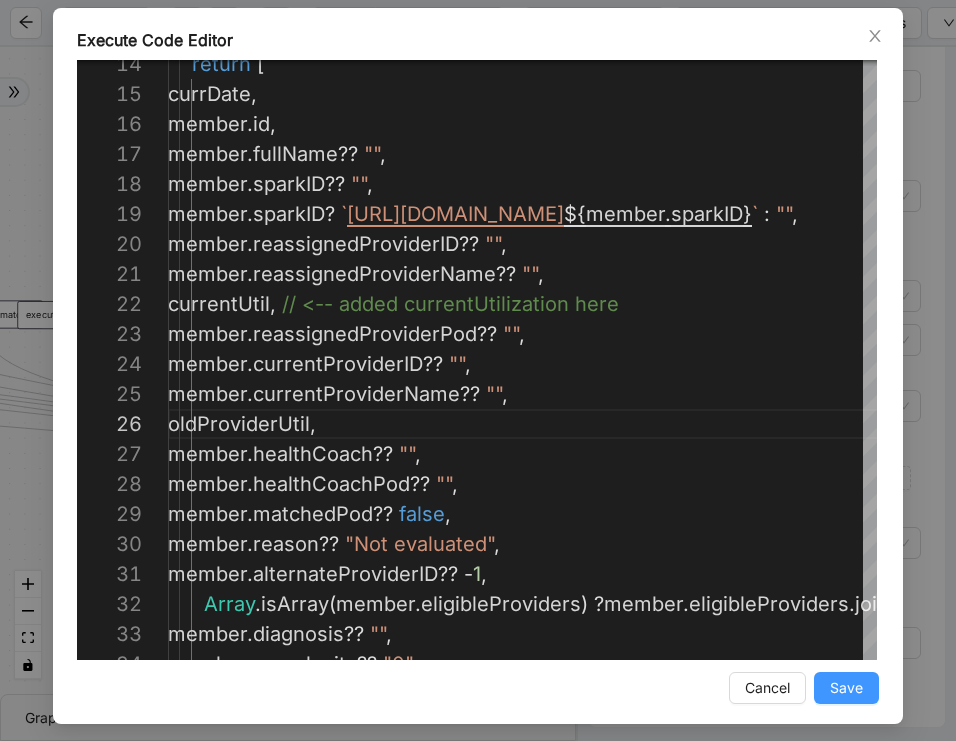 type on "**********" 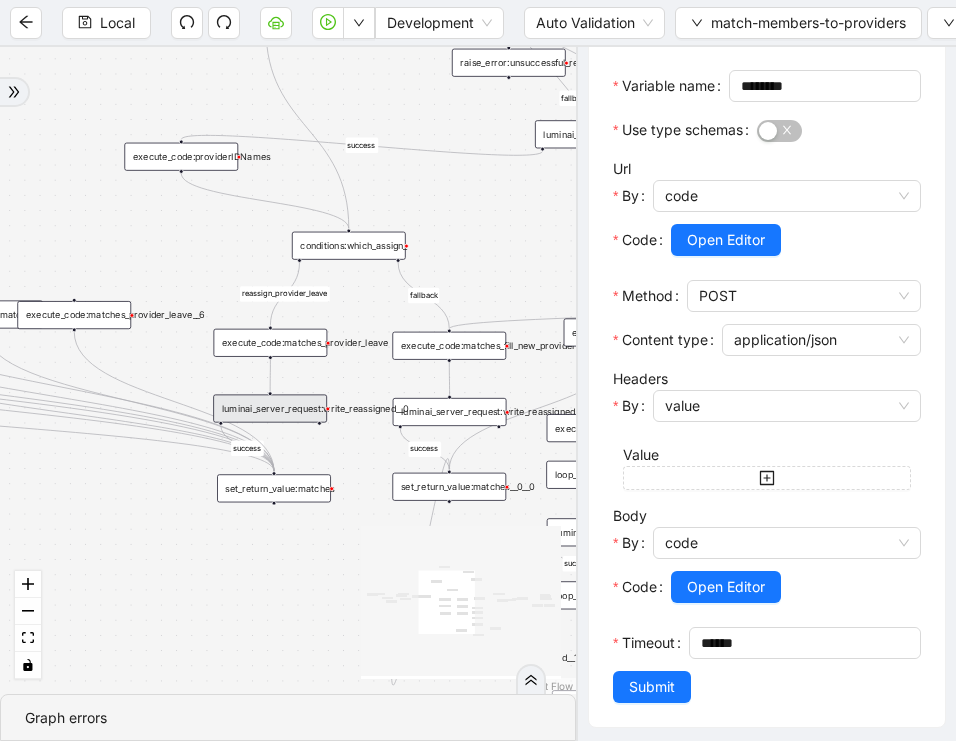 scroll, scrollTop: 0, scrollLeft: 0, axis: both 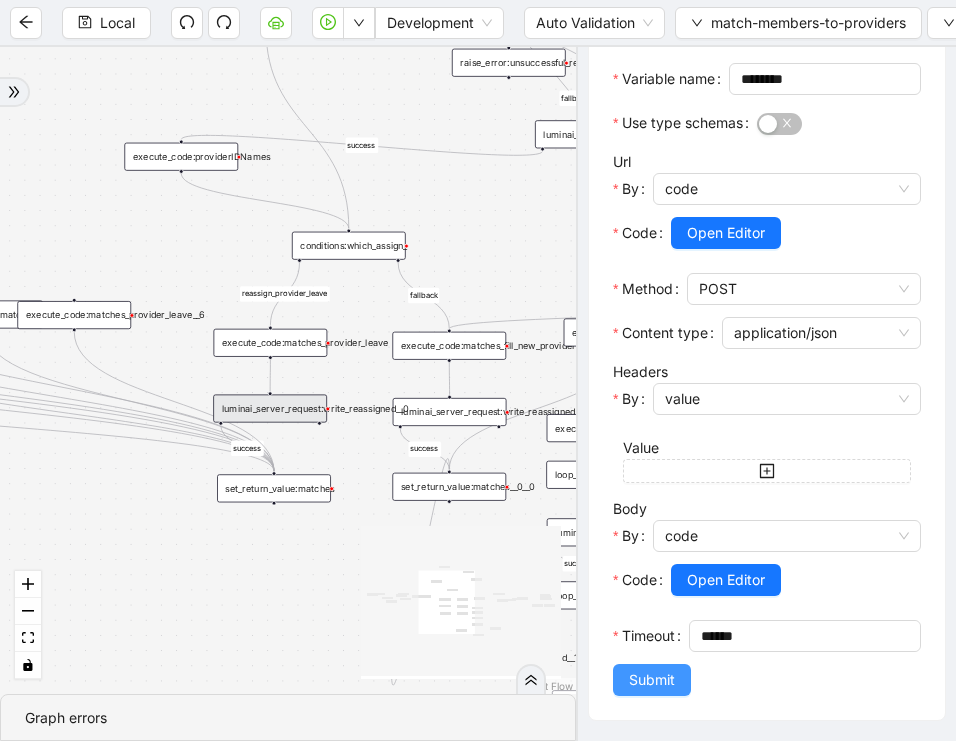 click on "Submit" at bounding box center (652, 680) 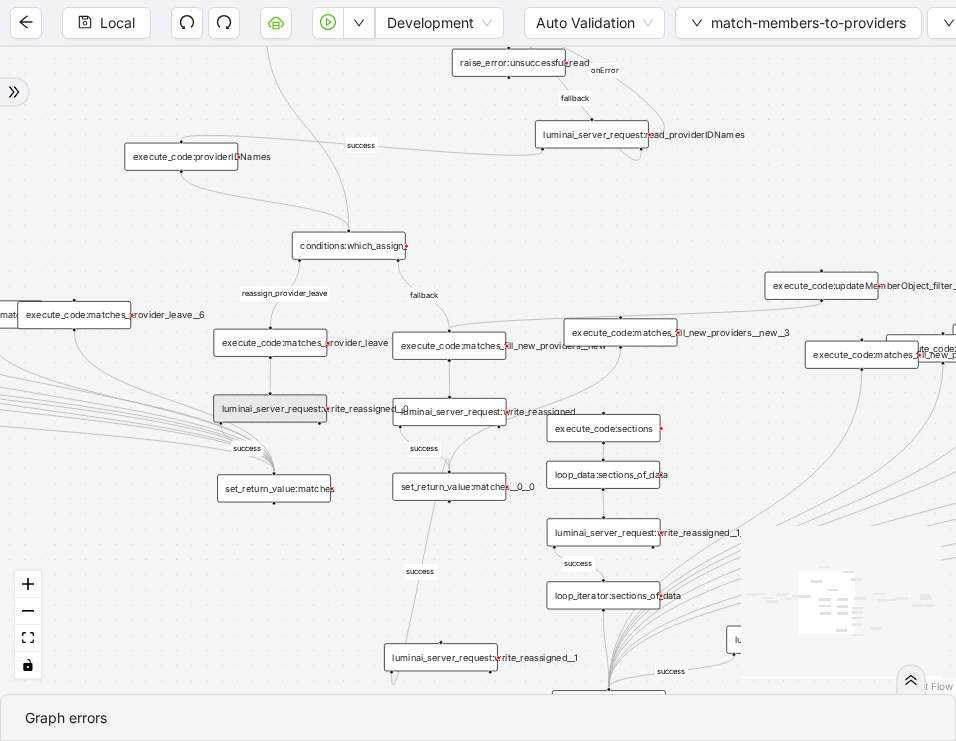 scroll, scrollTop: 0, scrollLeft: 0, axis: both 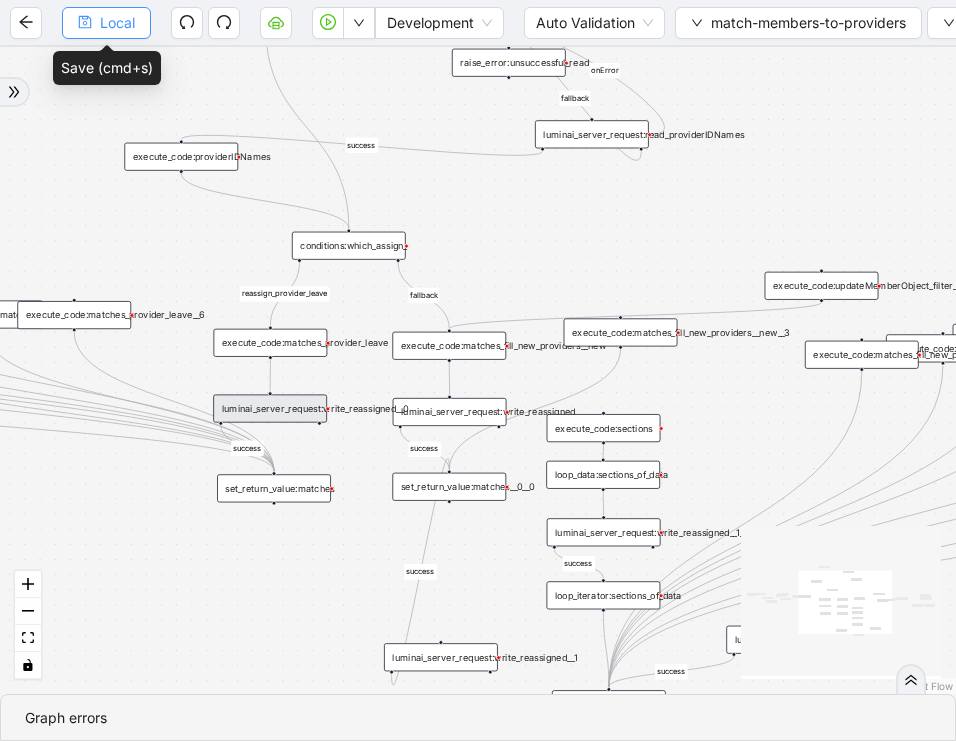 click on "Local" at bounding box center [117, 23] 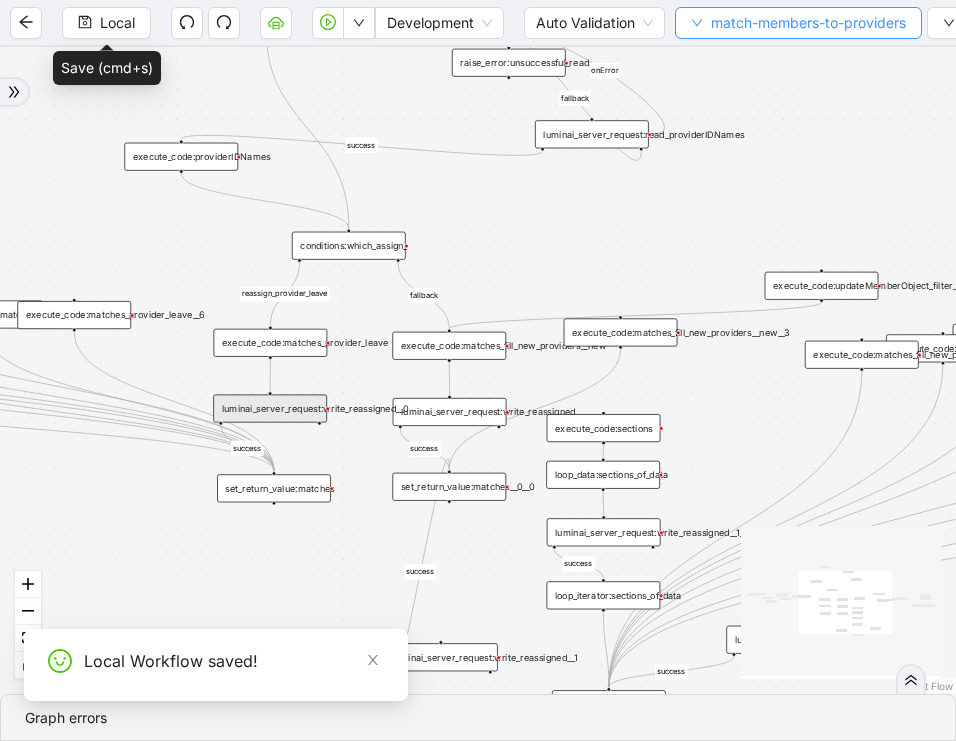 click on "match-members-to-providers" at bounding box center (798, 23) 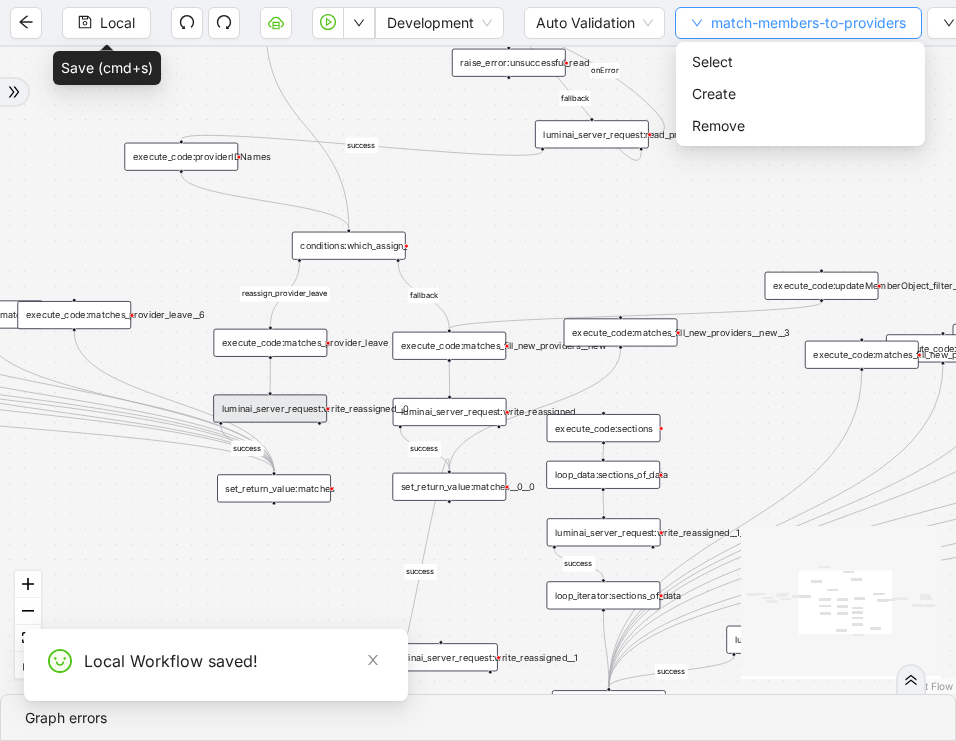 click on "match-members-to-providers" at bounding box center (798, 23) 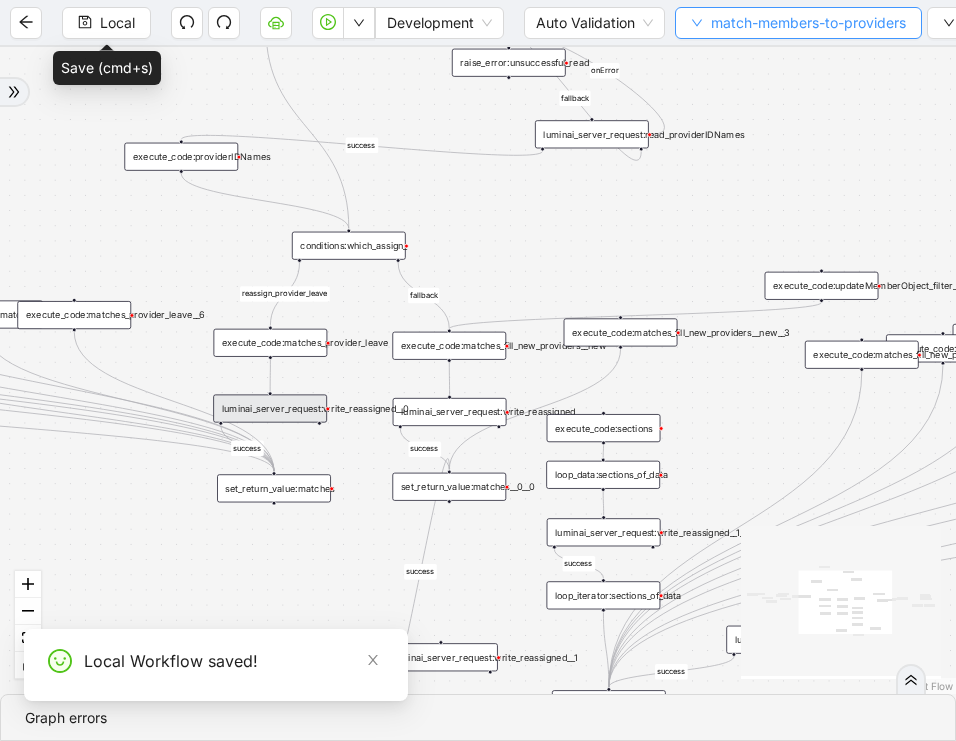 click 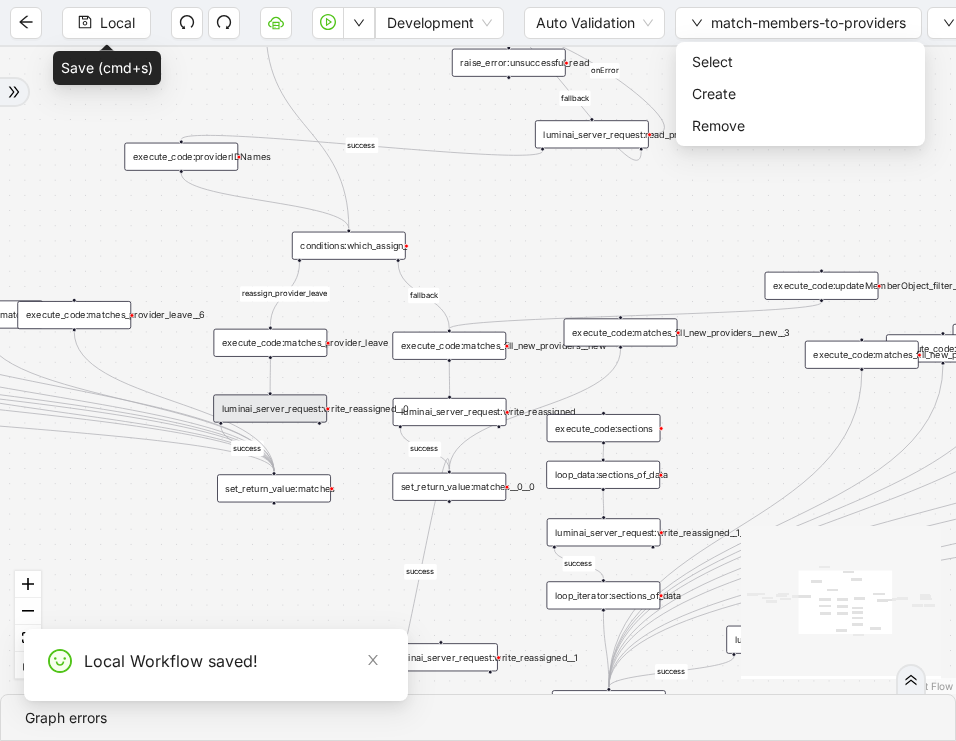 click on "Select Create Remove" at bounding box center (800, 94) 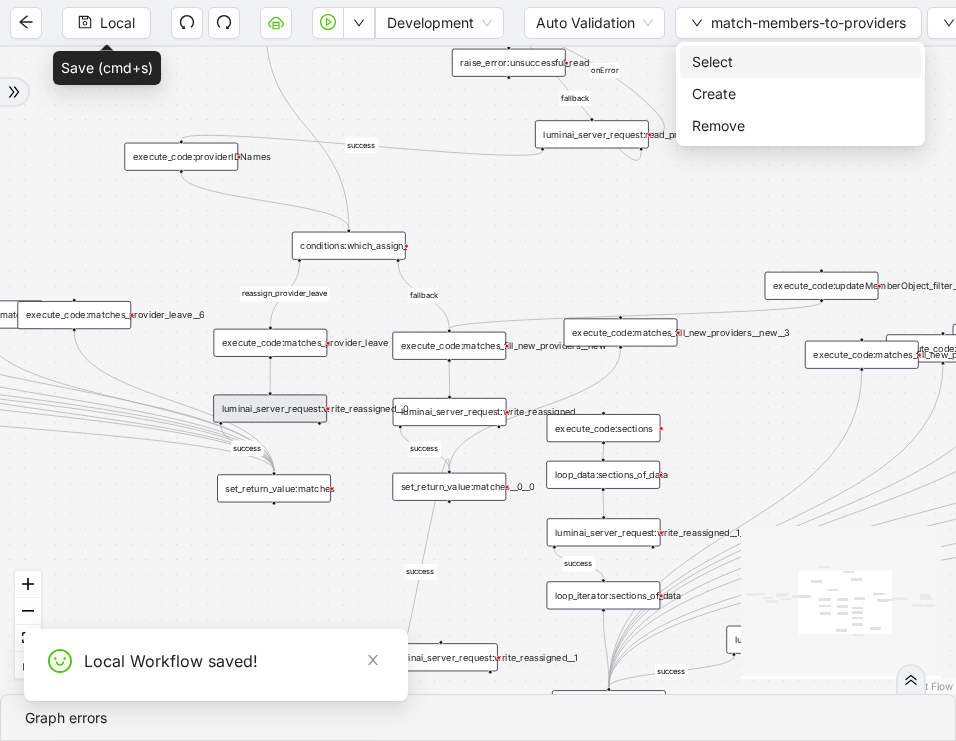 click on "Select" at bounding box center (800, 62) 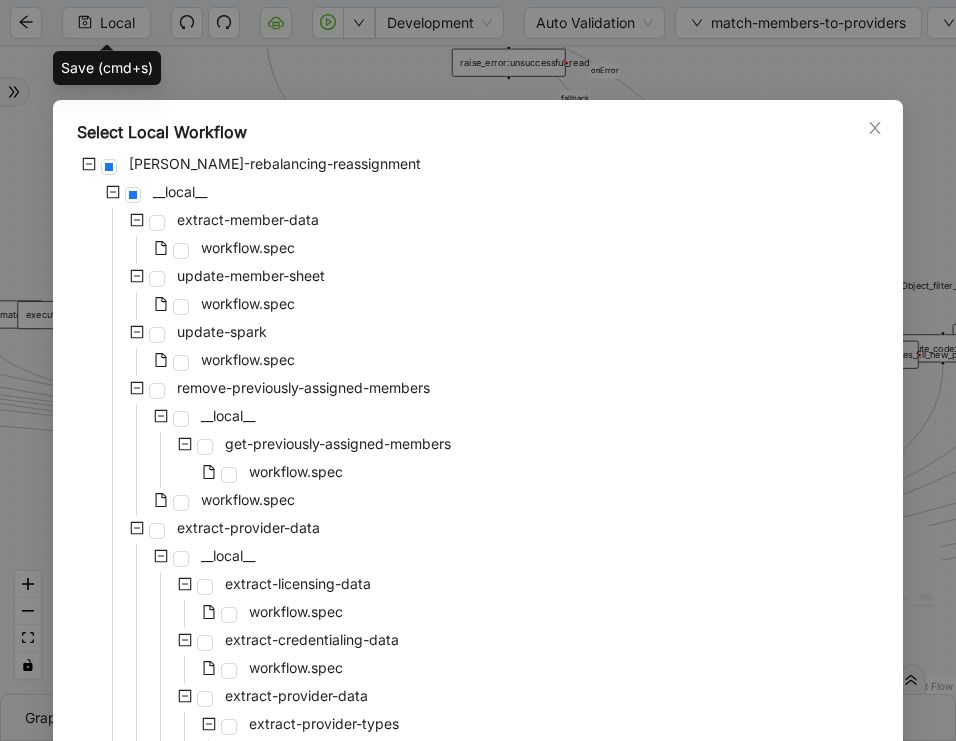 scroll, scrollTop: 647, scrollLeft: 0, axis: vertical 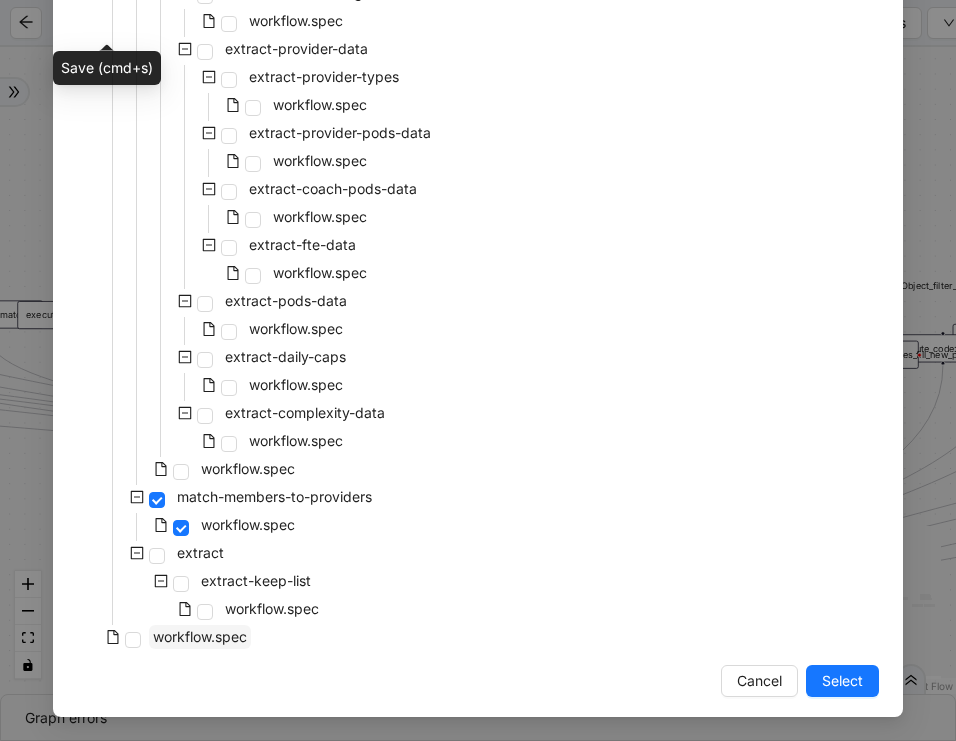 click on "workflow.spec" at bounding box center (200, 636) 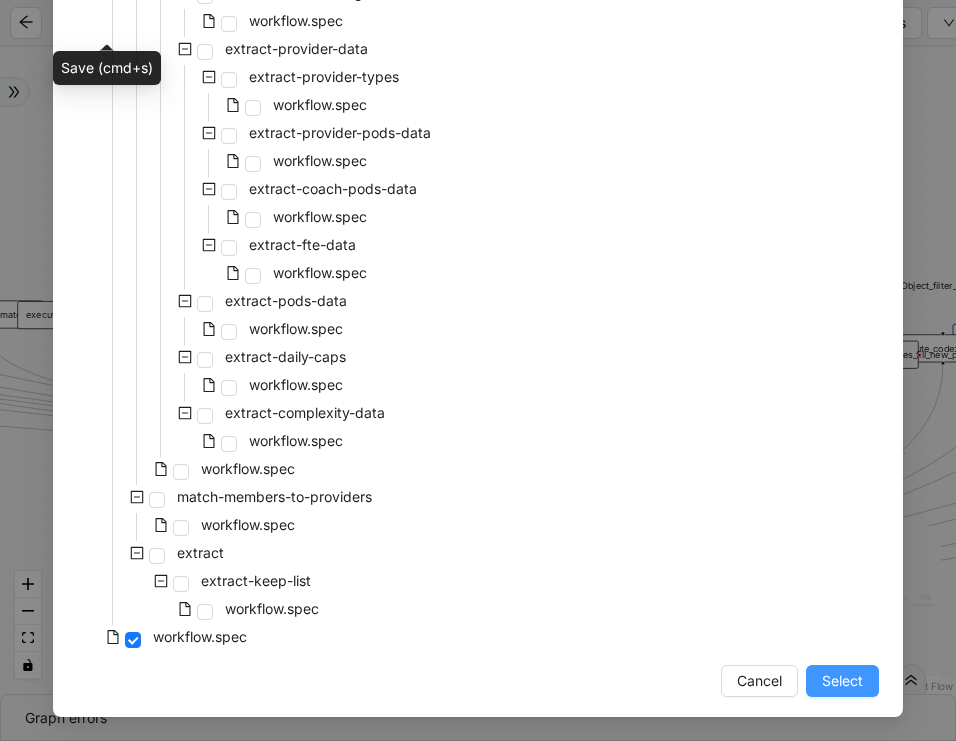 click on "Select" at bounding box center [842, 681] 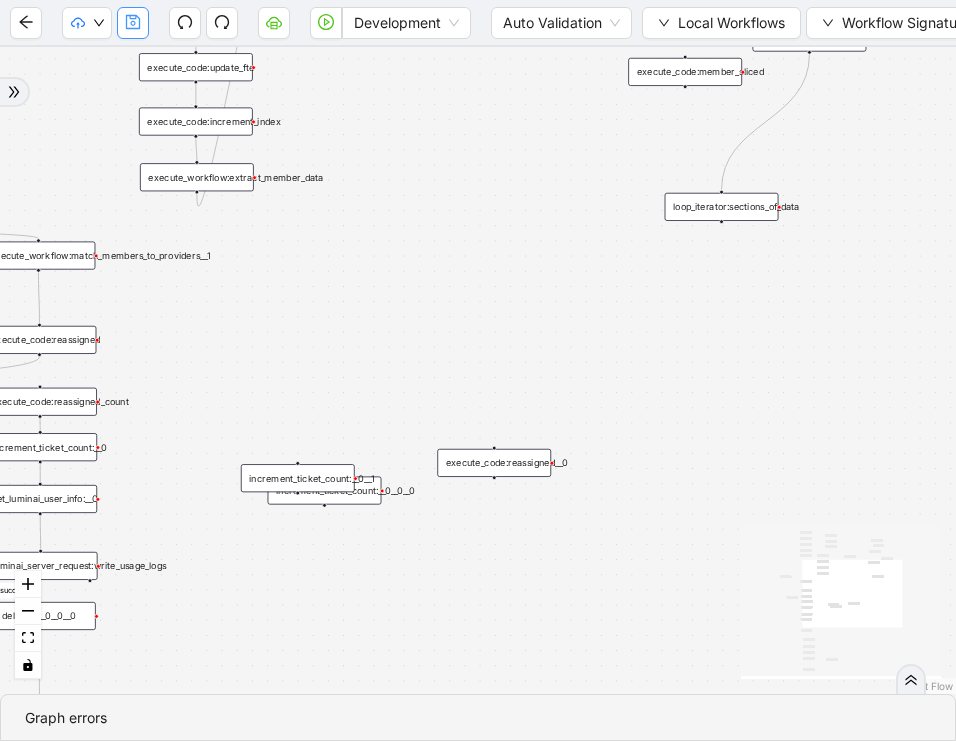click 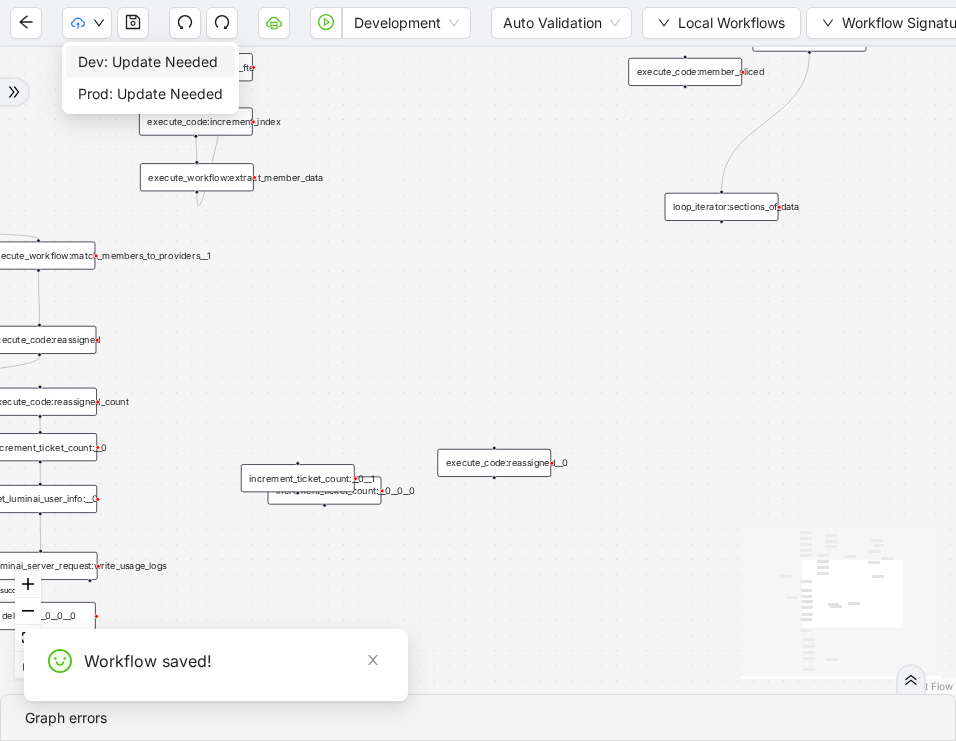 click on "Dev: Update Needed" at bounding box center (150, 62) 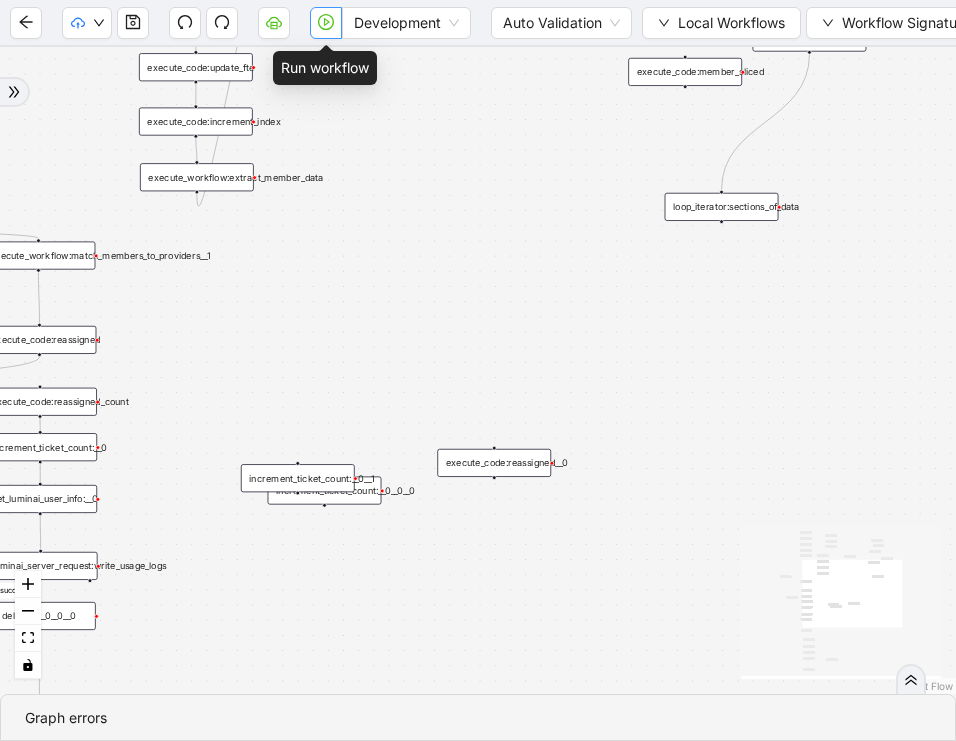 click 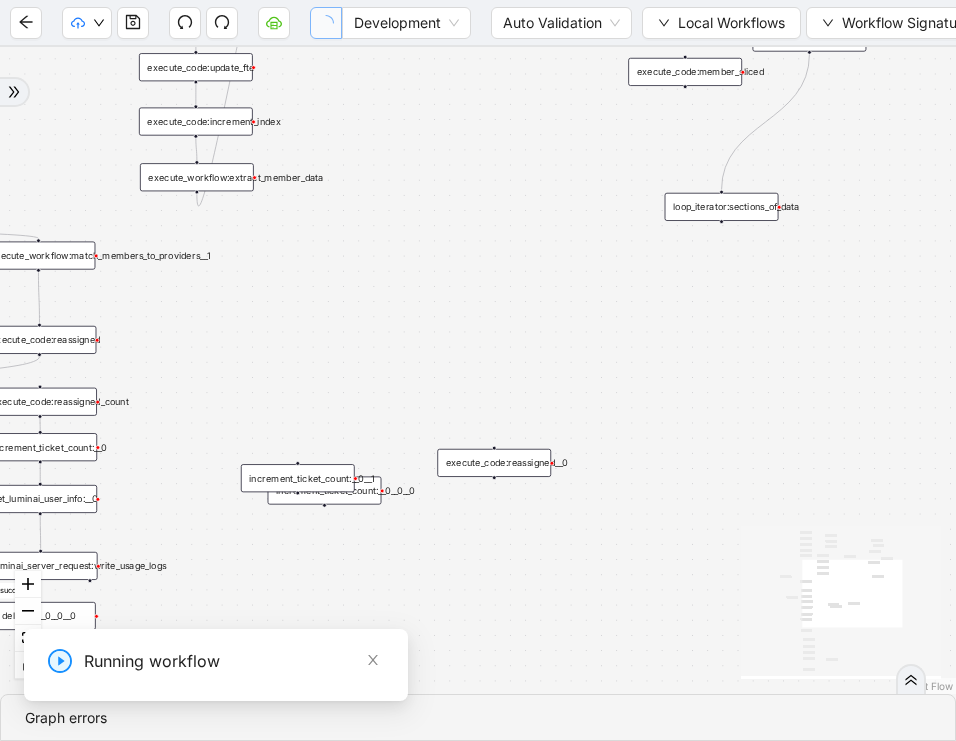 scroll, scrollTop: 0, scrollLeft: 0, axis: both 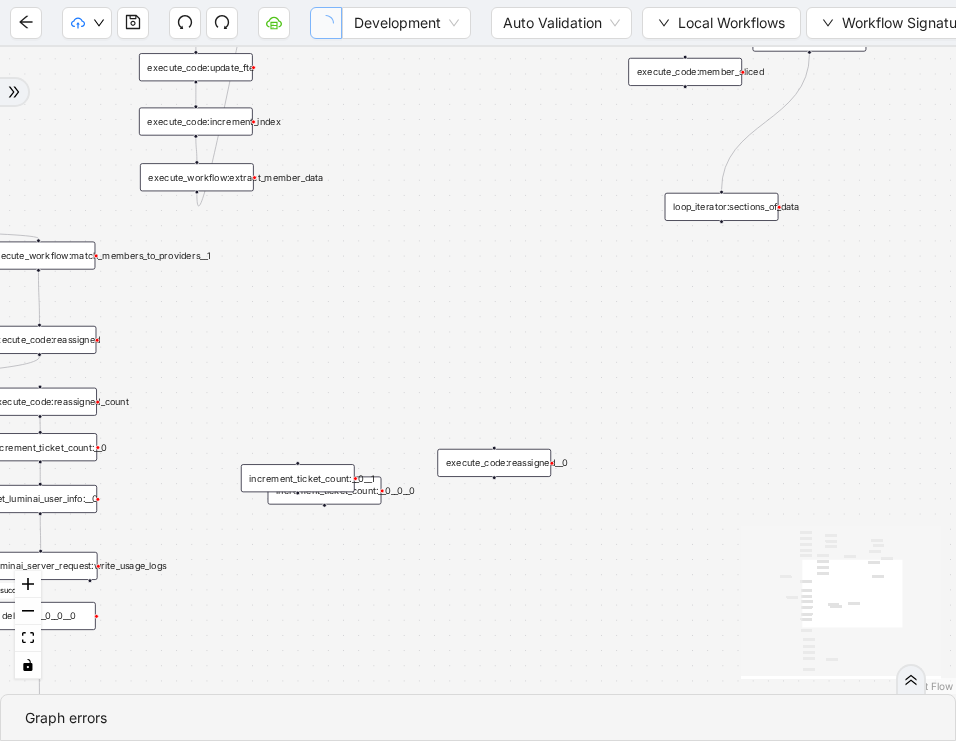 click on "**********" at bounding box center (150, 697) 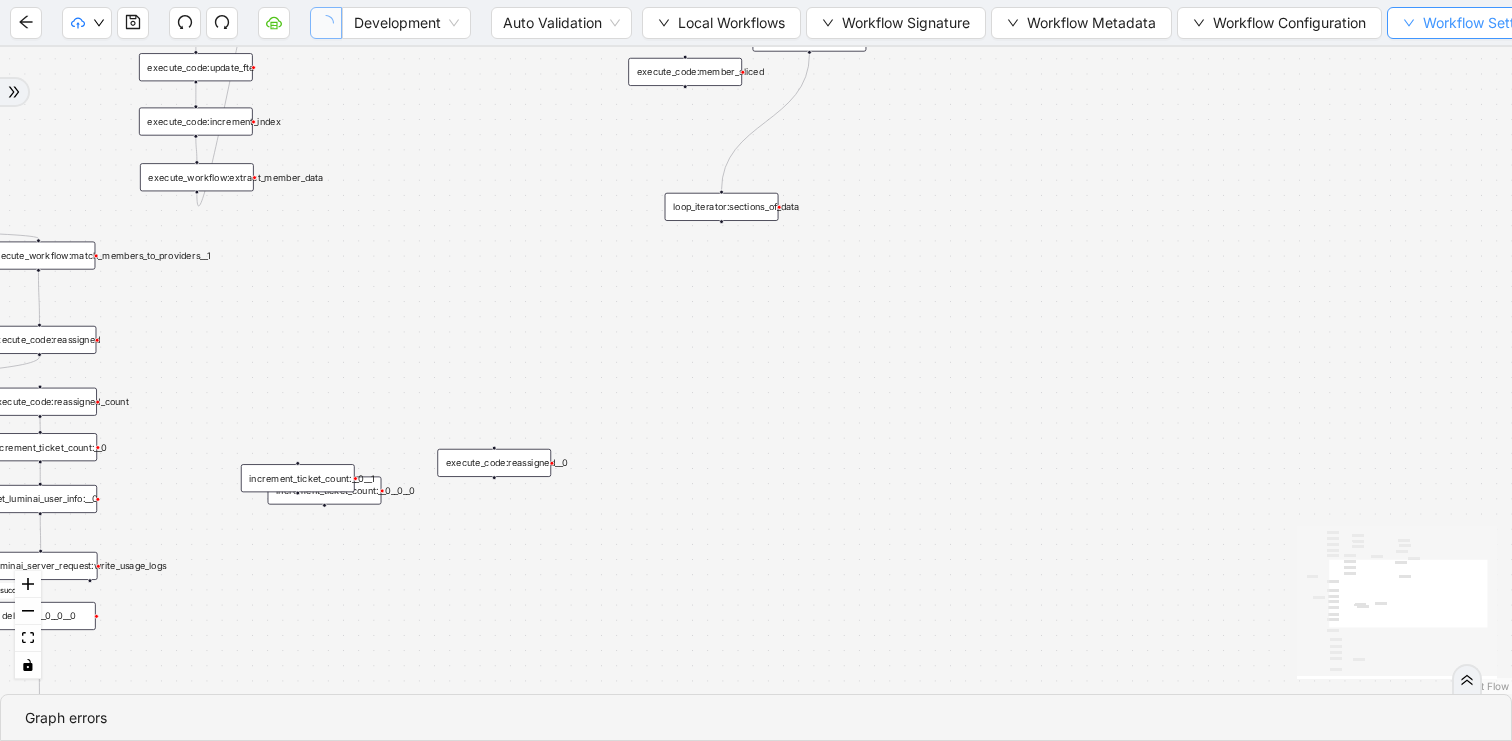 type 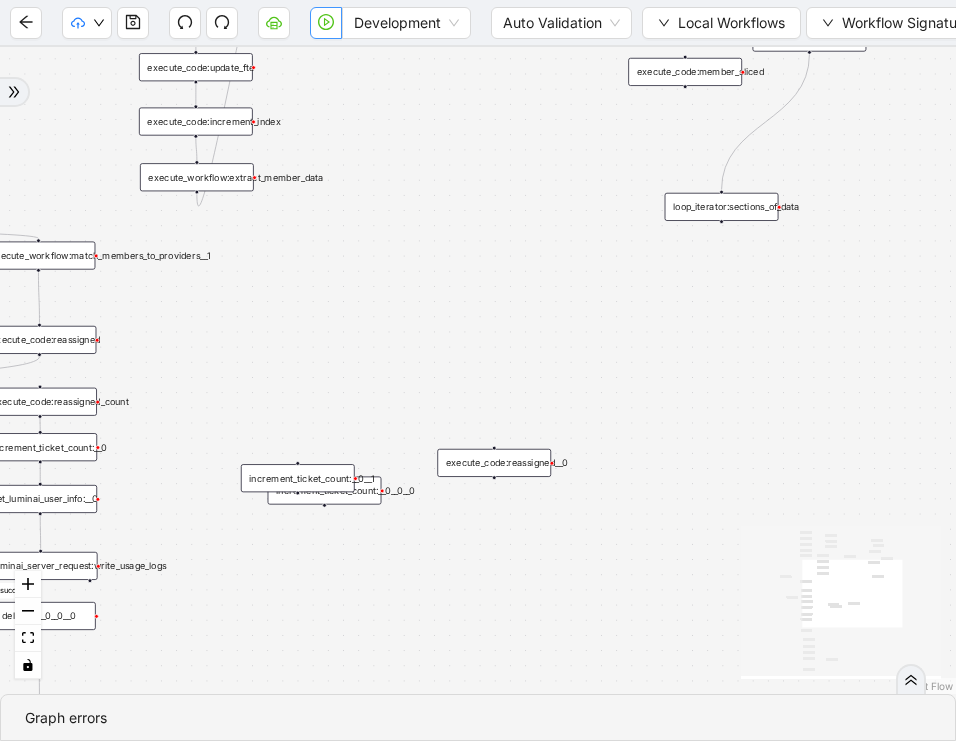 click on "success success success fallback loopFrom exitFrom onError trigger execute_workflow:extract_member_data execute_workflow:extract_provider_data execute_workflow:match_members_to_providers__1 execute_workflow:extract_keep_list execute_workflow:update_member_sheet increment_ticket_count:__0 delay:__1__0__0__0 get_luminai_user_info:__0 luminai_server_request:write_usage_logs execute_code:reassigned show_form:type_assign__0 loop_data:update_members execute_workflow:update_spark loop_iterator:updatedMember__0 luminai_server_request:write_failed_to_assign delay: luminai_server_request:write_succeeded increment_ticket_count:__0__0 execute_code:reassigned_count loop_data:sections_of_data loop_iterator:sections_of_data execute_code:member_sliced execute_code:index execute_code:end_index__0 execute_code:member_count execute_code:number_sections execute_workflow:extract_provider_data__0 execute_workflow:match_members_to_providers__1__0 execute_code:reassigned__0 increment_ticket_count:__0__0__0 execute_code:fte delay:__0" at bounding box center [478, 370] 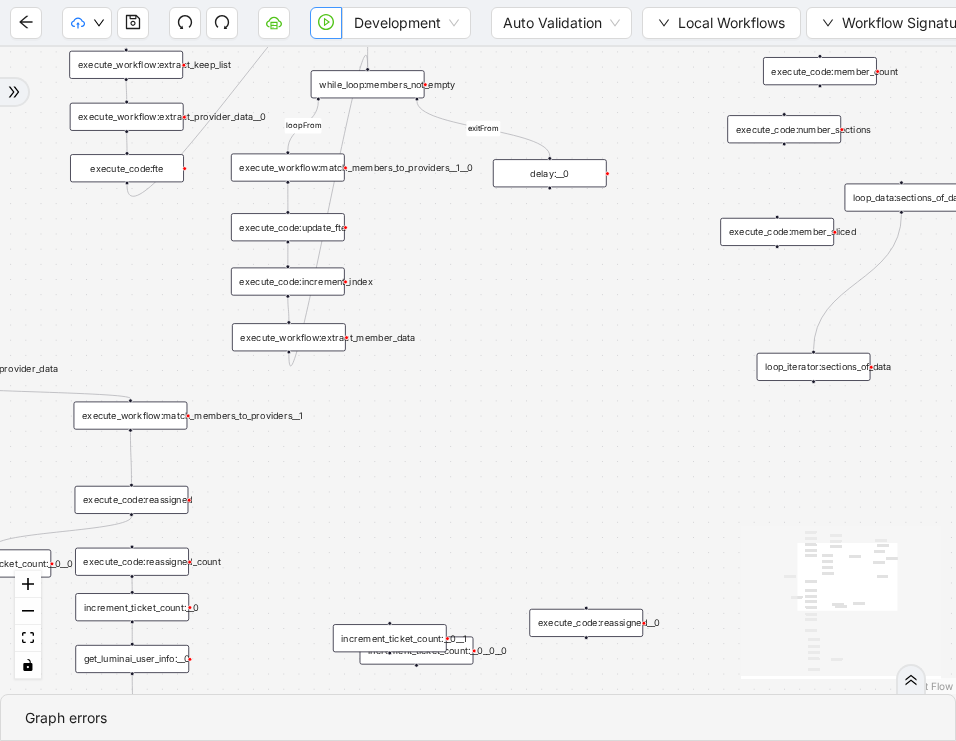 drag, startPoint x: 631, startPoint y: 354, endPoint x: 742, endPoint y: 526, distance: 204.7071 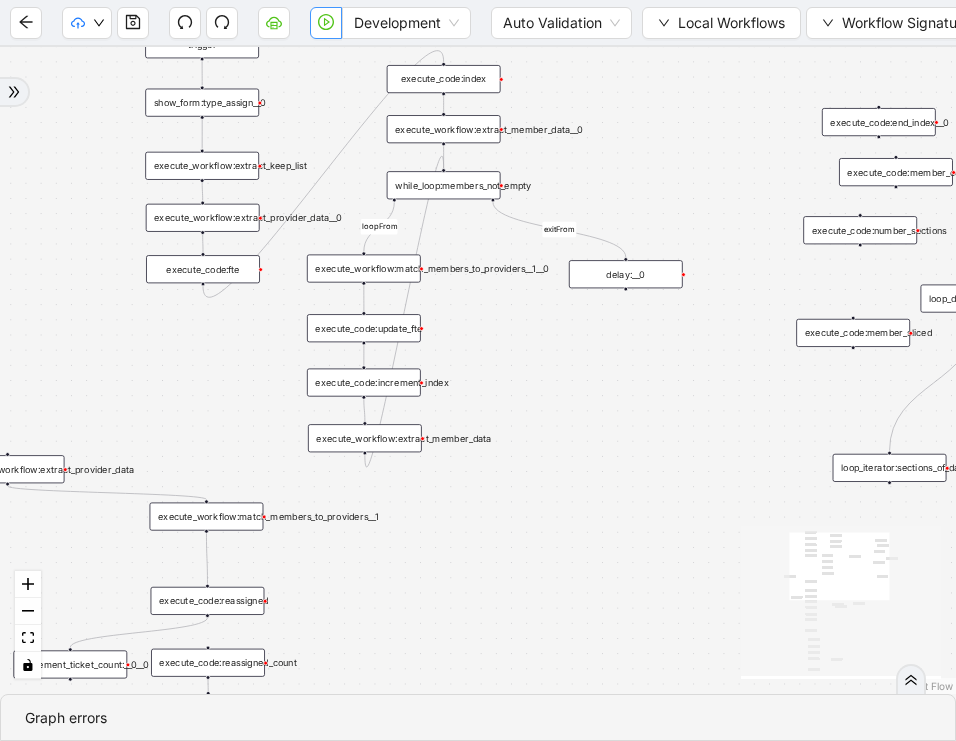 drag, startPoint x: 681, startPoint y: 366, endPoint x: 737, endPoint y: 455, distance: 105.15227 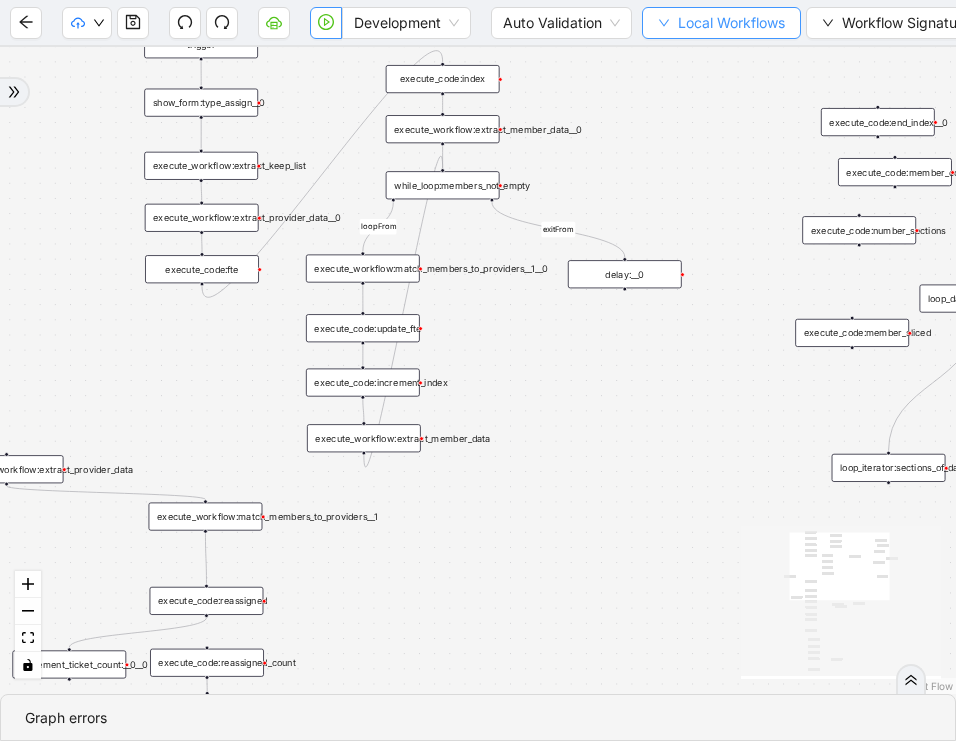 click on "Local Workflows" at bounding box center [731, 23] 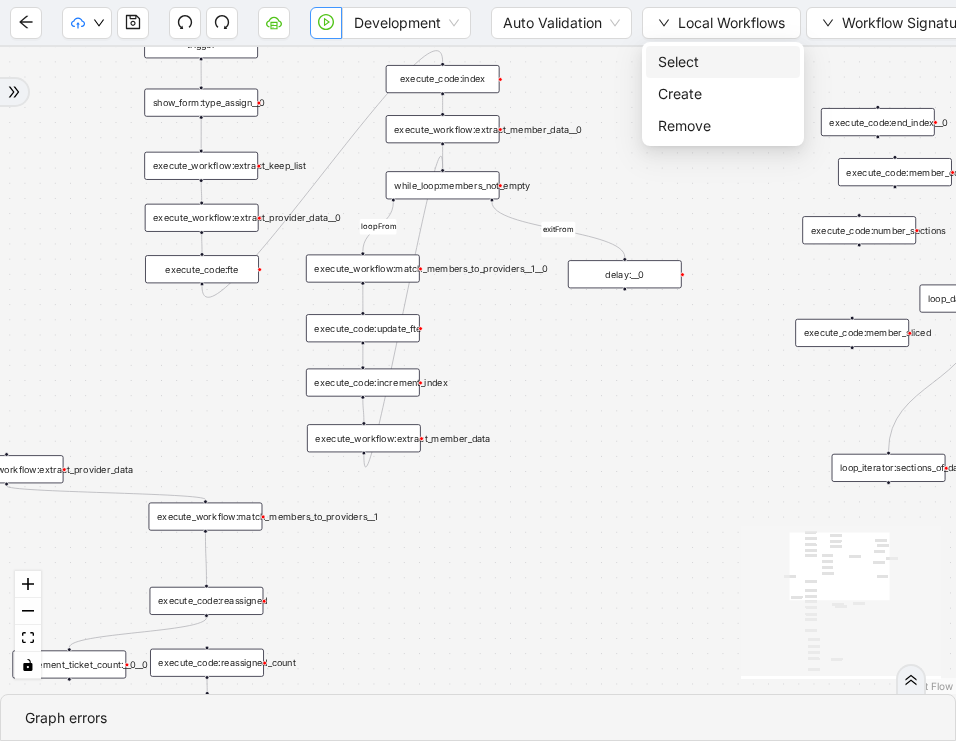 click on "Select" at bounding box center (723, 62) 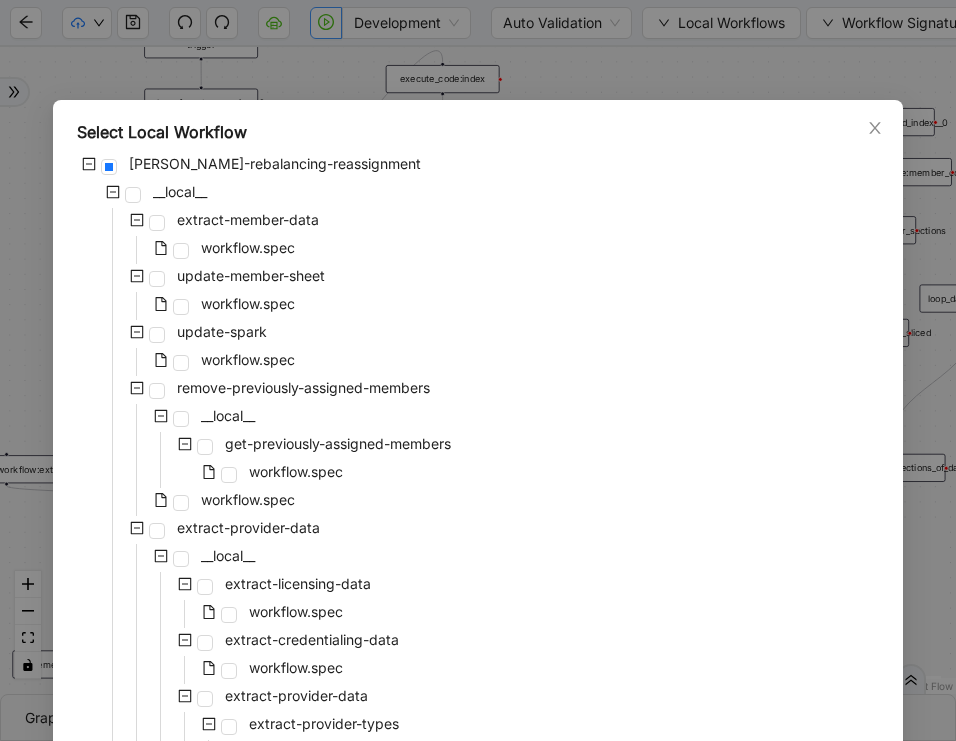 scroll, scrollTop: 647, scrollLeft: 0, axis: vertical 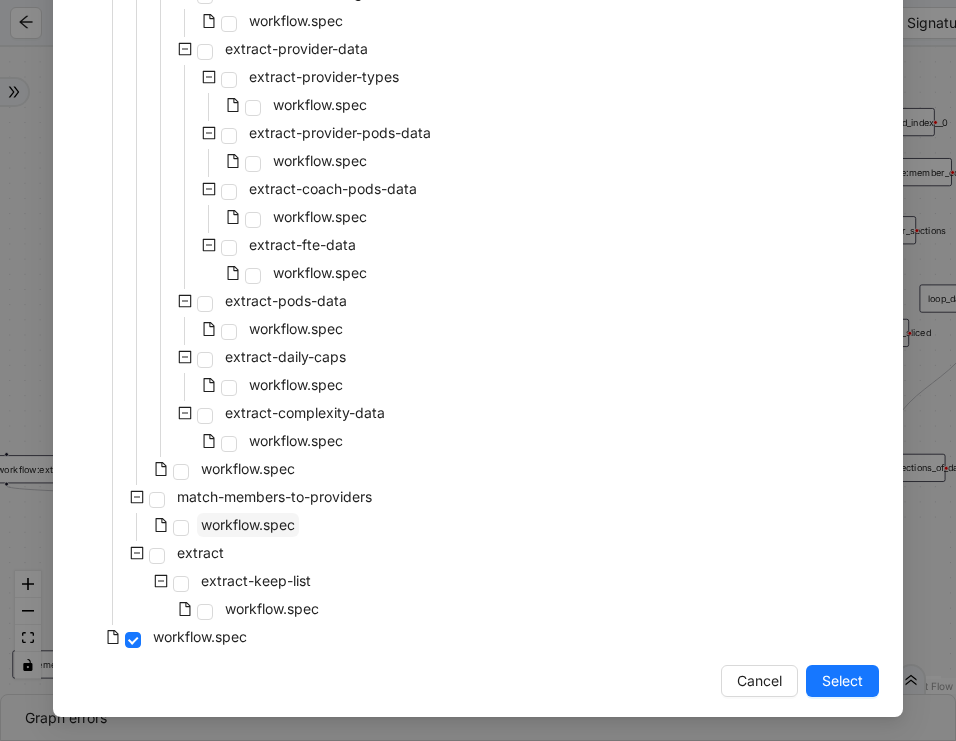 click on "workflow.spec" at bounding box center [248, 524] 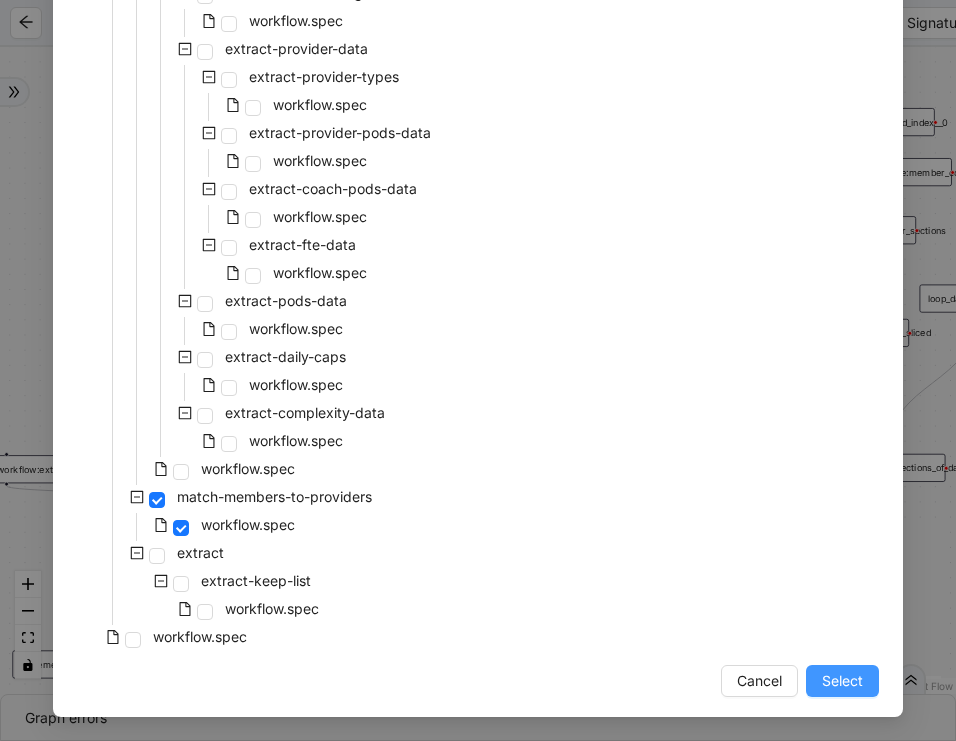 click on "Select" at bounding box center [842, 681] 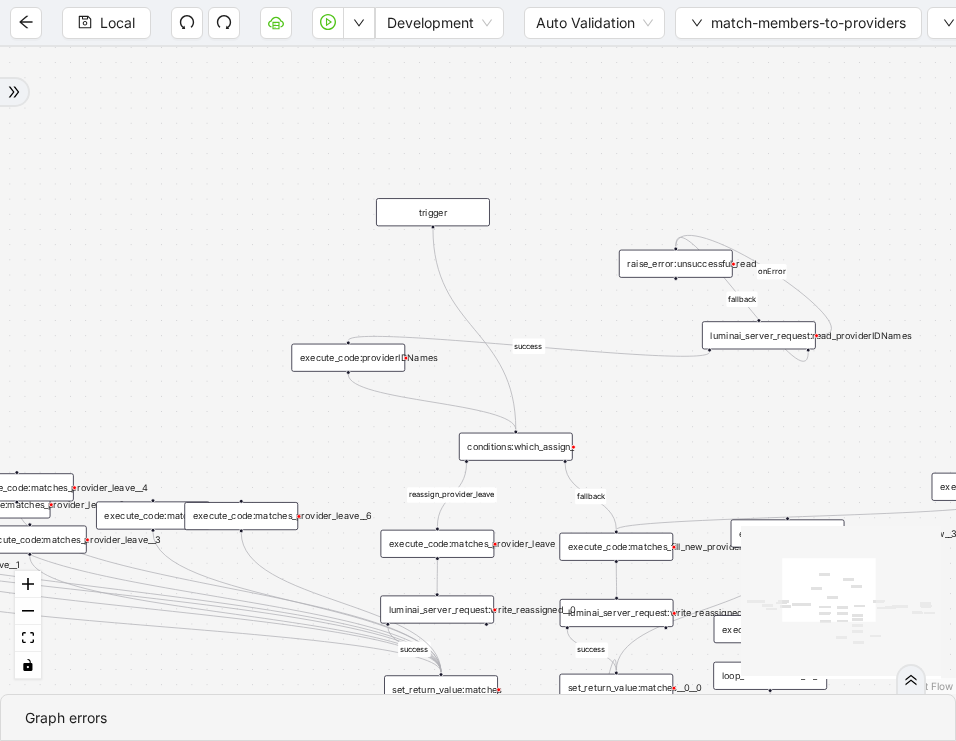 drag, startPoint x: 548, startPoint y: 354, endPoint x: 548, endPoint y: 170, distance: 184 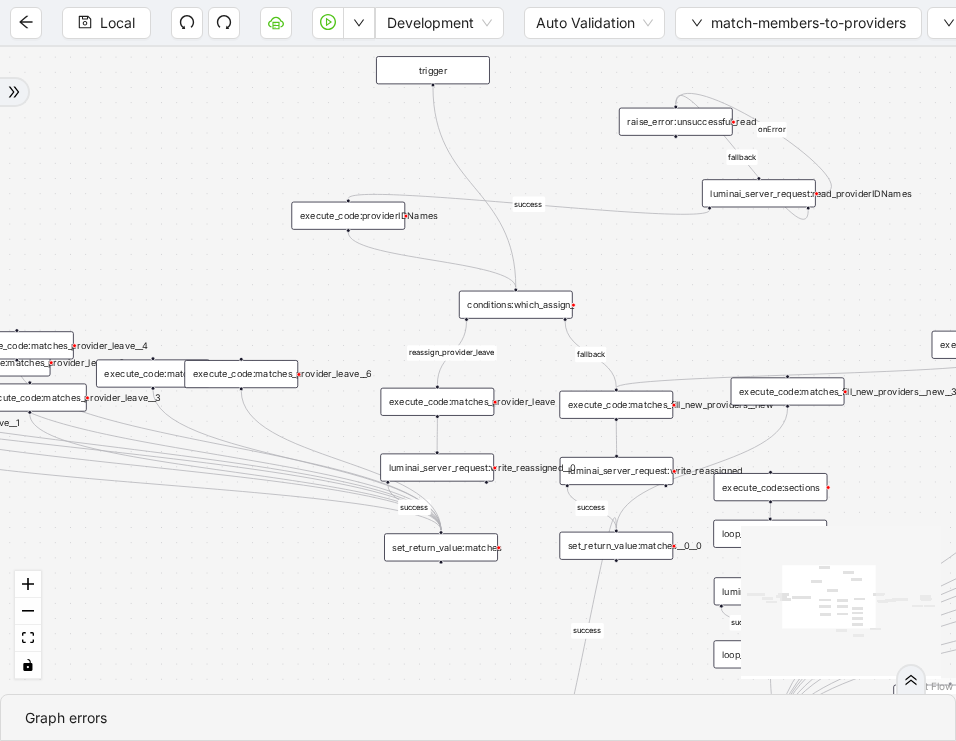 click on "execute_code:matches_provider_leave" at bounding box center (437, 402) 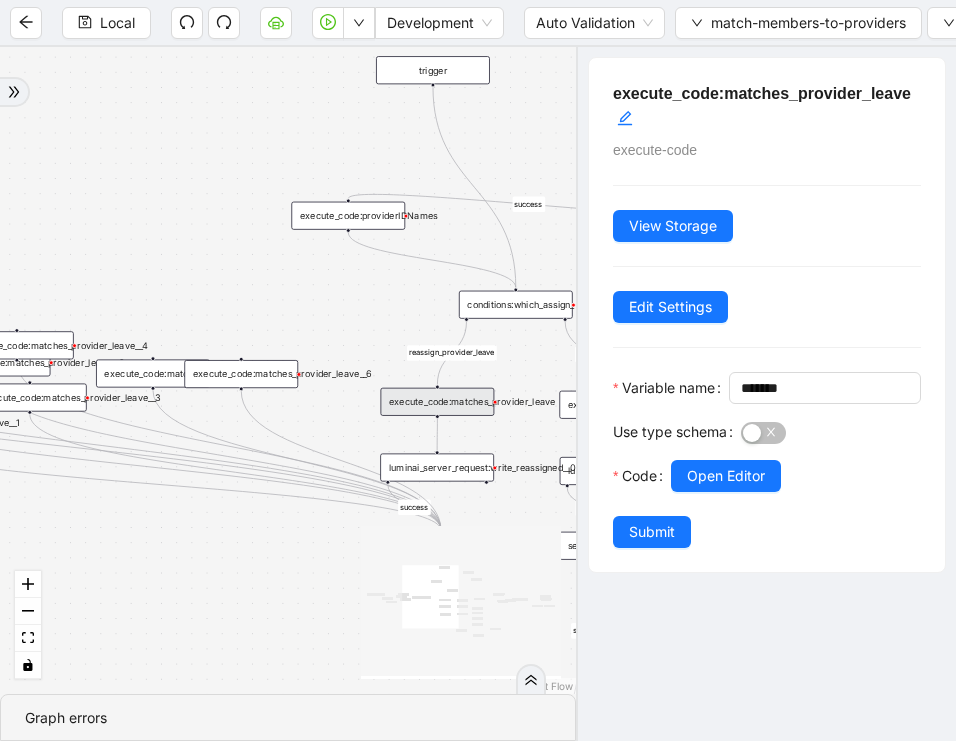click at bounding box center (796, 504) 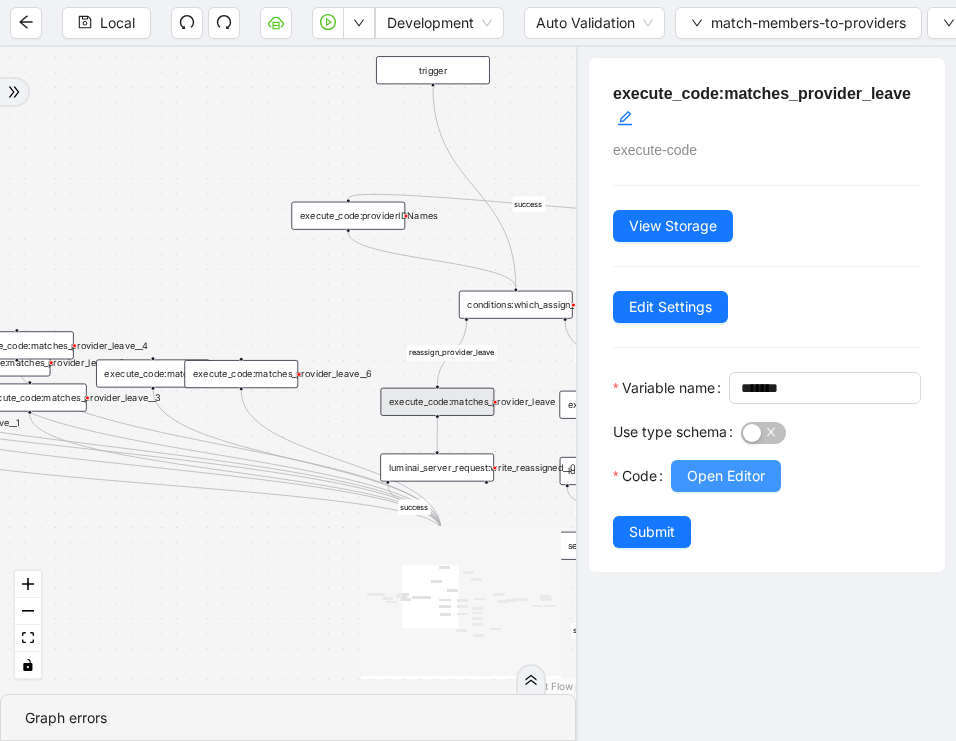 click on "Open Editor" at bounding box center [726, 476] 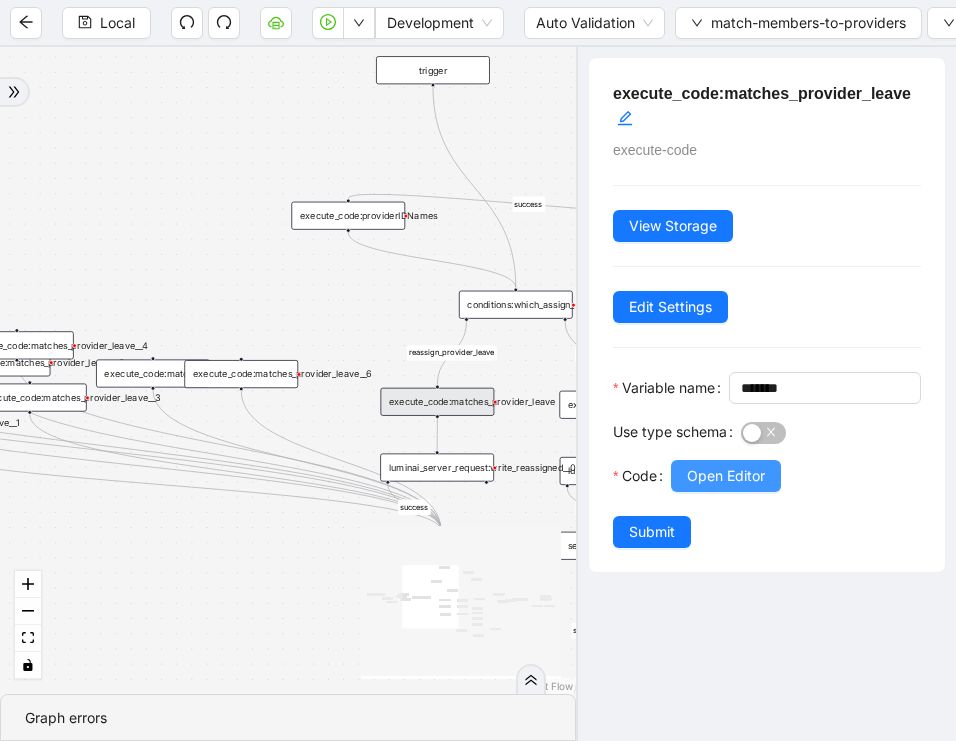 scroll, scrollTop: 300, scrollLeft: 0, axis: vertical 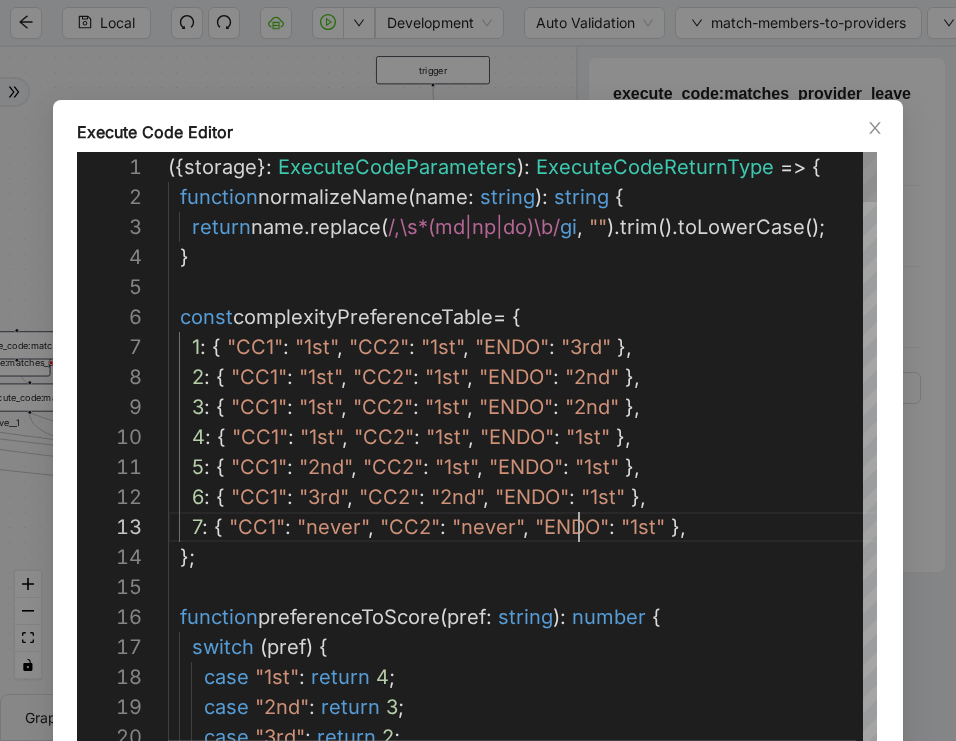 click on "({  storage  }:   ExecuteCodeParameters ):   ExecuteCodeReturnType   =>   {    function  normalizeName ( name :   string ):   string   {      return  name . replace ( /,\s*(md|np|do)\b/ gi ,   "" ). trim (). toLowerCase ();    }    const  complexityPreferenceTable  =   {      1 :   {   "CC1" :   "1st" ,   "CC2" :   "1st" ,   "ENDO" :   "3rd"   },      2 :   {   "CC1" :   "1st" ,   "CC2" :   "1st" ,   "ENDO" :   "2nd"   },      3 :   {   "CC1" :   "1st" ,   "CC2" :   "1st" ,   "ENDO" :   "2nd"   },      4 :   {   "CC1" :   "1st" ,   "CC2" :   "1st" ,   "ENDO" :   "1st"   },      5 :   {   "CC1" :   "2nd" ,   "CC2" :   "1st" ,   "ENDO" :   "1st"   },      6 :   {   "CC1" :   "3rd" ,   "CC2" :   "2nd" ,   "ENDO" :   "1st"   },      7 :   {   "CC1" :   "never" ,   "CC2" :   "never" ,   "ENDO" :   "1st"   },    };    function  preferenceToScore ( pref :   string ):   number   {      switch   (" at bounding box center [526, 3722] 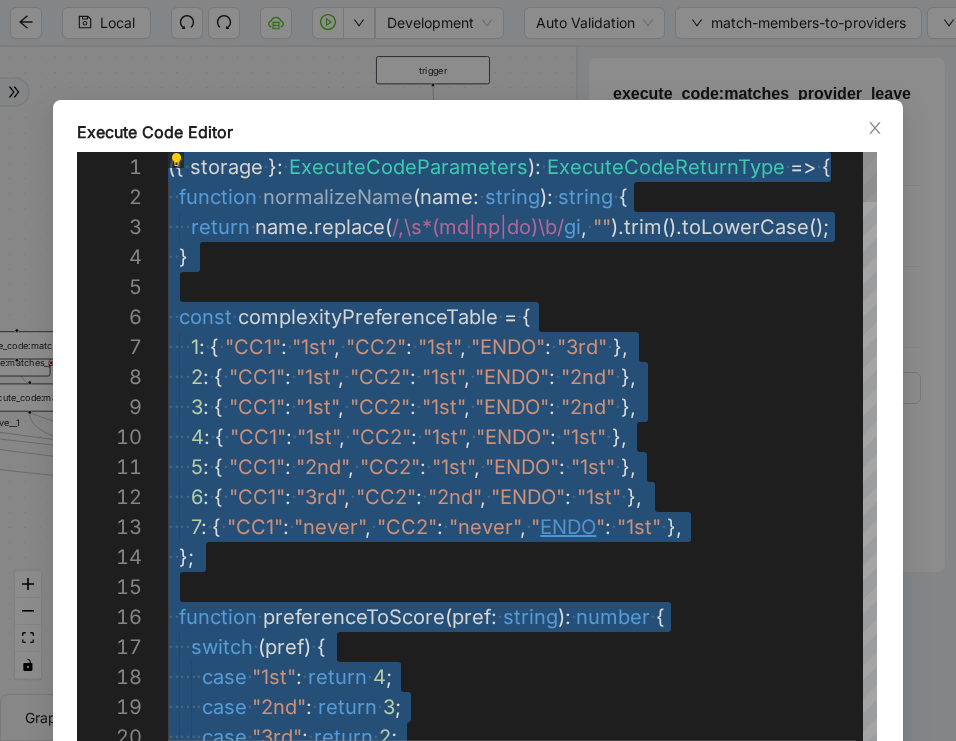 paste 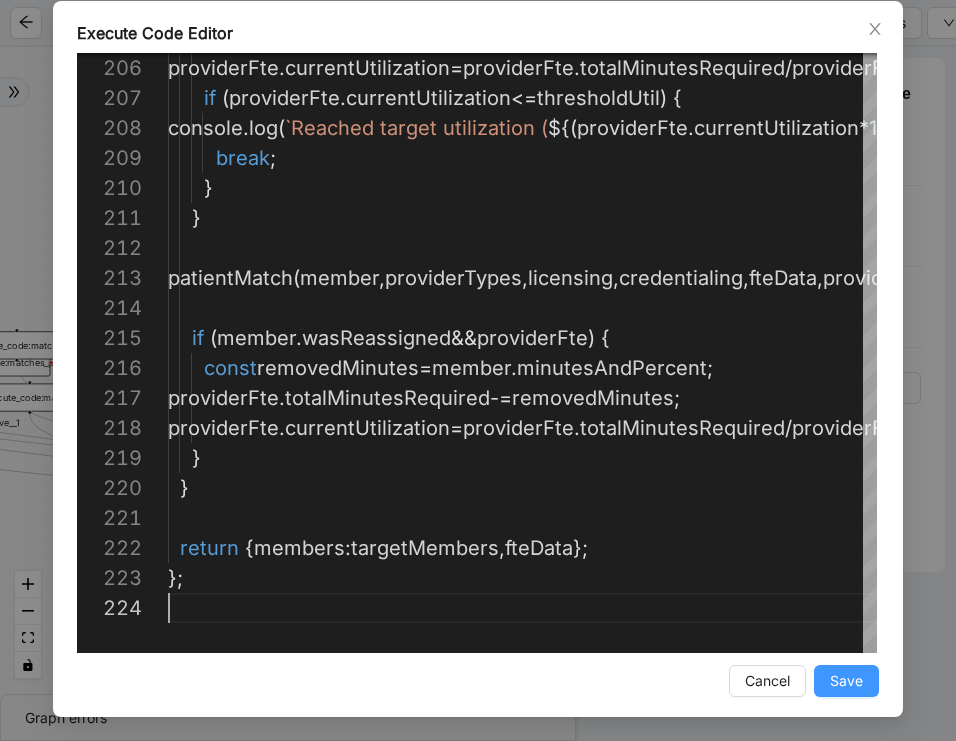 click on "Save" at bounding box center [846, 681] 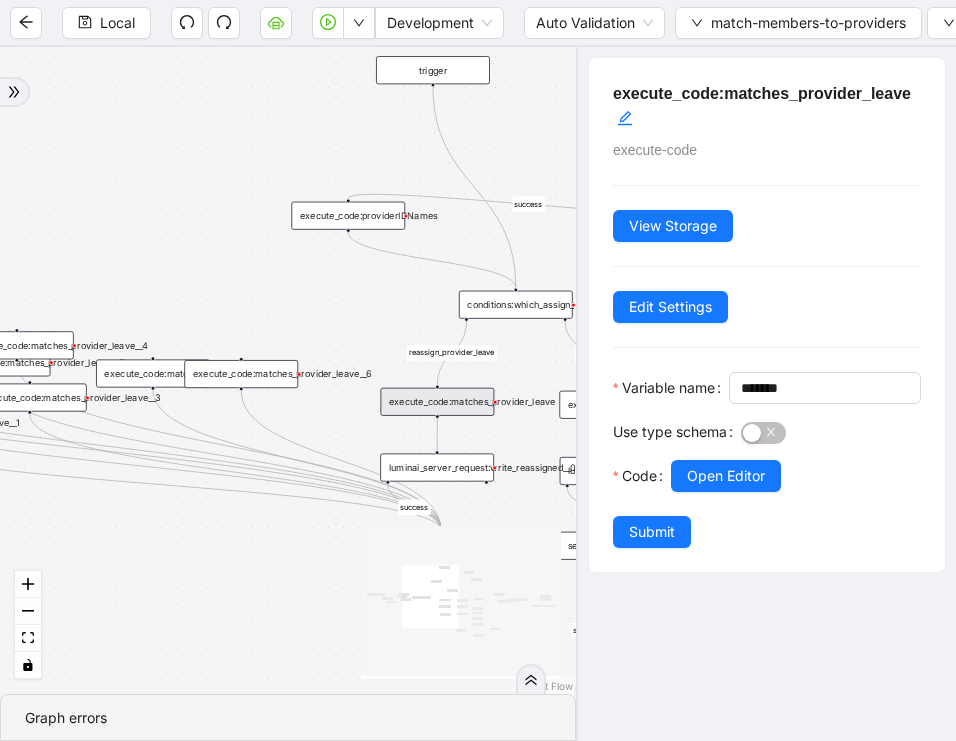 scroll, scrollTop: 0, scrollLeft: 0, axis: both 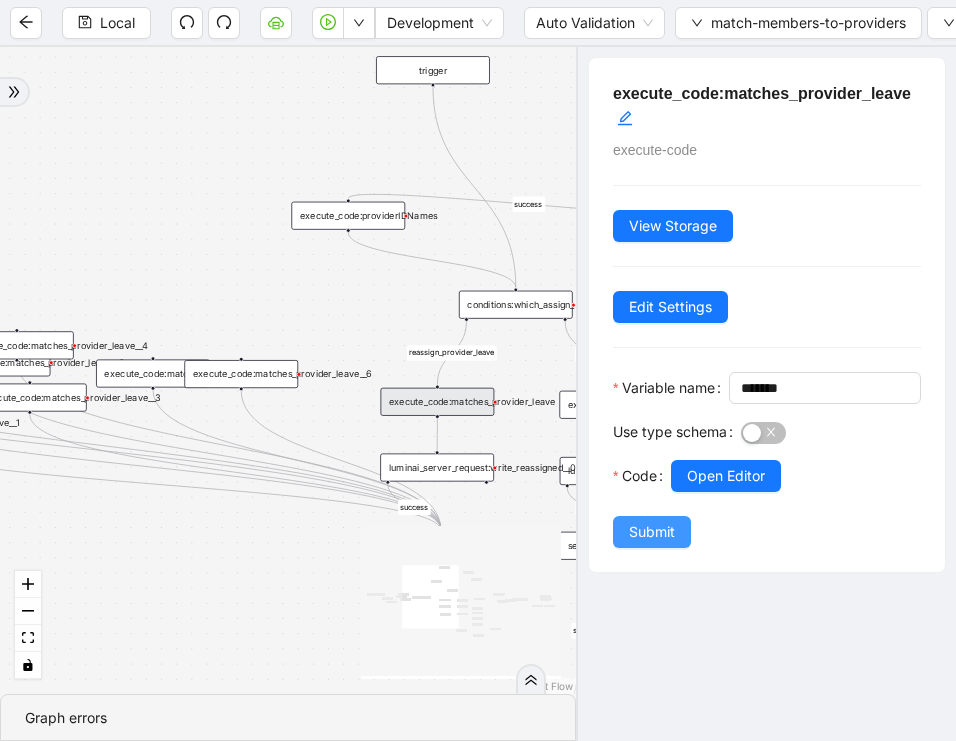 click on "Submit" at bounding box center (652, 532) 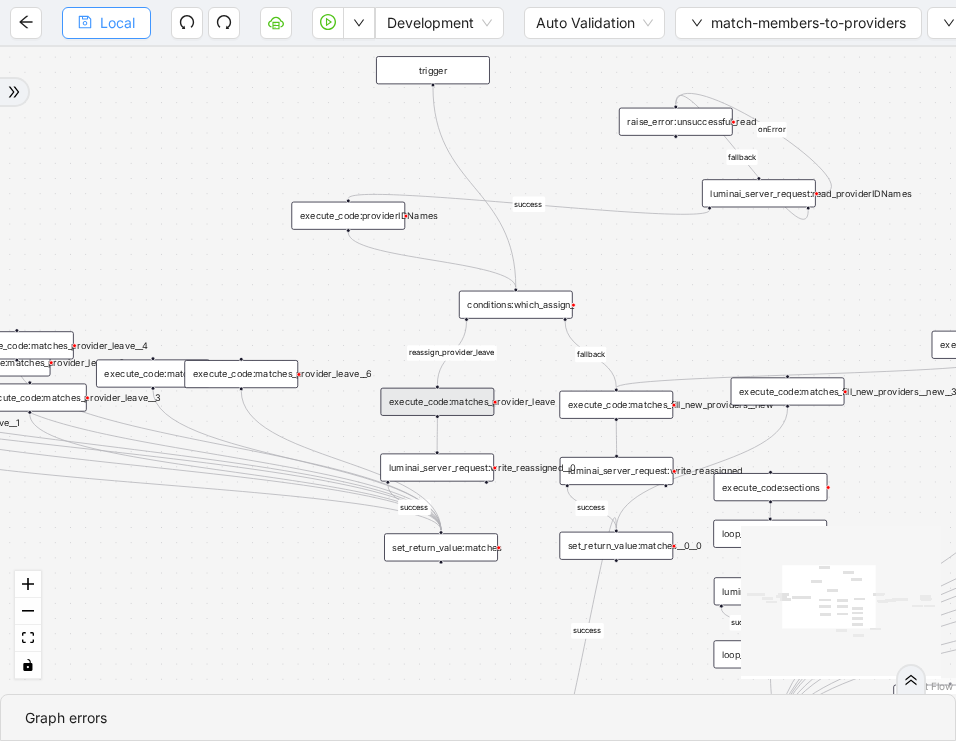 click on "Local" at bounding box center [117, 23] 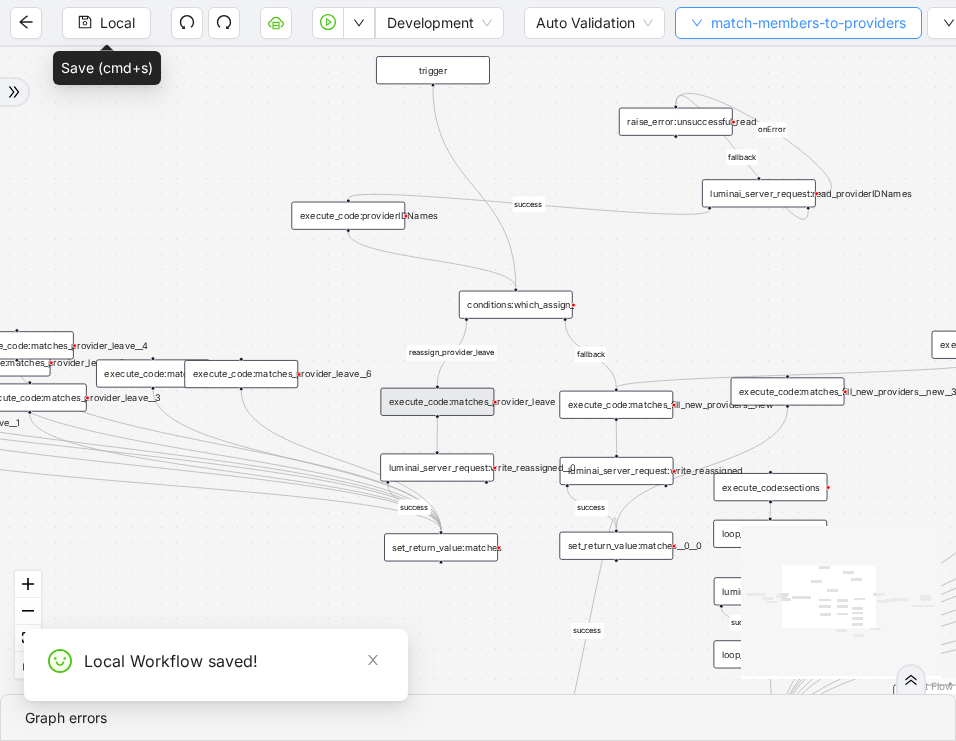 click on "match-members-to-providers" at bounding box center [808, 23] 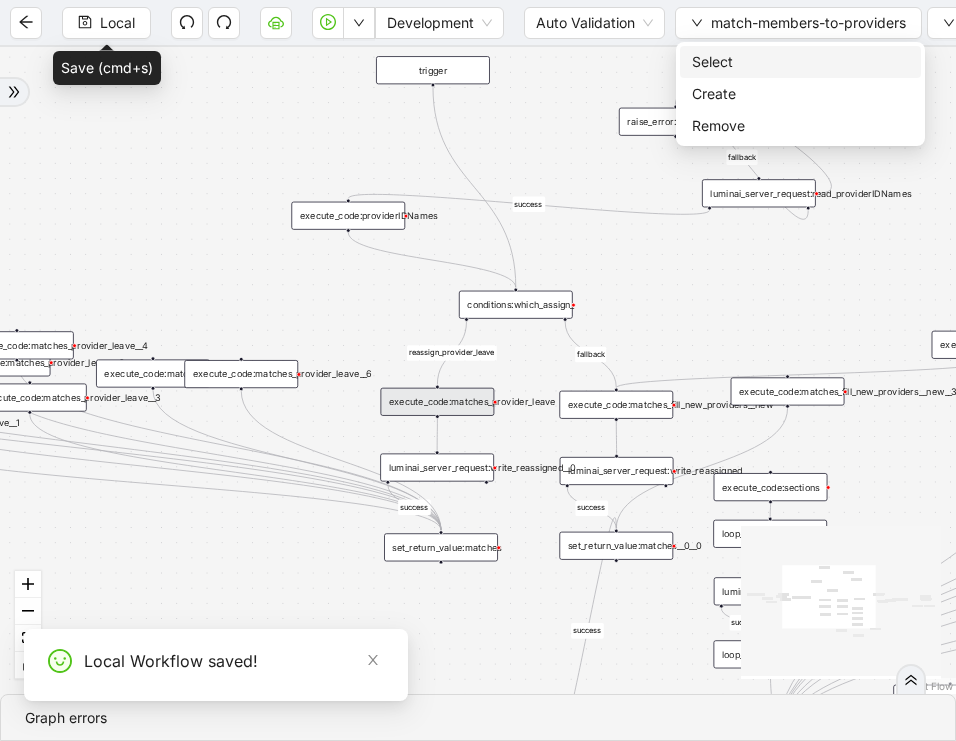 click on "Select" at bounding box center (800, 62) 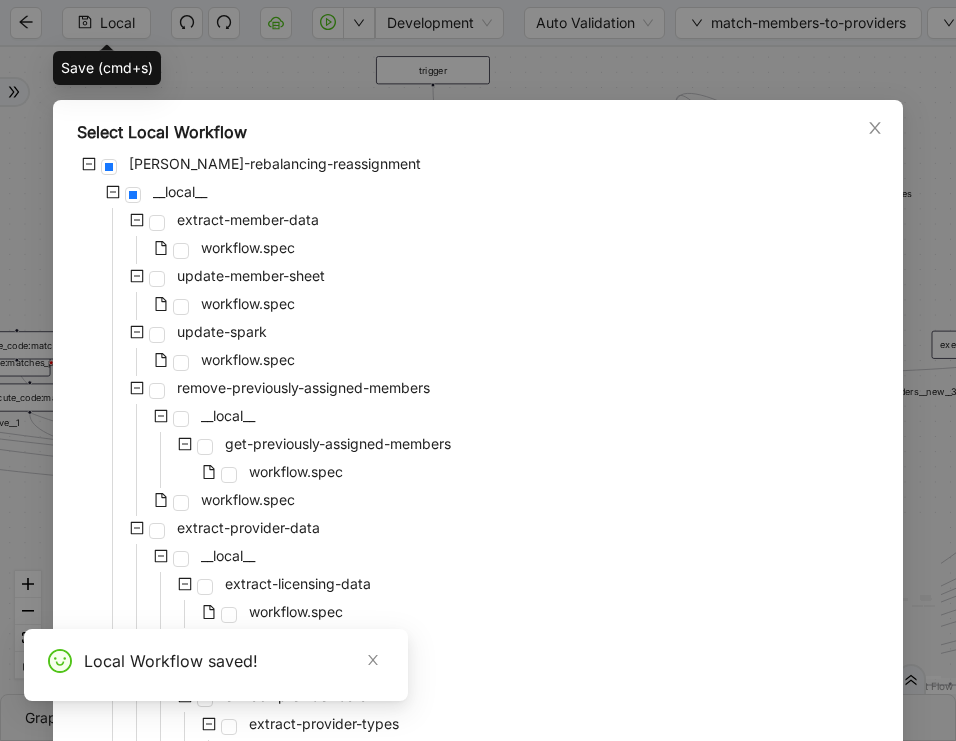 scroll, scrollTop: 647, scrollLeft: 0, axis: vertical 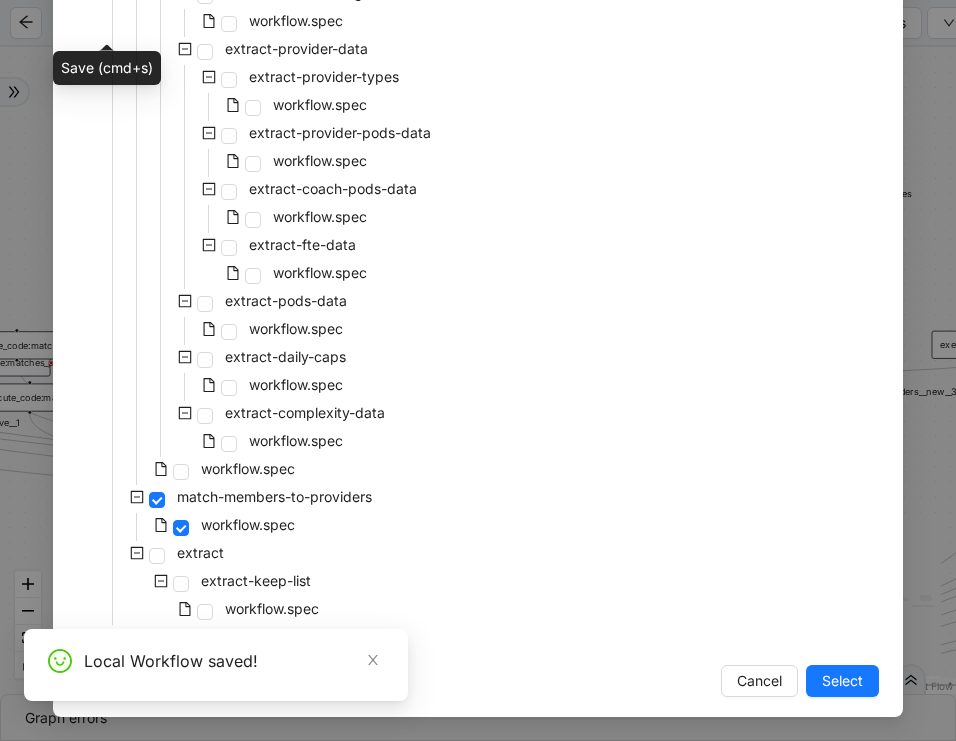 click on "Local Workflow saved!" at bounding box center (216, 665) 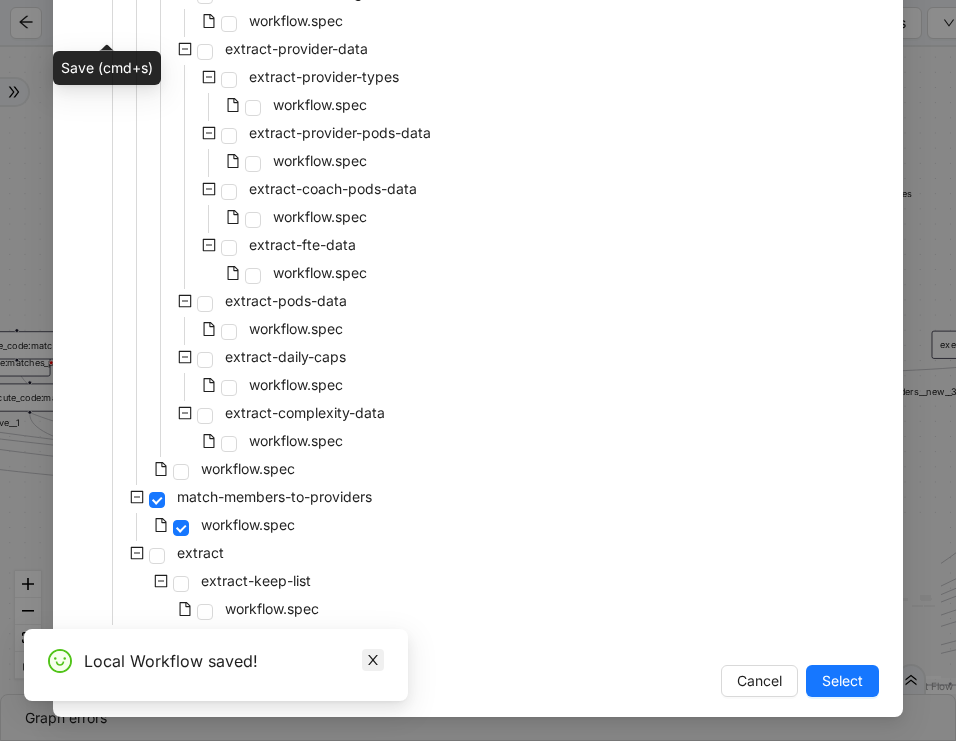 click at bounding box center [373, 660] 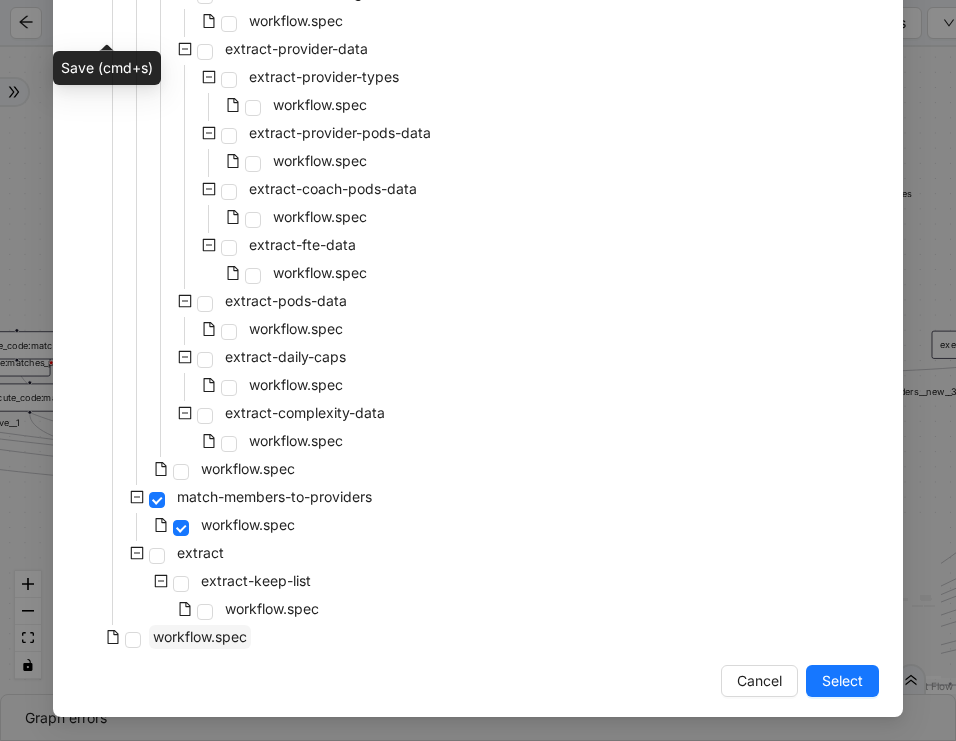 click on "workflow.spec" at bounding box center (200, 636) 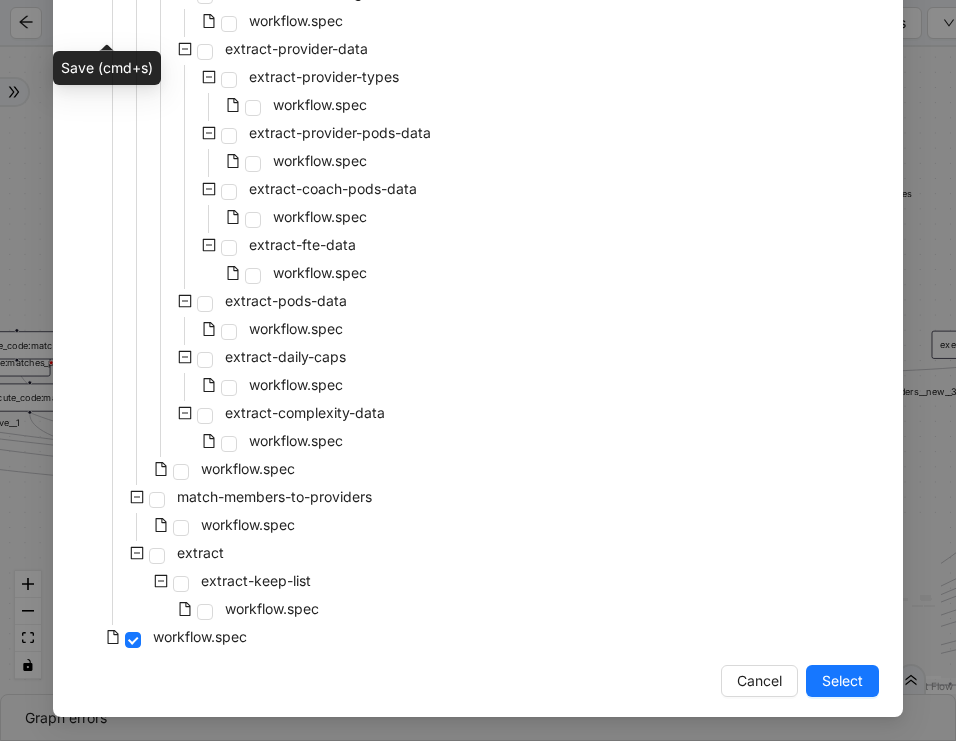 click on "Select" at bounding box center [842, 681] 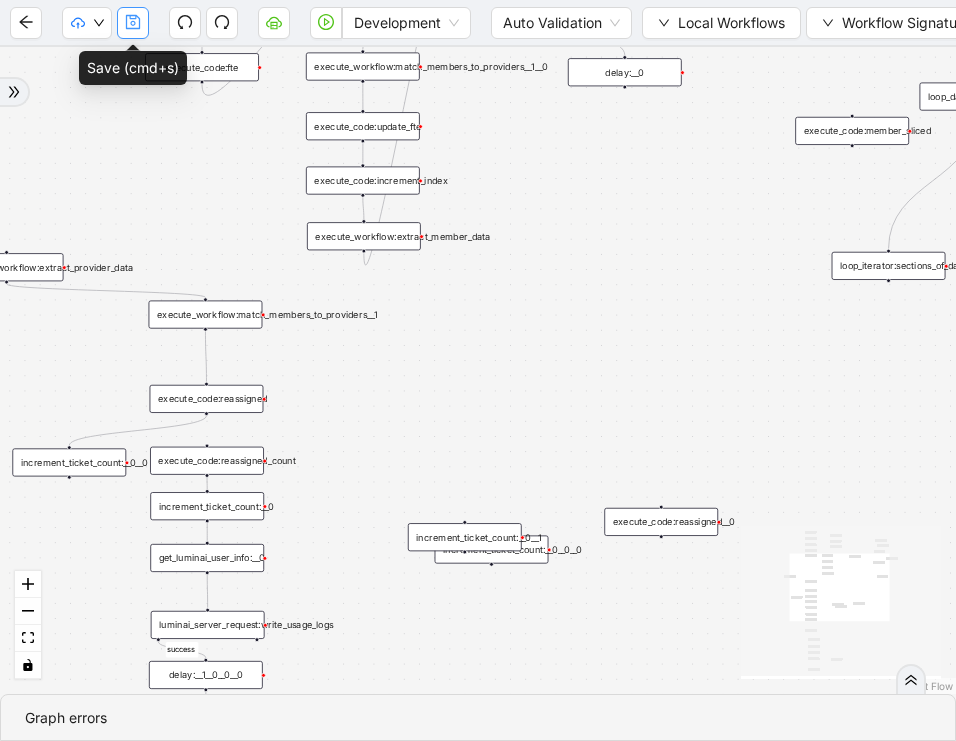 click 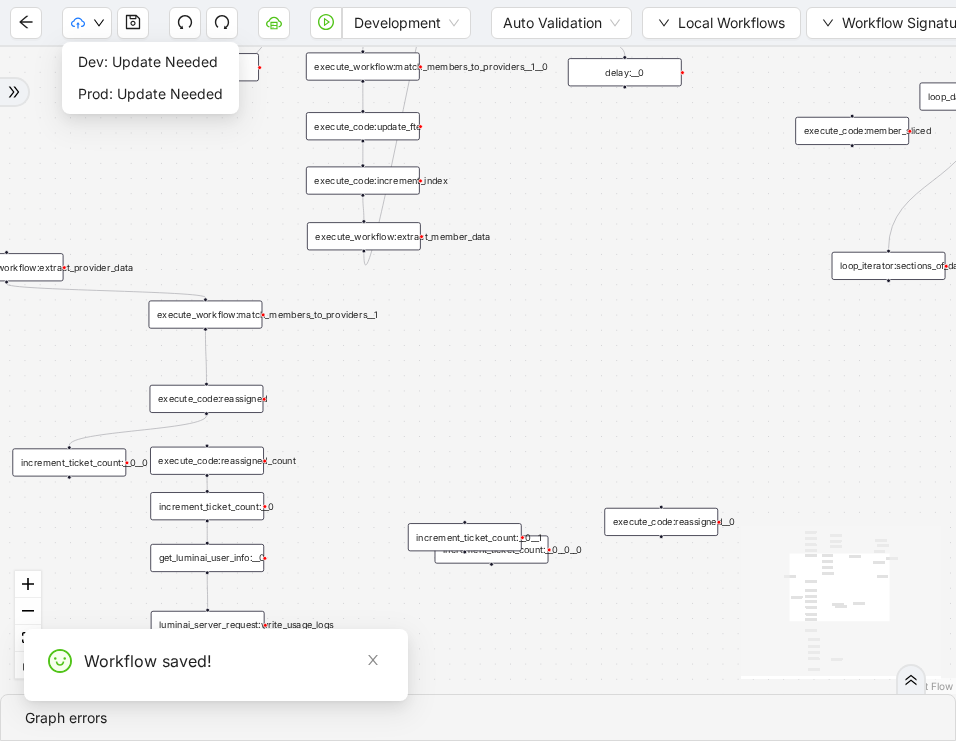 click on "Dev: Update Needed" at bounding box center [150, 62] 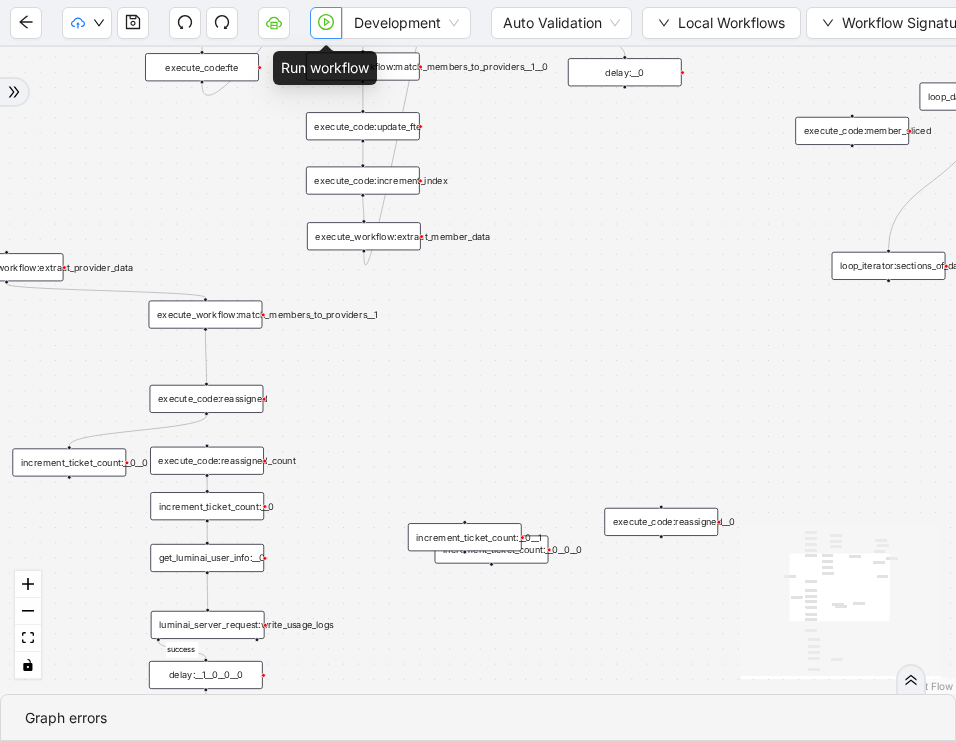 click 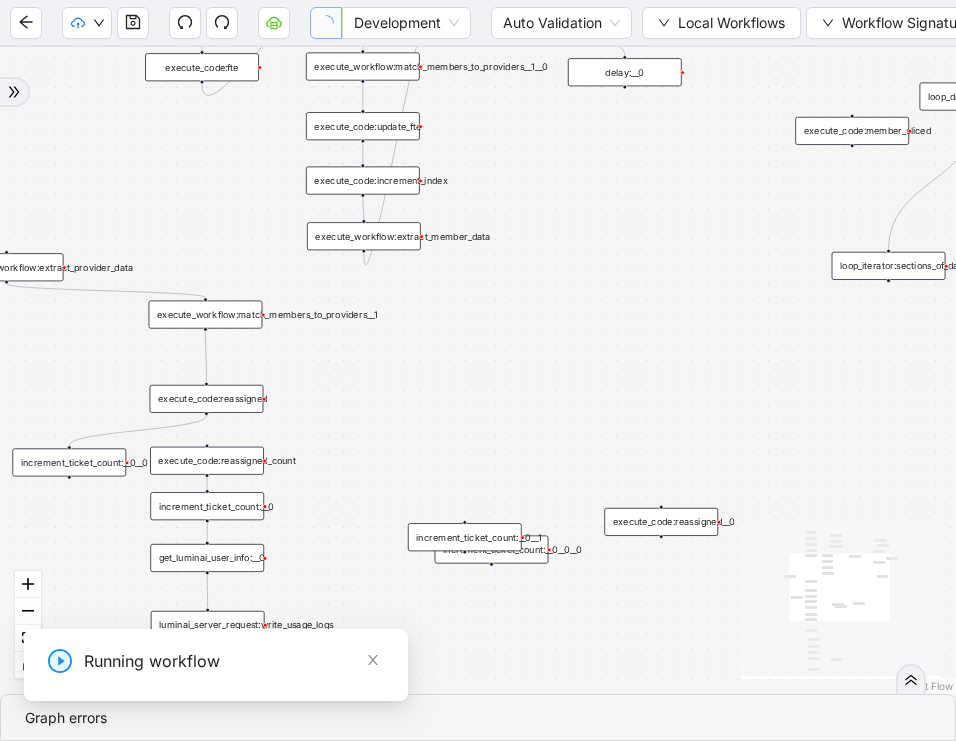 scroll, scrollTop: 0, scrollLeft: 0, axis: both 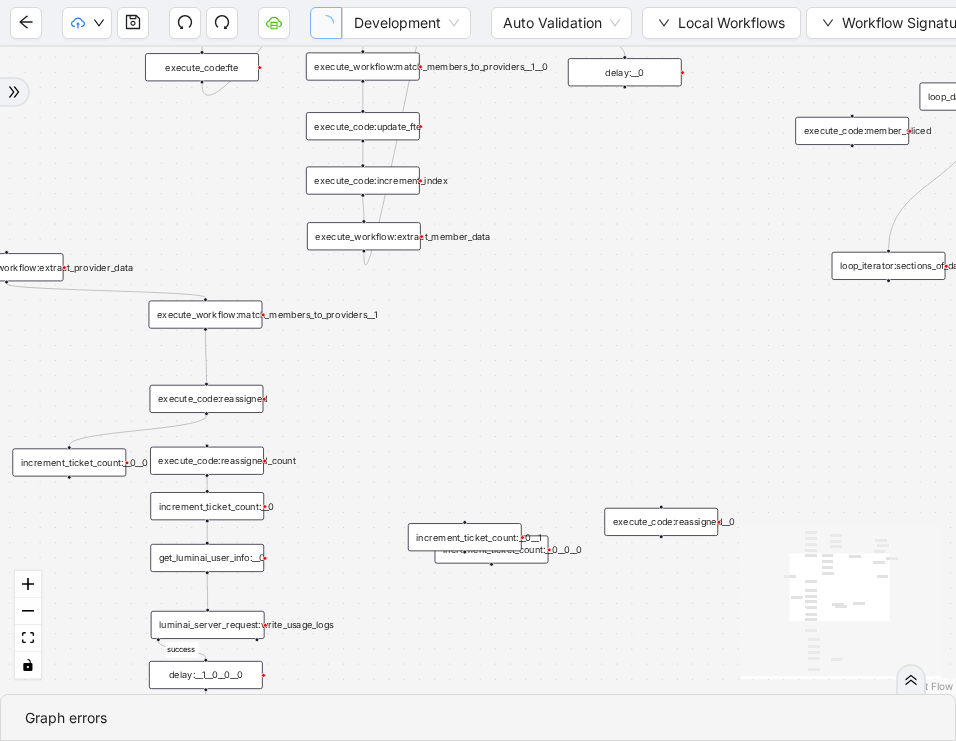 click on "****" at bounding box center (150, 773) 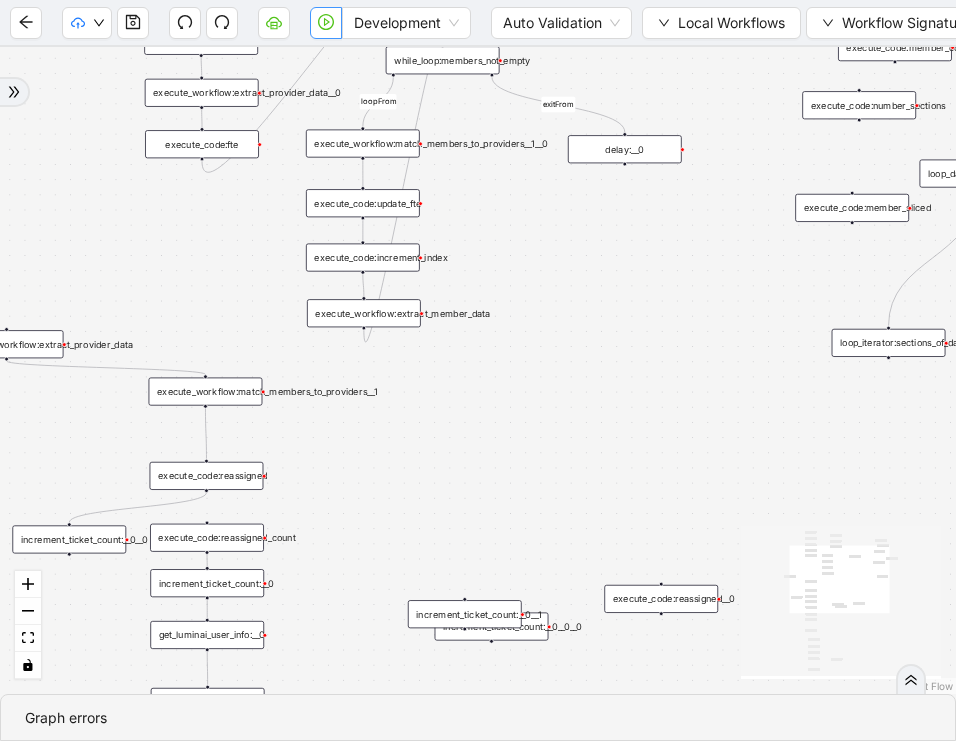 drag, startPoint x: 841, startPoint y: 367, endPoint x: 840, endPoint y: 445, distance: 78.00641 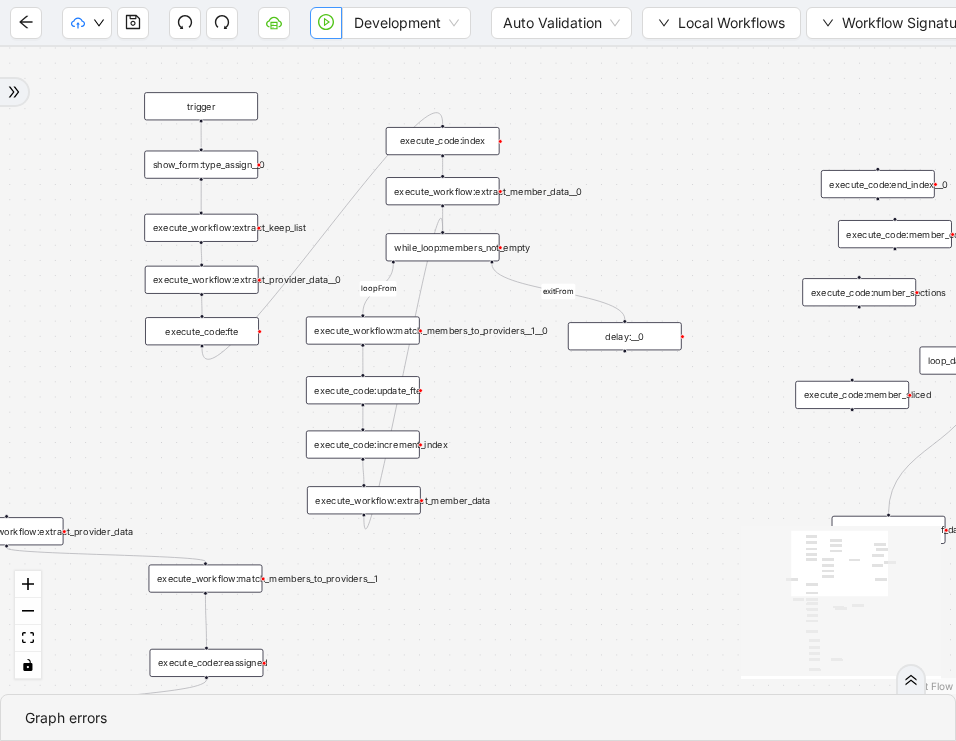 drag, startPoint x: 743, startPoint y: 411, endPoint x: 743, endPoint y: 597, distance: 186 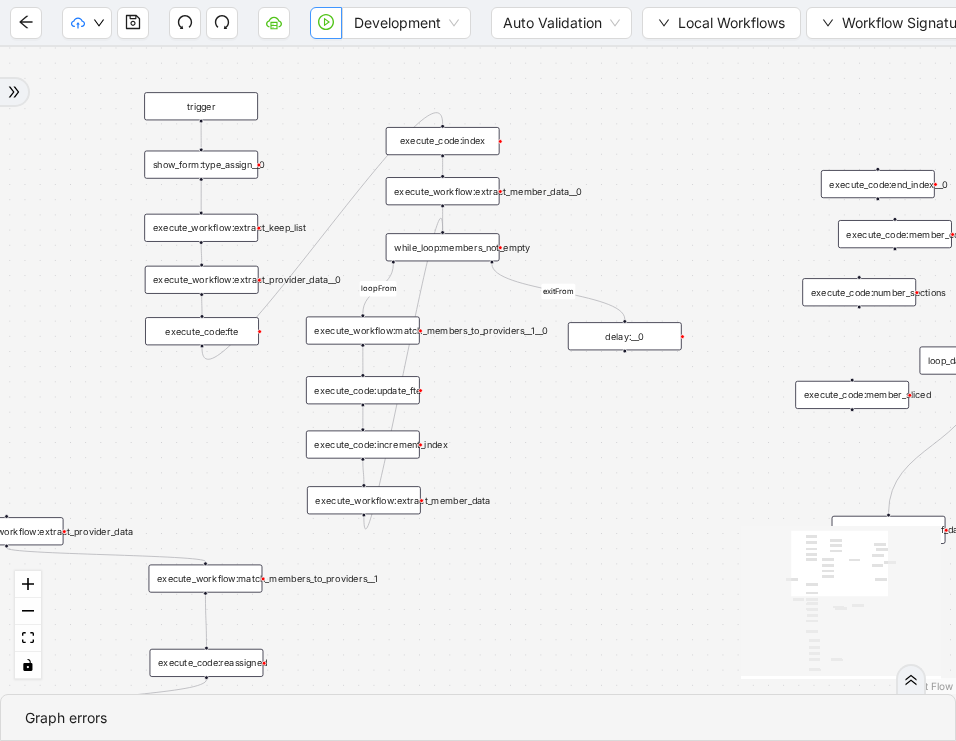 click at bounding box center (326, 23) 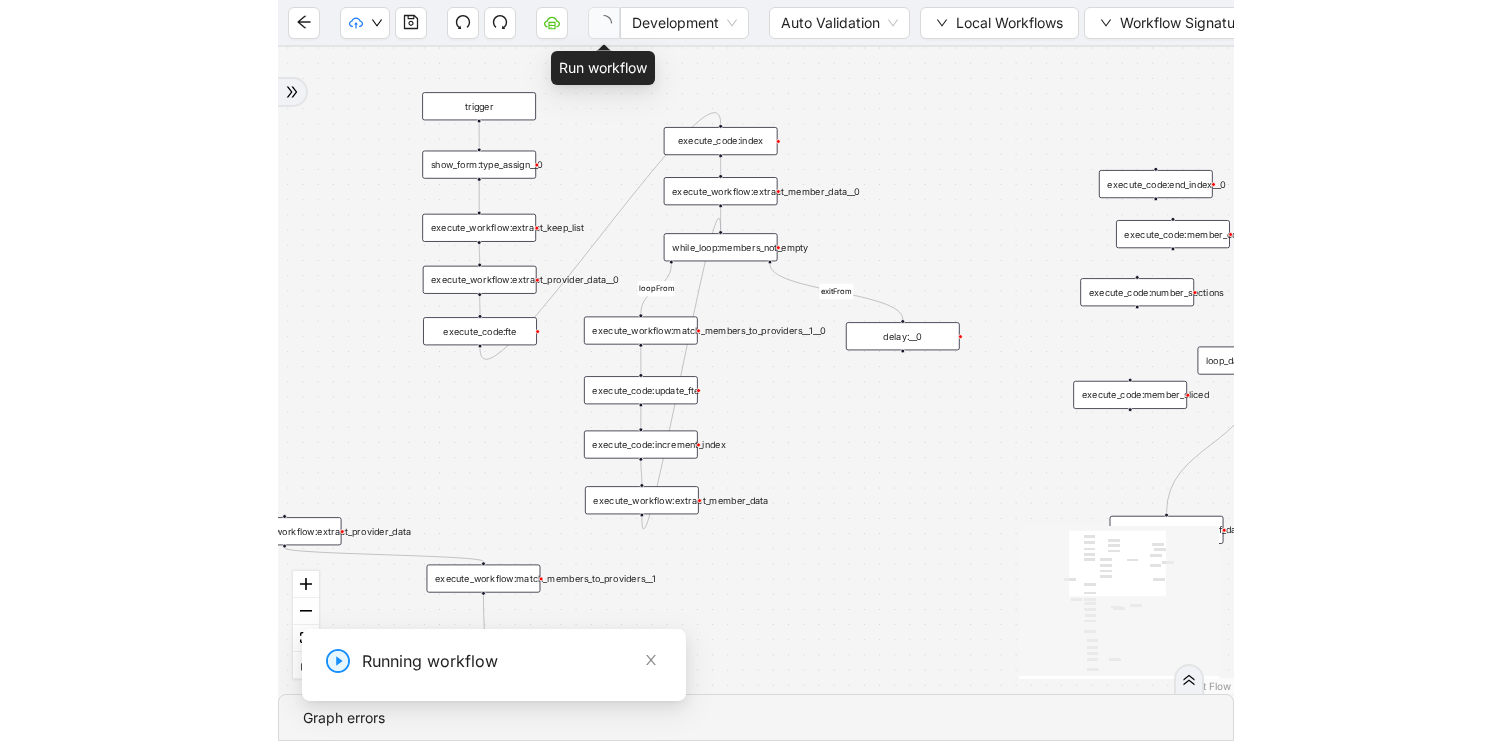 scroll, scrollTop: 0, scrollLeft: 0, axis: both 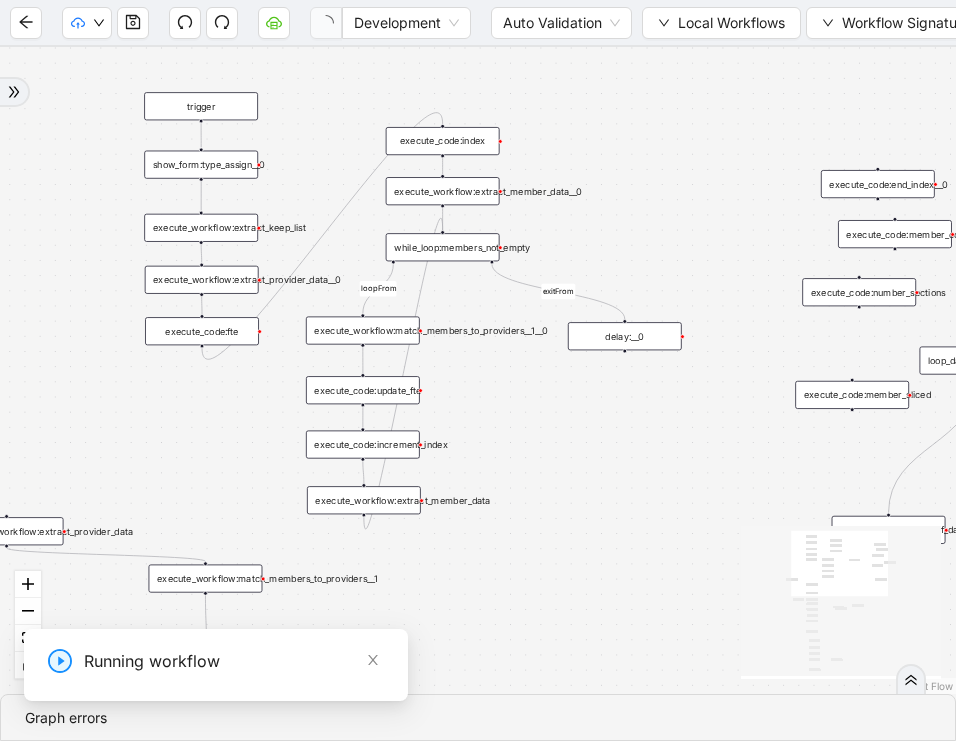 click on "**********" at bounding box center [150, 697] 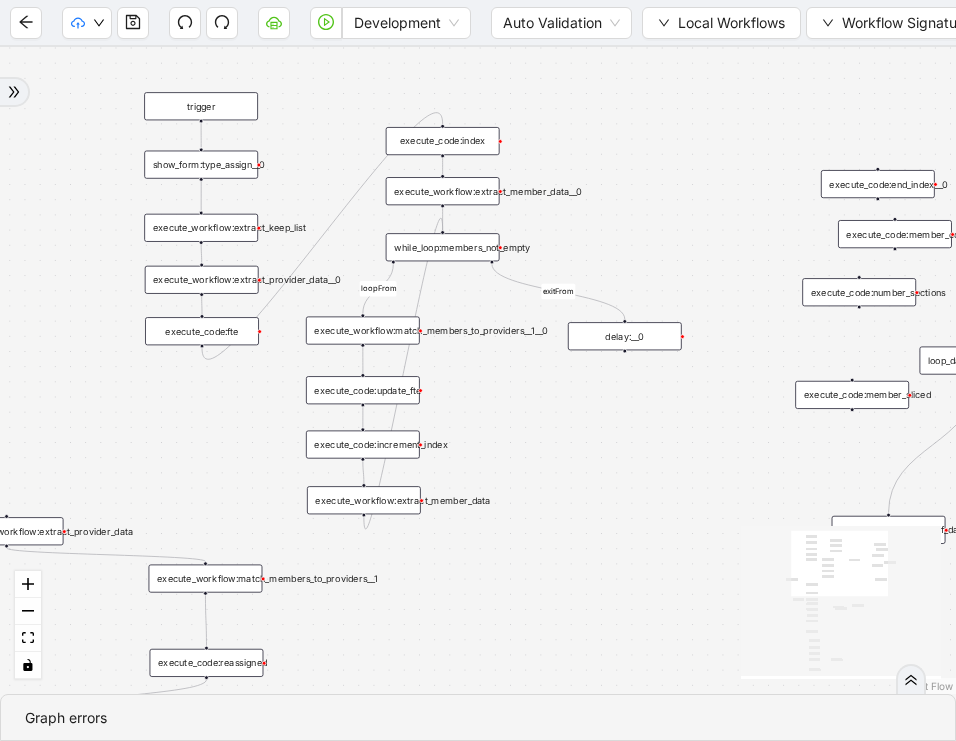 click on "success success success fallback loopFrom exitFrom onError trigger execute_workflow:extract_member_data execute_workflow:extract_provider_data execute_workflow:match_members_to_providers__1 execute_workflow:extract_keep_list execute_workflow:update_member_sheet increment_ticket_count:__0 delay:__1__0__0__0 get_luminai_user_info:__0 luminai_server_request:write_usage_logs execute_code:reassigned show_form:type_assign__0 loop_data:update_members execute_workflow:update_spark loop_iterator:updatedMember__0 luminai_server_request:write_failed_to_assign delay: luminai_server_request:write_succeeded increment_ticket_count:__0__0 execute_code:reassigned_count loop_data:sections_of_data loop_iterator:sections_of_data execute_code:member_sliced execute_code:index execute_code:end_index__0 execute_code:member_count execute_code:number_sections execute_workflow:extract_provider_data__0 execute_workflow:match_members_to_providers__1__0 execute_code:reassigned__0 increment_ticket_count:__0__0__0 execute_code:fte delay:__0" at bounding box center (478, 370) 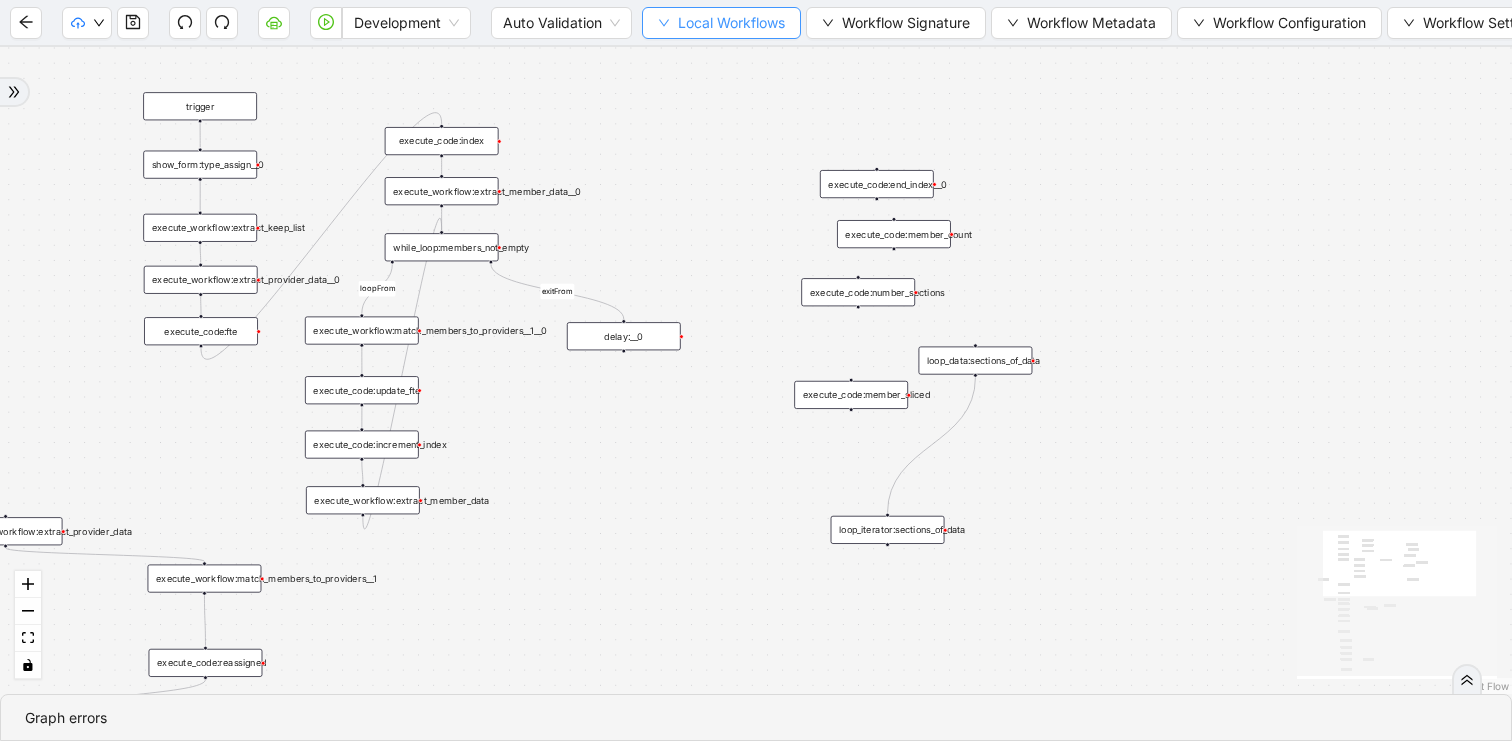 click on "Local Workflows" at bounding box center [731, 23] 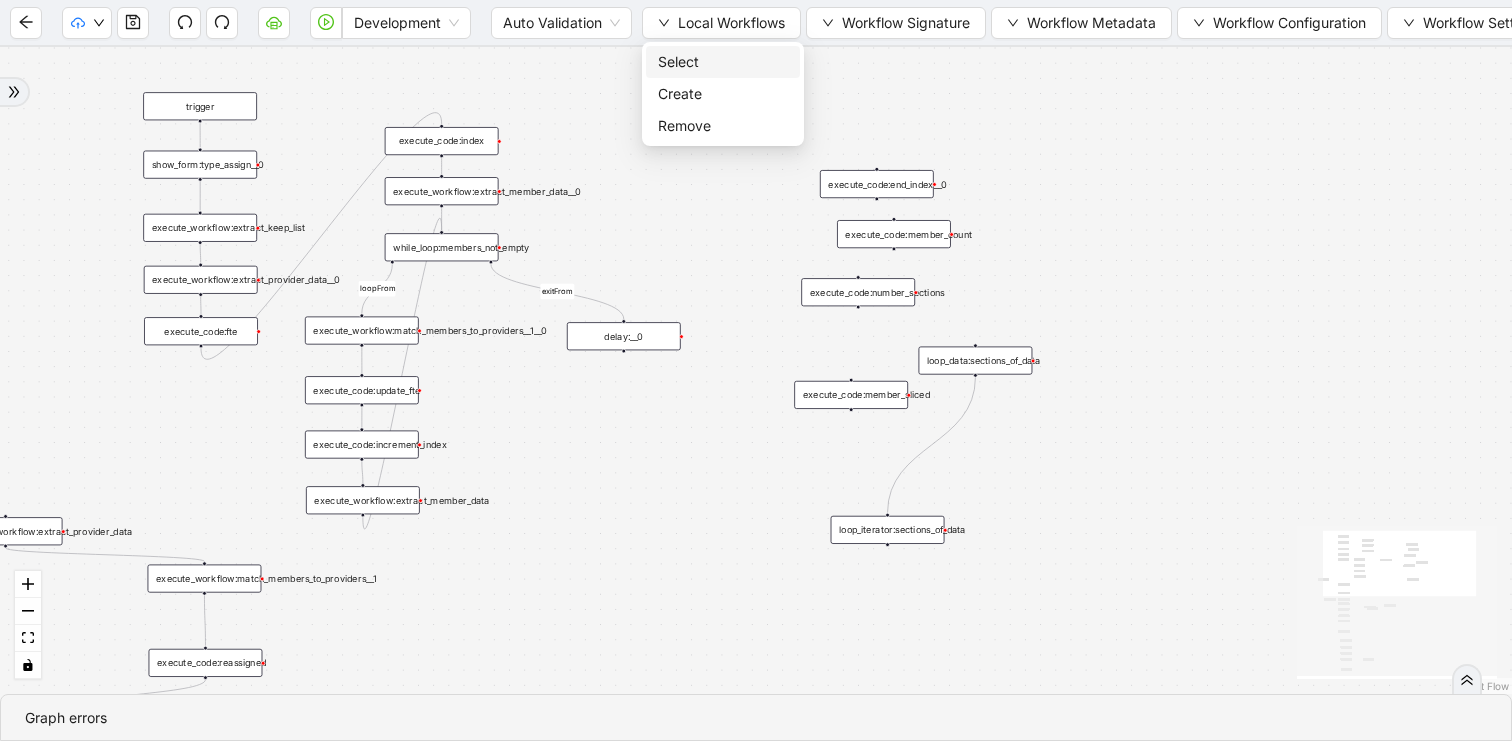 click on "Select" at bounding box center (723, 62) 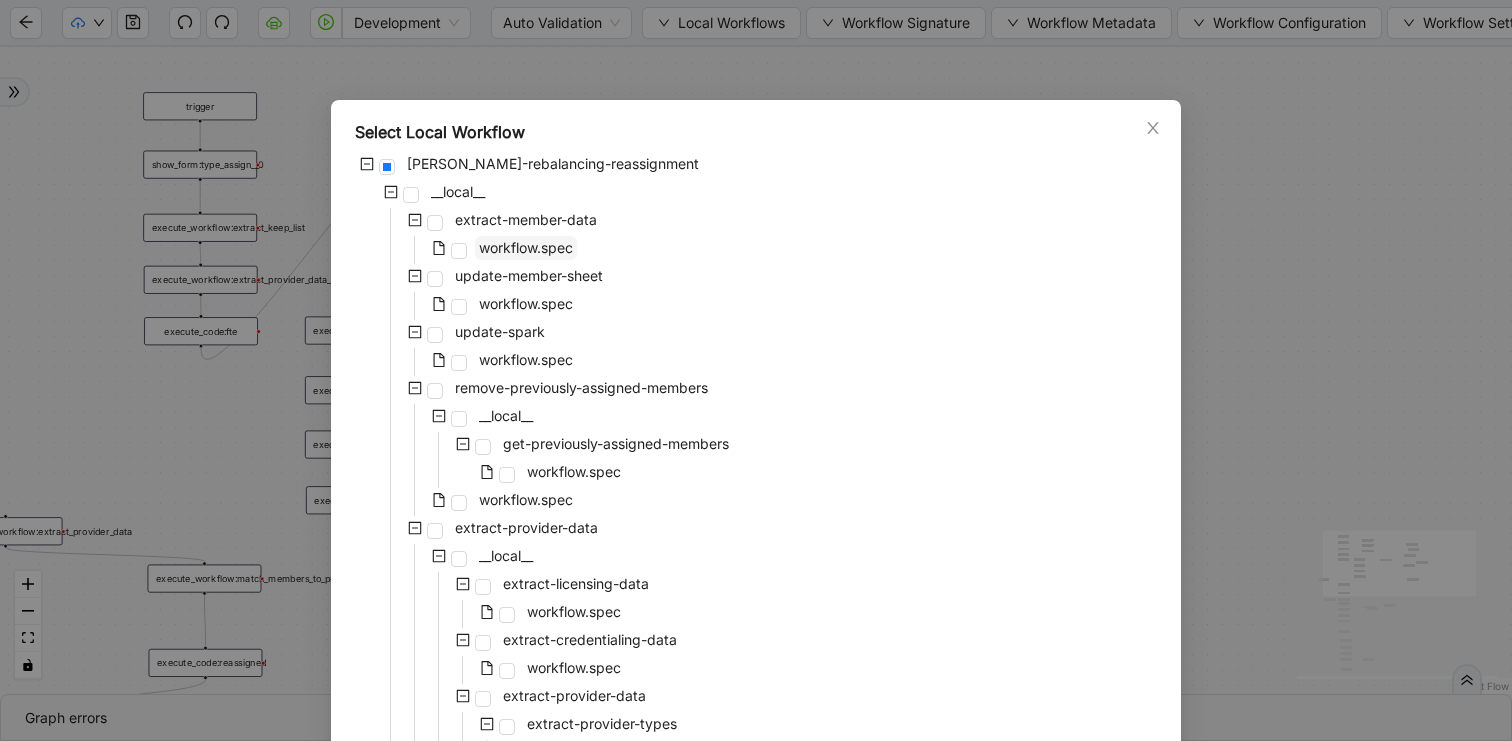 click on "workflow.spec" at bounding box center (526, 247) 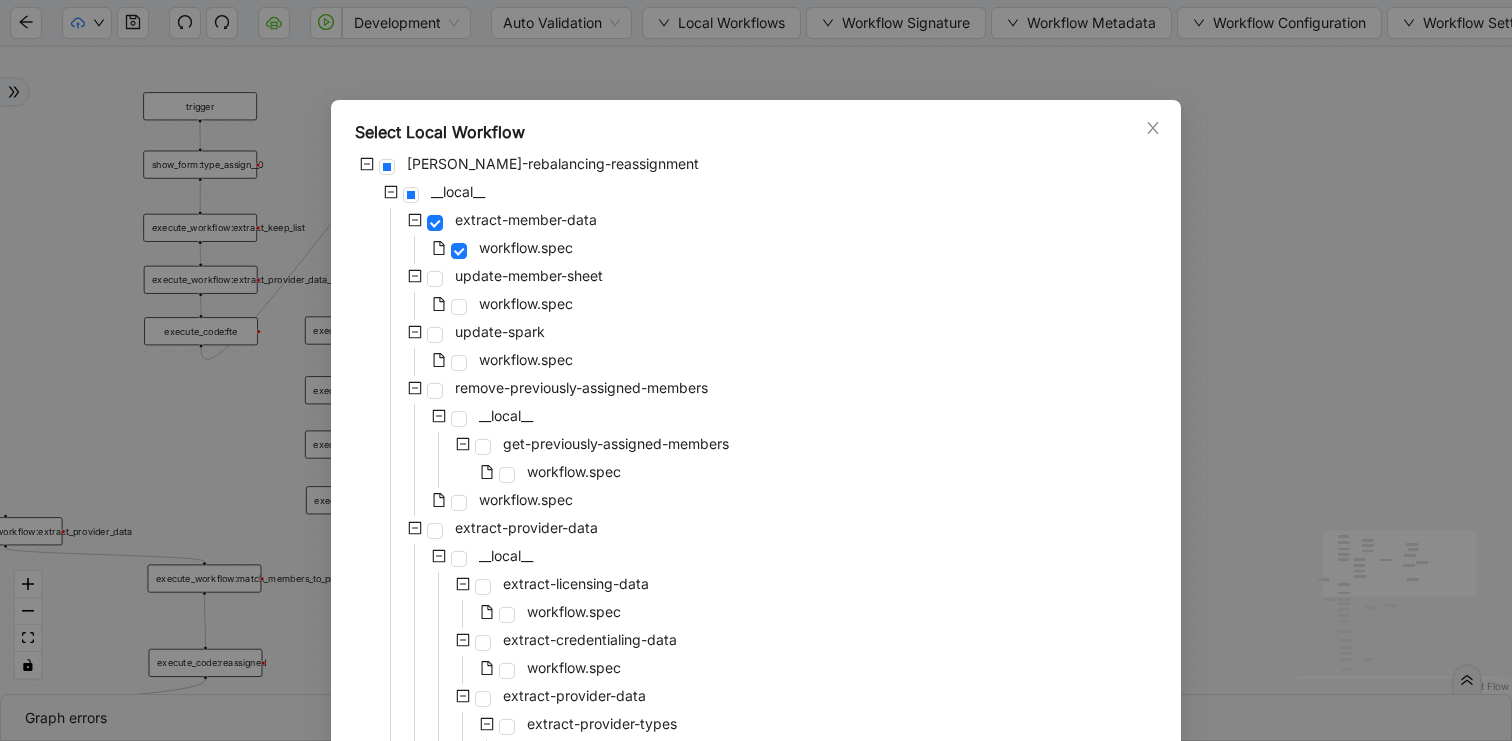 scroll, scrollTop: 647, scrollLeft: 0, axis: vertical 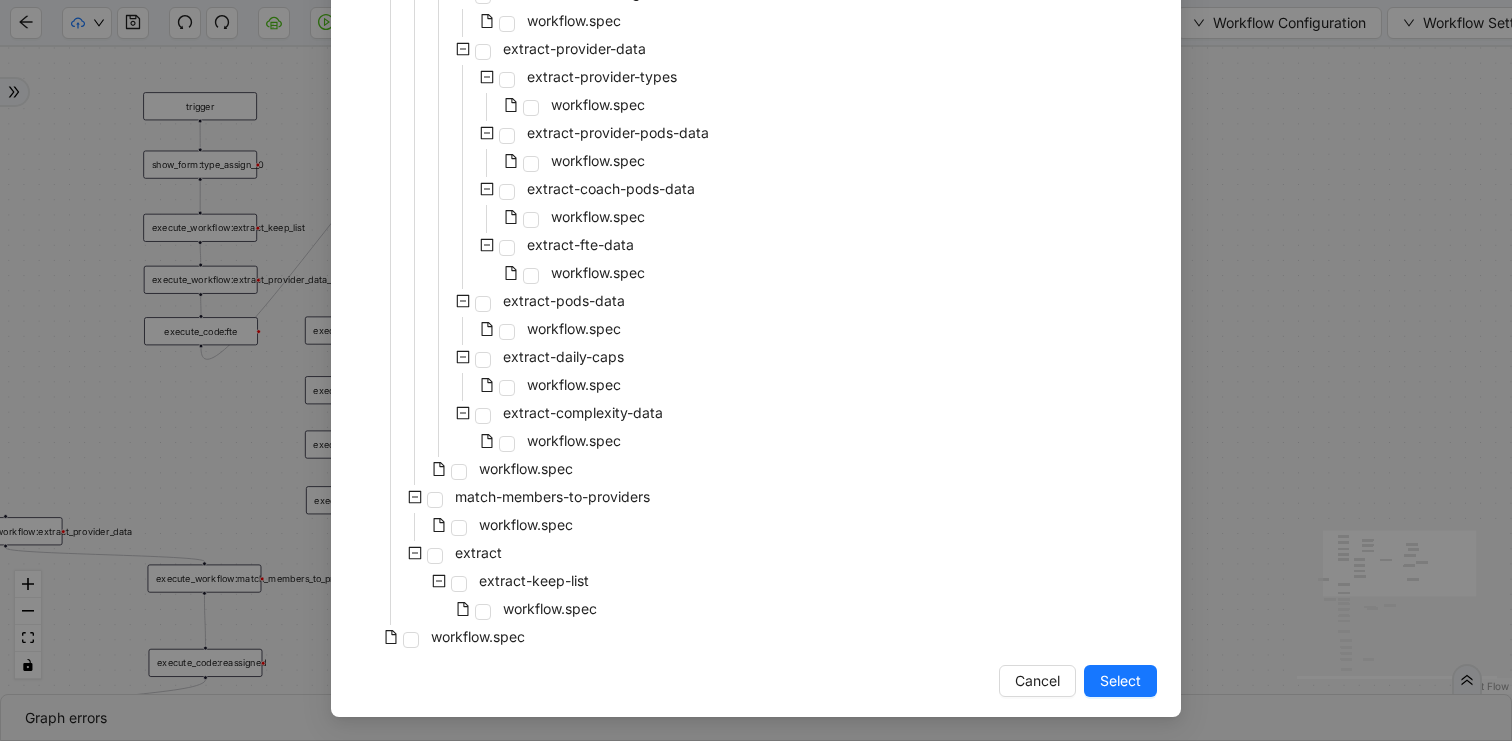 click on "Select Local Workflow [PERSON_NAME]-rebalancing-reassignment __local__ extract-member-data workflow.spec update-member-sheet workflow.spec update-spark workflow.spec remove-previously-assigned-members __local__ get-previously-assigned-members workflow.spec workflow.spec extract-provider-data __local__ extract-licensing-data workflow.spec extract-credentialing-data workflow.spec extract-provider-data extract-provider-types workflow.spec extract-provider-pods-data workflow.spec extract-coach-pods-data workflow.spec extract-fte-data workflow.spec extract-pods-data workflow.spec extract-daily-caps workflow.spec extract-complexity-data workflow.spec workflow.spec match-members-to-providers workflow.spec extract extract-keep-list workflow.spec workflow.spec Cancel Select" at bounding box center [756, 85] 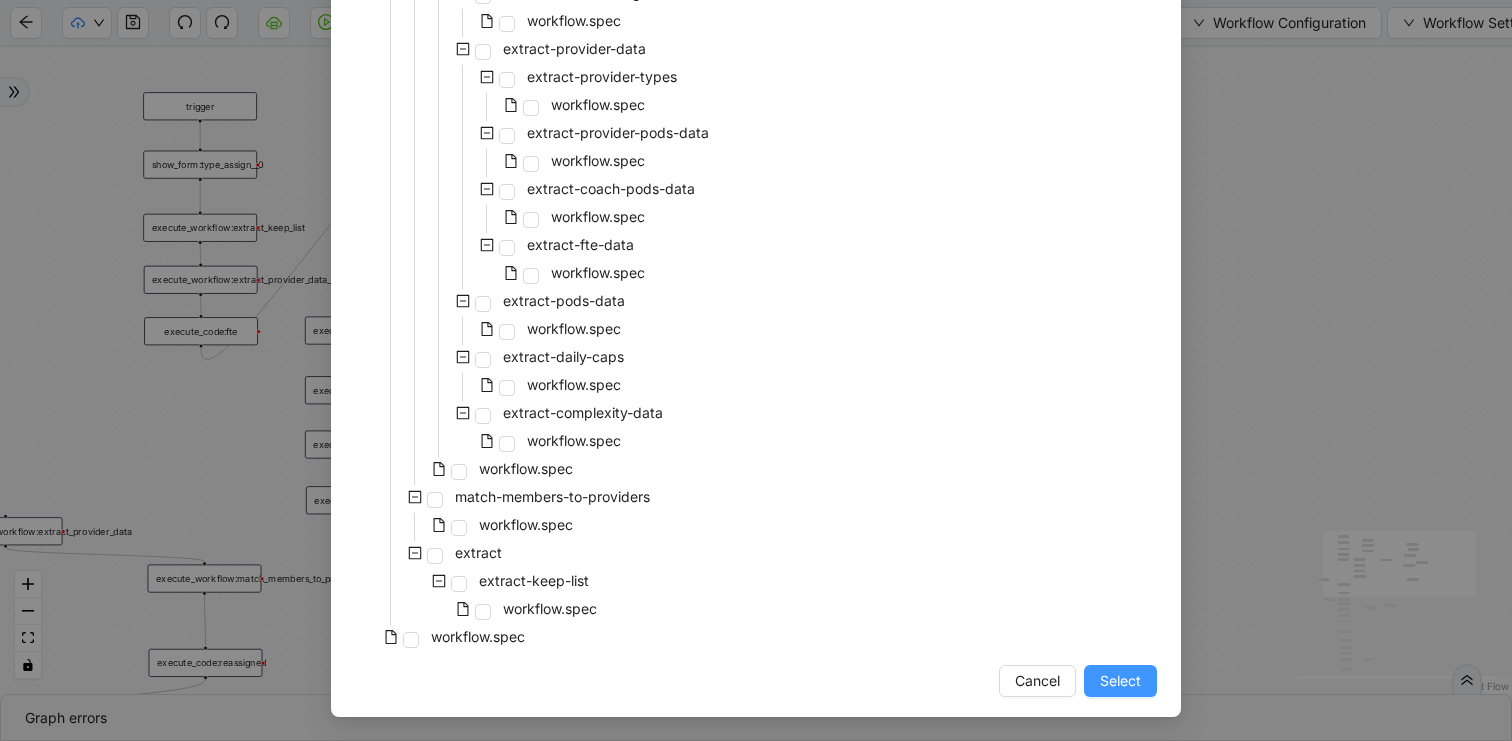 click on "Select" at bounding box center [1120, 681] 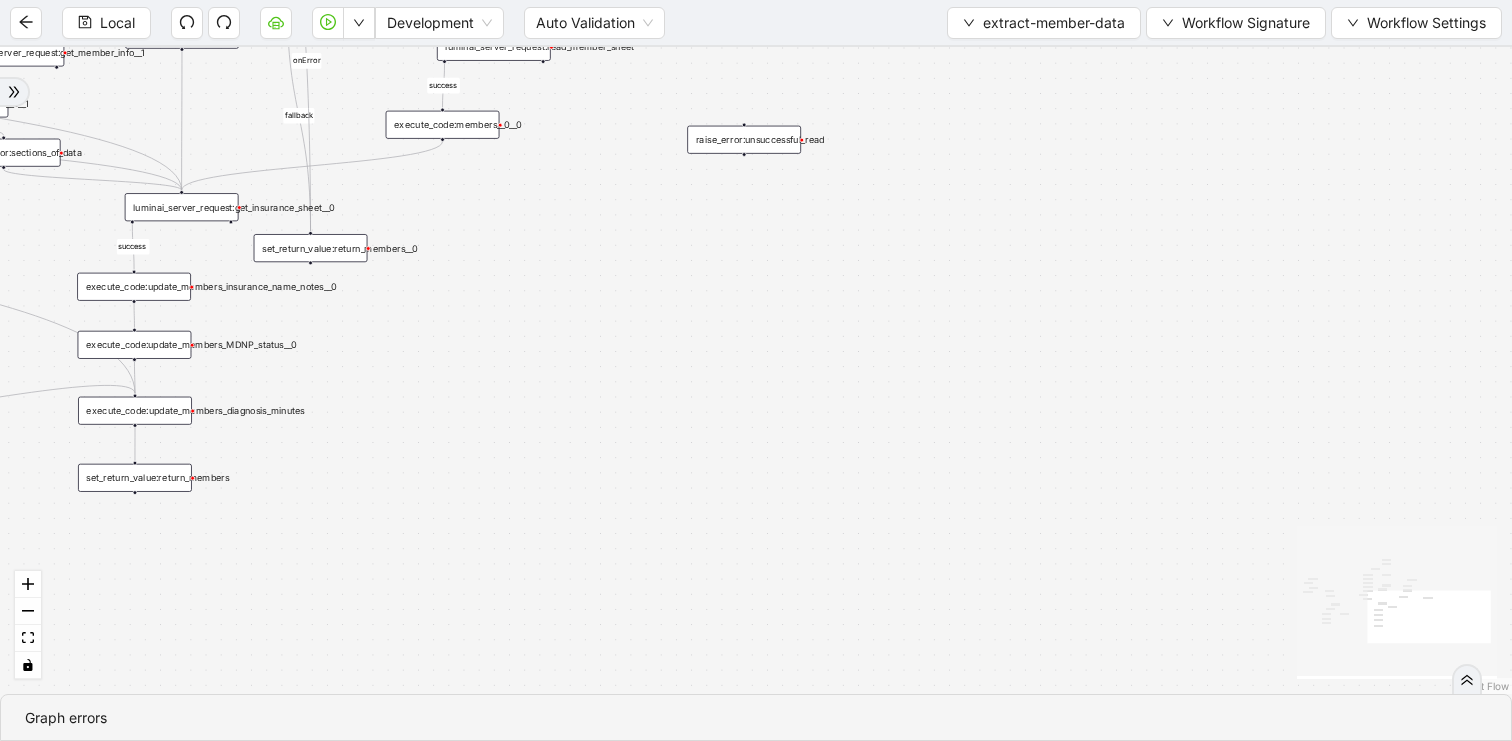 drag, startPoint x: 871, startPoint y: 302, endPoint x: 1090, endPoint y: 571, distance: 346.8746 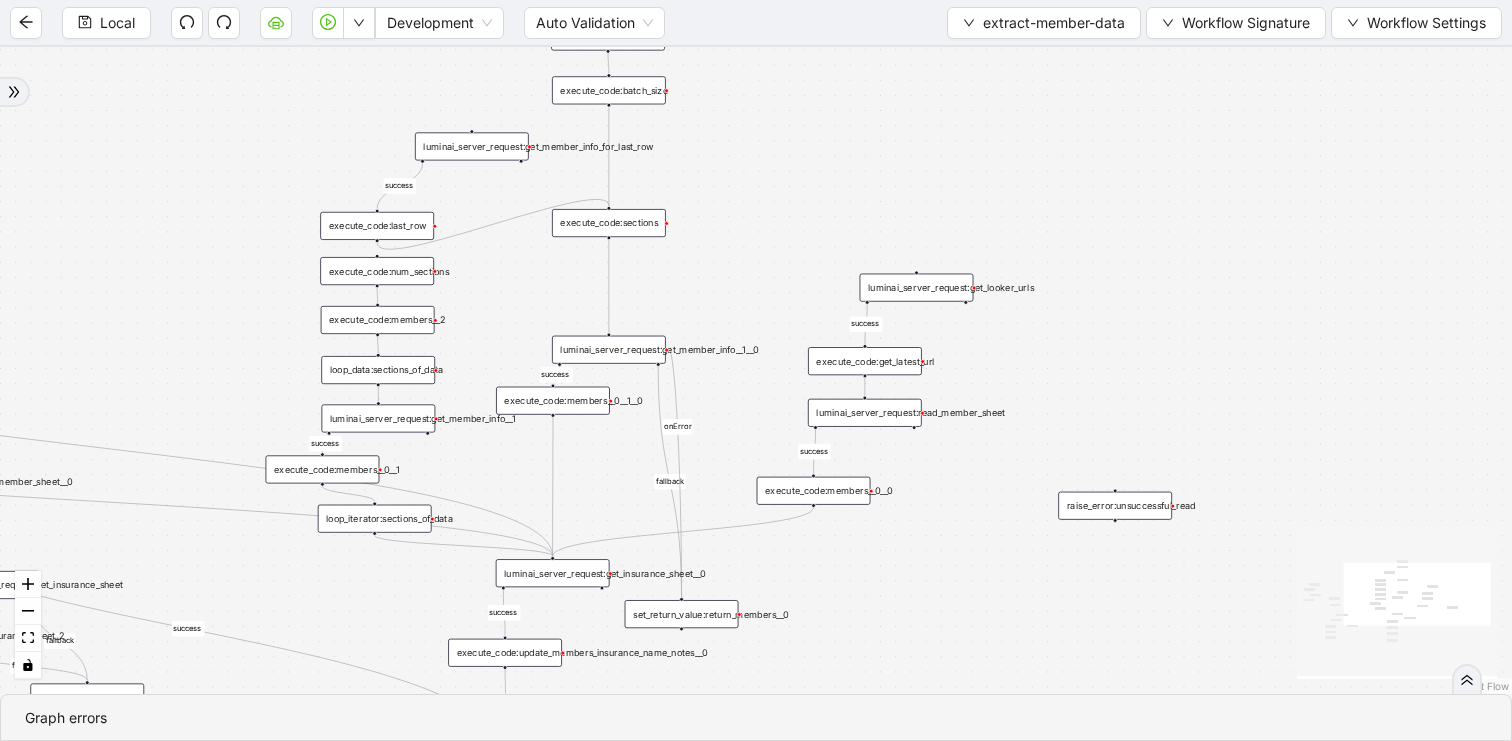 drag, startPoint x: 839, startPoint y: 432, endPoint x: 997, endPoint y: 532, distance: 186.98663 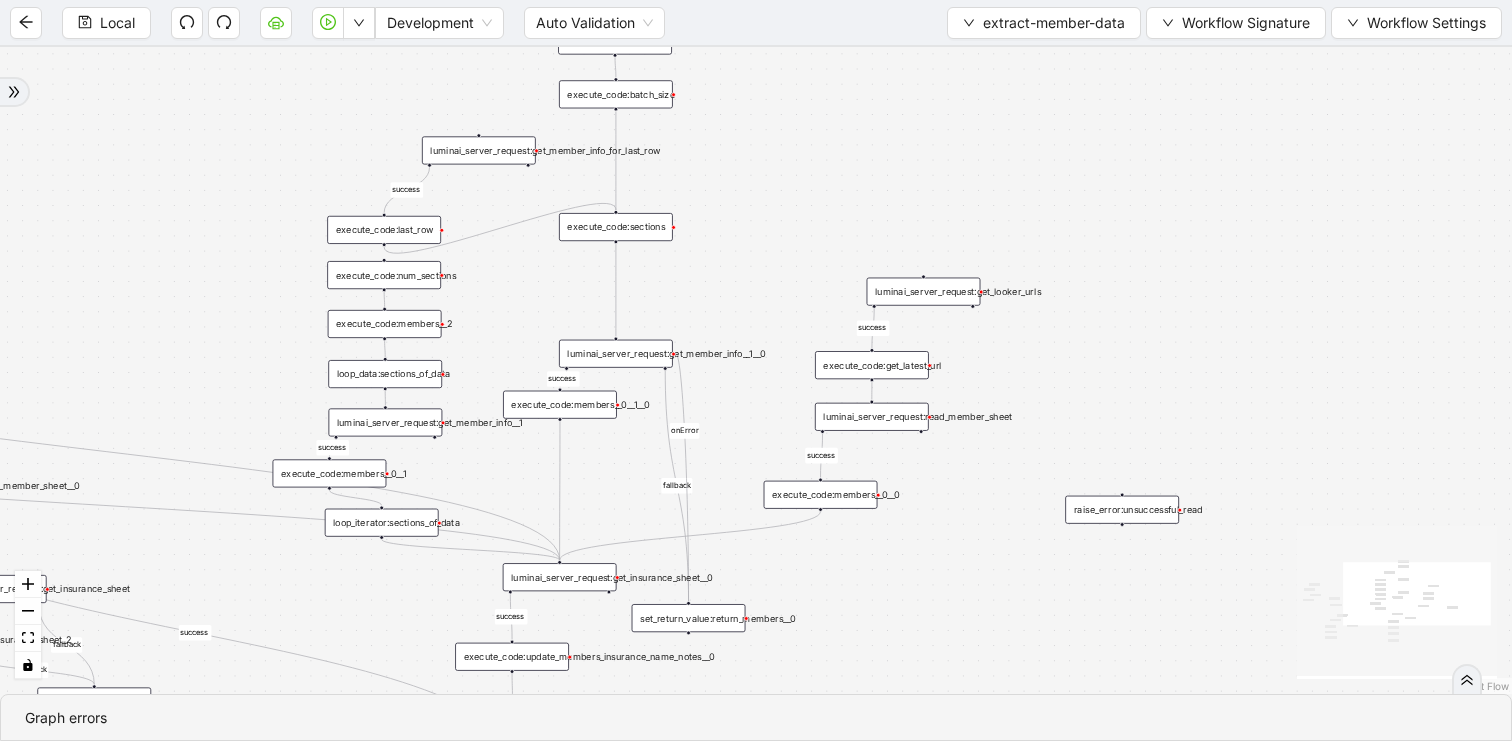 click on "execute_code:members__0__1__0" at bounding box center (560, 405) 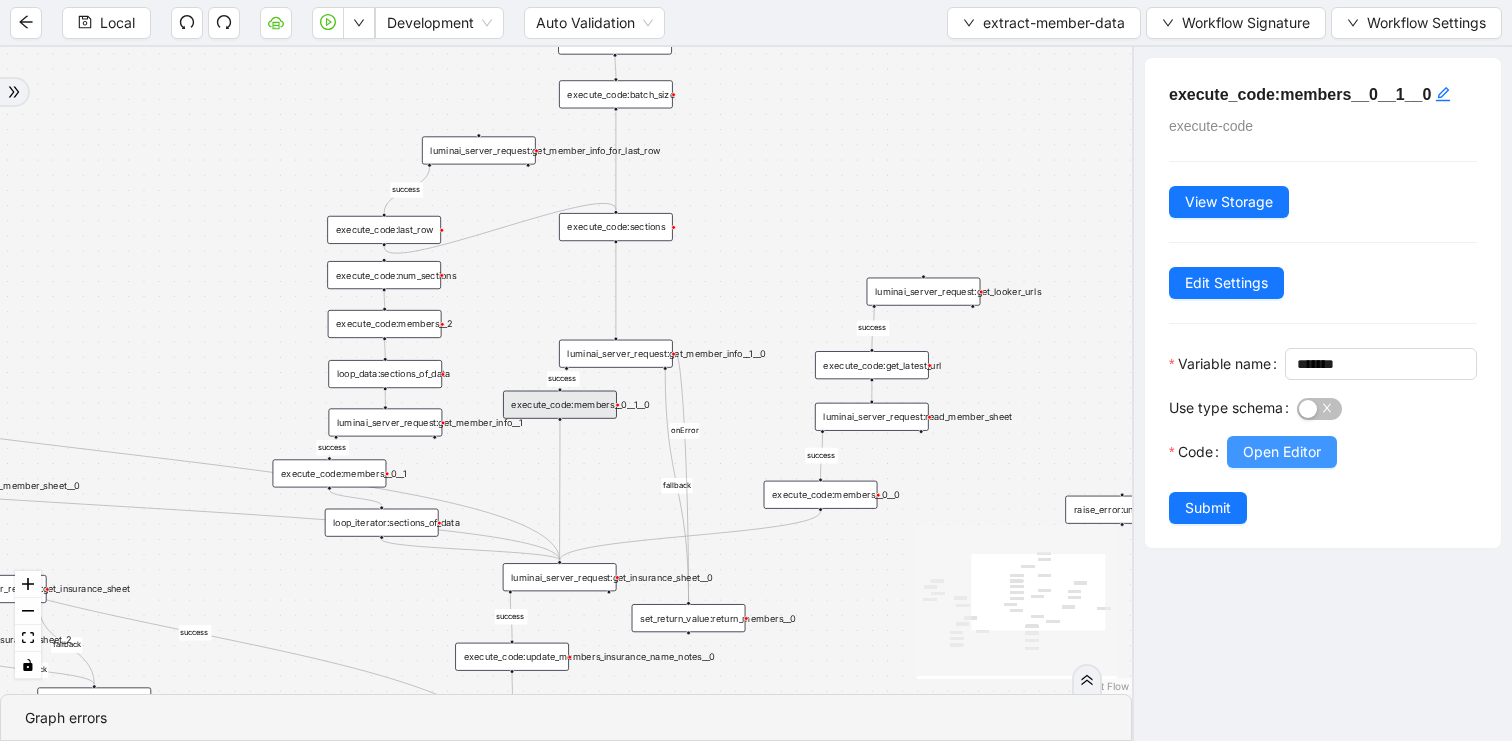 click on "Open Editor" at bounding box center [1282, 452] 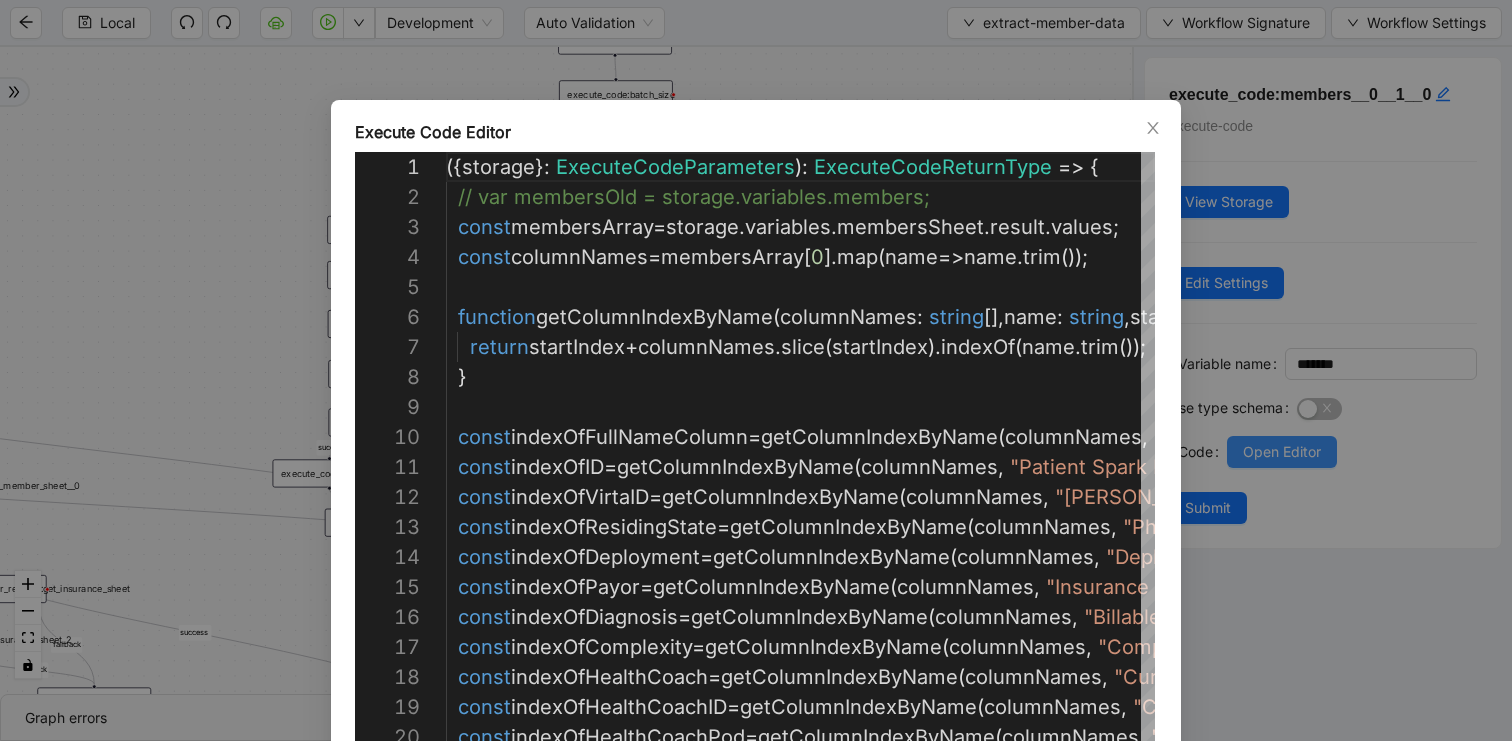 scroll, scrollTop: 270, scrollLeft: 0, axis: vertical 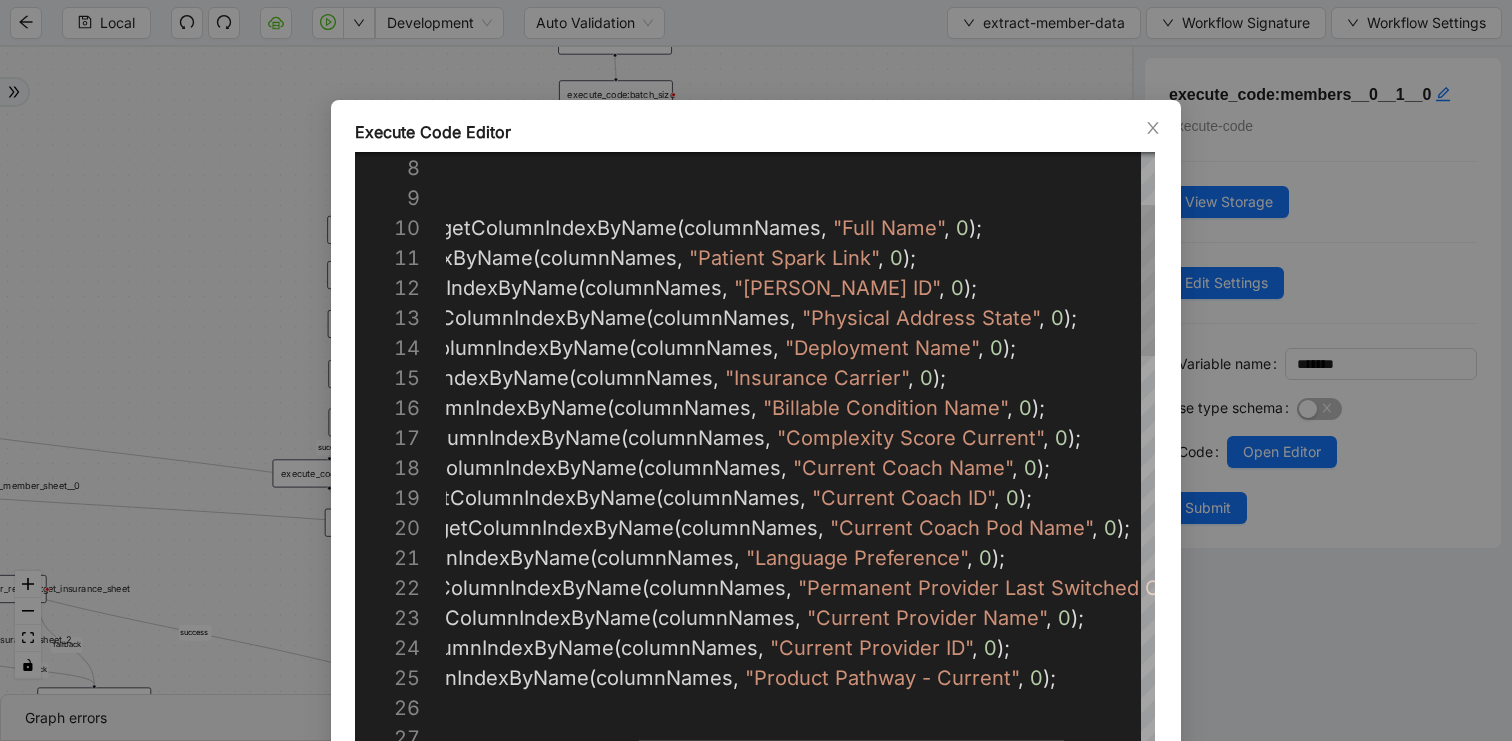 click on "const  indexOfVirtaID  =  getColumnIndexByName ( columnNames ,   "[PERSON_NAME] ID" ,   0 );    const  indexOfResidingState  =  getColumnIndexByName ( columnNames ,   "Physical Address State" ,   0 );    const  indexOfDeployment  =  getColumnIndexByName ( columnNames ,   "Deployment Name" ,   0 );    const  indexOfPayor  =  getColumnIndexByName ( columnNames ,   "Insurance Carrier" ,   0 );    const  indexOfDiagnosis  =  getColumnIndexByName ( columnNames ,   "Billable Condition Name" ,   0 );    const  indexOfComplexity  =  getColumnIndexByName ( columnNames ,   "Complexity Score Current" ,   0 );    const  indexOfHealthCoach  =  getColumnIndexByName ( columnNames ,   "Current Coach Name" ,   0 );    const  indexOfHealthCoachID  =  getColumnIndexByName ( columnNames ,   "Current Coach ID" ,   0 );    const  indexOfHealthCoachPod  =  getColumnIndexByName ( columnNames ,   "Current Coach Pod Name" ,   0 );    const  indexOfSpanish  =" at bounding box center (703, 1128) 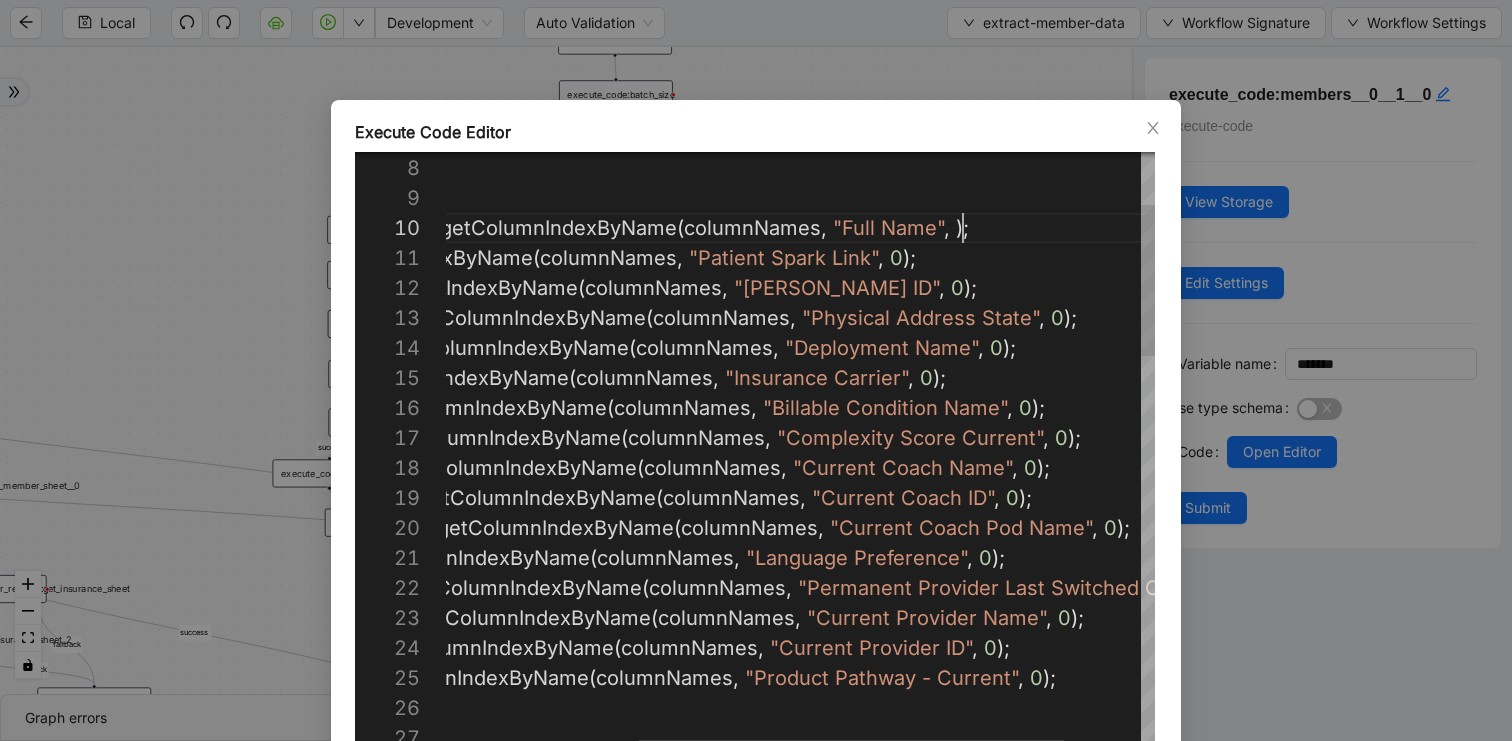 scroll, scrollTop: 270, scrollLeft: 847, axis: both 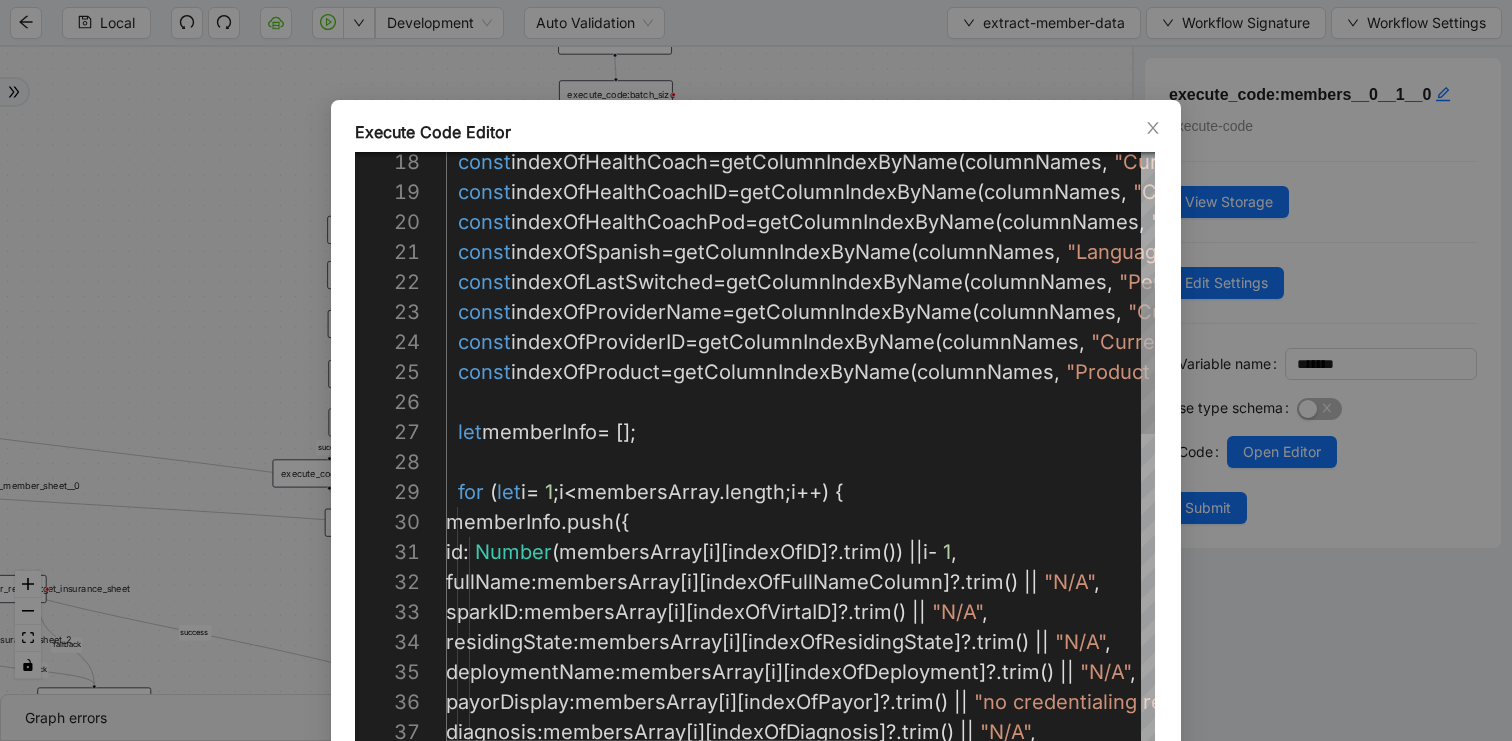 click on "complexity :   Number ( membersArray [ i ][ indexOfComplexity ]?. trim ())   ||   - 1 ,       diagnosis :  membersArray [ i ][ indexOfDiagnosis ]?. trim ()   ||   "N/A" ,       payorDisplay :  membersArray [ i ][ indexOfPayor ]?. trim ()   ||   "no credentialing required" ,       deploymentName :  membersArray [ i ][ indexOfDeployment ]?. trim ()   ||   "N/A" ,       residingState :  membersArray [ i ][ indexOfResidingState ]?. trim ()   ||   "N/A" ,       sparkID :  membersArray [ i ][ indexOfVirtaID ]?. trim ()   ||   "N/A" ,         fullName :  membersArray [ i ][ indexOfFullNameColumn ]?. trim ()   ||   "N/A" ,       id :   Number ( membersArray [ i ][ indexOfID ]?. trim ())   ||  i  -   1 ,     memberInfo . push ({    for   ( let  i  =   1 ;  i  <  membersArray . length ;  i ++)   {    let  memberInfo  =   [];    const  indexOfProduct =  getColumnIndexByName ( columnNames ,   ,   0 );    const =" at bounding box center [1024, 822] 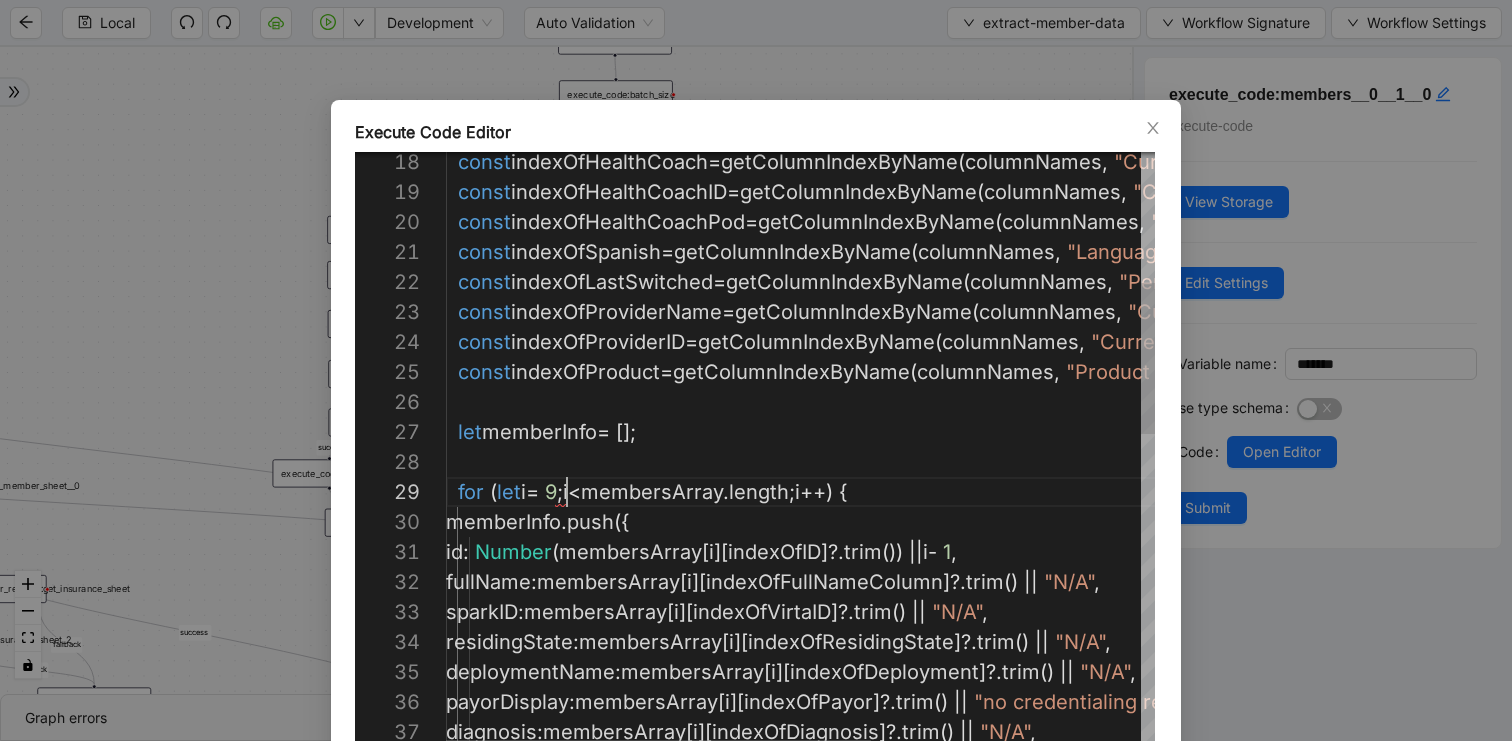 scroll, scrollTop: 240, scrollLeft: 121, axis: both 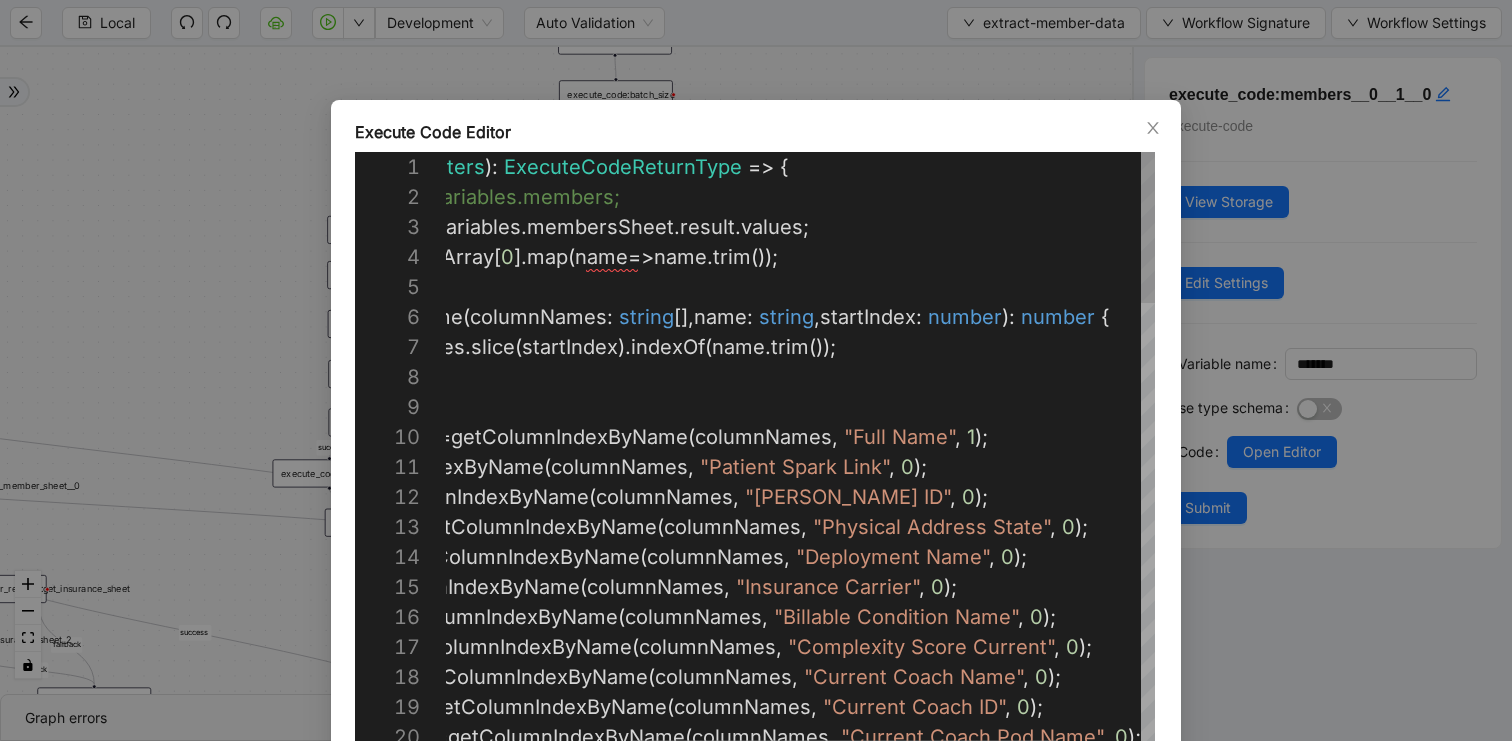 click on "const  indexOfHealthCoachPod  =  getColumnIndexByName ( columnNames ,   "Current Coach Pod Name" ,   0 );    const  indexOfHealthCoachID  =  getColumnIndexByName ( columnNames ,   "Current Coach ID" ,   0 );    const  indexOfHealthCoach  =  getColumnIndexByName ( columnNames ,   "Current Coach Name" ,   0 );    const  indexOfComplexity  =  getColumnIndexByName ( columnNames ,   "Complexity Score Current" ,   0 );    const  indexOfDiagnosis  =  getColumnIndexByName ( columnNames ,   "Billable Condition Name" ,   0 );    const  indexOfPayor  =  getColumnIndexByName ( columnNames ,   "Insurance Carrier" ,   0 );    const  indexOfDeployment  =  getColumnIndexByName ( columnNames ,   "Deployment Name" ,   0 );    const  indexOfResidingState  =  getColumnIndexByName ( columnNames ,   "Physical Address State" ,   0 );    const  indexOfVirtaID  =  getColumnIndexByName ( columnNames ,   "[PERSON_NAME] ID" ,   0 );    const  indexOfID  = ( ," at bounding box center (714, 1337) 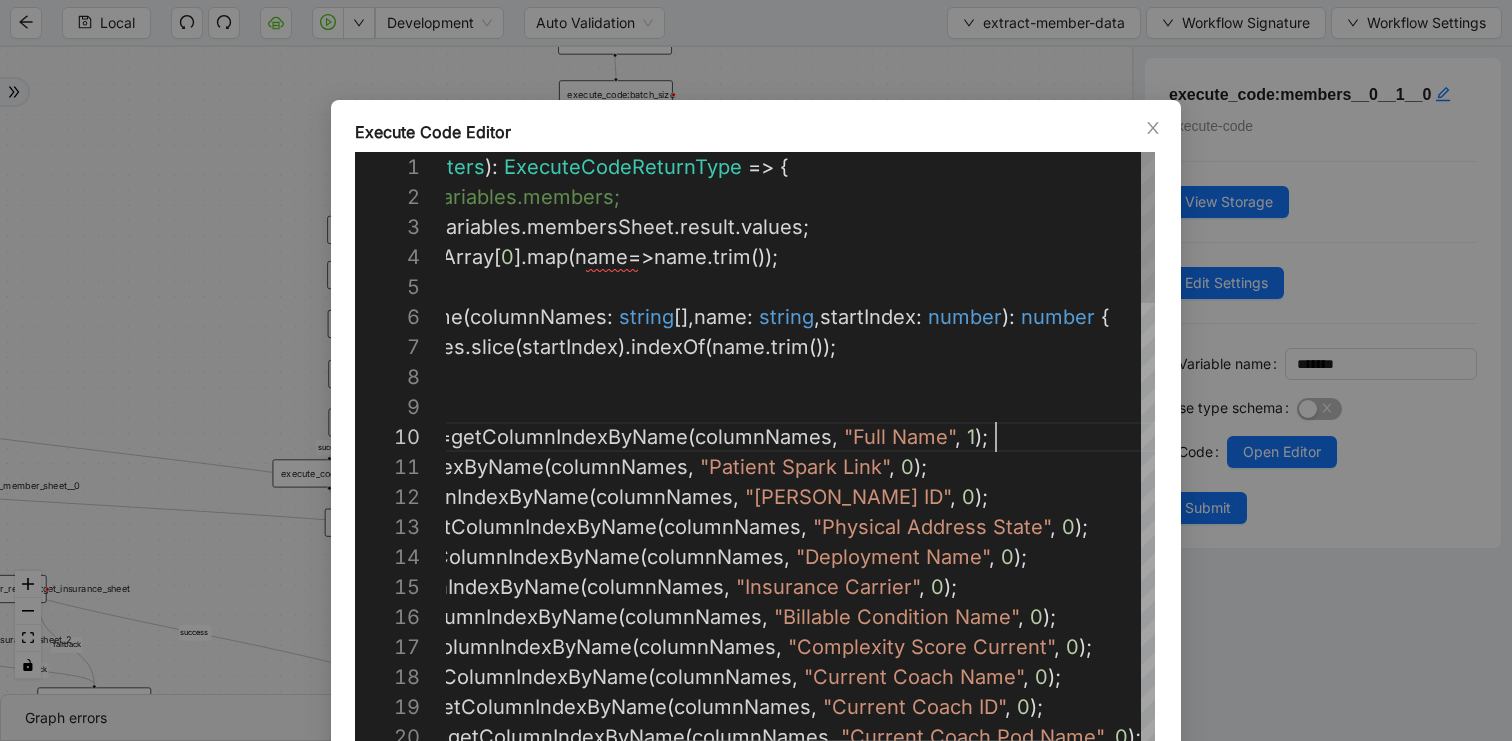 click on "const  indexOfHealthCoachPod  =  getColumnIndexByName ( columnNames ,   "Current Coach Pod Name" ,   0 );    const  indexOfHealthCoachID  =  getColumnIndexByName ( columnNames ,   "Current Coach ID" ,   0 );    const  indexOfHealthCoach  =  getColumnIndexByName ( columnNames ,   "Current Coach Name" ,   0 );    const  indexOfComplexity  =  getColumnIndexByName ( columnNames ,   "Complexity Score Current" ,   0 );    const  indexOfDiagnosis  =  getColumnIndexByName ( columnNames ,   "Billable Condition Name" ,   0 );    const  indexOfPayor  =  getColumnIndexByName ( columnNames ,   "Insurance Carrier" ,   0 );    const  indexOfDeployment  =  getColumnIndexByName ( columnNames ,   "Deployment Name" ,   0 );    const  indexOfResidingState  =  getColumnIndexByName ( columnNames ,   "Physical Address State" ,   0 );    const  indexOfVirtaID  =  getColumnIndexByName ( columnNames ,   "[PERSON_NAME] ID" ,   0 );    const  indexOfID  = ( ," at bounding box center (714, 1337) 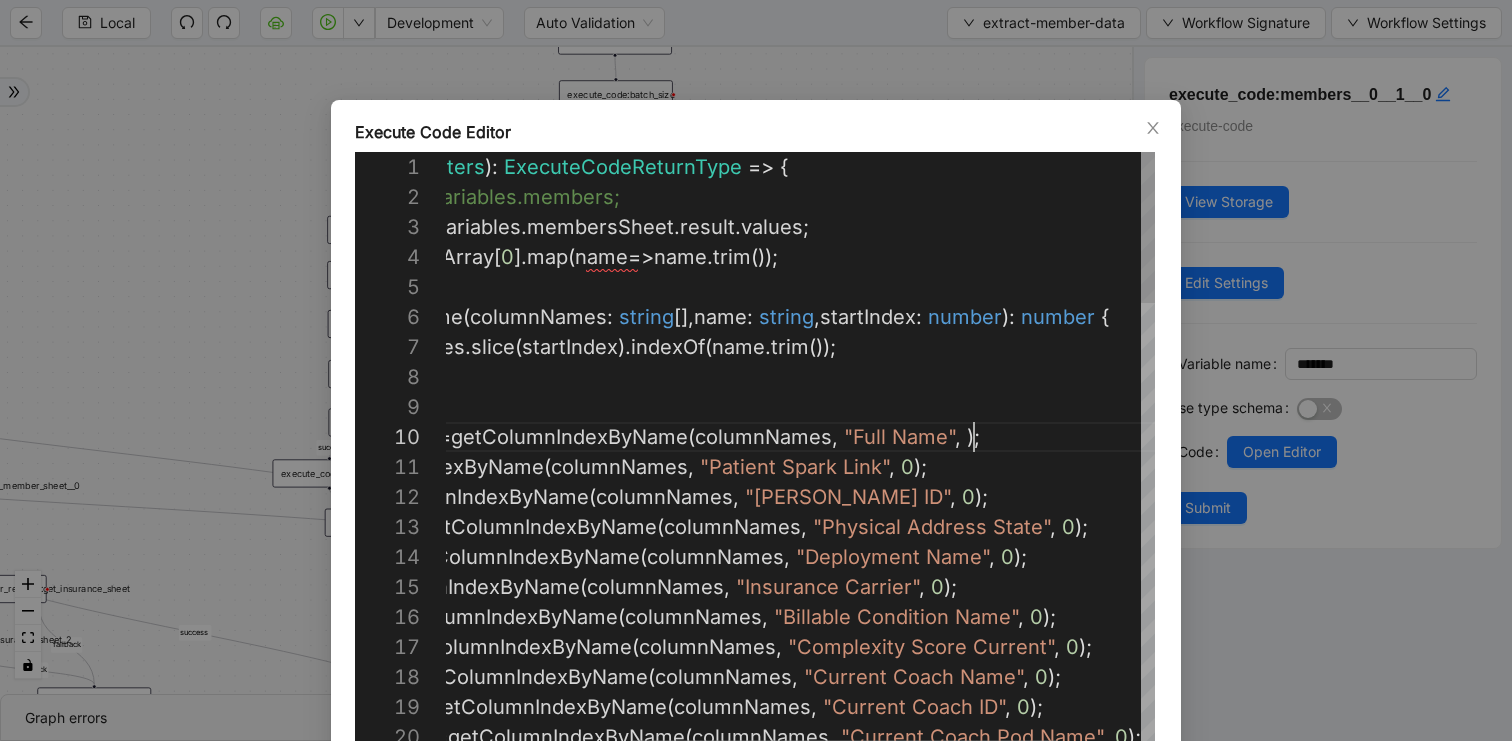 scroll, scrollTop: 270, scrollLeft: 851, axis: both 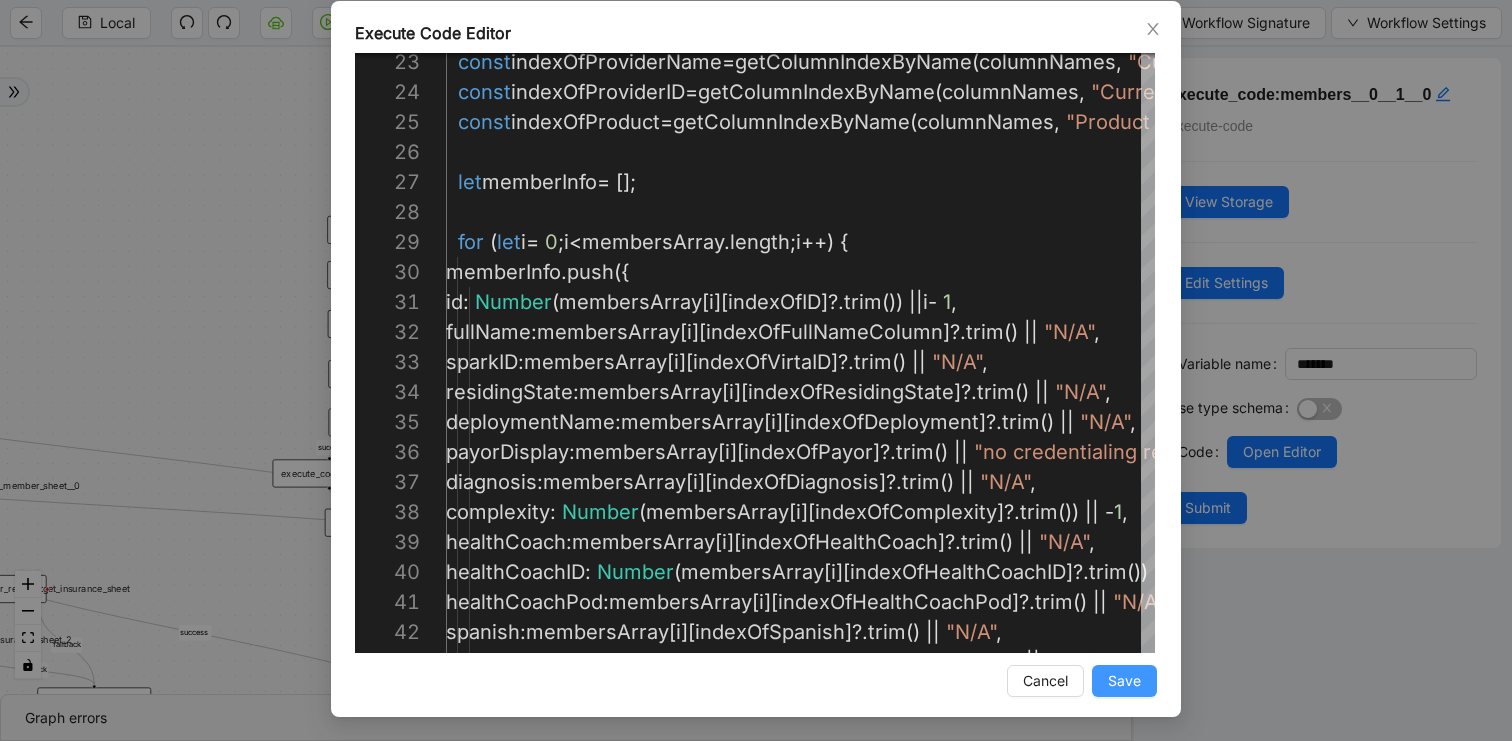 type on "**********" 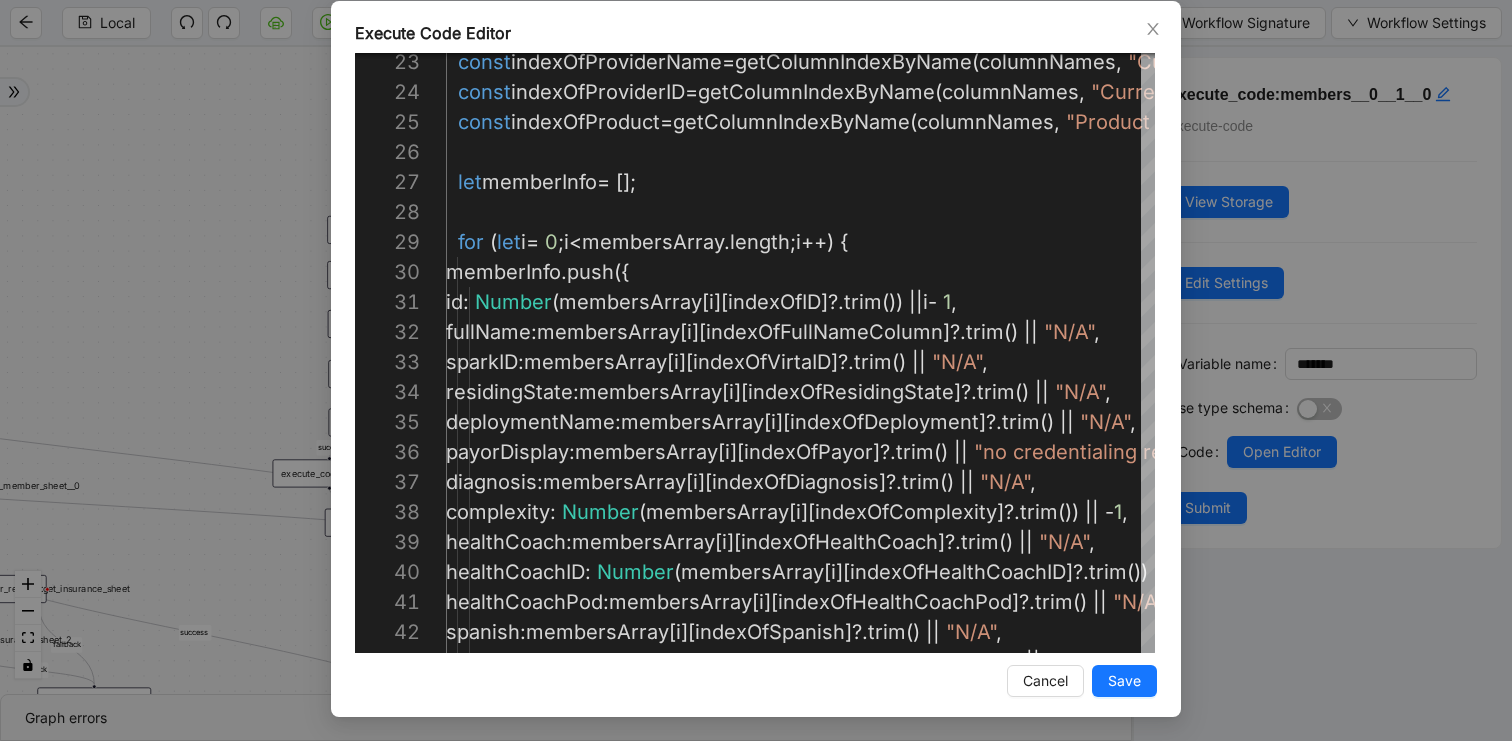 scroll, scrollTop: 0, scrollLeft: 0, axis: both 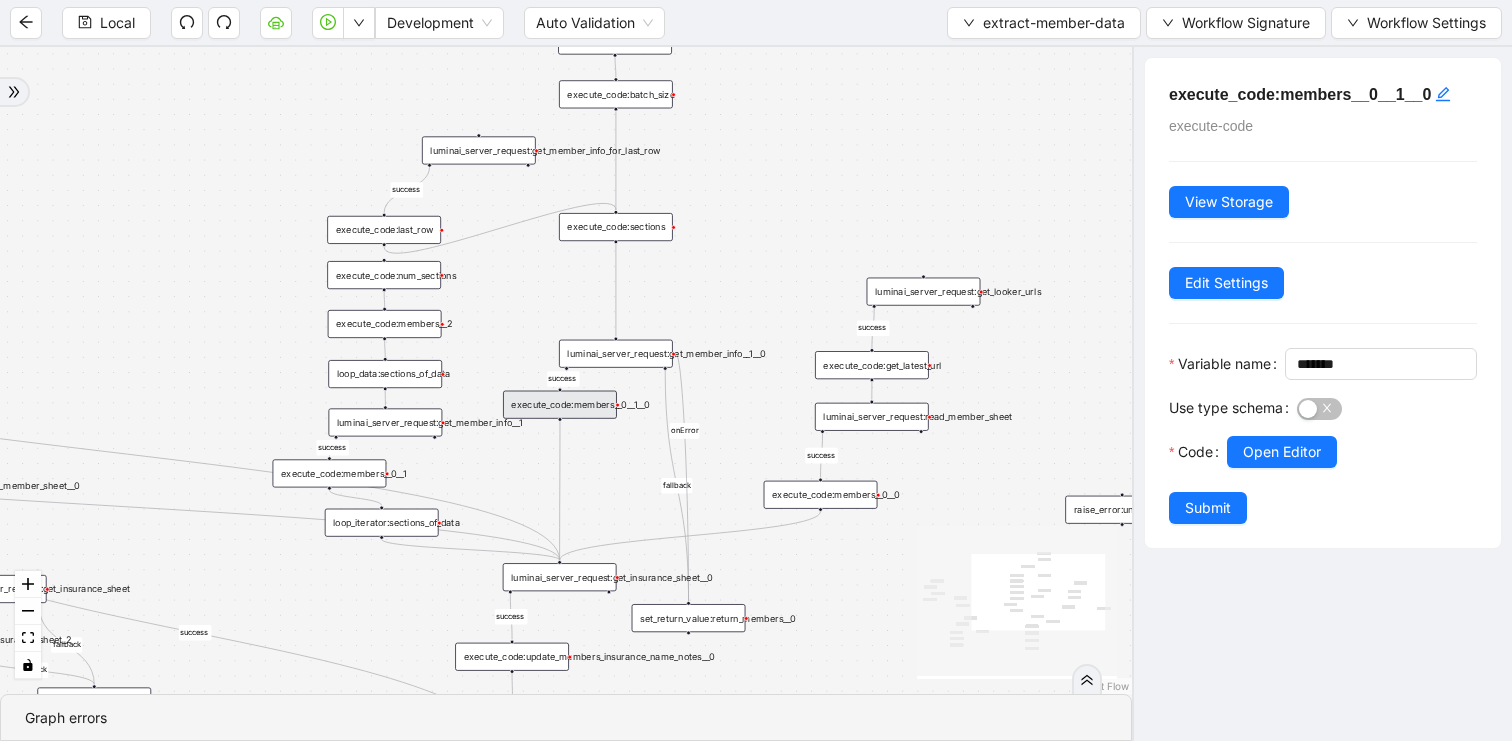 click on "success fallback fallback success success success success success success success success success success fallback onError trigger execute_code:members set_return_value:return_members luminai_server_request:get_member_info luminai_server_request:get_insurance_sheet execute_code:update_members_insurance_name_notes execute_code:update_members_MDNP_status execute_code:update_members_diagnosis_minutes raise_error:unsuccessful_read__0 luminai_server_request:get_insurance_sheet_2 execute_code:update_members_mdnp luminai_server_request:read_member_sheet raise_error:unsuccessful_read luminai_server_request:get_looker_urls execute_code:get_latest_url luminai_server_request:get_insurance_sheet__0 execute_code:update_members_insurance_name_notes__0 execute_code:update_members_MDNP_status__0 luminai_server_request:get_member_info__0 execute_code:members__0 luminai_server_request:get_member_info_for_last_row execute_code:last_row loop_data:sections_of_data execute_code:num_sections execute_code:members__1" at bounding box center [566, 370] 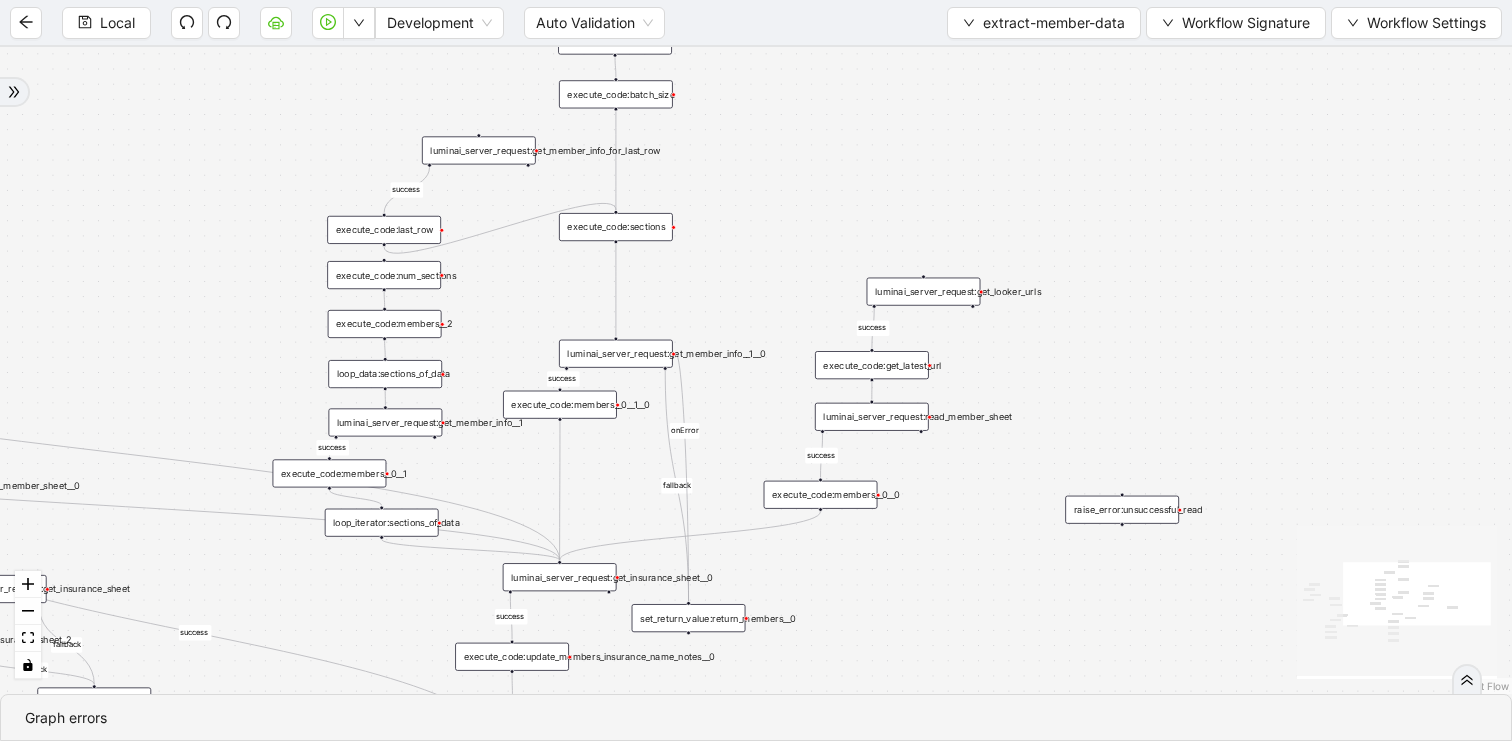 click on "execute_code:members__2" at bounding box center (385, 324) 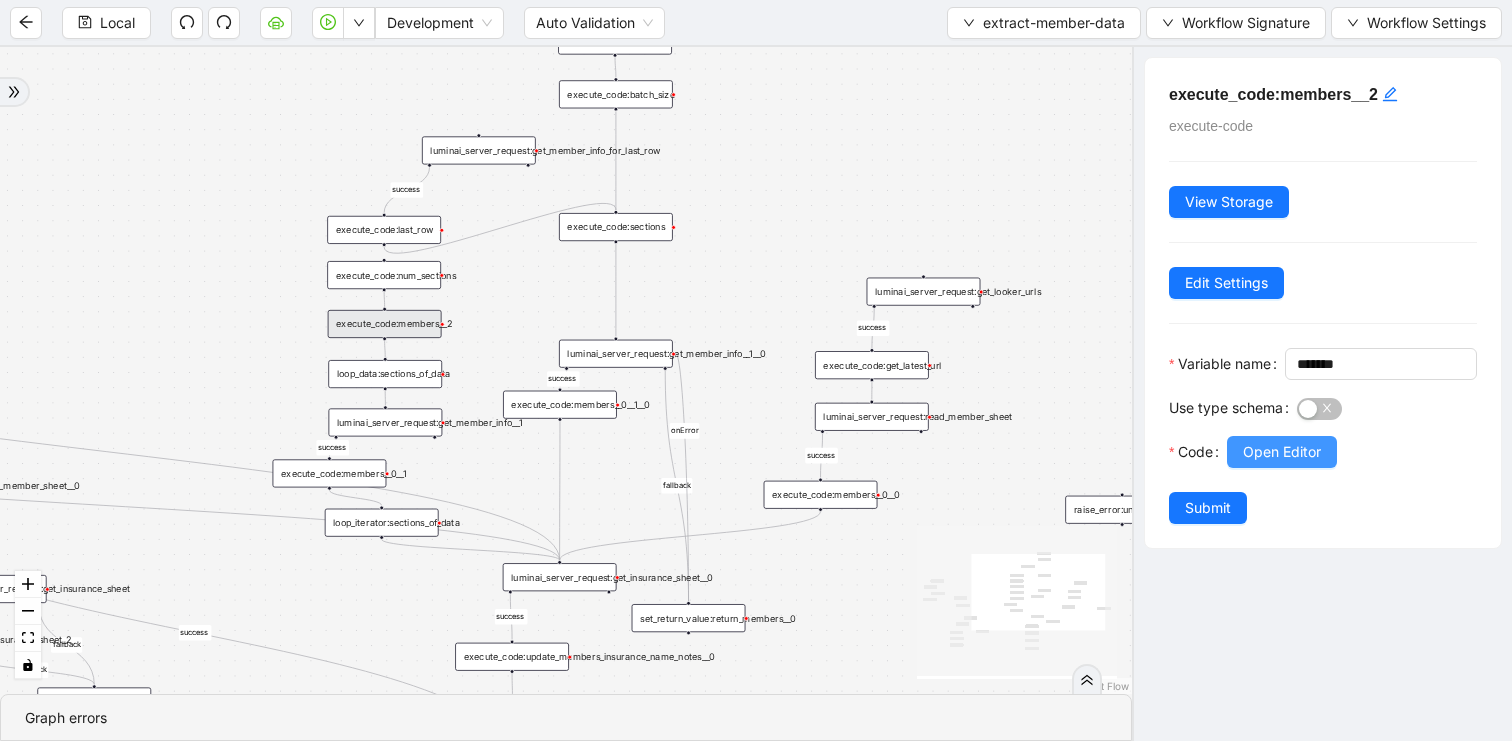click on "Open Editor" at bounding box center [1282, 452] 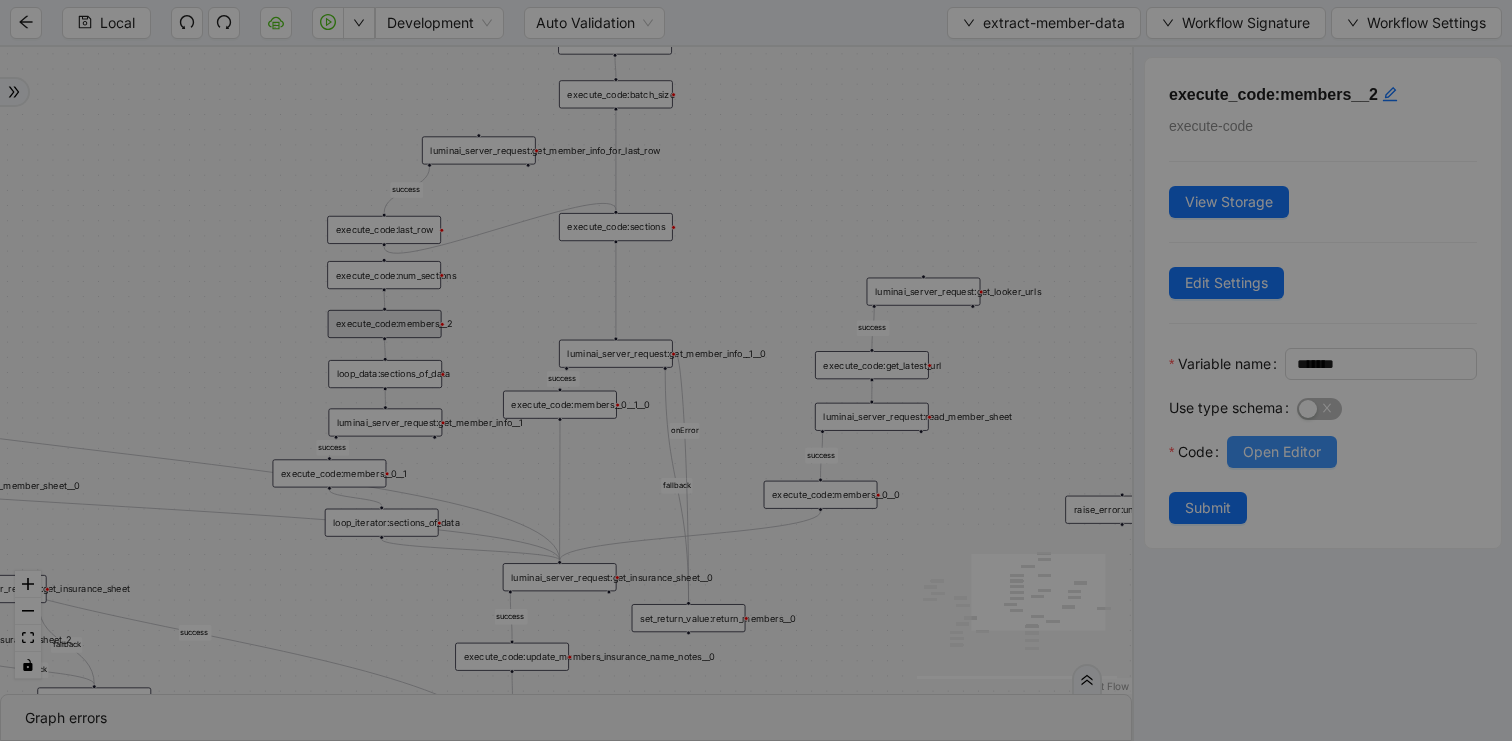 scroll, scrollTop: 180, scrollLeft: 0, axis: vertical 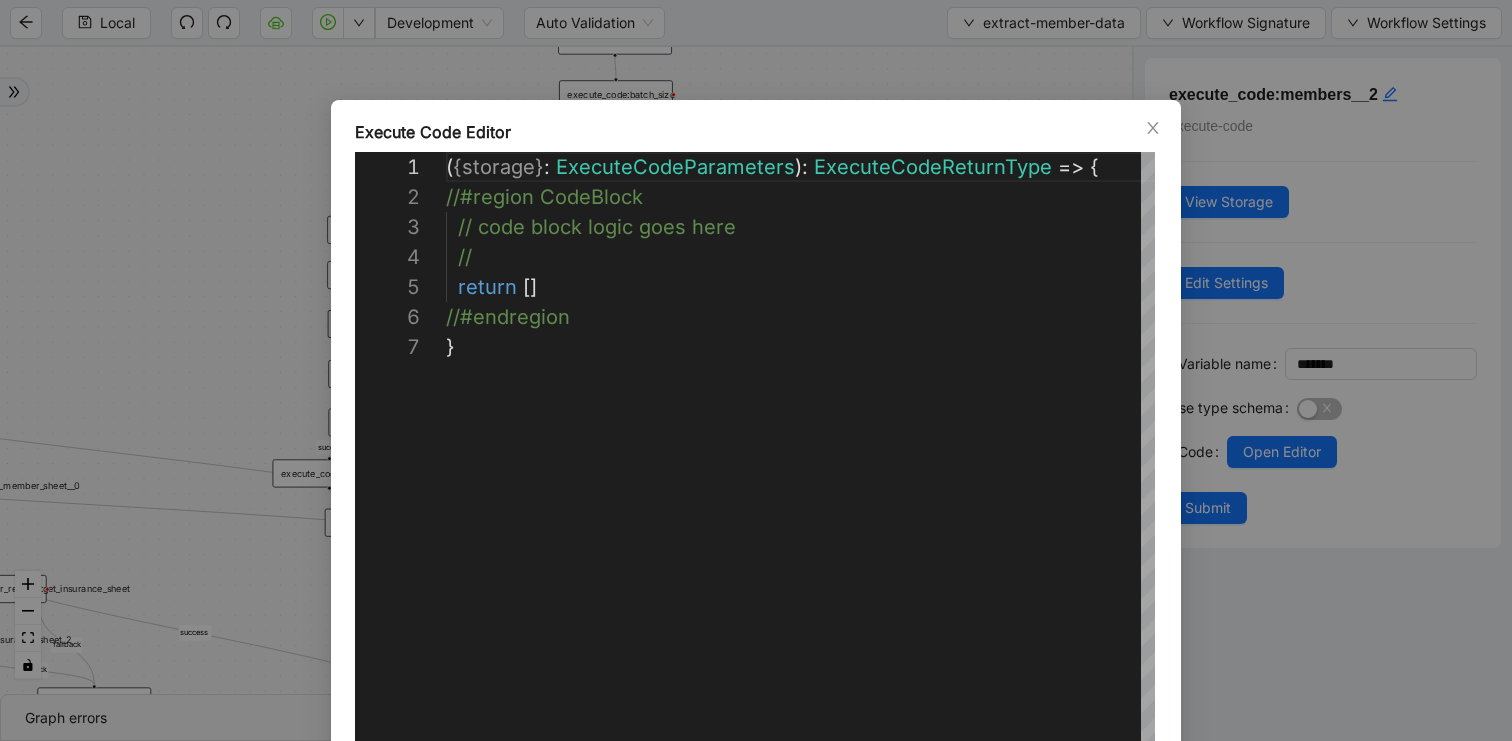 click on "**********" at bounding box center (756, 370) 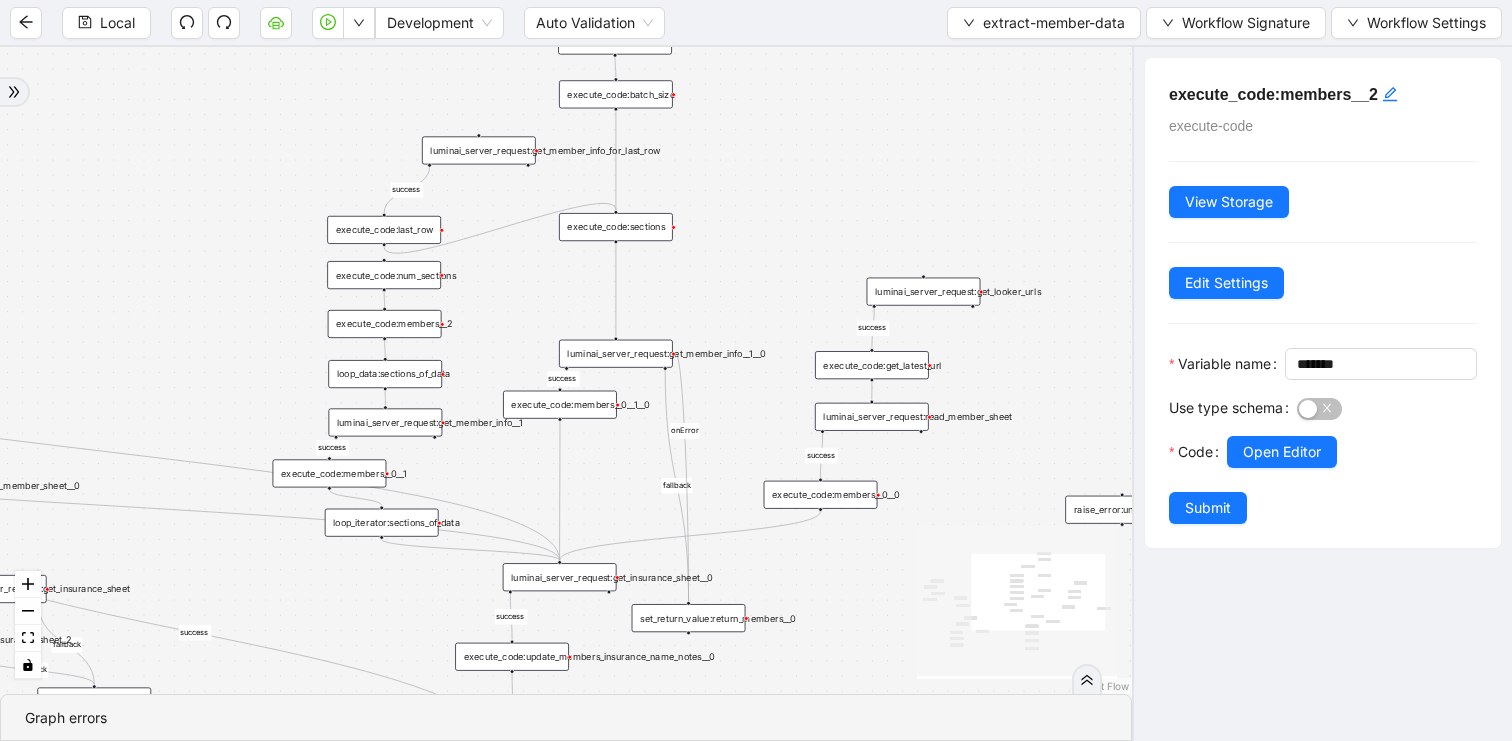 click on "execute_code:members__0__1" at bounding box center [330, 473] 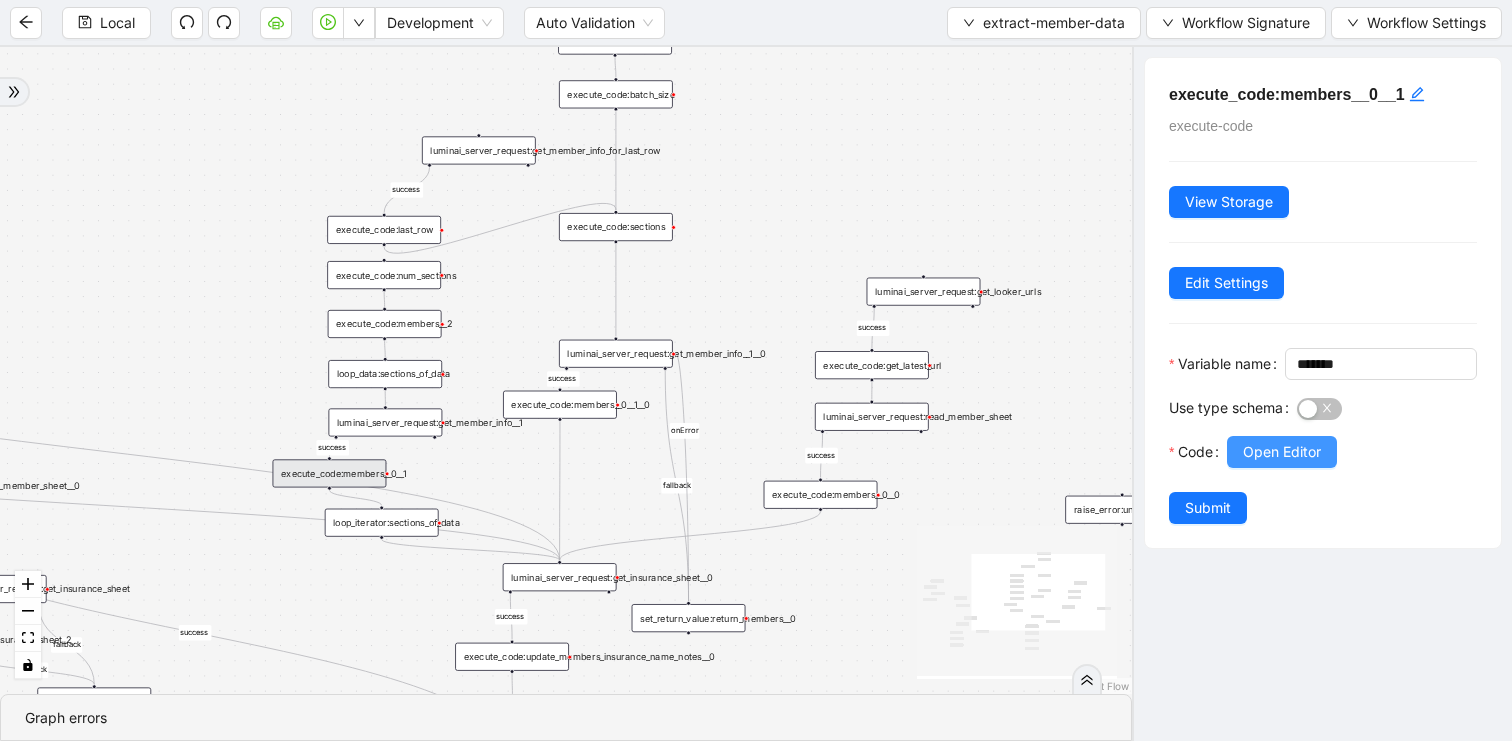click on "Open Editor" at bounding box center (1282, 452) 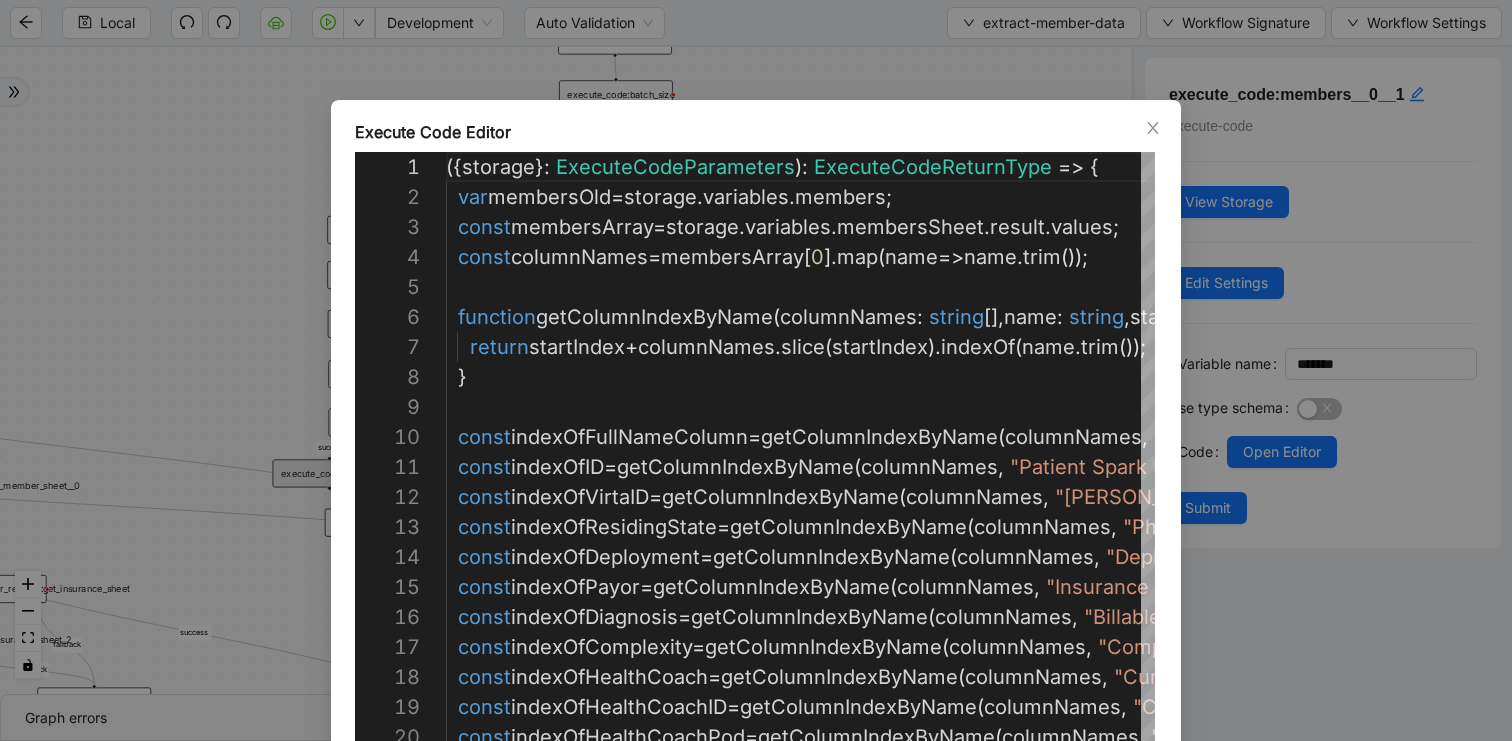 scroll, scrollTop: 270, scrollLeft: 0, axis: vertical 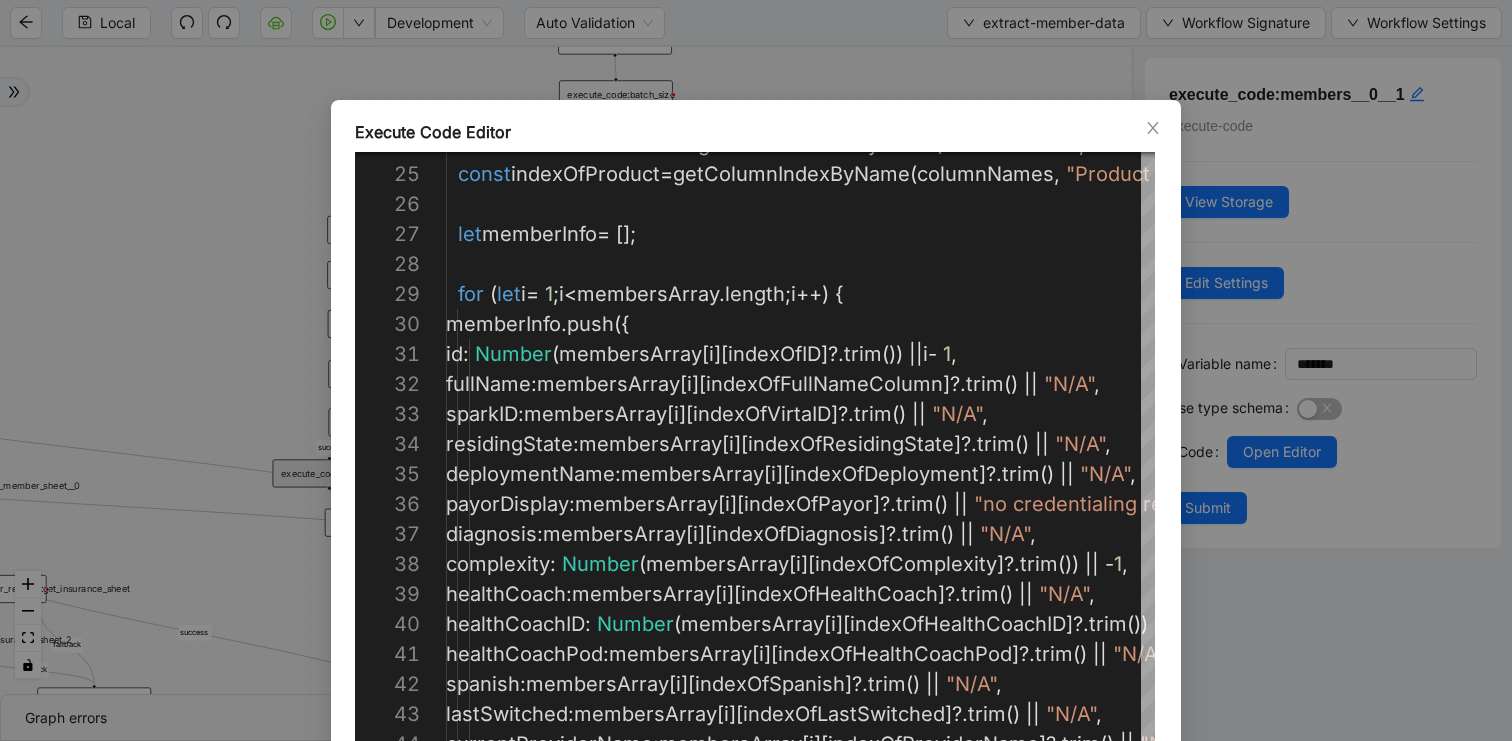 click on "Execute Code Editor 24 25 26 27 28 29 30 31 32 33 34 35 36 37 38 39 40 41 42 43 44    const  indexOfProviderID  =  getColumnIndexByName ( columnNames ,   "Current Provider ID" ,   0 );    const  indexOfProduct =  getColumnIndexByName ( columnNames ,   "Product Pathway - Current" ,   0 );    let  memberInfo  =   [];    for   ( let  i  =   1 ;  i  <  membersArray . length ;  i ++)   {     memberInfo . push ({       id :   Number ( membersArray [ i ][ indexOfID ]?. trim ())   ||  i  -   1 ,       fullName :  membersArray [ i ][ indexOfFullNameColumn ]?. trim ()   ||   "N/A" ,       sparkID :  membersArray [ i ][ indexOfVirtaID ]?. trim ()   ||   "N/A" ,         residingState :  membersArray [ i ][ indexOfResidingState ]?. trim ()   ||   "N/A" ,       deploymentName :  membersArray [ i ][ indexOfDeployment ]?. trim ()   ||   "N/A" ,       payorDisplay :  membersArray [ i ][ indexOfPayor ]?. trim ()   ||   , : [ i ][ ]?." at bounding box center (756, 370) 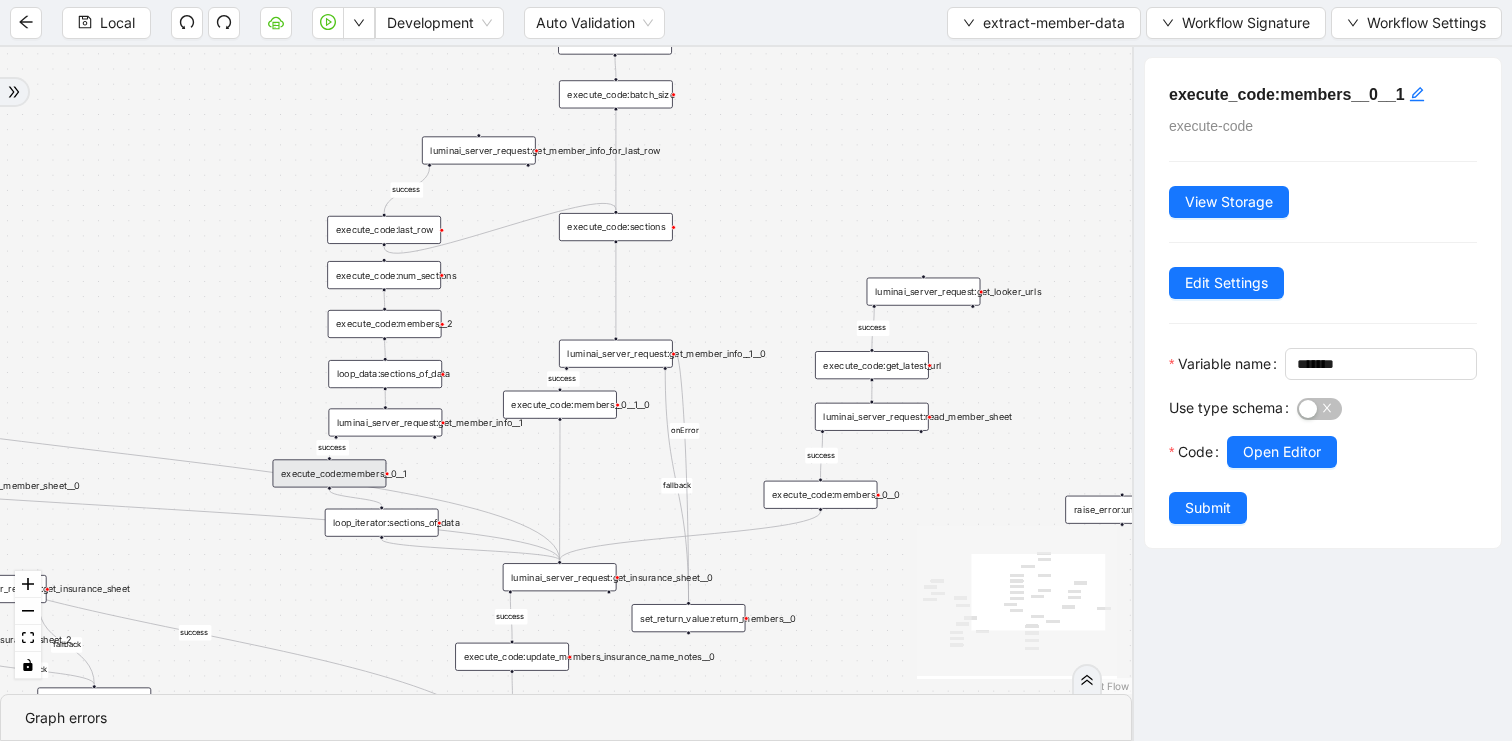 drag, startPoint x: 202, startPoint y: 339, endPoint x: 701, endPoint y: 455, distance: 512.3056 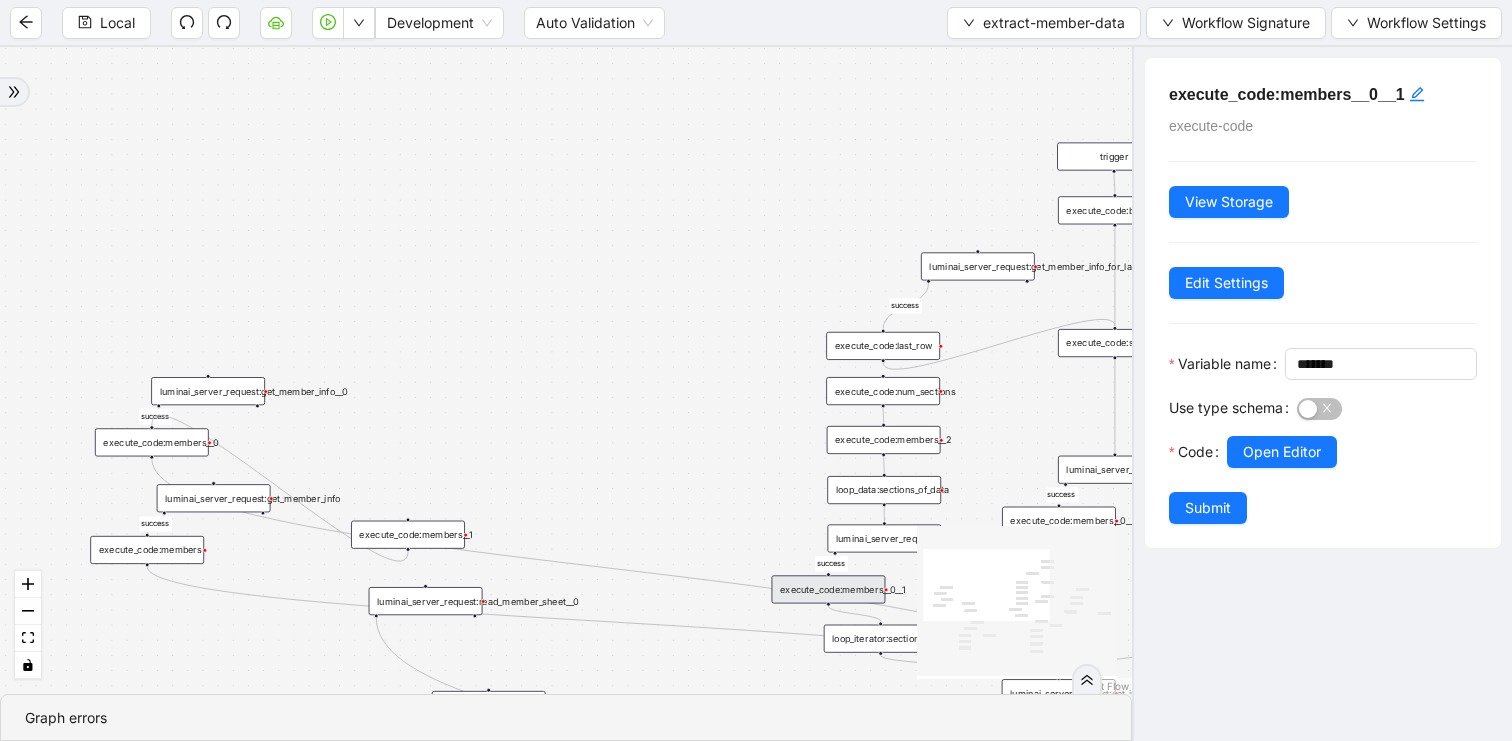drag, startPoint x: 420, startPoint y: 430, endPoint x: 434, endPoint y: 290, distance: 140.69826 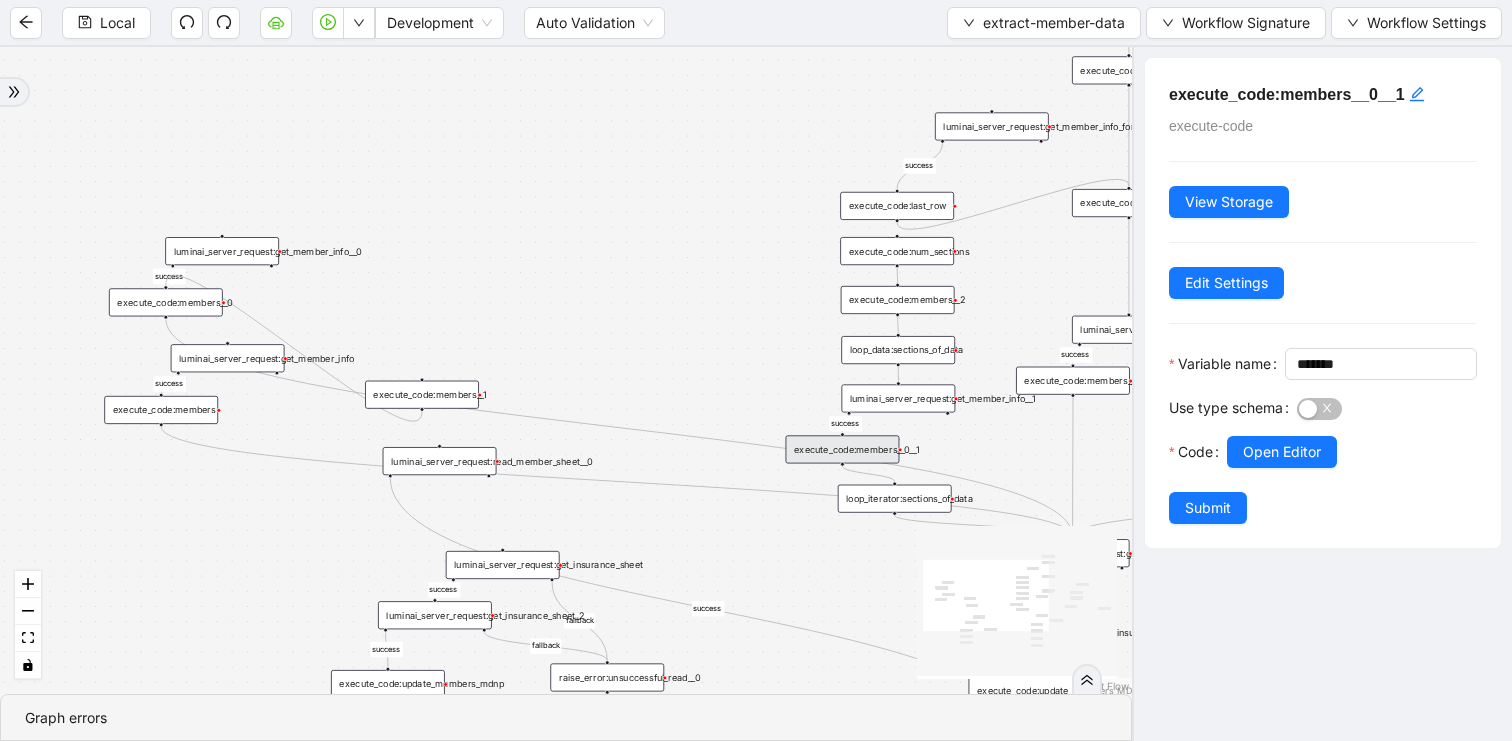 click on "execute_code:members__0" at bounding box center [166, 302] 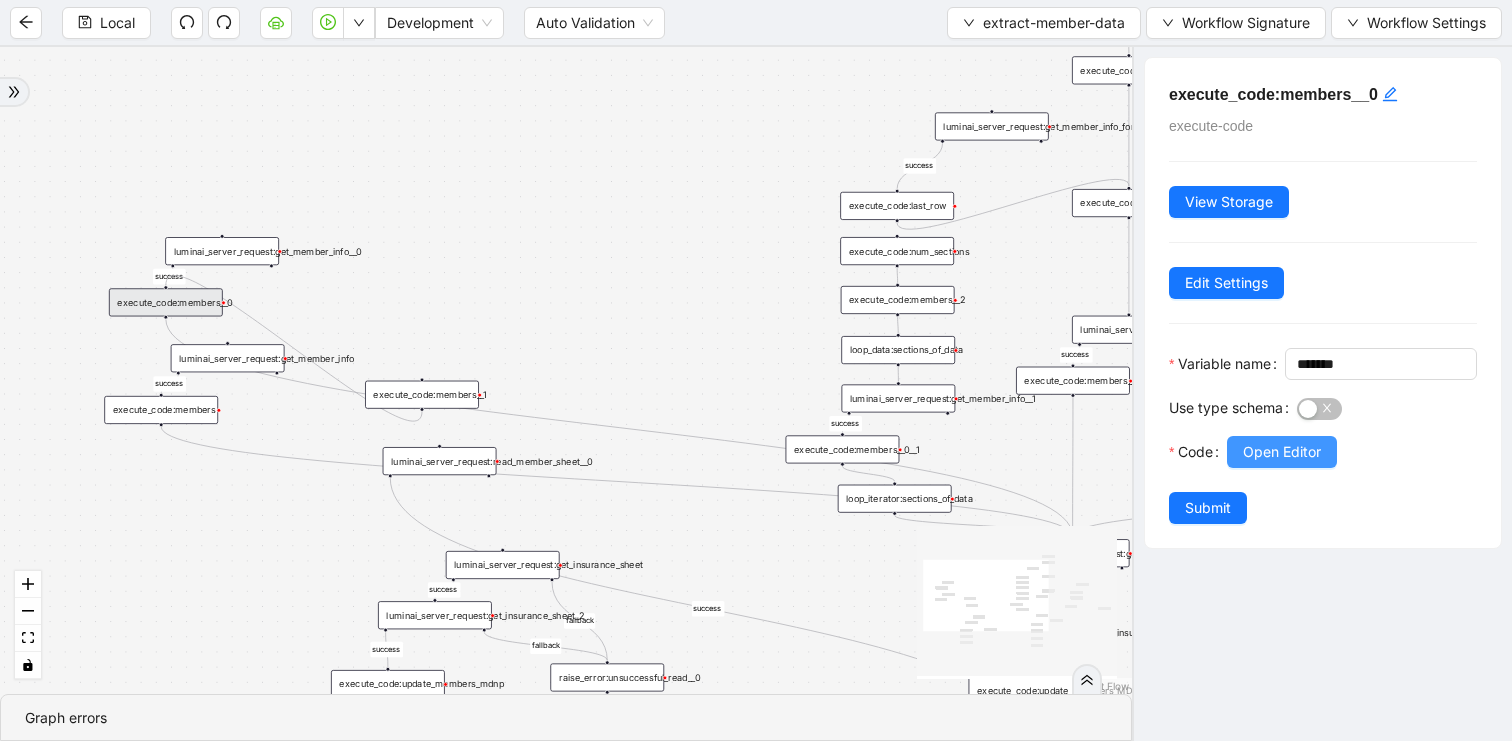 click on "Open Editor" at bounding box center [1282, 452] 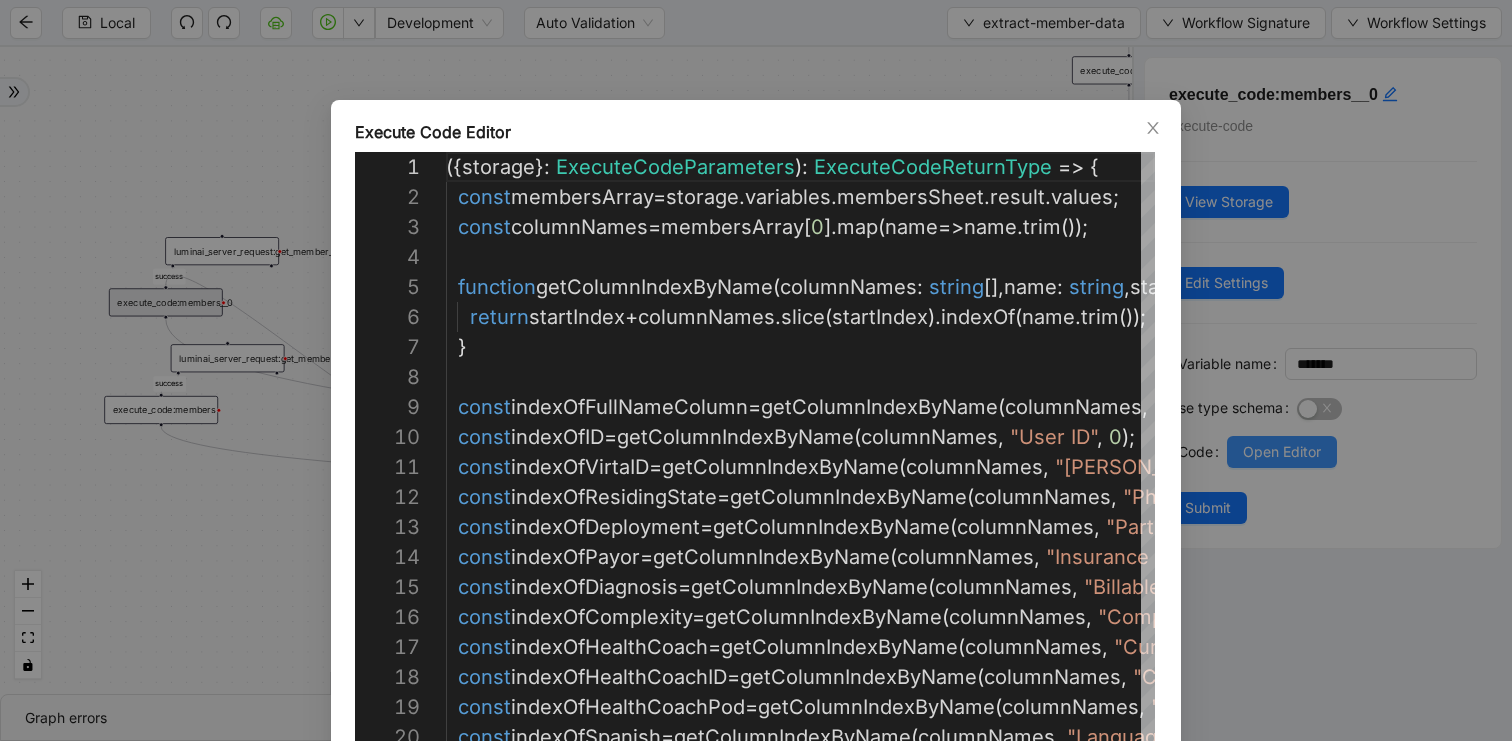 scroll, scrollTop: 270, scrollLeft: 0, axis: vertical 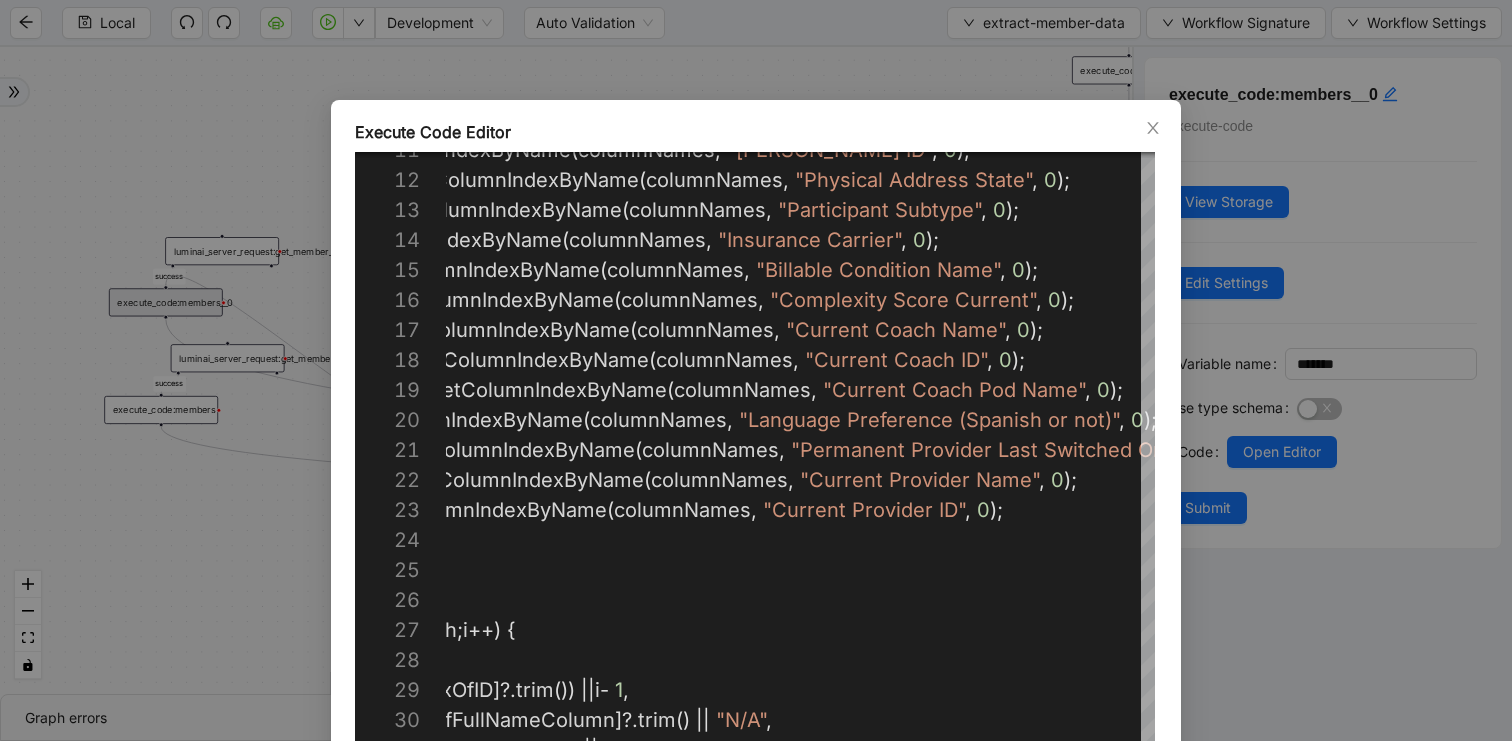 click on "Execute Code Editor 11 12 13 14 15 16 17 18 19 20 21 22 23 24 25 26 27 28 29 30 31    const  indexOfVirtaID  =  getColumnIndexByName ( columnNames ,   "[PERSON_NAME] ID" ,   0 );    const  indexOfResidingState  =  getColumnIndexByName ( columnNames ,   "Physical Address State" ,   0 );    const  indexOfDeployment  =  getColumnIndexByName ( columnNames ,   "Participant Subtype" ,   0 );    const  indexOfPayor  =  getColumnIndexByName ( columnNames ,   "Insurance Carrier" ,   0 );    const  indexOfDiagnosis  =  getColumnIndexByName ( columnNames ,   "Billable Condition Name" ,   0 );    const  indexOfComplexity  =  getColumnIndexByName ( columnNames ,   "Complexity Score Current" ,   0 );    const  indexOfHealthCoach  =  getColumnIndexByName ( columnNames ,   "Current Coach Name" ,   0 );    const  indexOfHealthCoachID  =  getColumnIndexByName ( columnNames ,   "Current Coach ID" ,   0 );    const  indexOfHealthCoachPod  =  getColumnIndexByName (" at bounding box center [756, 370] 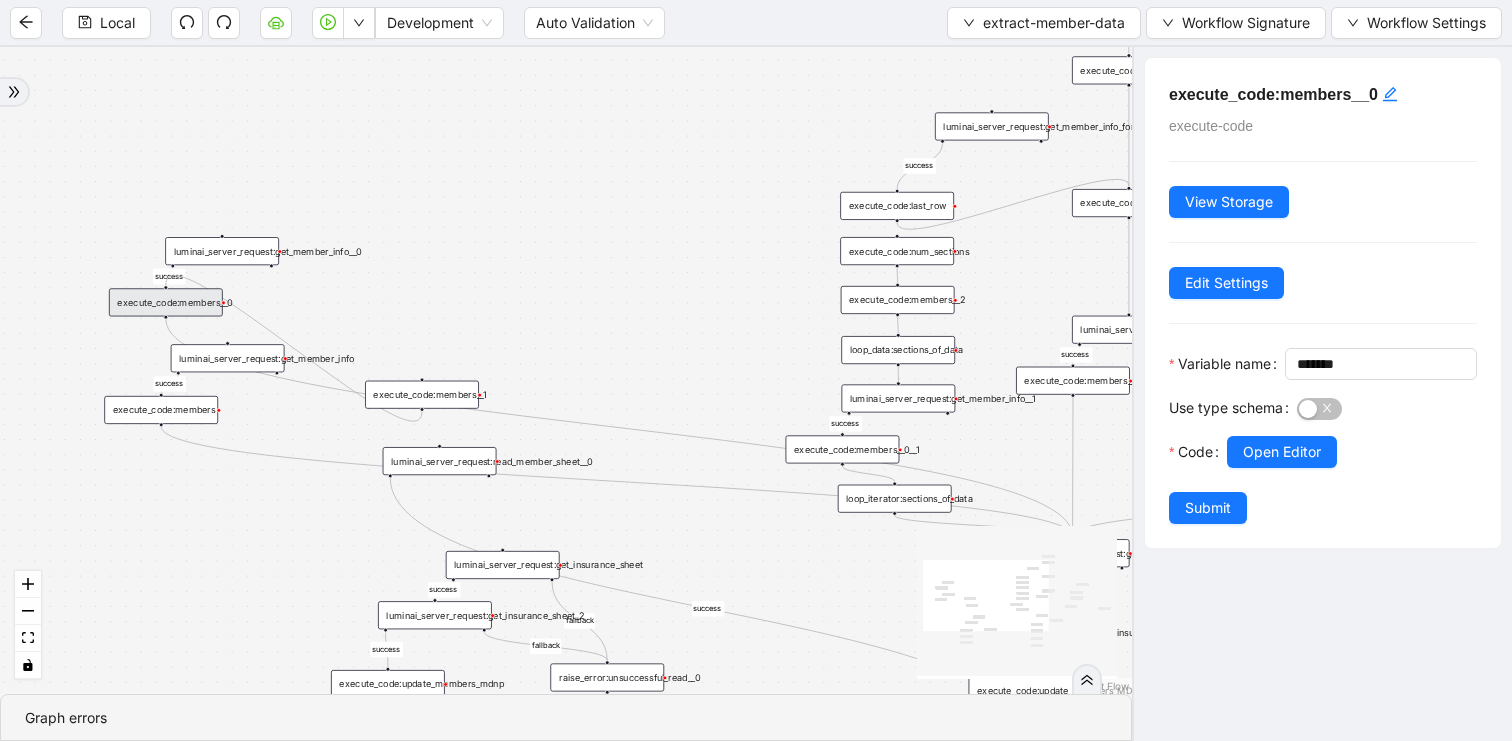 click on "execute_code:members" at bounding box center [161, 410] 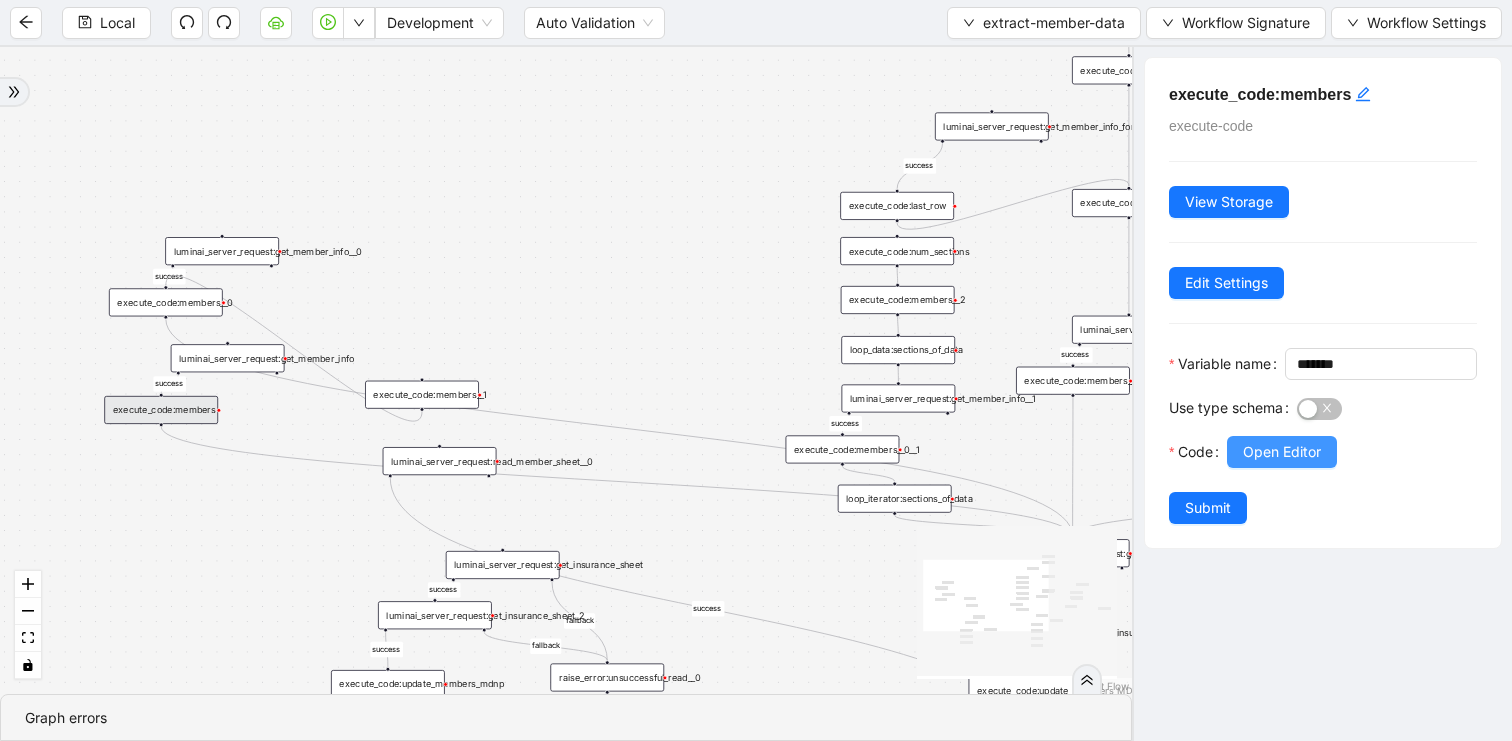 click on "Open Editor" at bounding box center [1282, 452] 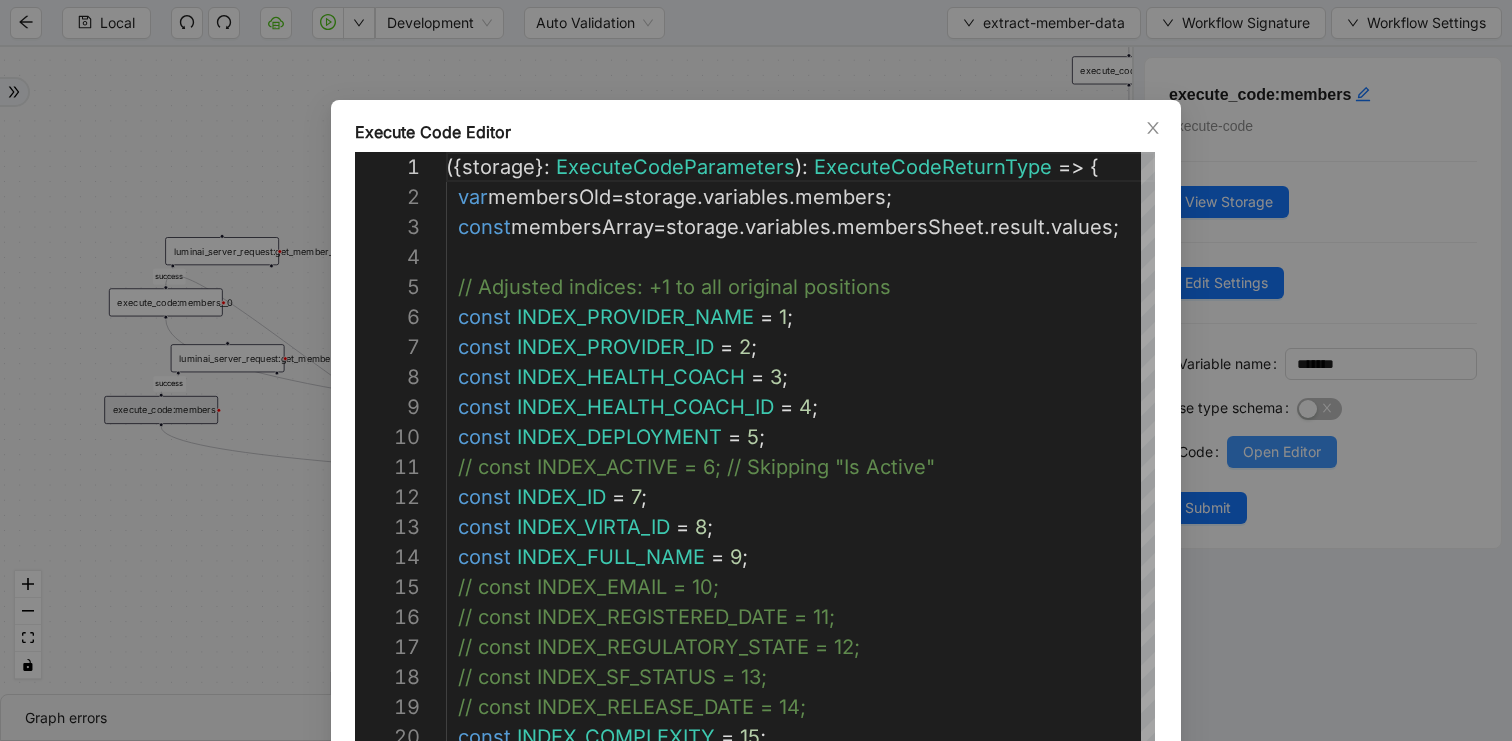 scroll, scrollTop: 300, scrollLeft: 0, axis: vertical 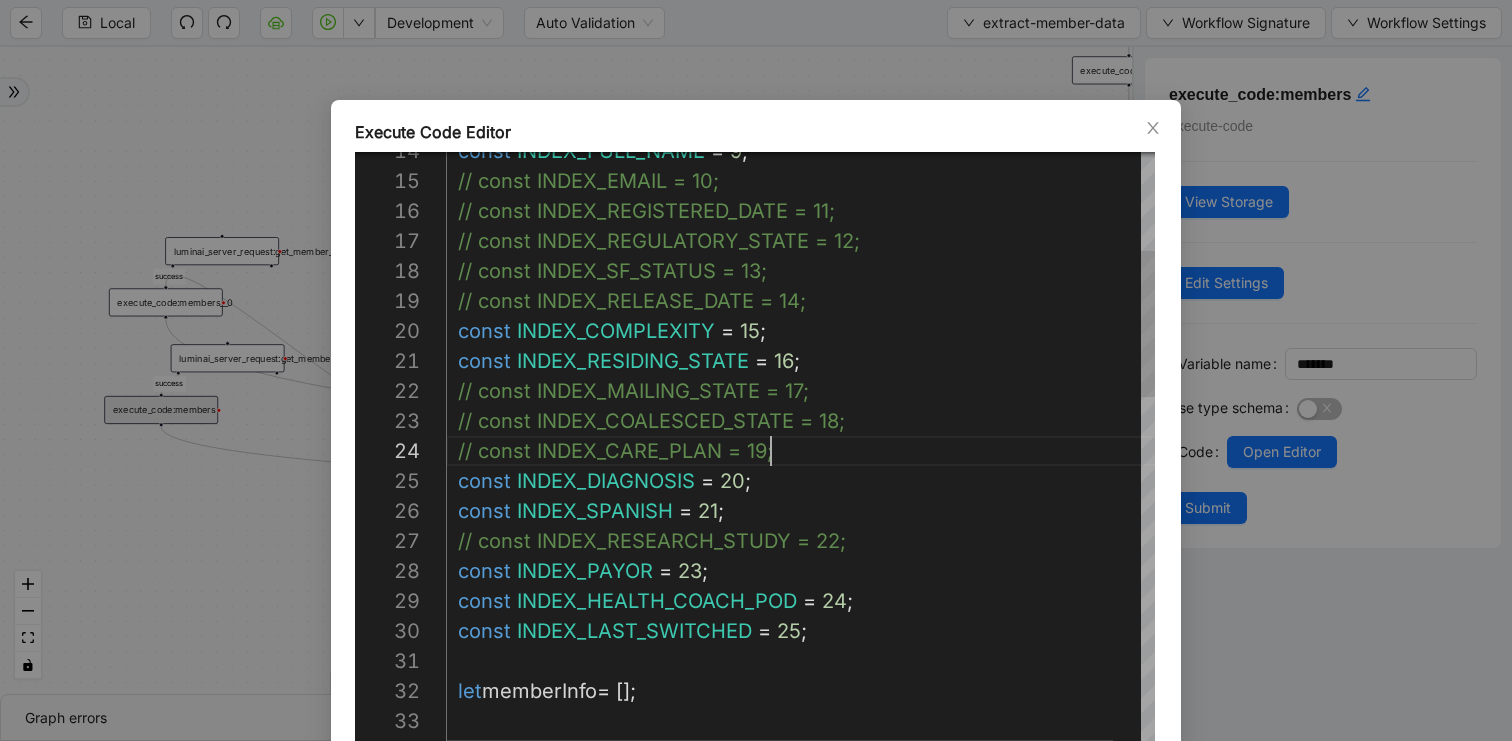 click on "// const INDEX_RELEASE_DATE = 14;    const   INDEX_COMPLEXITY   =   15 ;    const   INDEX_RESIDING_STATE   =   16 ;    // const INDEX_MAILING_STATE = 17;    // const INDEX_COALESCED_STATE = 18;    // const INDEX_CARE_PLAN = 19;    const   INDEX_DIAGNOSIS   =   20 ;    const   INDEX_SPANISH   =   21 ;    // const INDEX_RESEARCH_STUDY = 22;    const   INDEX_PAYOR   =   23 ;    const   INDEX_HEALTH_COACH_POD   =   24 ;    const   INDEX_LAST_SWITCHED   =   25 ;    let  memberInfo  =   [];    for   ( let  i  =   0 ;  i  <  membersArray . length ;  i ++)   {    // const INDEX_SF_STATUS = 13;    // const INDEX_REGULATORY_STATE = 12;    // const INDEX_REGISTERED_DATE = 11;    // const INDEX_EMAIL = 10;    const   INDEX_FULL_NAME   =   9 ;" at bounding box center [815, 976] 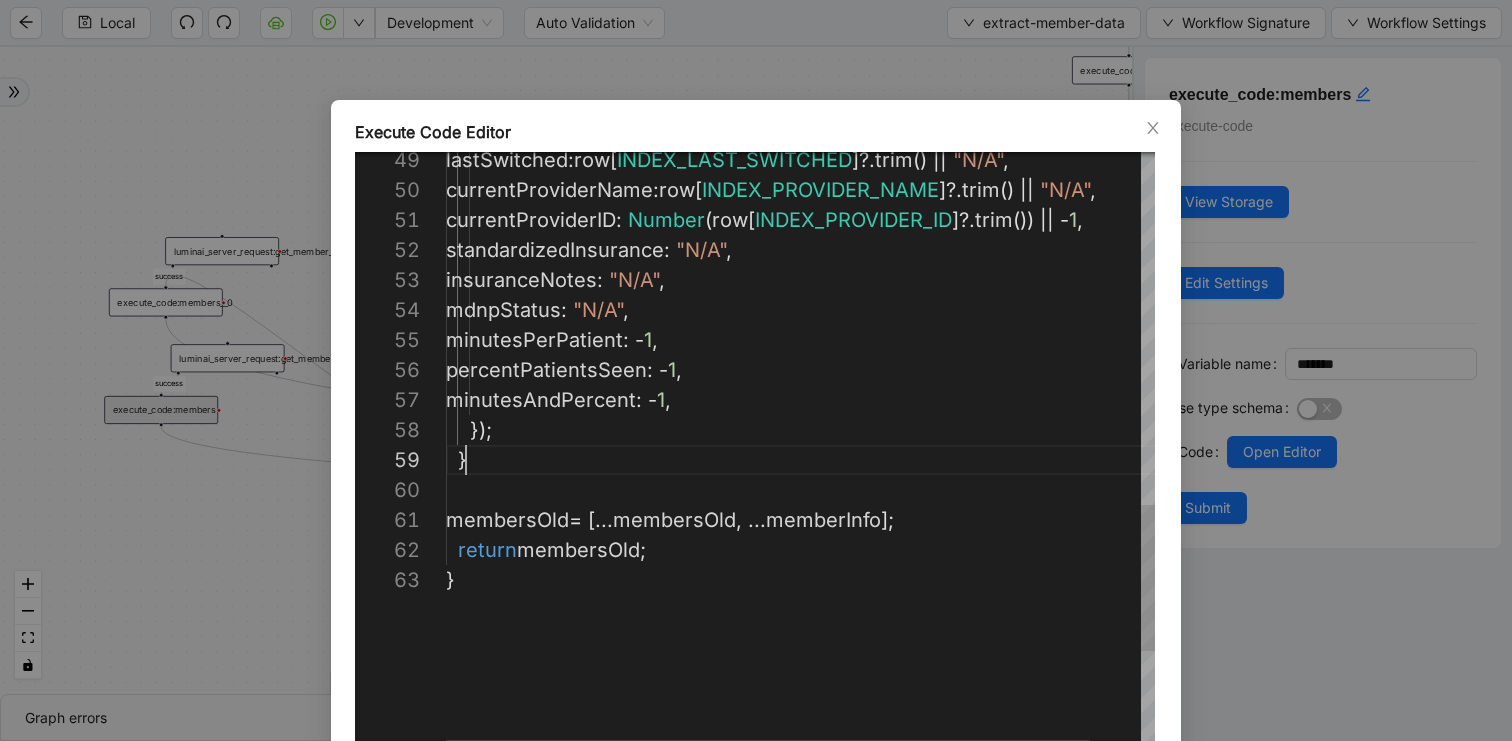 scroll, scrollTop: 240, scrollLeft: 0, axis: vertical 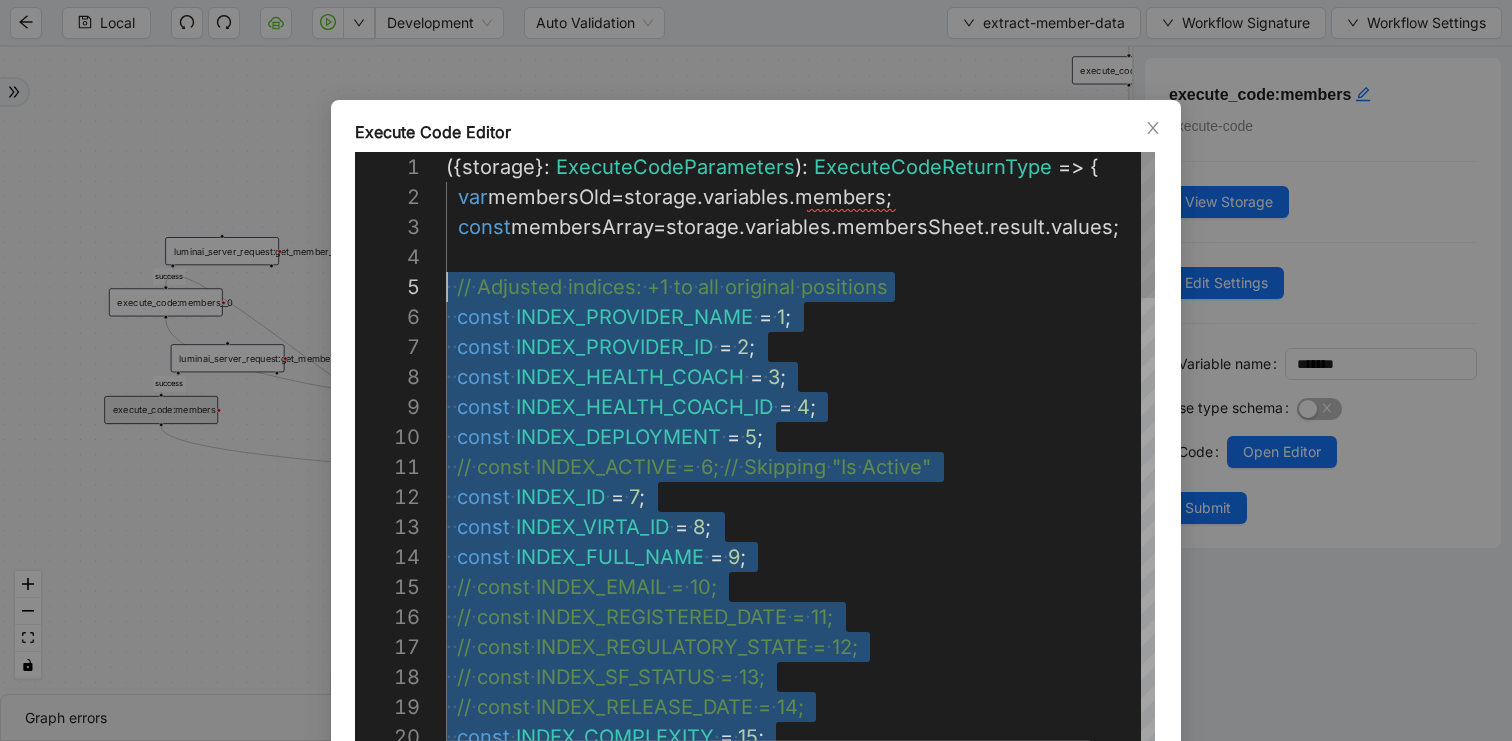 drag, startPoint x: 788, startPoint y: 463, endPoint x: 351, endPoint y: 293, distance: 468.90192 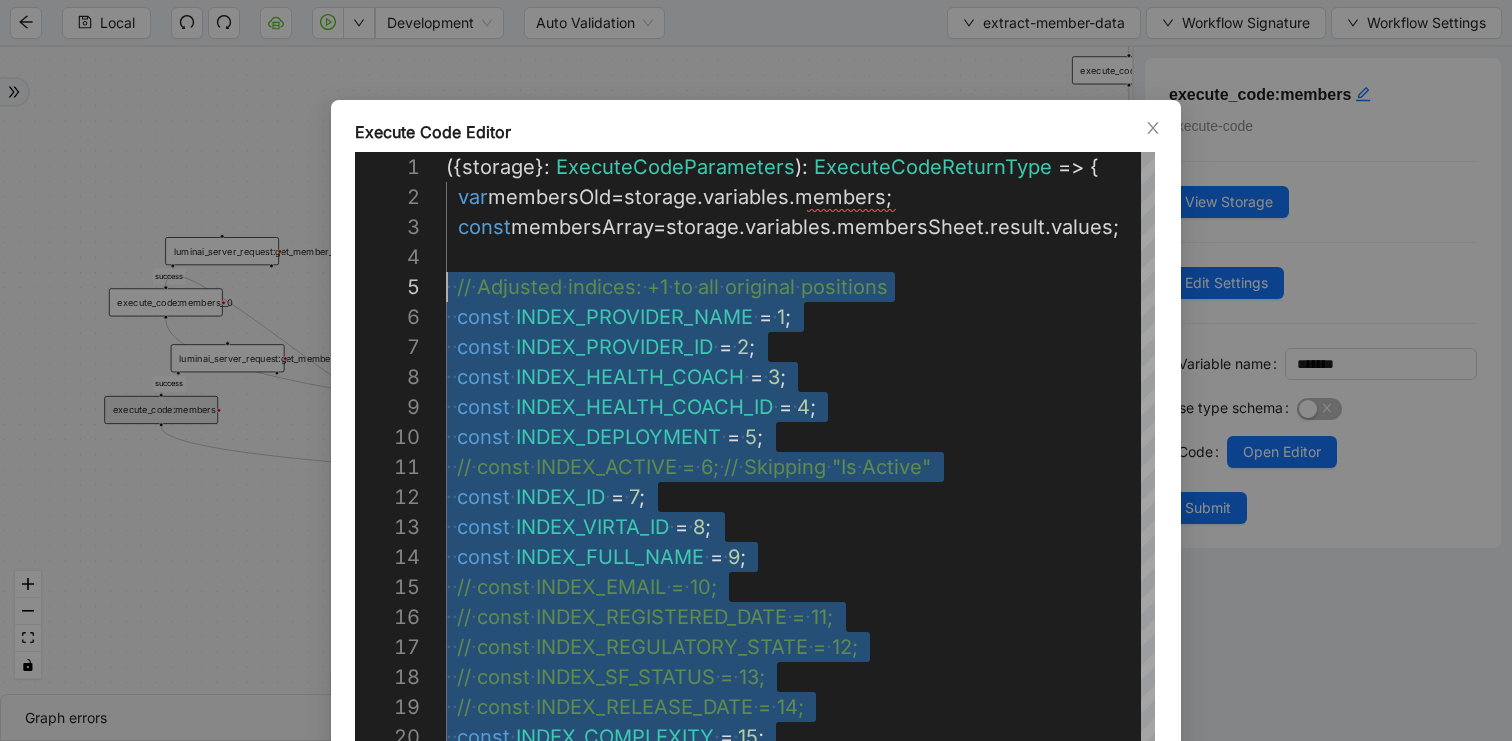 click on "Execute Code Editor 11 12 13 14 15 16 17 18 19 20 5 6 7 8 9 10 1 2 3 4 ·‌ ·‌ // ·‌ const ·‌ INDEX_ACTIVE ·‌ = ·‌ 6; ·‌ // ·‌ Skipping ·‌ "Is ·‌ Active" ·‌ ·‌ const ·‌ INDEX_ID ·‌ = ·‌ 7 ; ·‌ ·‌ const ·‌ INDEX_VIRTA_ID ·‌ = ·‌ 8 ; ·‌ ·‌ const ·‌ INDEX_FULL_NAME ·‌ = ·‌ 9 ; ·‌ ·‌ // ·‌ const ·‌ INDEX_EMAIL ·‌ = ·‌ 10; ·‌ ·‌ // ·‌ const ·‌ INDEX_REGISTERED_DATE ·‌ = ·‌ 11; ·‌ ·‌ // ·‌ const ·‌ INDEX_REGULATORY_STATE ·‌ = ·‌ 12; ·‌ ·‌ // ·‌ const ·‌ INDEX_SF_STATUS ·‌ = ·‌ 13; ·‌ ·‌ // ·‌ const ·‌ INDEX_RELEASE_DATE ·‌ = ·‌ 14; ·‌ ·‌ const ·‌ INDEX_COMPLEXITY ·‌ = ·‌ 15 ; ·‌ ·‌ // ·‌ Adjusted ·‌ indices: ·‌ +1 ·‌ to ·‌ all ·‌ original ·‌ positions ·‌ ·‌ const ·‌ INDEX_PROVIDER_NAME ·‌ = ·‌ 1 ; ·‌ ·‌ const ·‌ INDEX_PROVIDER_ID ·‌ = ·‌ 2 ; ·‌ ·‌ const ·‌ INDEX_HEALTH_COACH" at bounding box center (756, 370) 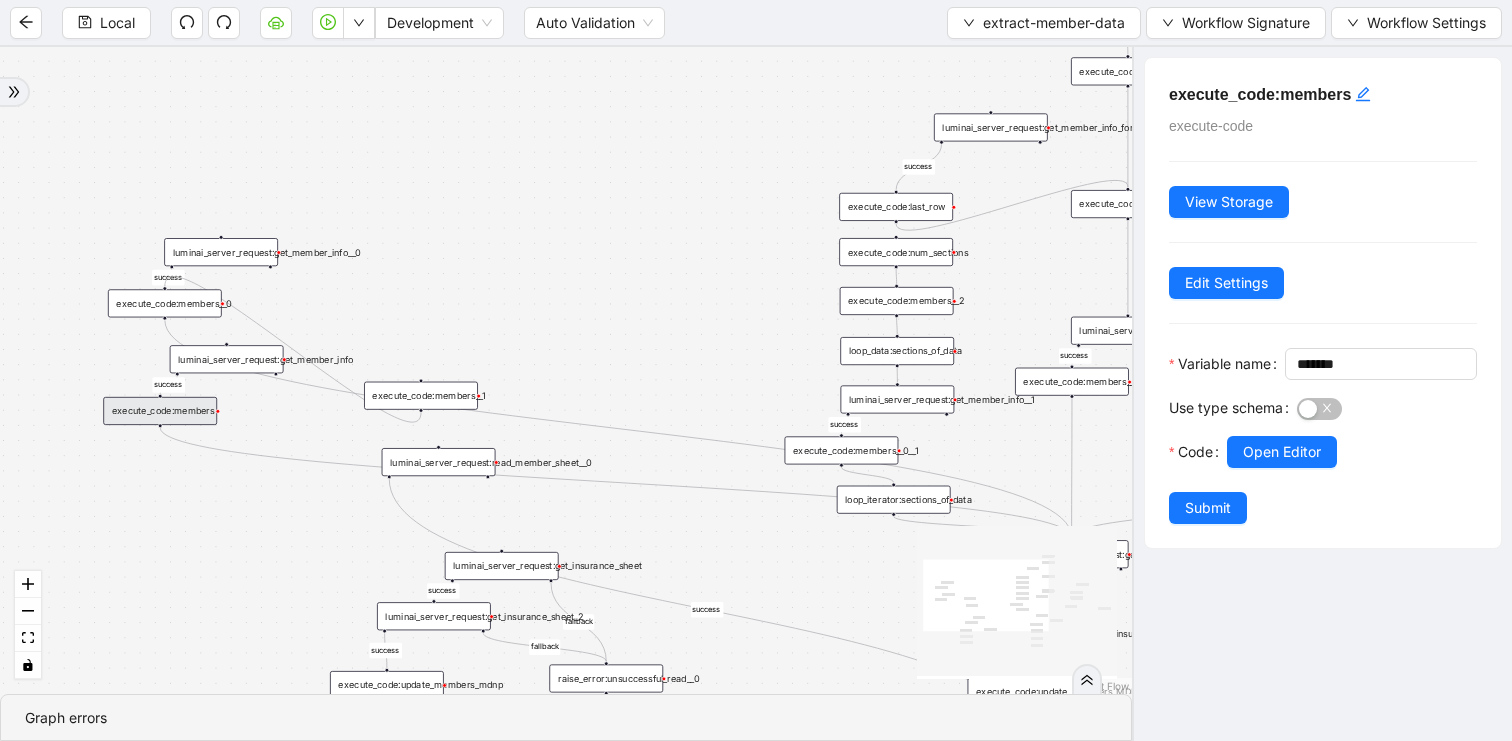 drag, startPoint x: 701, startPoint y: 342, endPoint x: 368, endPoint y: 310, distance: 334.534 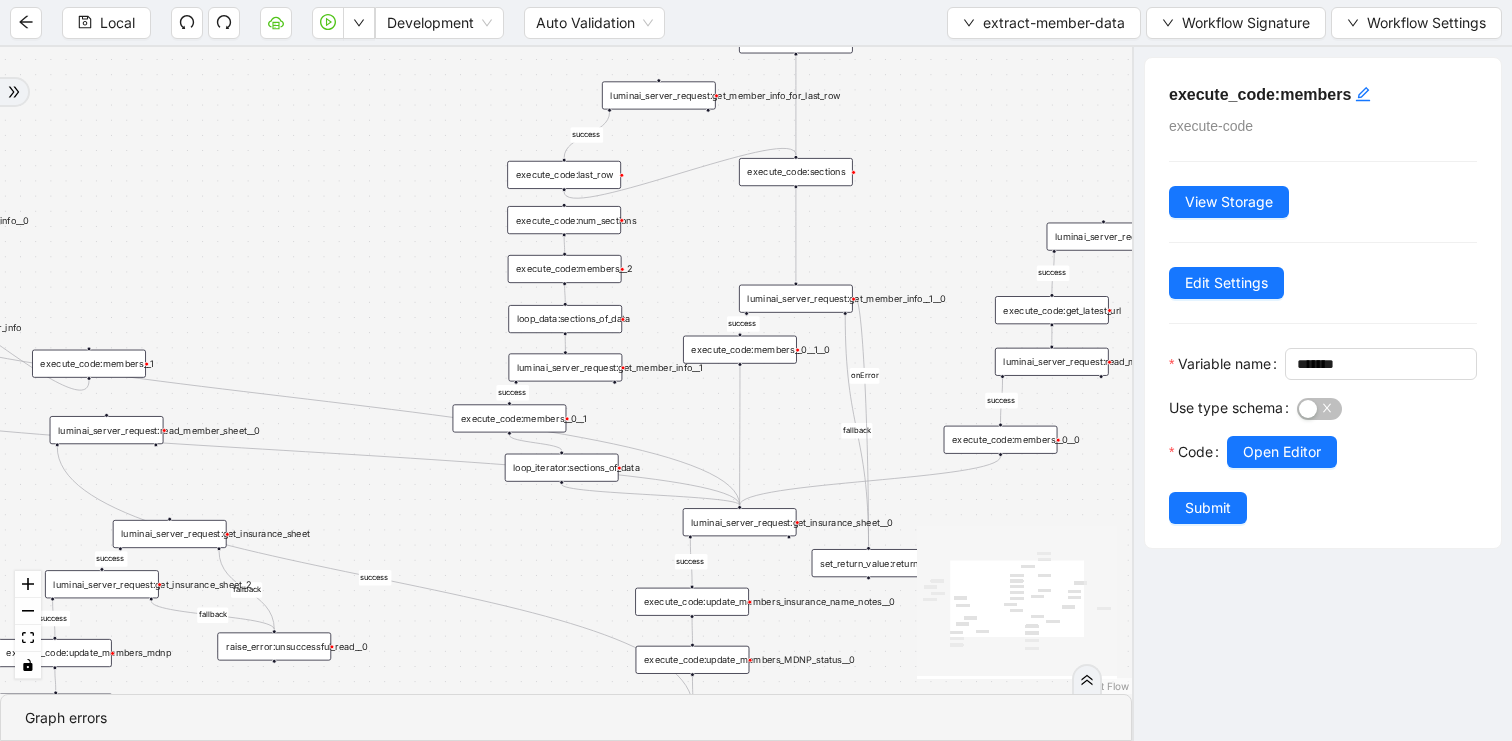 click on "execute_code:members__0__1__0" at bounding box center (740, 350) 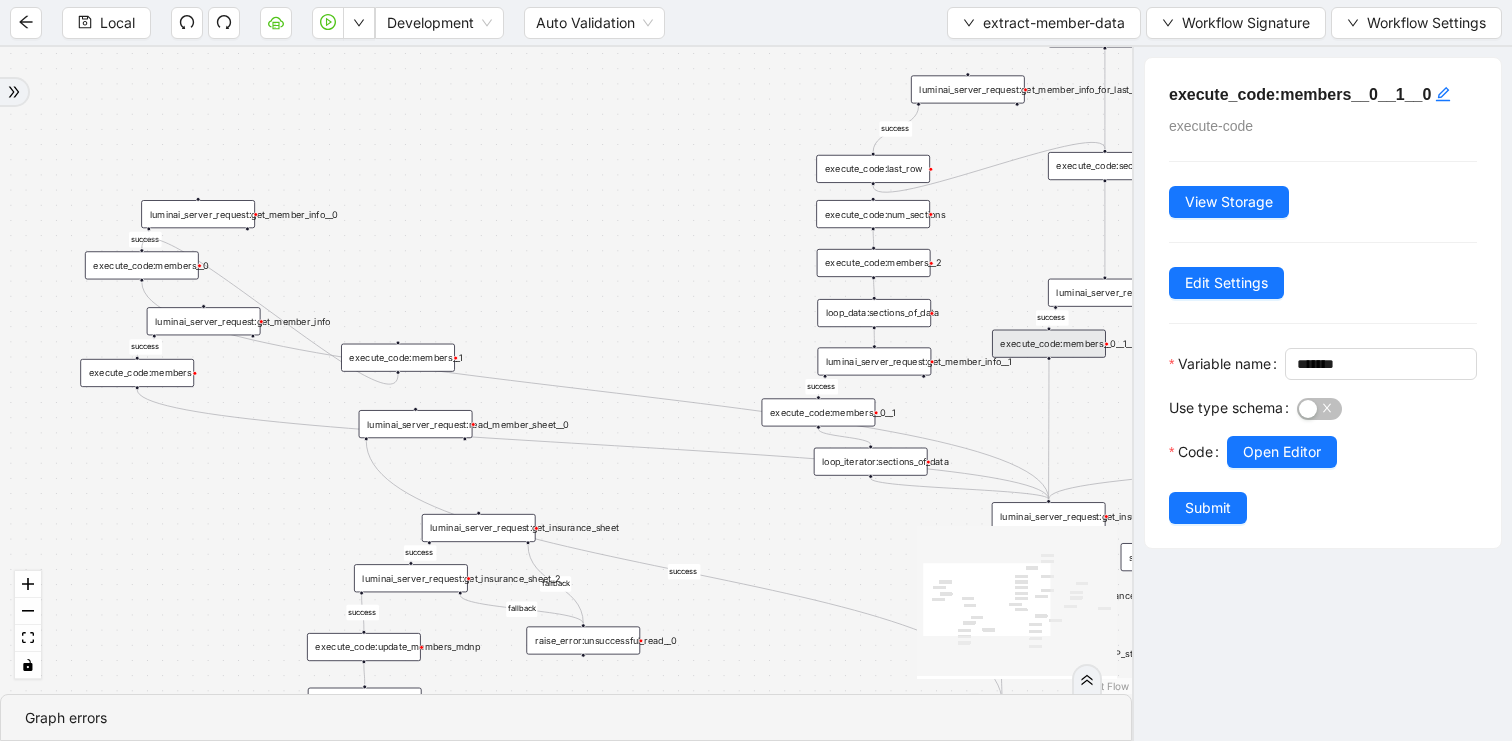 drag, startPoint x: 545, startPoint y: 537, endPoint x: 893, endPoint y: 530, distance: 348.0704 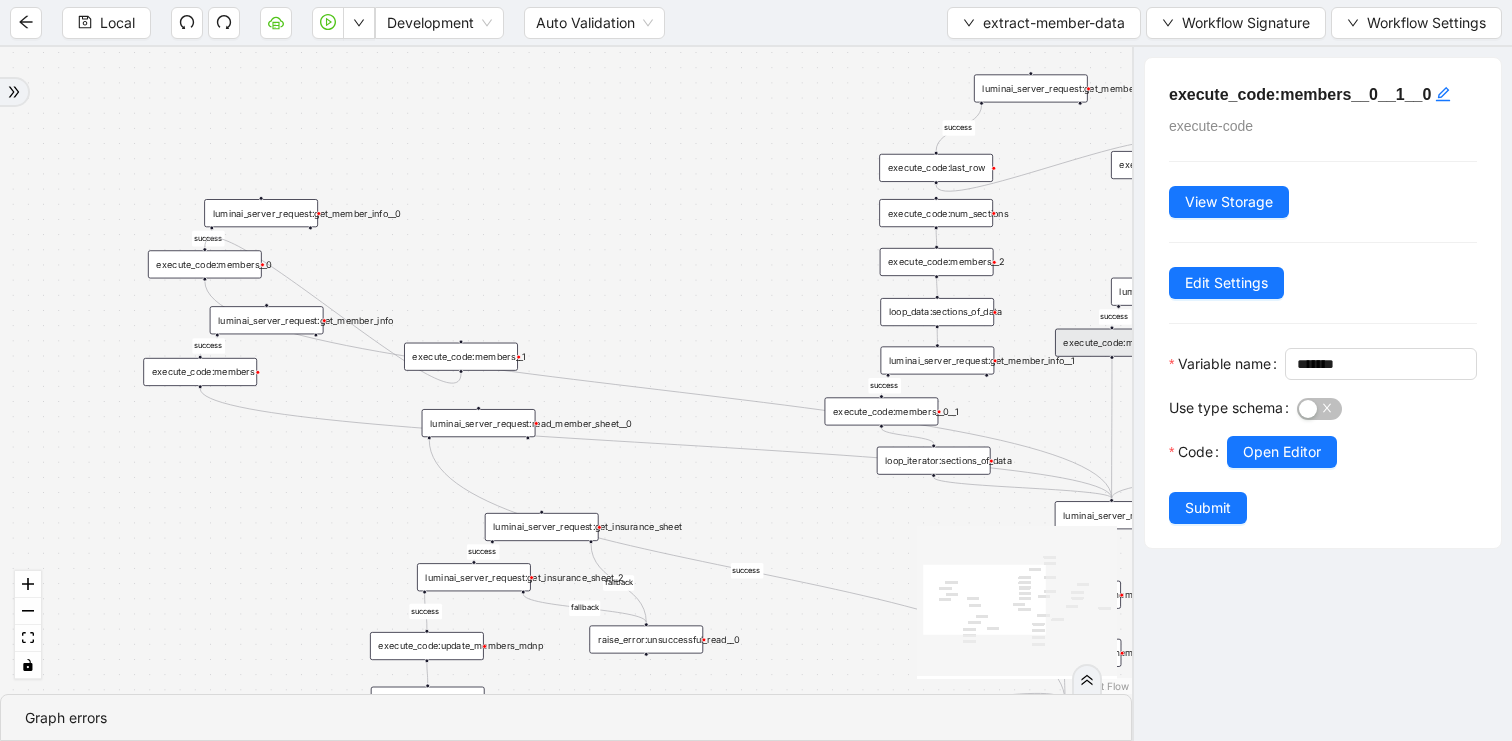 click on "execute_code:members" at bounding box center (200, 372) 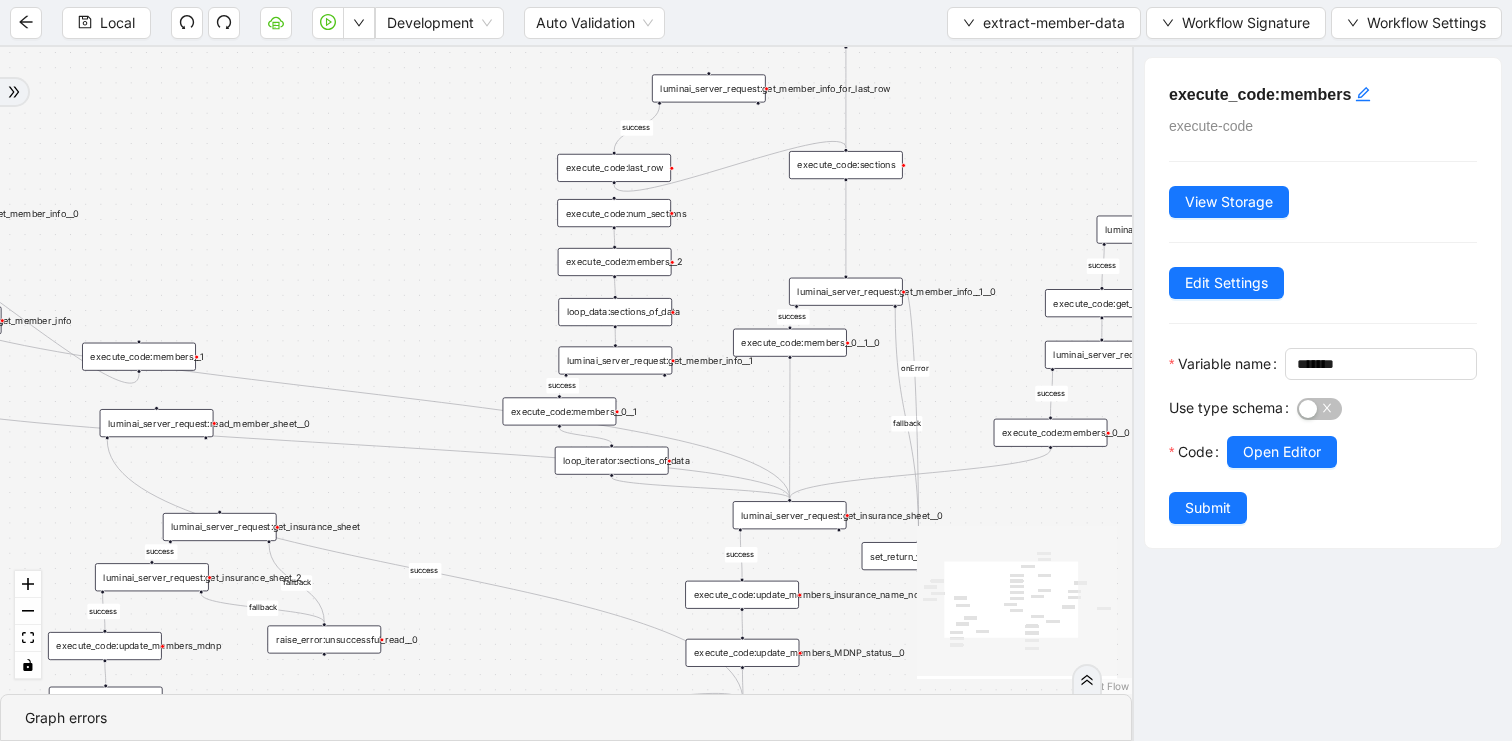 drag, startPoint x: 572, startPoint y: 277, endPoint x: 235, endPoint y: 277, distance: 337 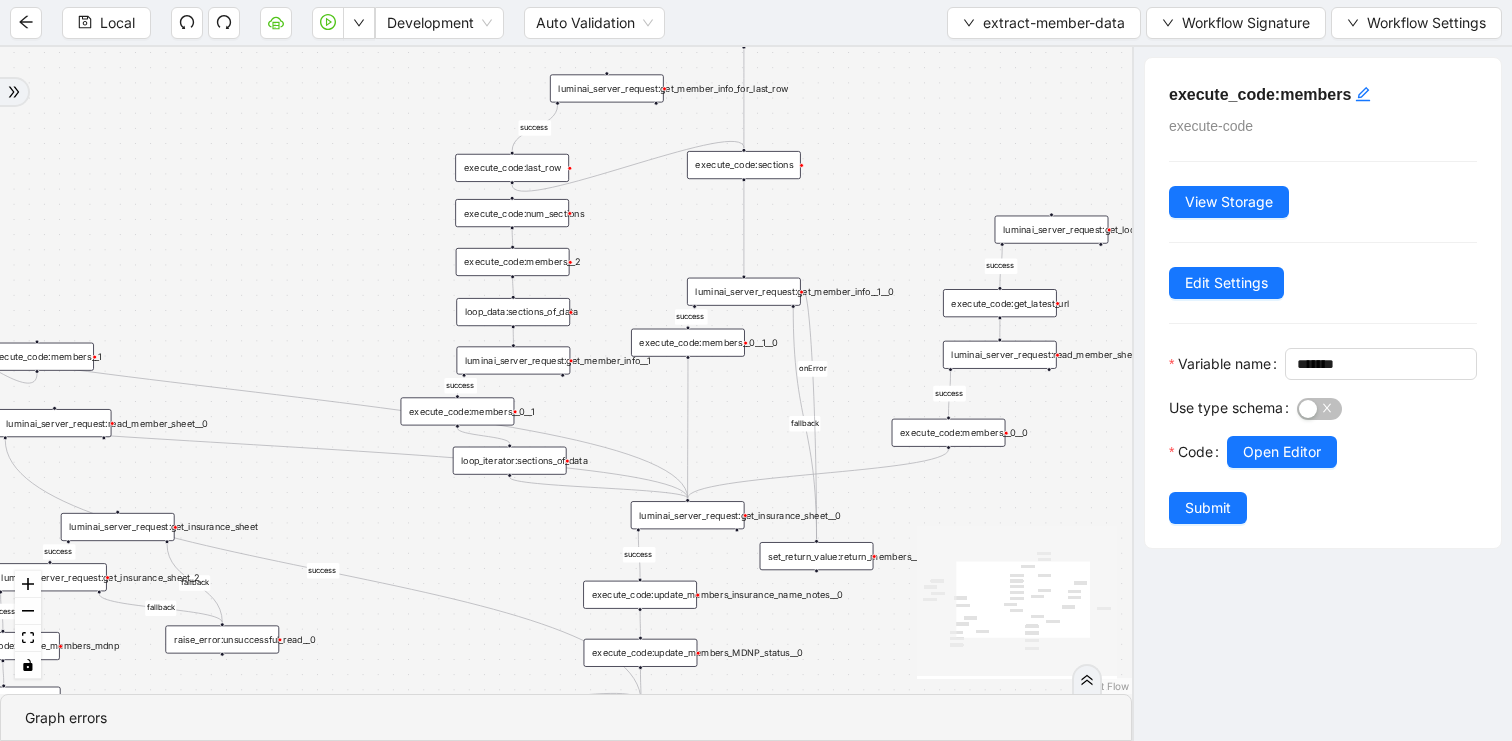 click on "success fallback fallback success success success success success success success success success success fallback onError trigger execute_code:members set_return_value:return_members luminai_server_request:get_member_info luminai_server_request:get_insurance_sheet execute_code:update_members_insurance_name_notes execute_code:update_members_MDNP_status execute_code:update_members_diagnosis_minutes raise_error:unsuccessful_read__0 luminai_server_request:get_insurance_sheet_2 execute_code:update_members_mdnp luminai_server_request:read_member_sheet raise_error:unsuccessful_read luminai_server_request:get_looker_urls execute_code:get_latest_url luminai_server_request:get_insurance_sheet__0 execute_code:update_members_insurance_name_notes__0 execute_code:update_members_MDNP_status__0 luminai_server_request:get_member_info__0 execute_code:members__0 luminai_server_request:get_member_info_for_last_row execute_code:last_row loop_data:sections_of_data execute_code:num_sections execute_code:members__1" at bounding box center [566, 370] 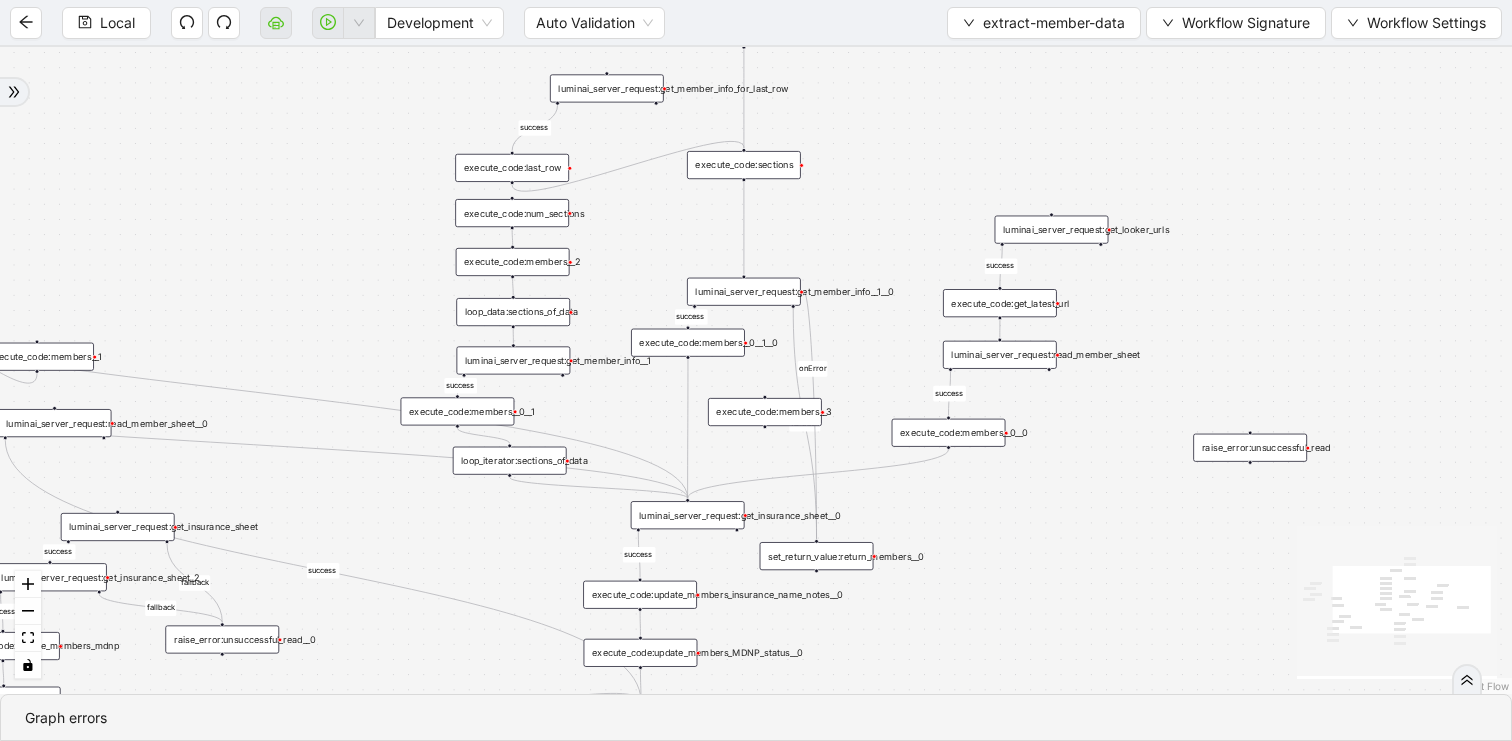 drag, startPoint x: 753, startPoint y: 409, endPoint x: 732, endPoint y: 404, distance: 21.587032 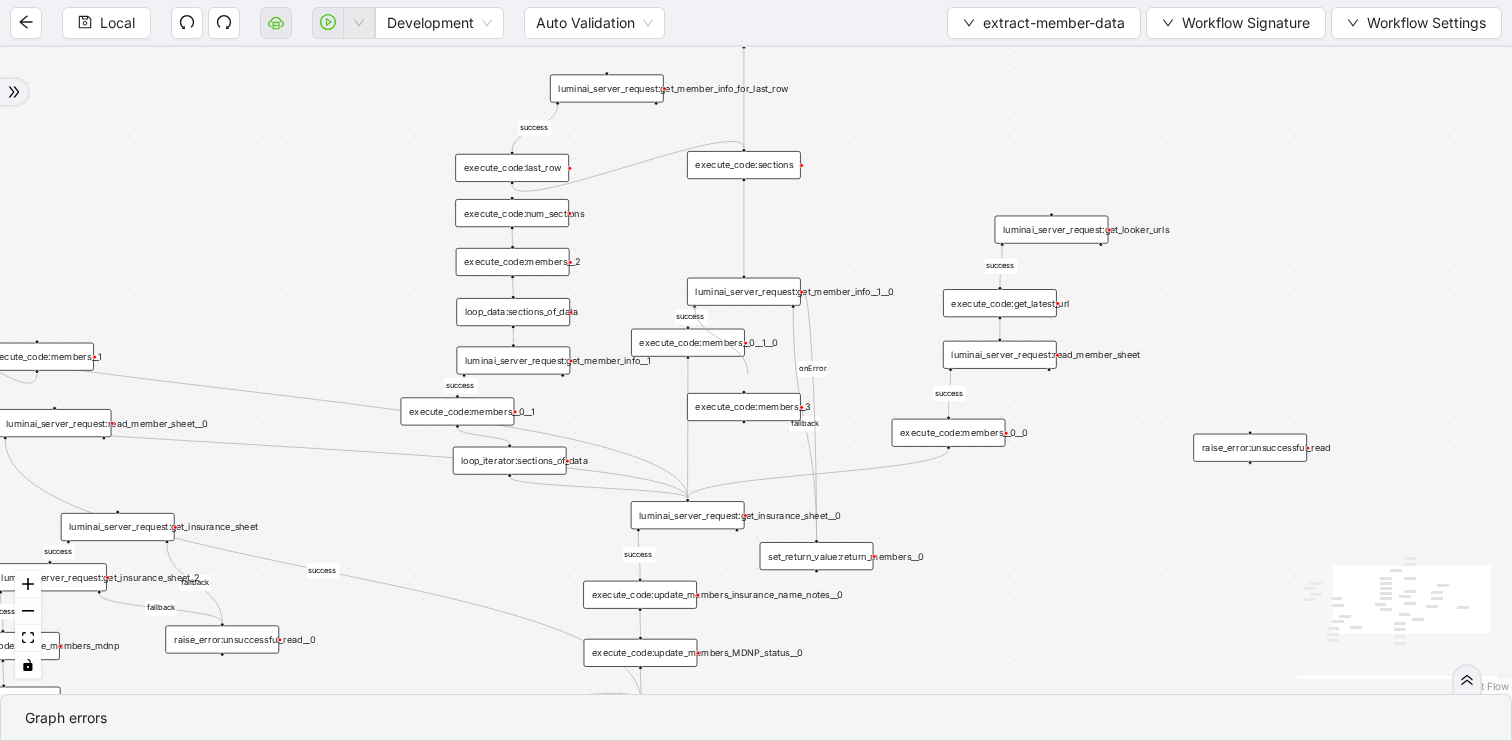drag, startPoint x: 695, startPoint y: 304, endPoint x: 703, endPoint y: 372, distance: 68.46897 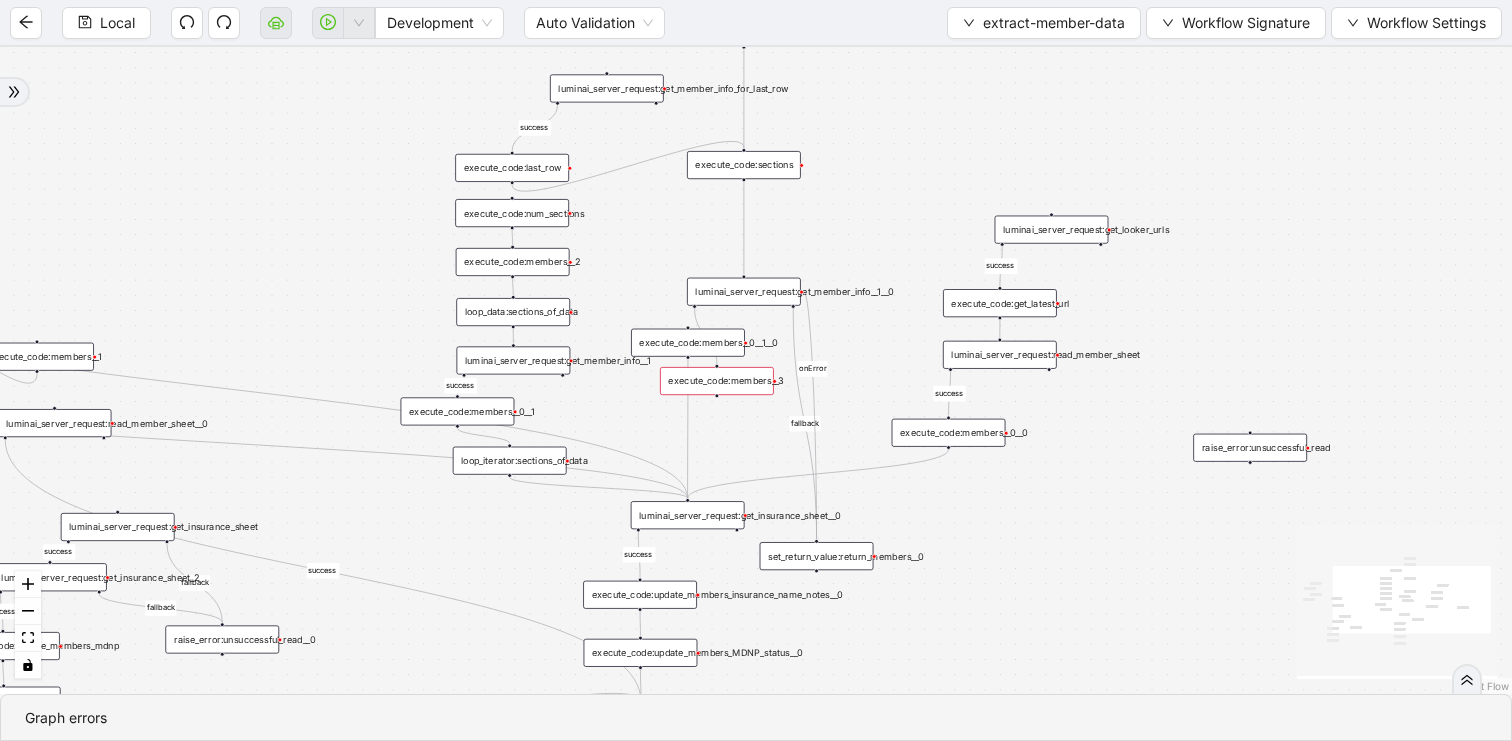drag, startPoint x: 703, startPoint y: 372, endPoint x: 691, endPoint y: 368, distance: 12.649111 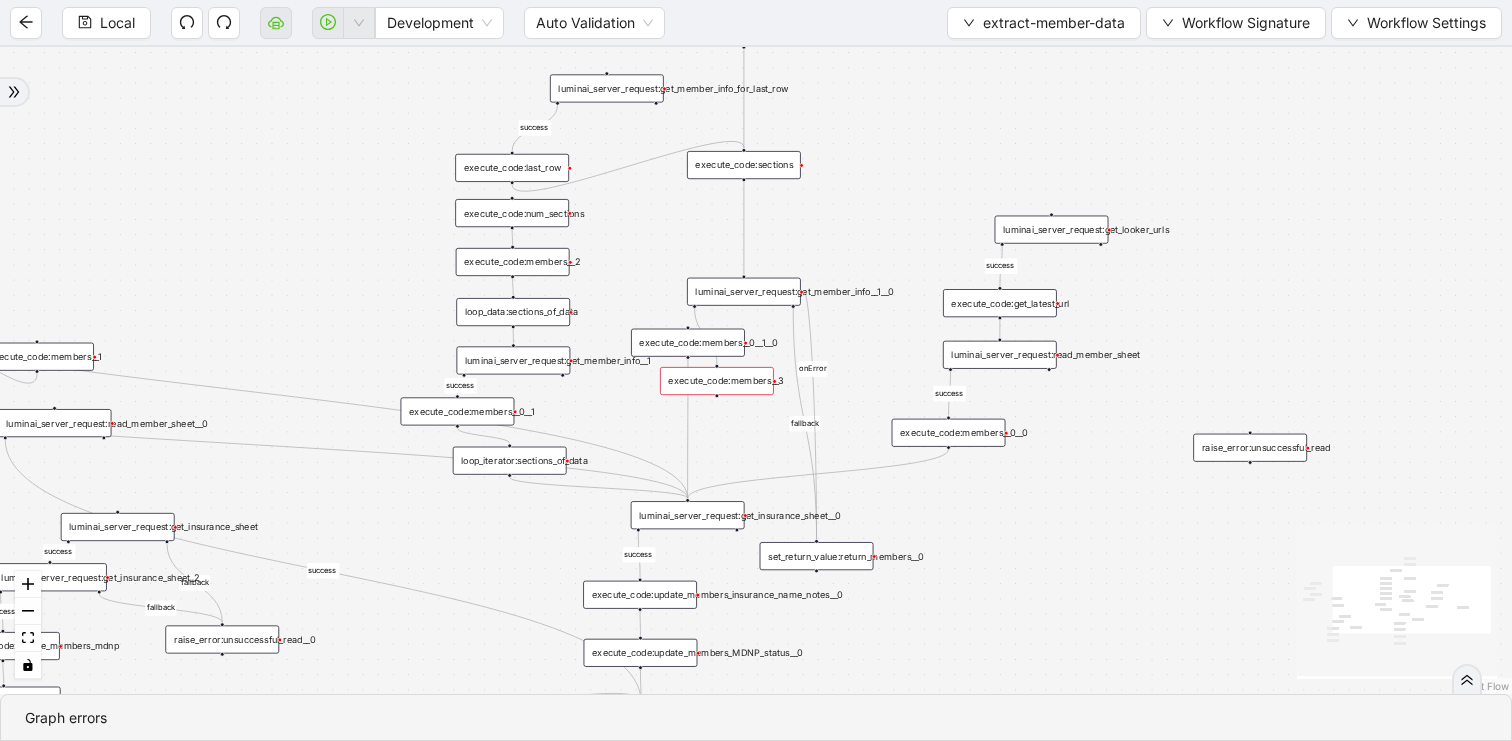 click on "execute_code:members__3" at bounding box center [717, 381] 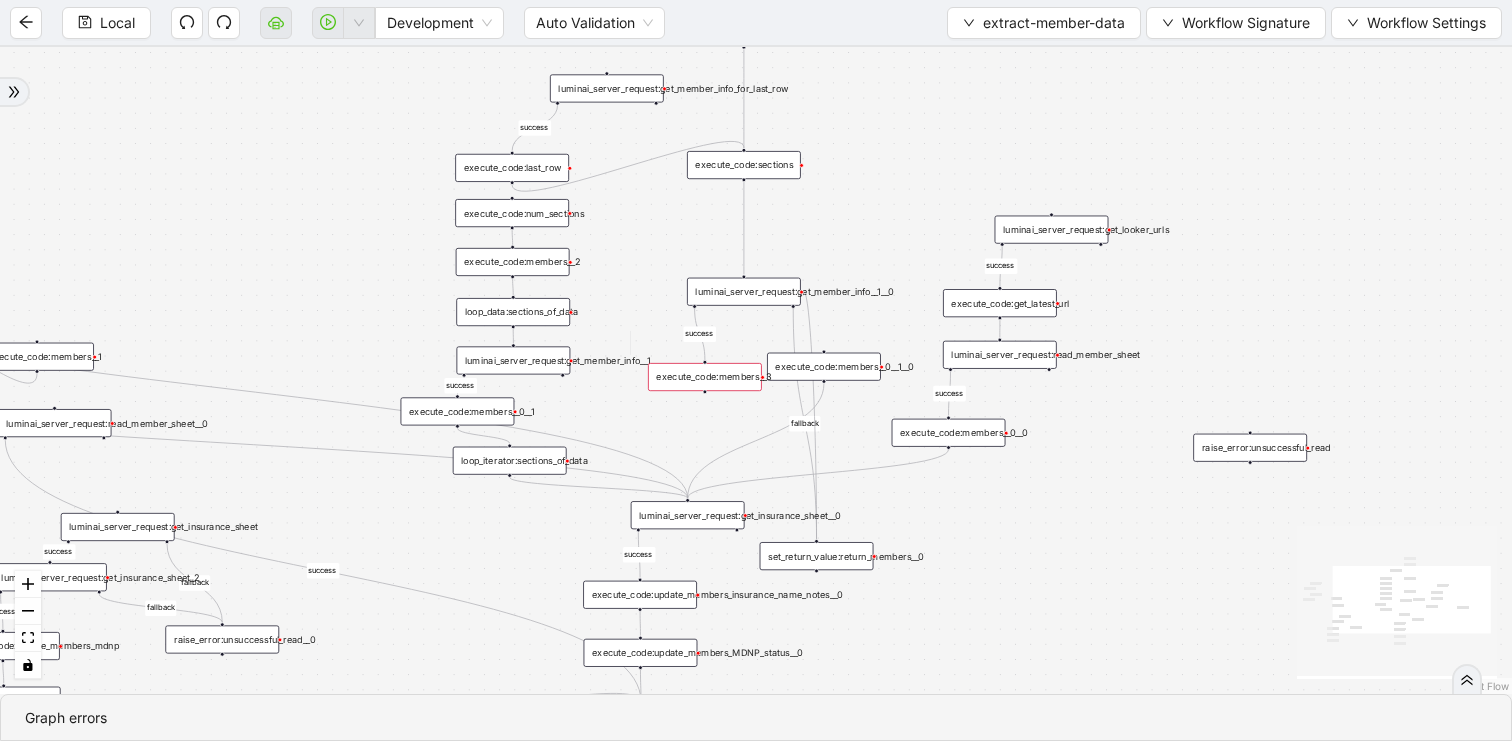 drag, startPoint x: 668, startPoint y: 342, endPoint x: 808, endPoint y: 375, distance: 143.83672 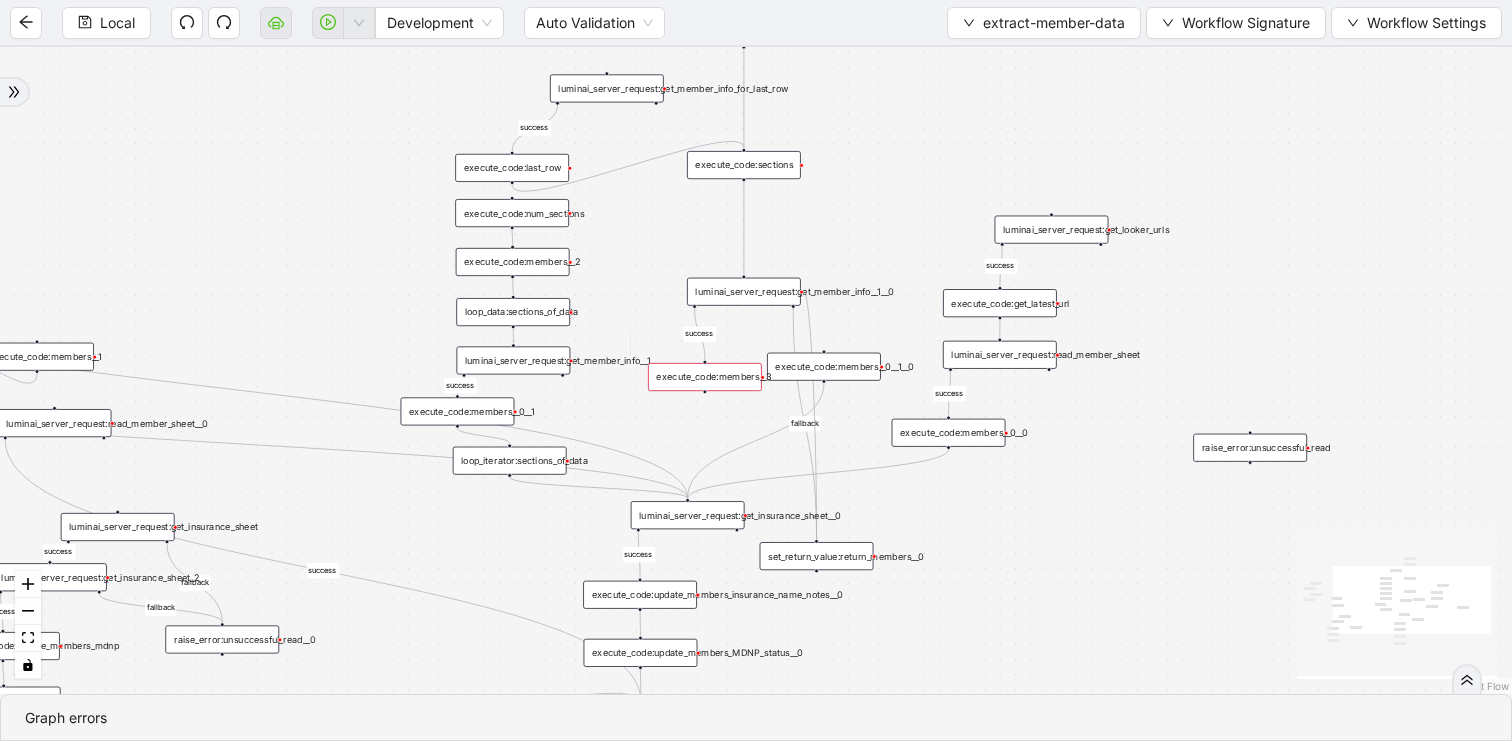 click on "execute_code:members__0__1__0" at bounding box center (824, 367) 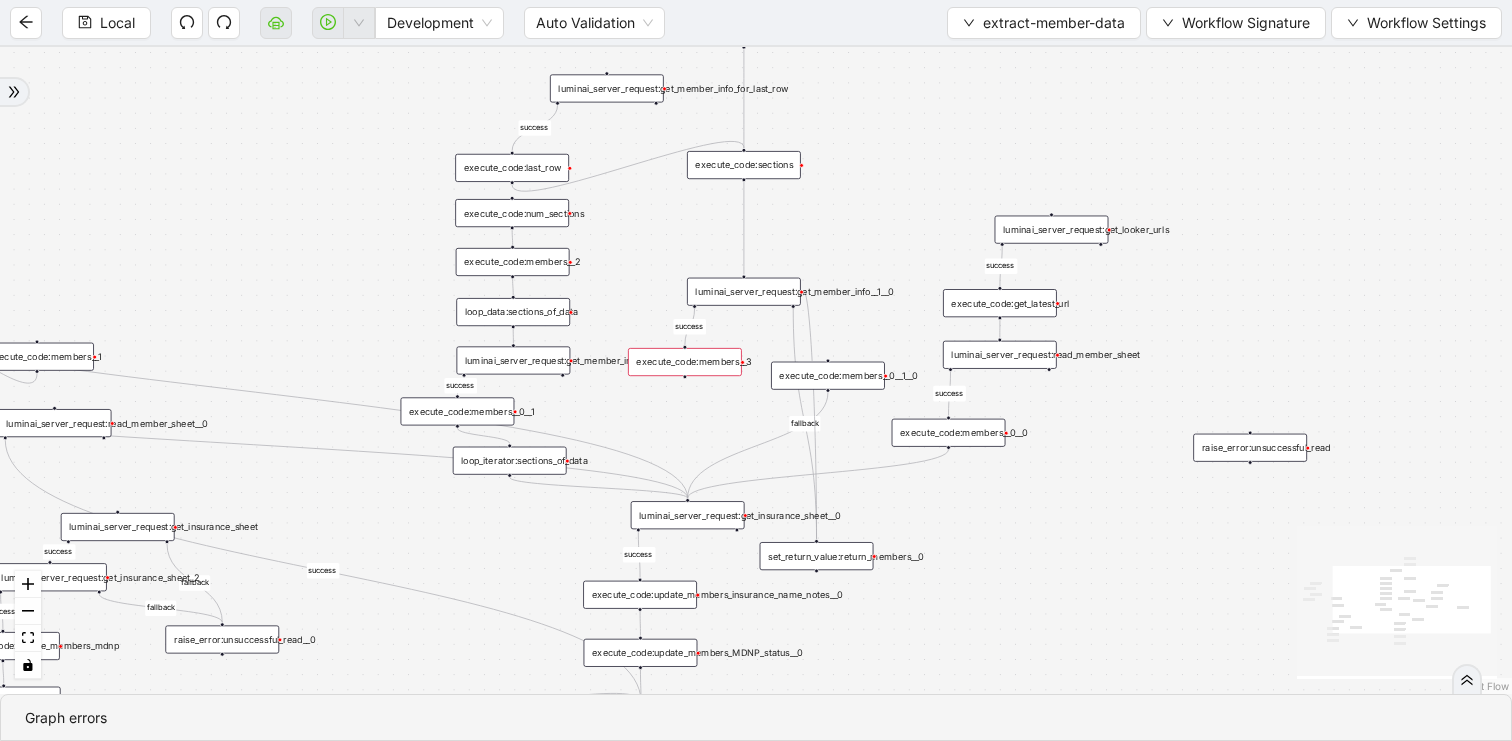 drag, startPoint x: 732, startPoint y: 376, endPoint x: 712, endPoint y: 361, distance: 25 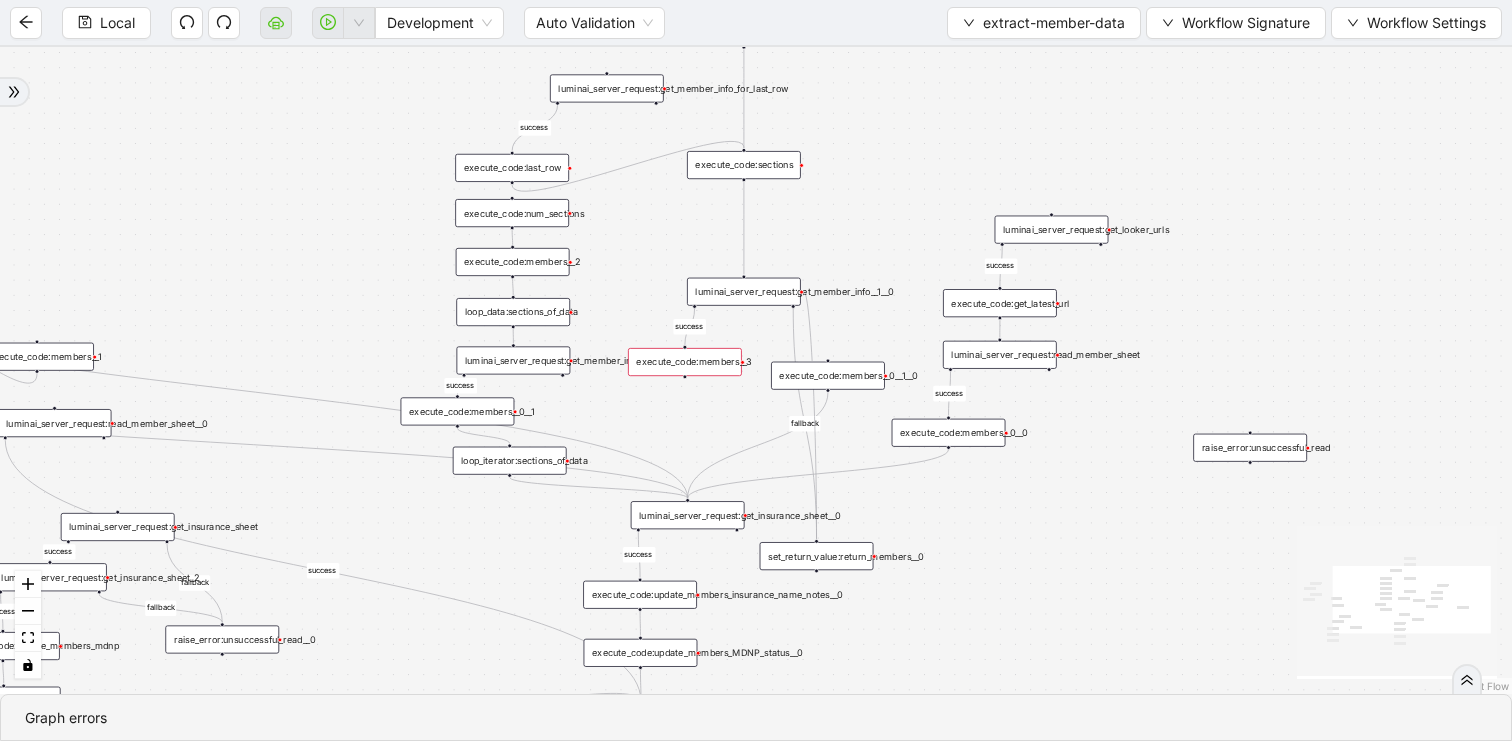 click on "execute_code:members__3" at bounding box center (685, 362) 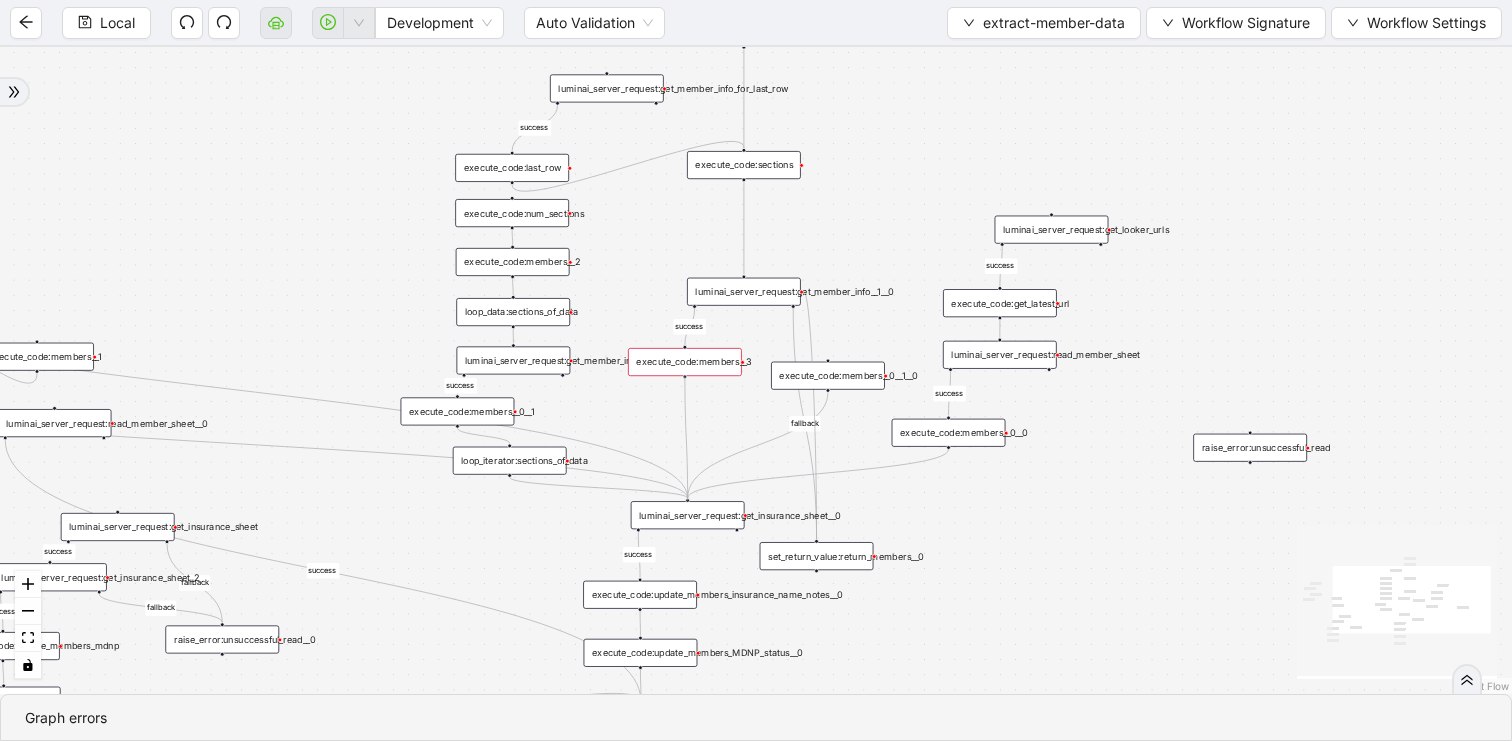 drag, startPoint x: 685, startPoint y: 375, endPoint x: 690, endPoint y: 493, distance: 118.10589 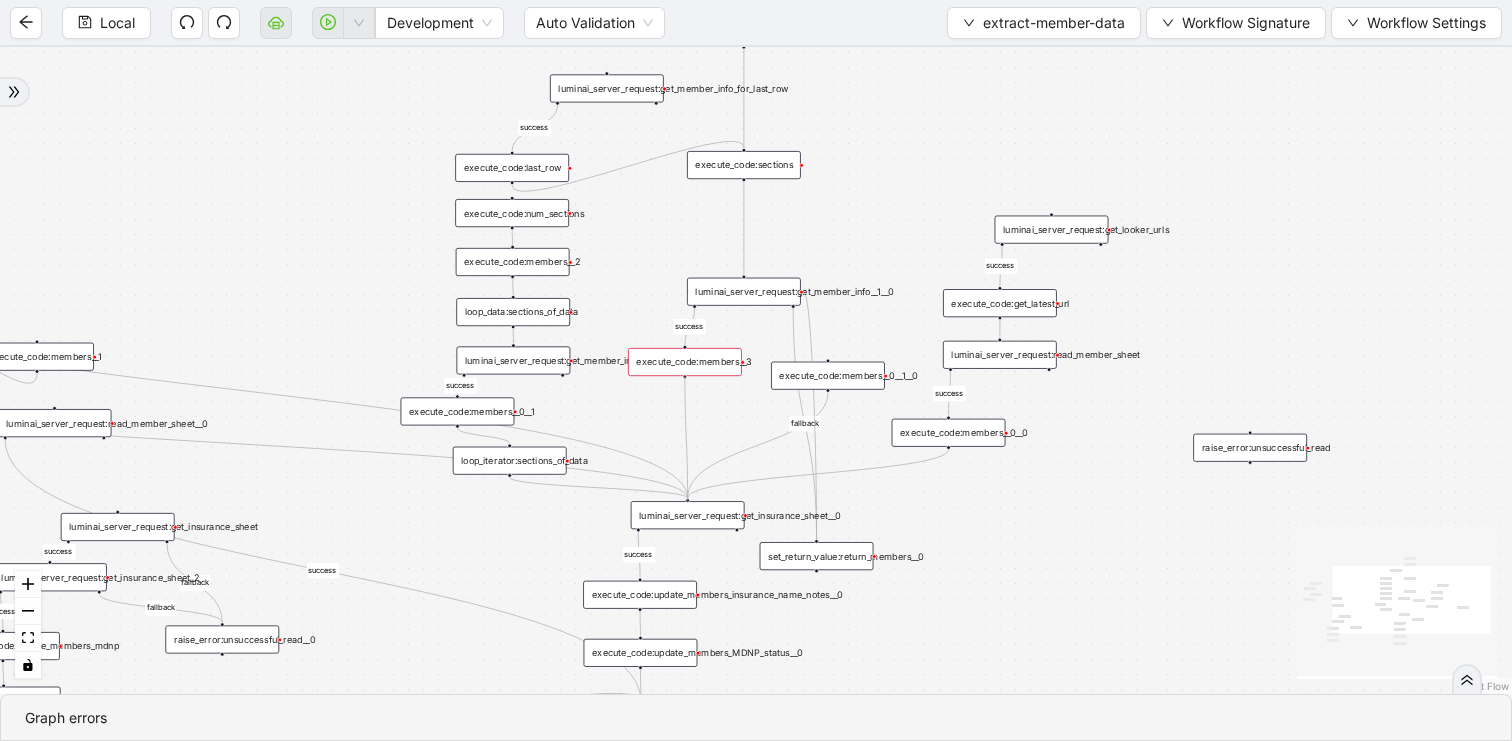 click on "success fallback fallback success success success success success success success success success fallback onError success trigger execute_code:members set_return_value:return_members luminai_server_request:get_member_info luminai_server_request:get_insurance_sheet execute_code:update_members_insurance_name_notes execute_code:update_members_MDNP_status execute_code:update_members_diagnosis_minutes raise_error:unsuccessful_read__0 luminai_server_request:get_insurance_sheet_2 execute_code:update_members_mdnp luminai_server_request:read_member_sheet raise_error:unsuccessful_read luminai_server_request:get_looker_urls execute_code:get_latest_url luminai_server_request:get_insurance_sheet__0 execute_code:update_members_insurance_name_notes__0 execute_code:update_members_MDNP_status__0 luminai_server_request:get_member_info__0 execute_code:members__0 luminai_server_request:get_member_info_for_last_row execute_code:last_row loop_data:sections_of_data execute_code:num_sections execute_code:members__1" at bounding box center [1224, 904] 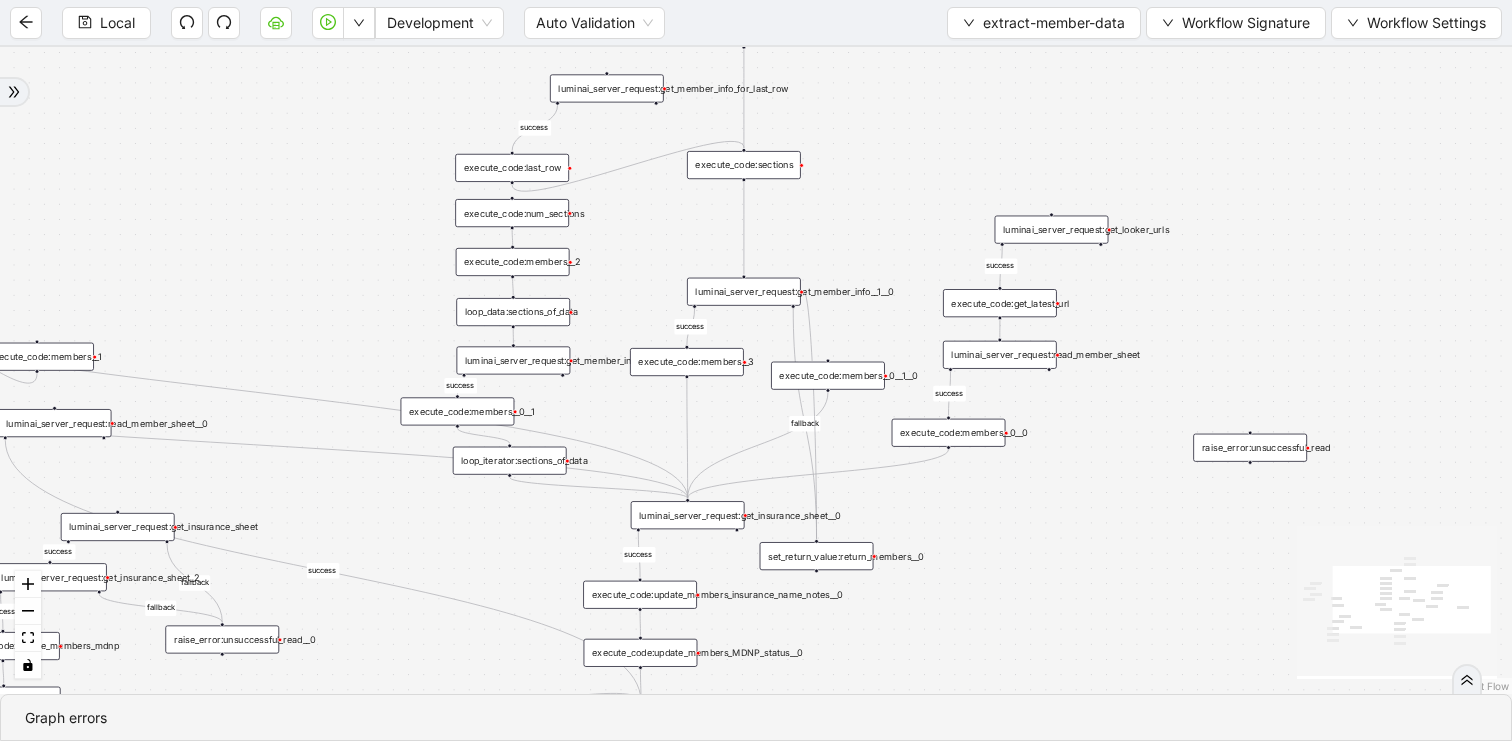 click on "execute_code:members__3" at bounding box center (687, 362) 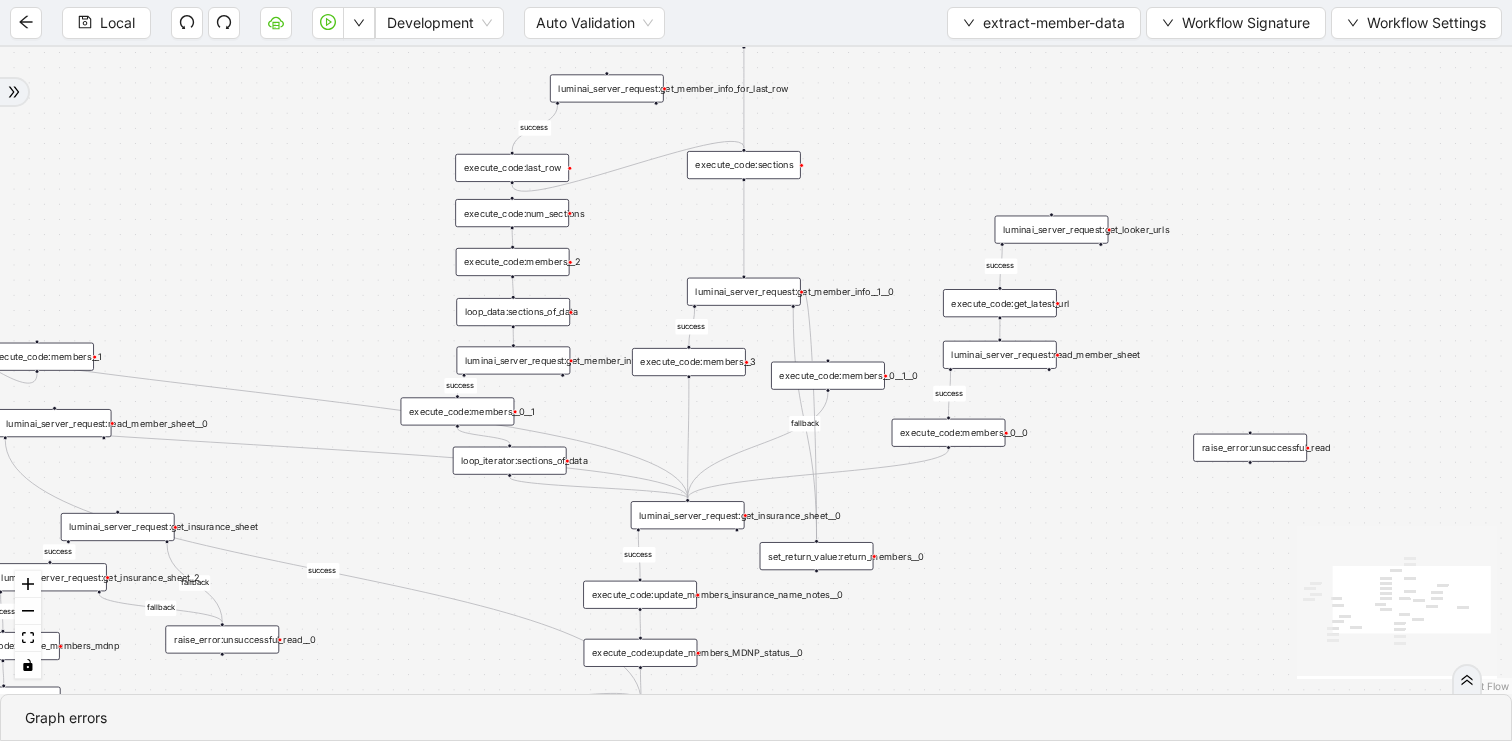 click on "execute_code:members__0__1__0" at bounding box center (828, 376) 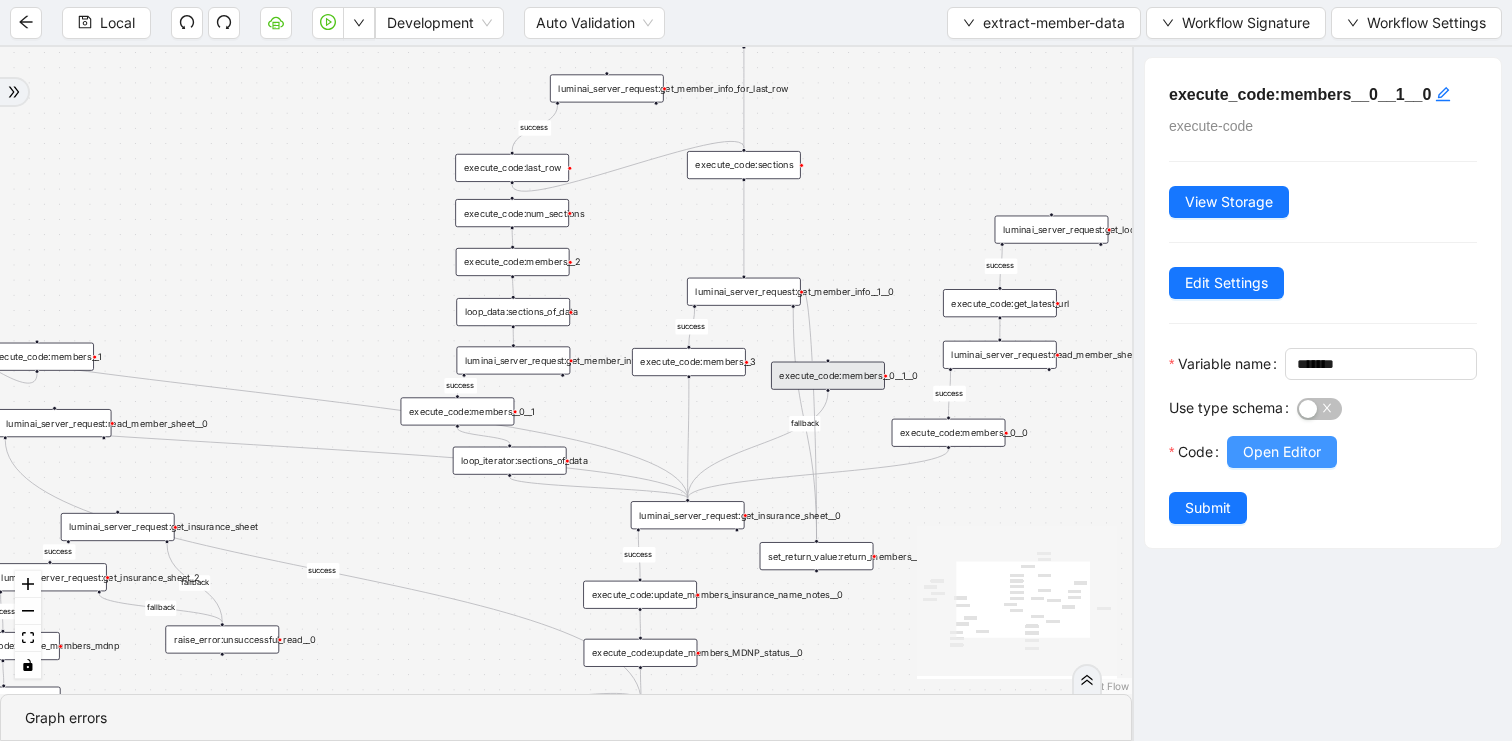 click on "Open Editor" at bounding box center (1282, 452) 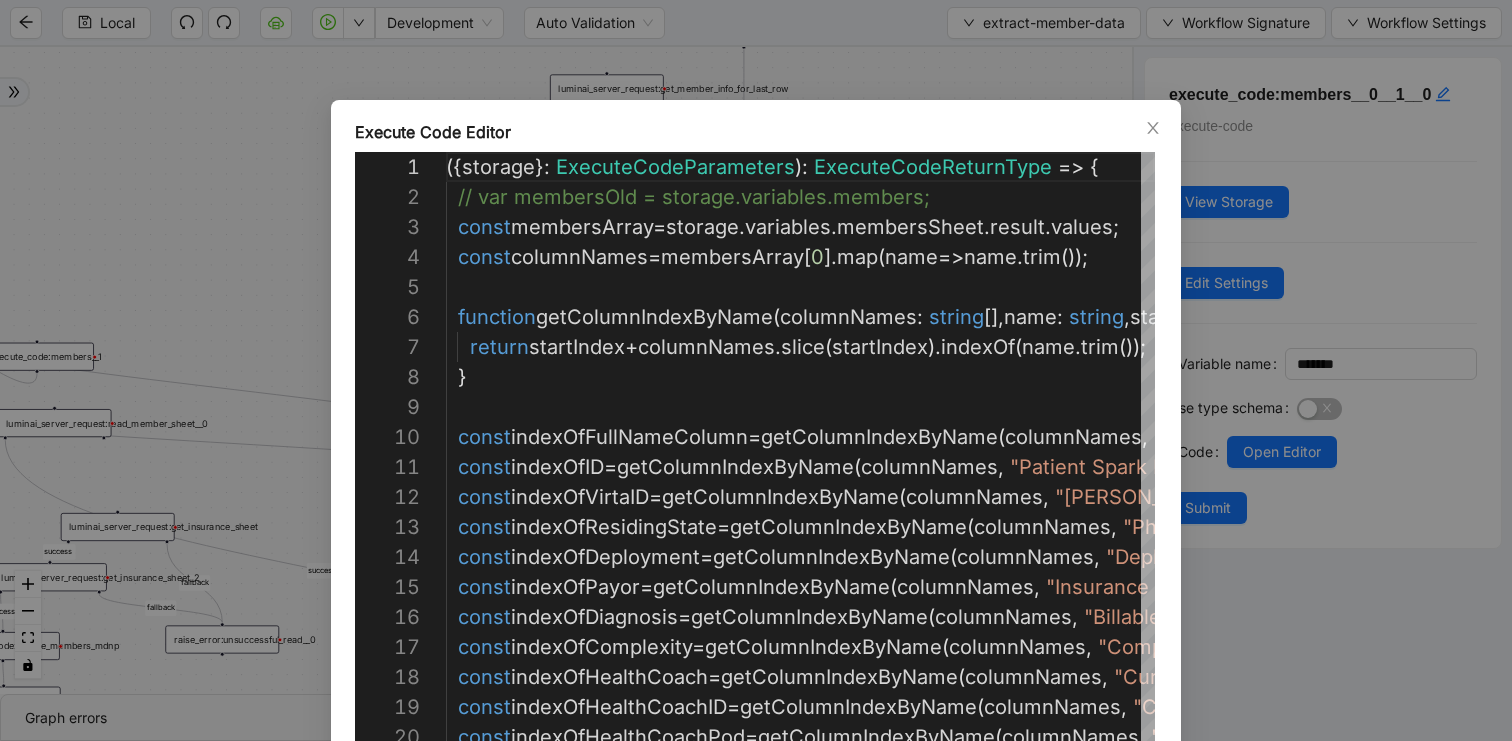 scroll, scrollTop: 270, scrollLeft: 0, axis: vertical 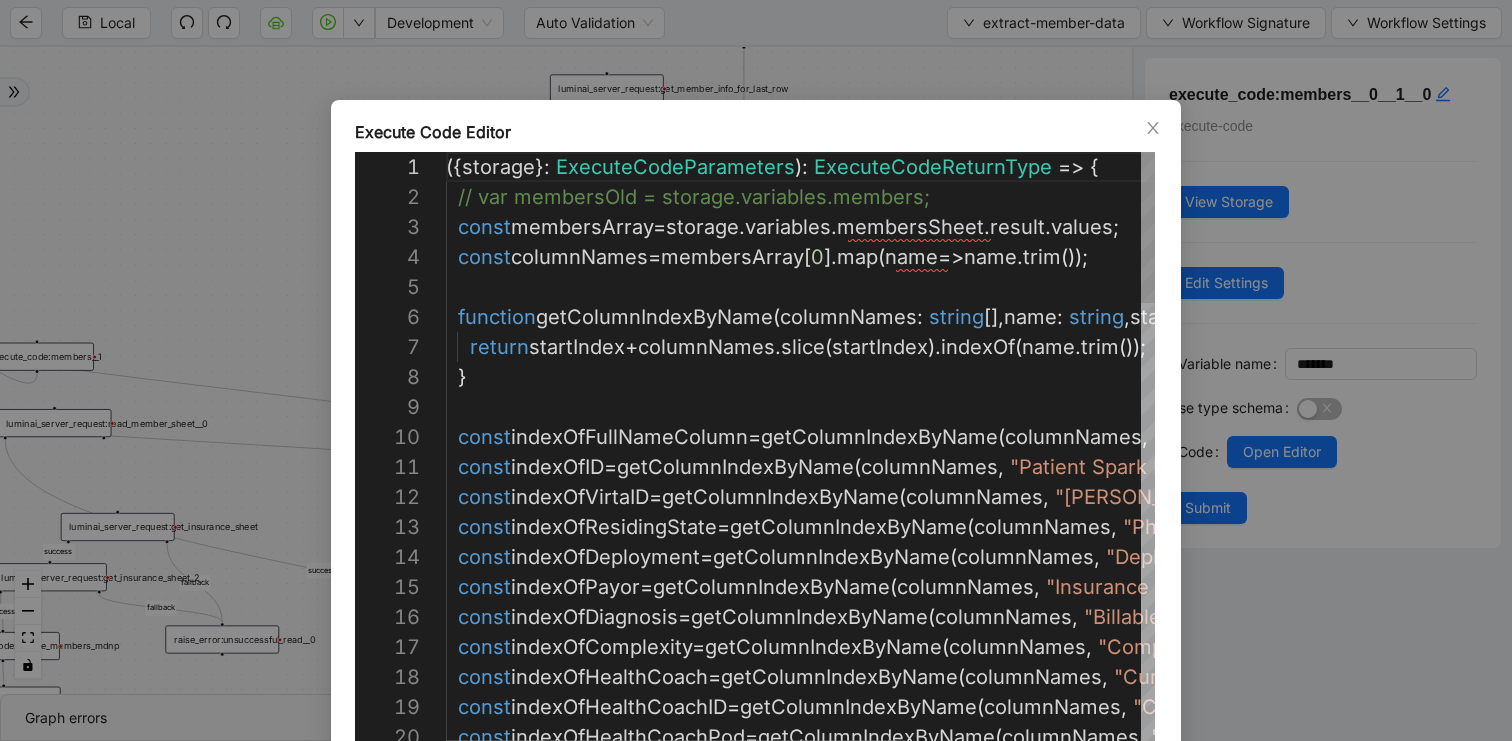 type on "**********" 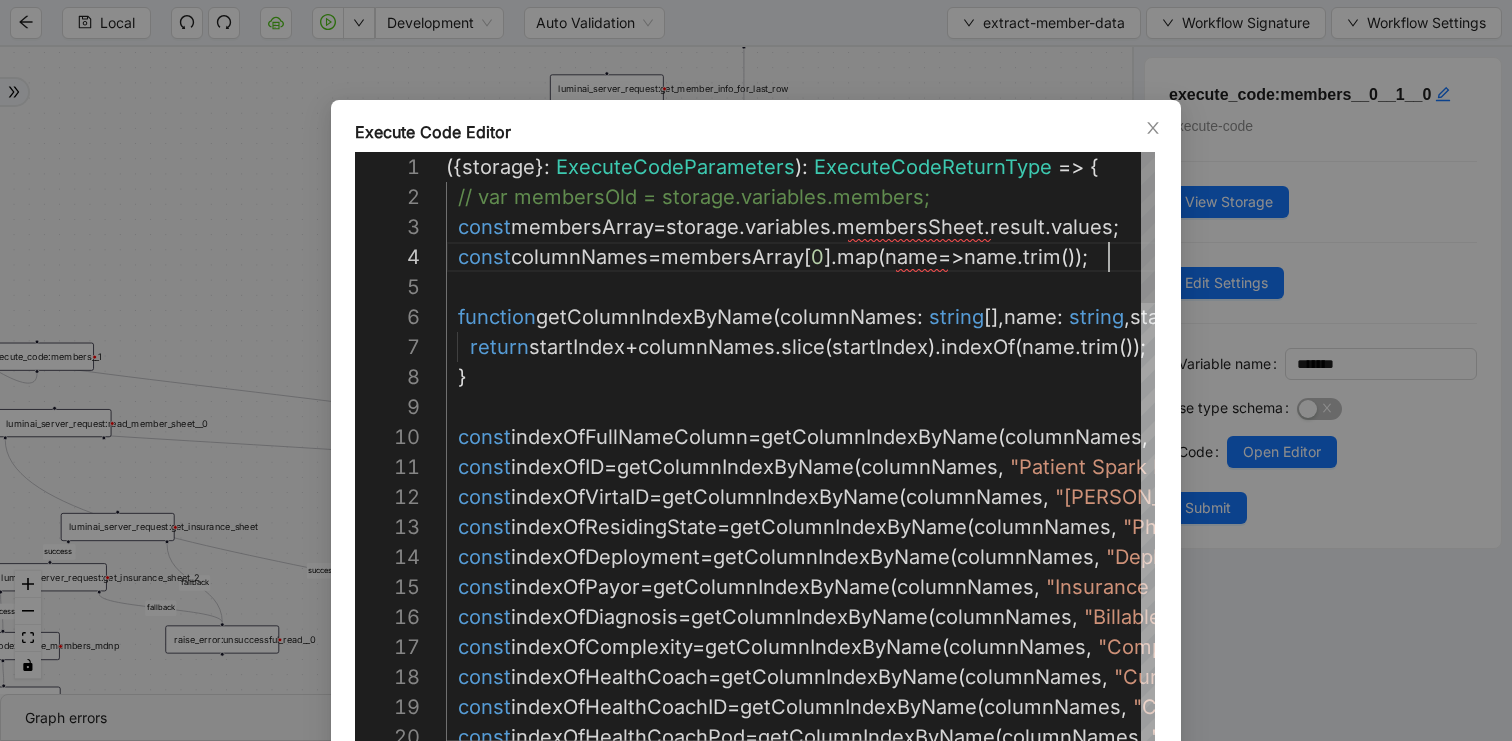 click on "({  storage  }:   ExecuteCodeParameters ):   ExecuteCodeReturnType   =>   {       // var membersOld = storage.variables.members;    const  membersArray  =  storage . variables . membersSheet . result . values ;    const  columnNames  =  membersArray [ 0 ]. map ( name  =>  name . trim ());    function  getColumnIndexByName ( columnNames :   string [],  name :   string ,  startIndex :   number ):   number   {      return  startIndex  +  columnNames . slice ( startIndex ). indexOf ( name . trim ());    }    const  indexOfFullNameColumn  =  getColumnIndexByName ( columnNames ,   "Full Name" ,   0 );    const  indexOfID  =  getColumnIndexByName ( columnNames ,   "Patient Spark Link" ,   0 );    const  indexOfVirtaID  =  getColumnIndexByName ( columnNames ,   "[PERSON_NAME] ID" ,   0 );    const  indexOfResidingState  =  getColumnIndexByName ( columnNames ,   "Physical Address State" ,   0 );    const  indexOfDeployment  = ( columnNames ," at bounding box center [982, 1337] 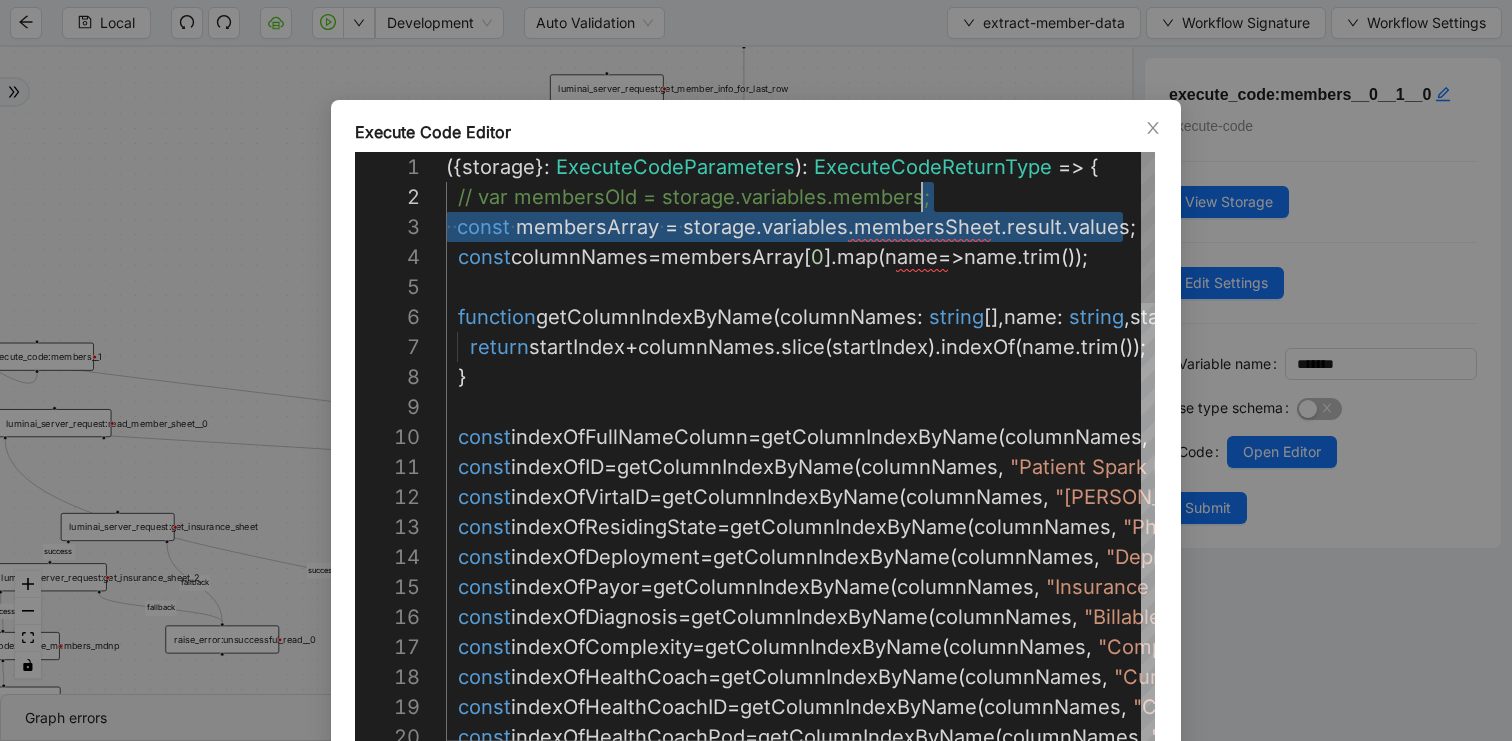 scroll, scrollTop: 30, scrollLeft: 476, axis: both 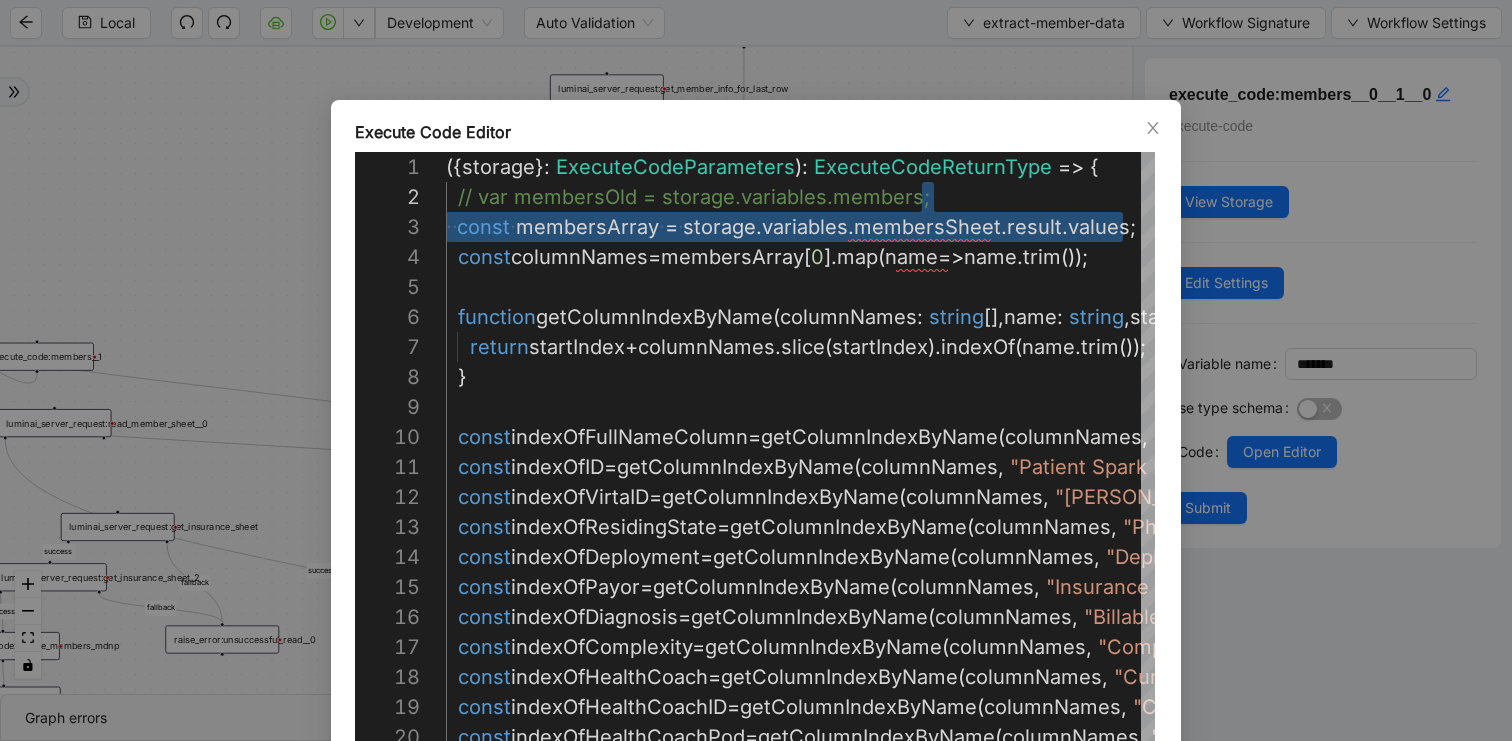 click on "Execute Code Editor 1 2 3 4 5 6 7 8 9 10 11 12 13 14 15 16 17 18 19 20 ({  storage  }:   ExecuteCodeParameters ):   ExecuteCodeReturnType   =>   {       // var membersOld = storage.variables.members; ·‌ ·‌ const ·‌ membersArray ·‌ = ·‌ storage . variables . membersSheet . result . values ;    const  columnNames  =  membersArray [ 0 ]. map ( name  =>  name . trim ());    function  getColumnIndexByName ( columnNames :   string [],  name :   string ,  startIndex :   number ):   number   {      return  startIndex  +  columnNames . slice ( startIndex ). indexOf ( name . trim ());    }    const  indexOfFullNameColumn  =  getColumnIndexByName ( columnNames ,   "Full Name" ,   0 );    const  indexOfID  =  getColumnIndexByName ( columnNames ,   "Patient Spark Link" ,   0 );    const  indexOfVirtaID  =  getColumnIndexByName ( columnNames ,   "[PERSON_NAME] ID" ,   0 );    const  indexOfResidingState  =  getColumnIndexByName ( columnNames ," at bounding box center [756, 370] 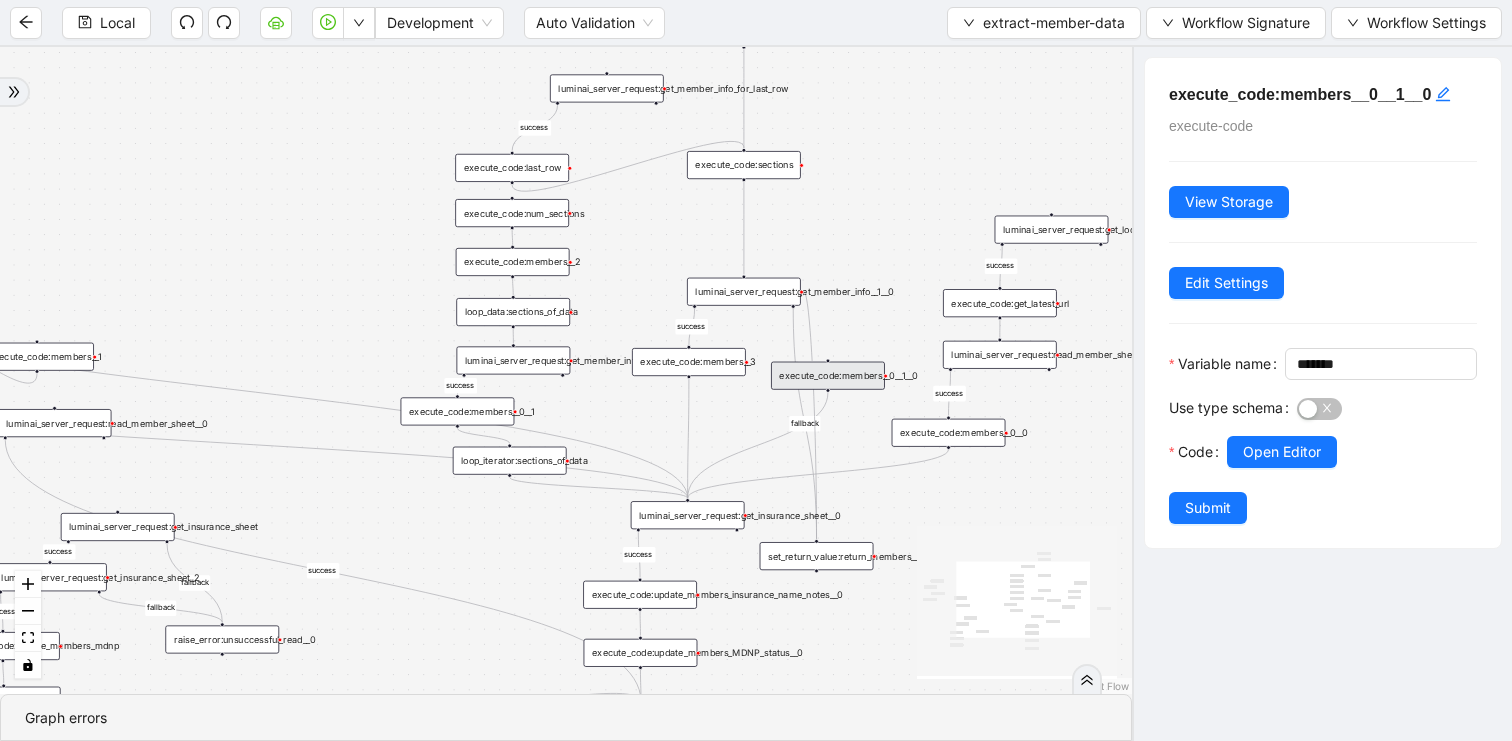click on "execute_code:members__3" at bounding box center (689, 362) 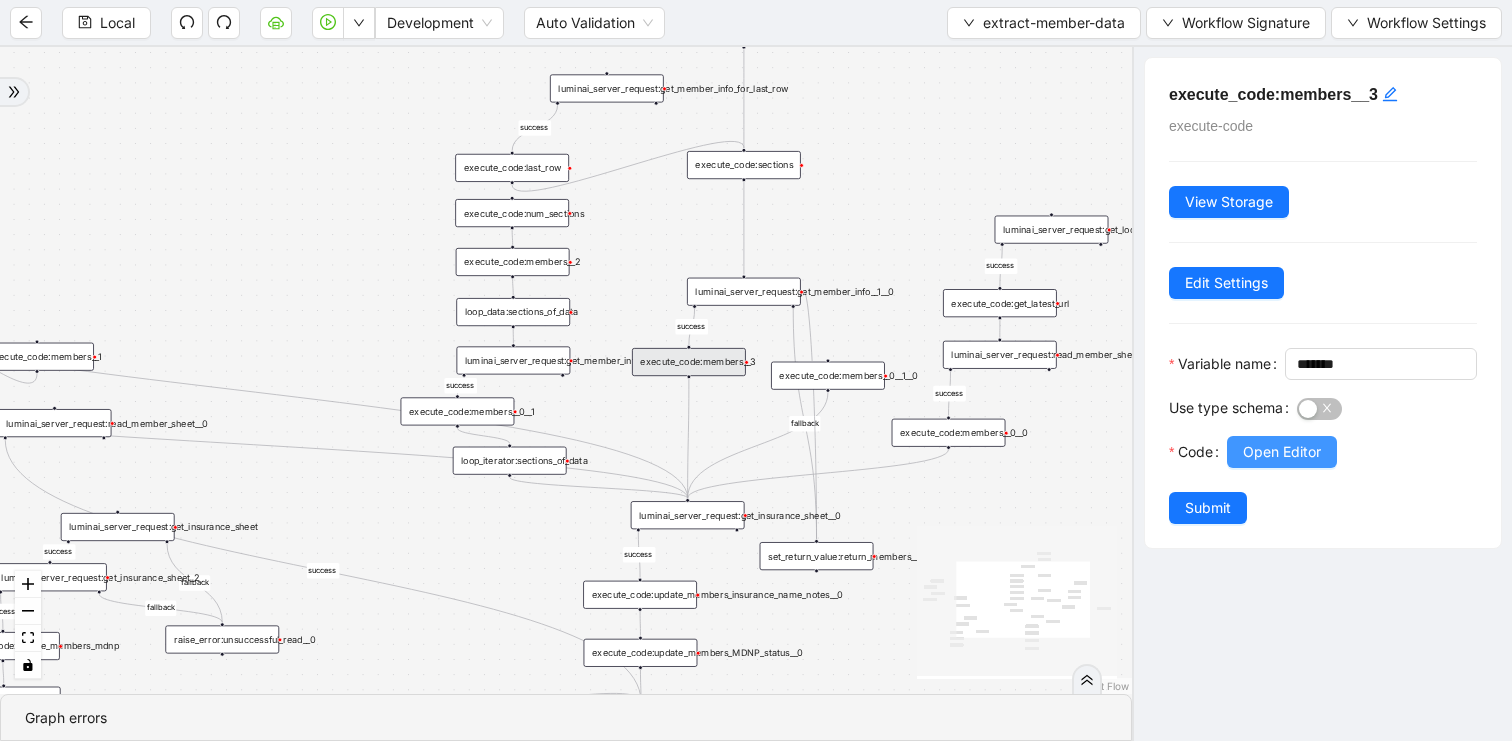 click on "Open Editor" at bounding box center [1282, 452] 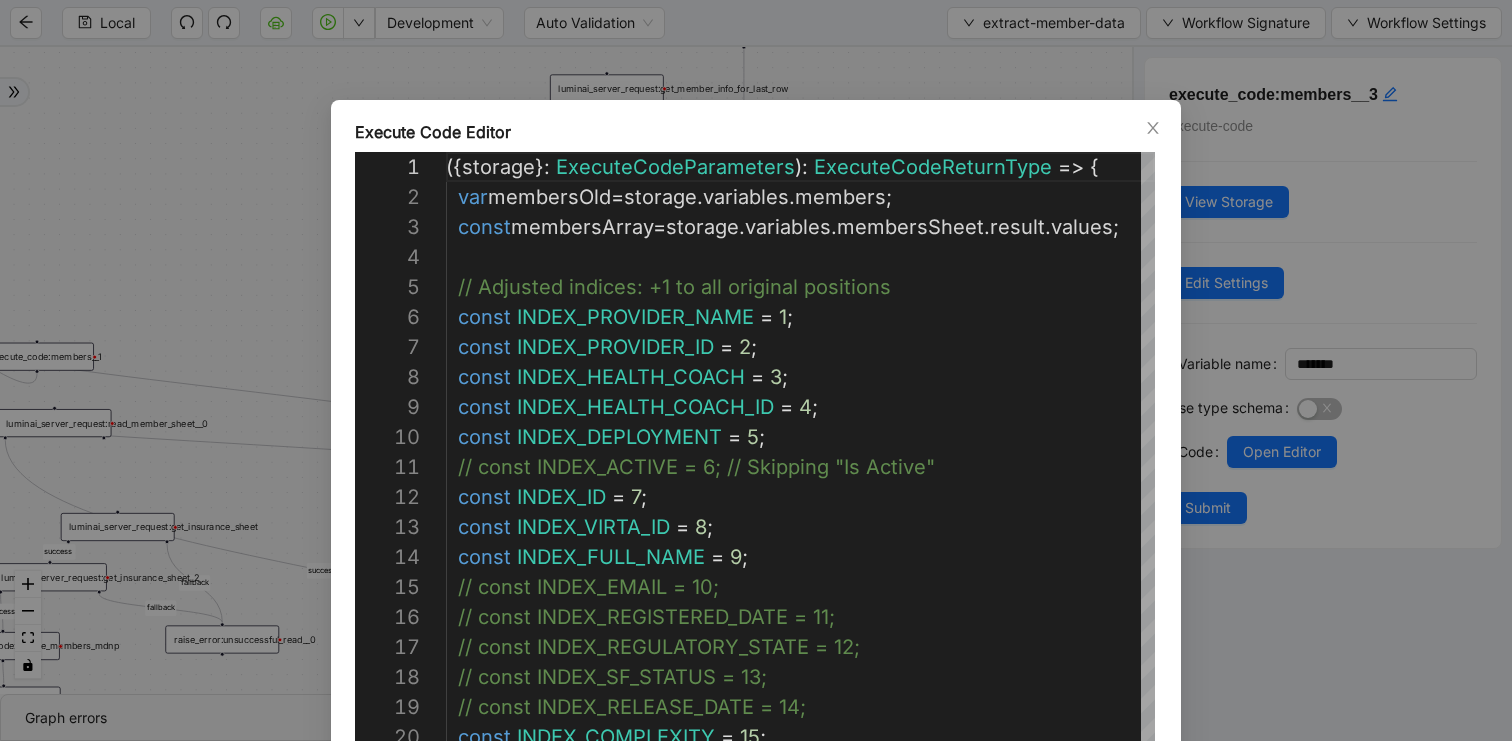 scroll, scrollTop: 300, scrollLeft: 0, axis: vertical 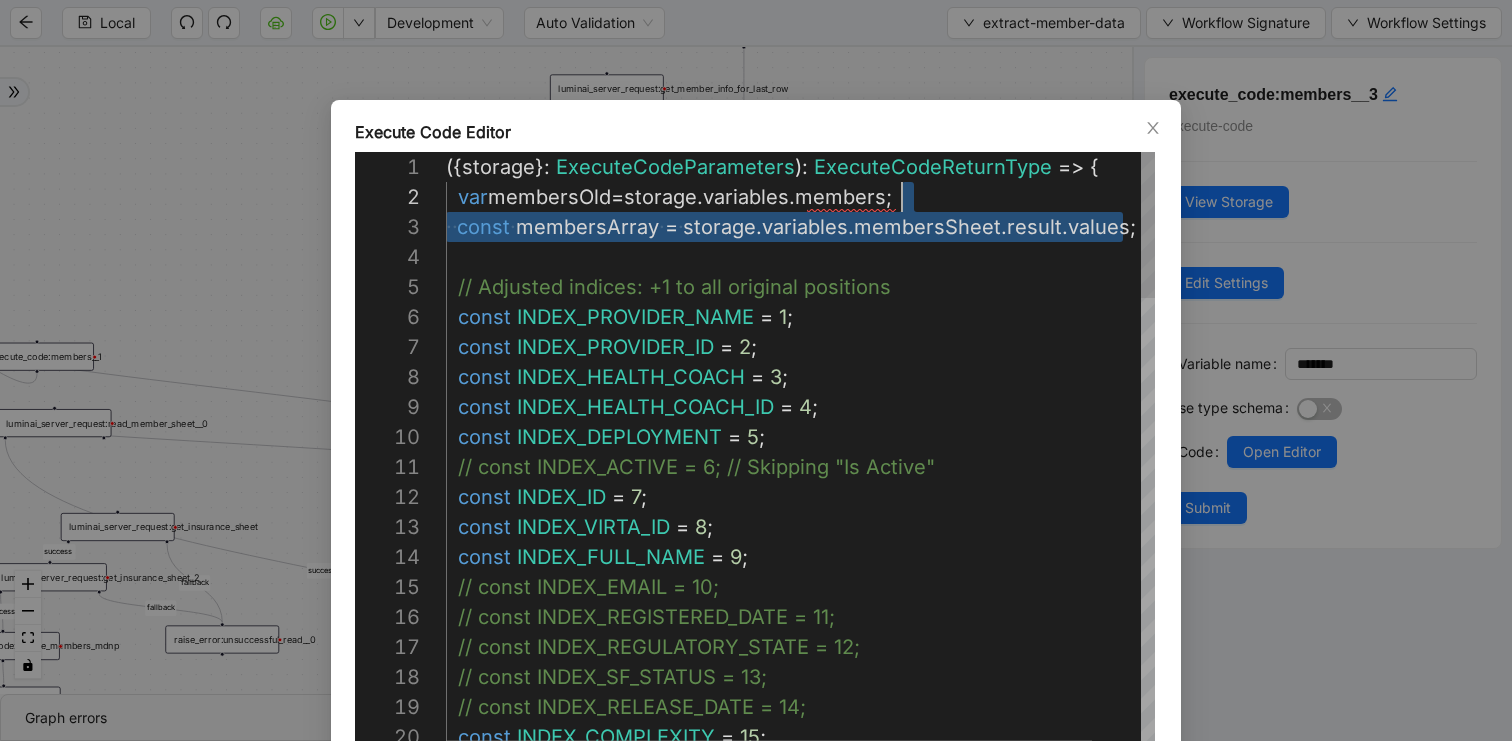 drag, startPoint x: 1130, startPoint y: 227, endPoint x: 1072, endPoint y: 199, distance: 64.40497 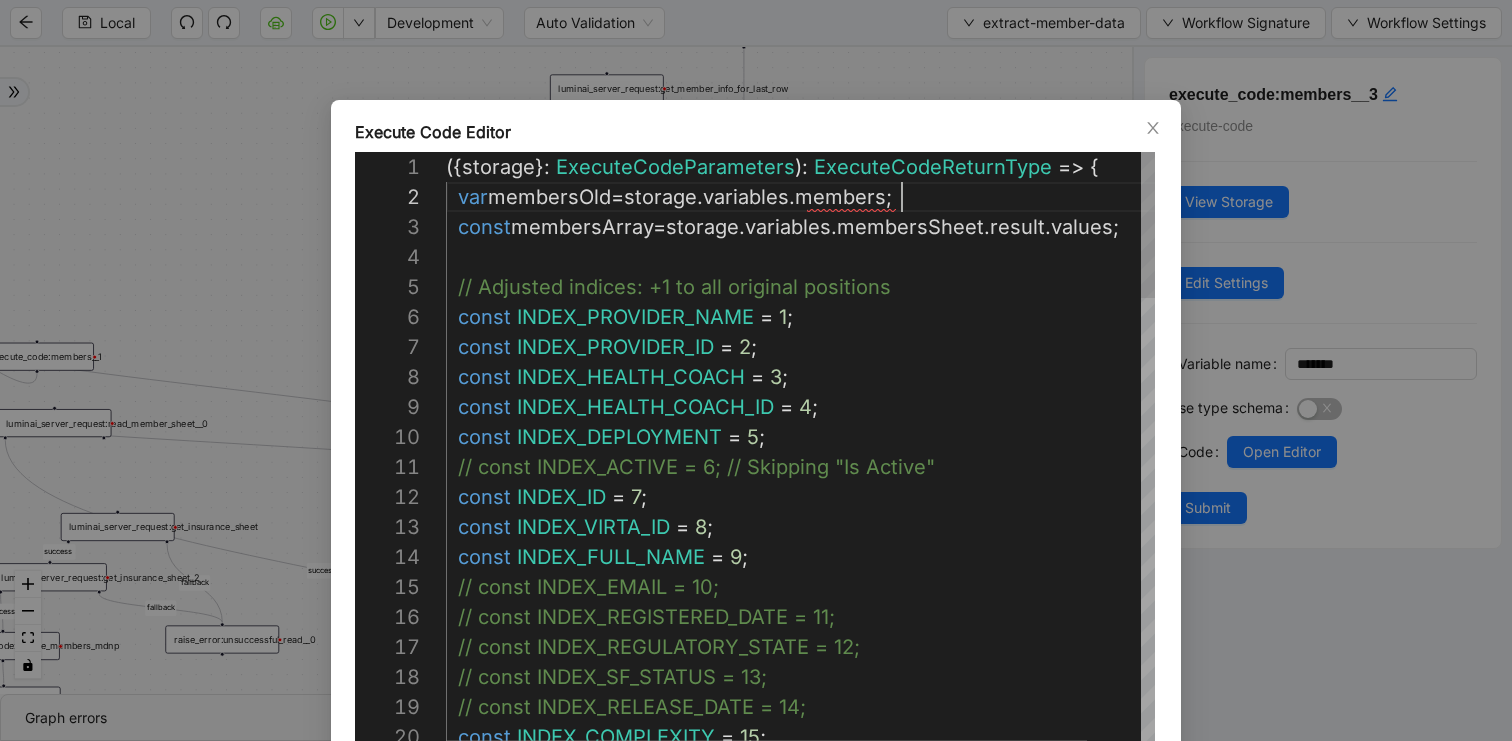 click on "({  storage  }:   ExecuteCodeParameters ):   ExecuteCodeReturnType   =>   {    var  membersOld  =  storage . variables . members ;    const  membersArray  =  storage . variables . membersSheet . result . values ;    // Adjusted indices: +1 to all original positions    const   INDEX_PROVIDER_NAME   =   1 ;    const   INDEX_PROVIDER_ID   =   2 ;    const   INDEX_HEALTH_COACH   =   3 ;    const   INDEX_HEALTH_COACH_ID   =   4 ;    const   INDEX_DEPLOYMENT   =   5 ;    // const INDEX_ACTIVE = 6; // Skipping "Is Active"    const   INDEX_ID   =   7 ;    const   INDEX_VIRTA_ID   =   8 ;    const   INDEX_FULL_NAME   =   9 ;    // const INDEX_EMAIL = 10;    // const INDEX_REGISTERED_DATE = 11;    // const INDEX_REGULATORY_STATE = 12;    // const INDEX_SF_STATUS = 13;    // const INDEX_RELEASE_DATE = 14;    const   INDEX_COMPLEXITY   =   15 ;" at bounding box center (830, 1382) 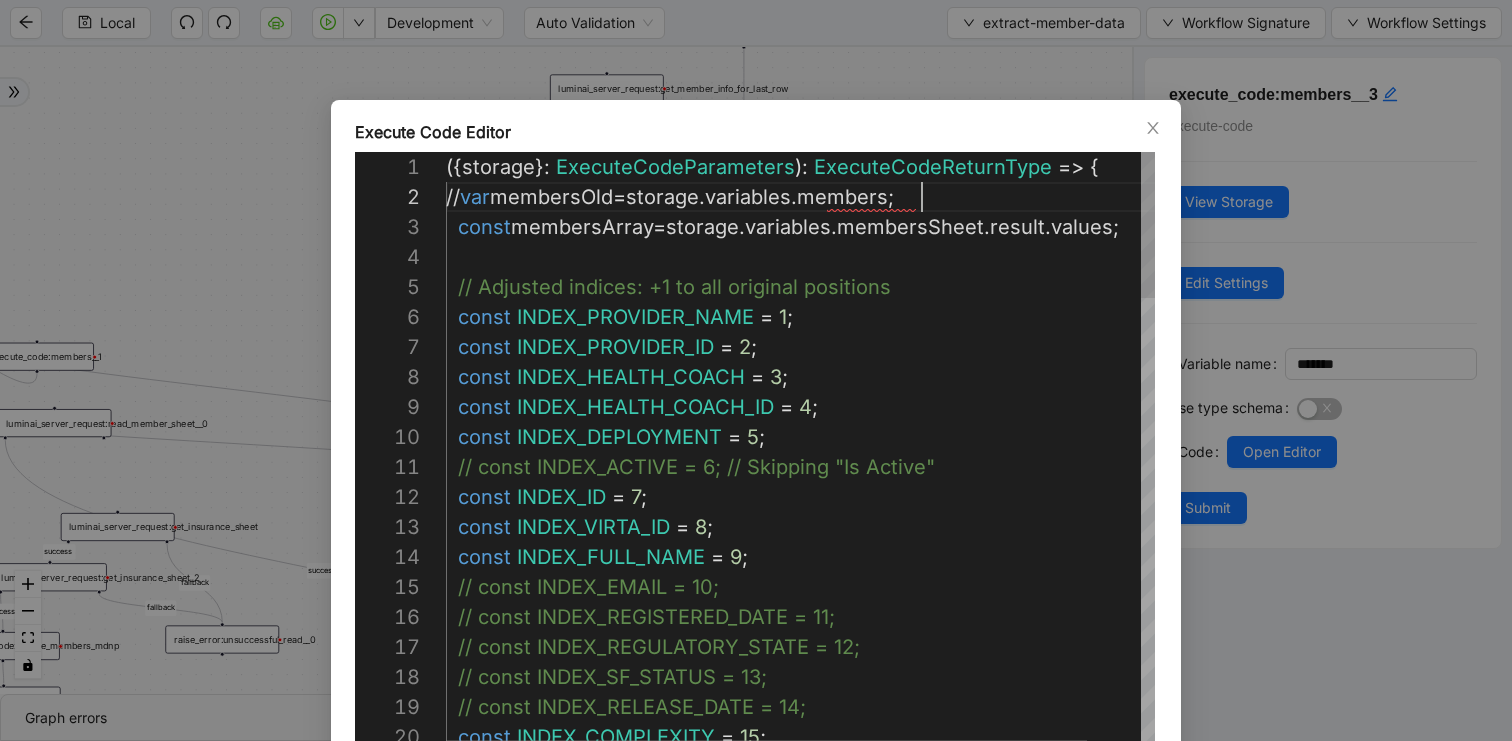 scroll, scrollTop: 30, scrollLeft: 476, axis: both 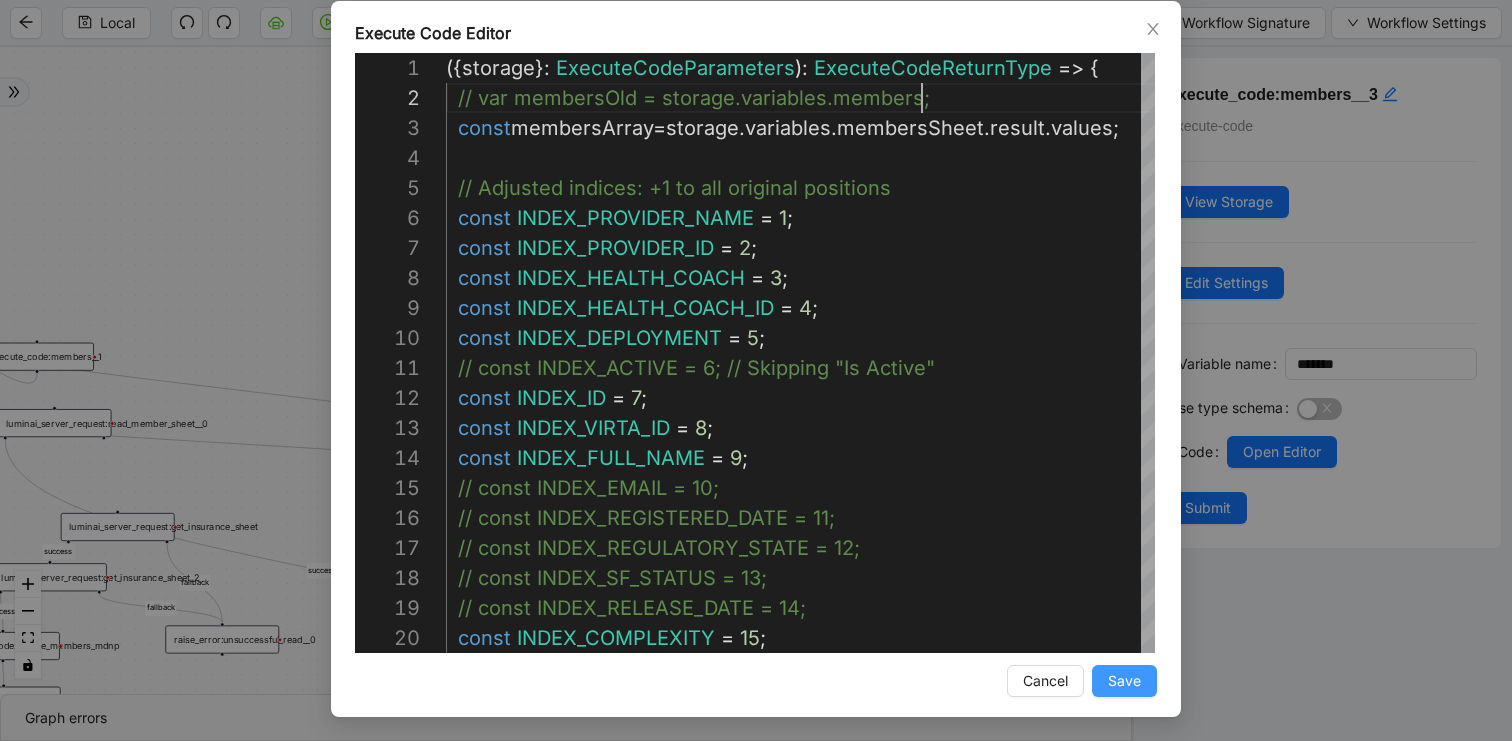 click on "Save" at bounding box center [1124, 681] 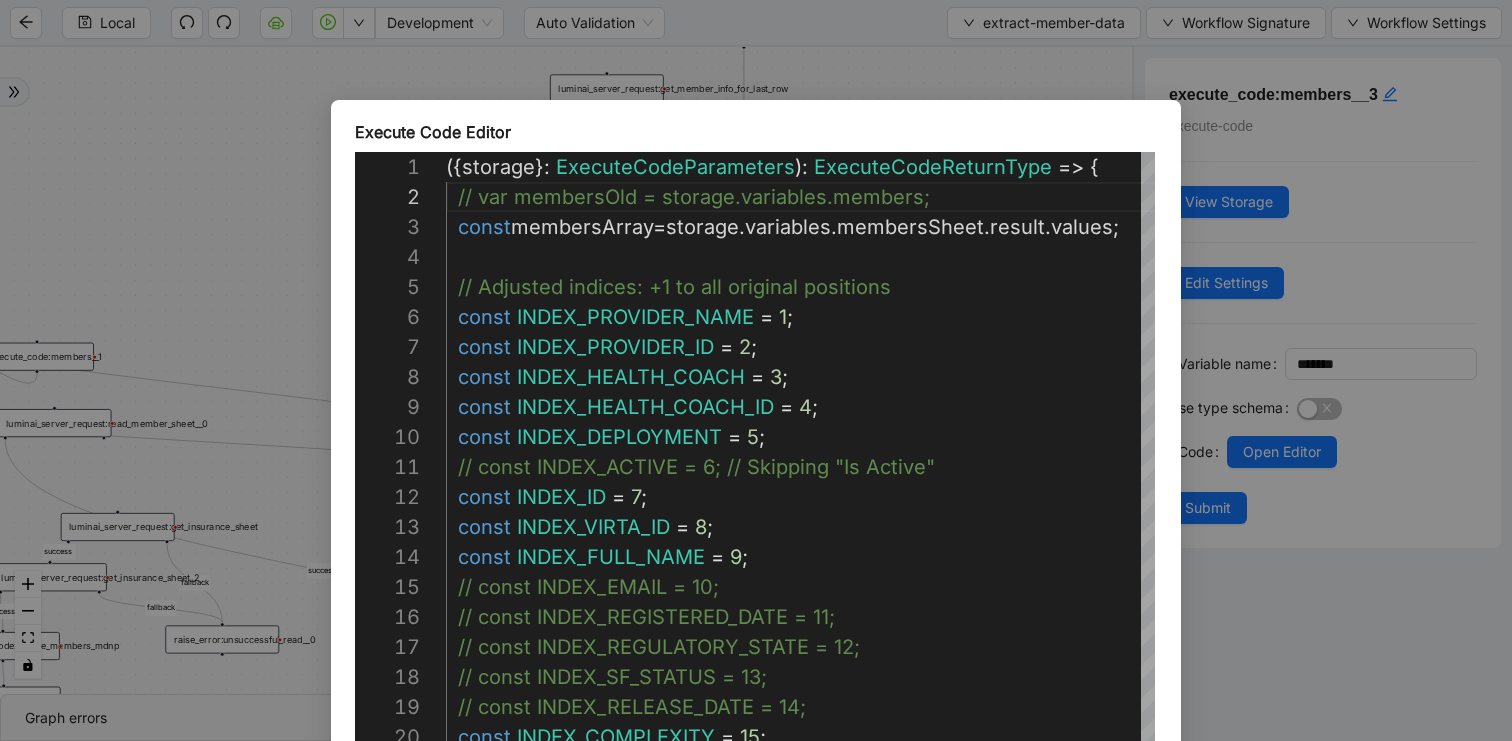 scroll, scrollTop: 0, scrollLeft: 0, axis: both 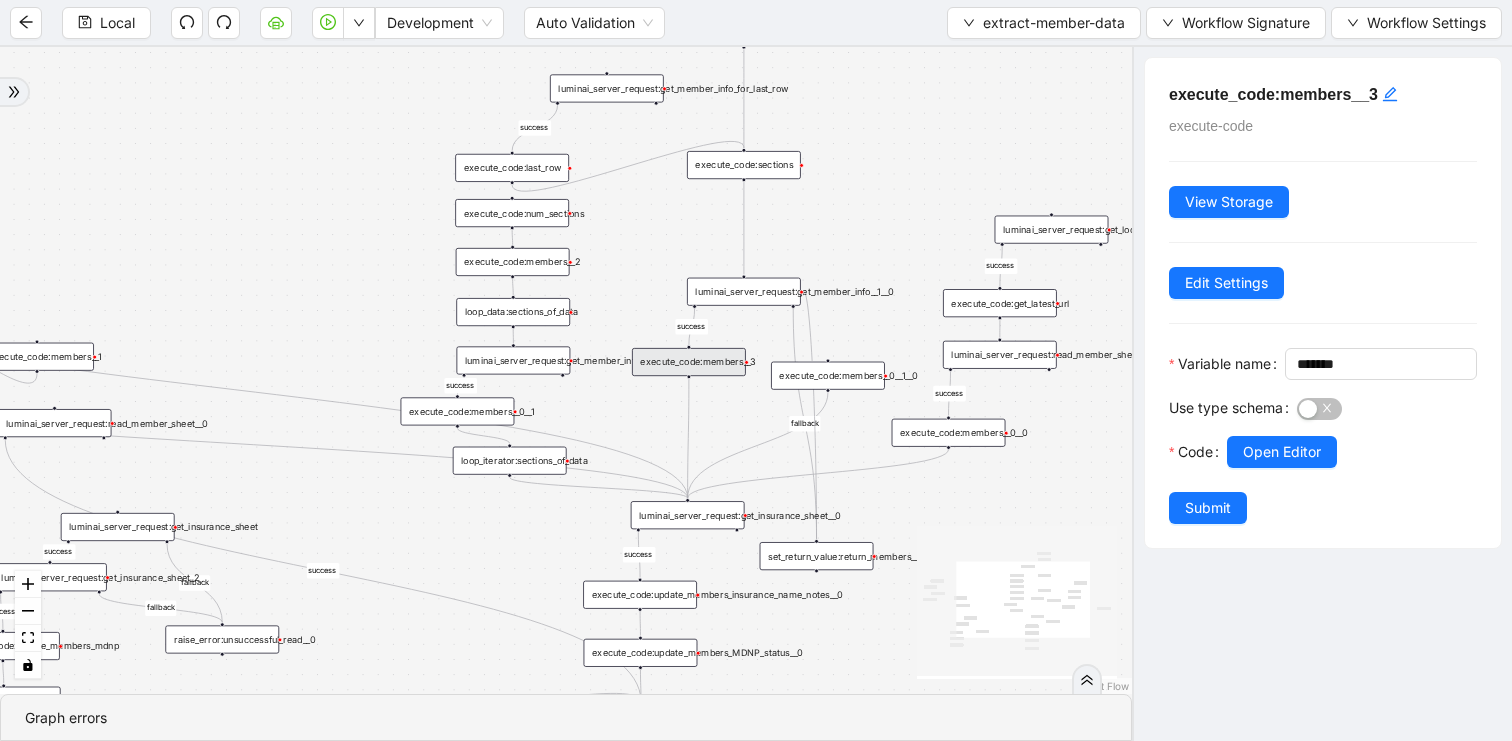 click on "Submit" at bounding box center (1208, 508) 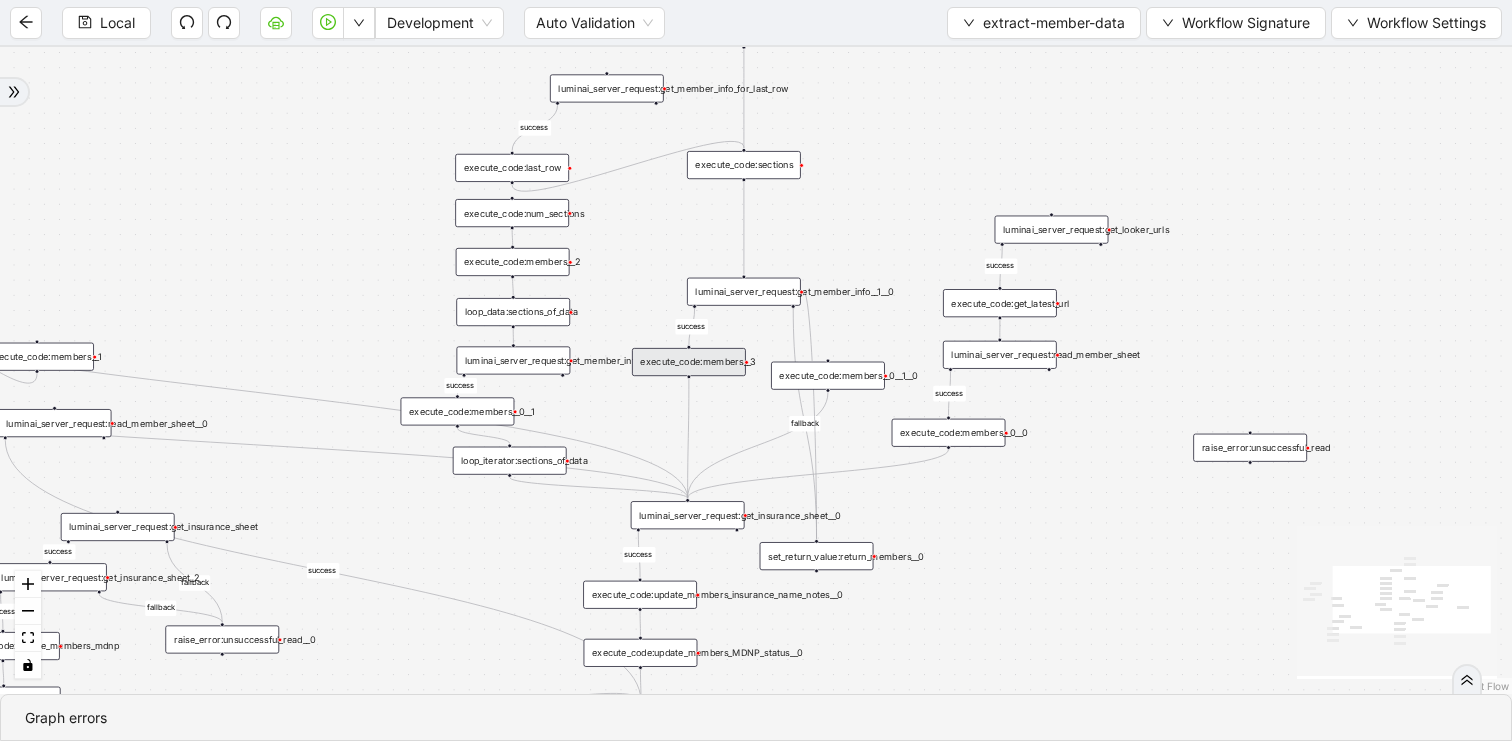 click on "execute_code:members__0__1__0" at bounding box center (828, 376) 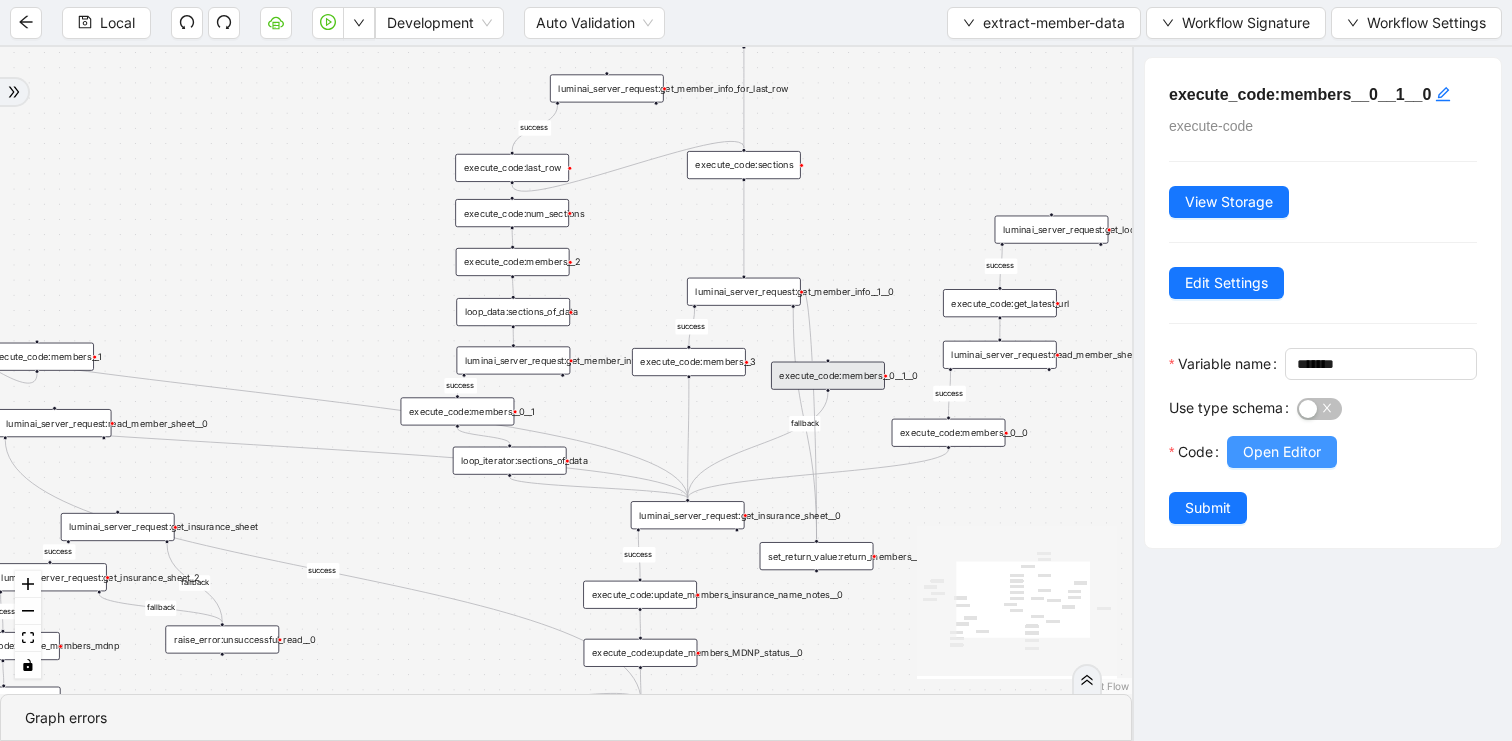 click on "Open Editor" at bounding box center (1282, 452) 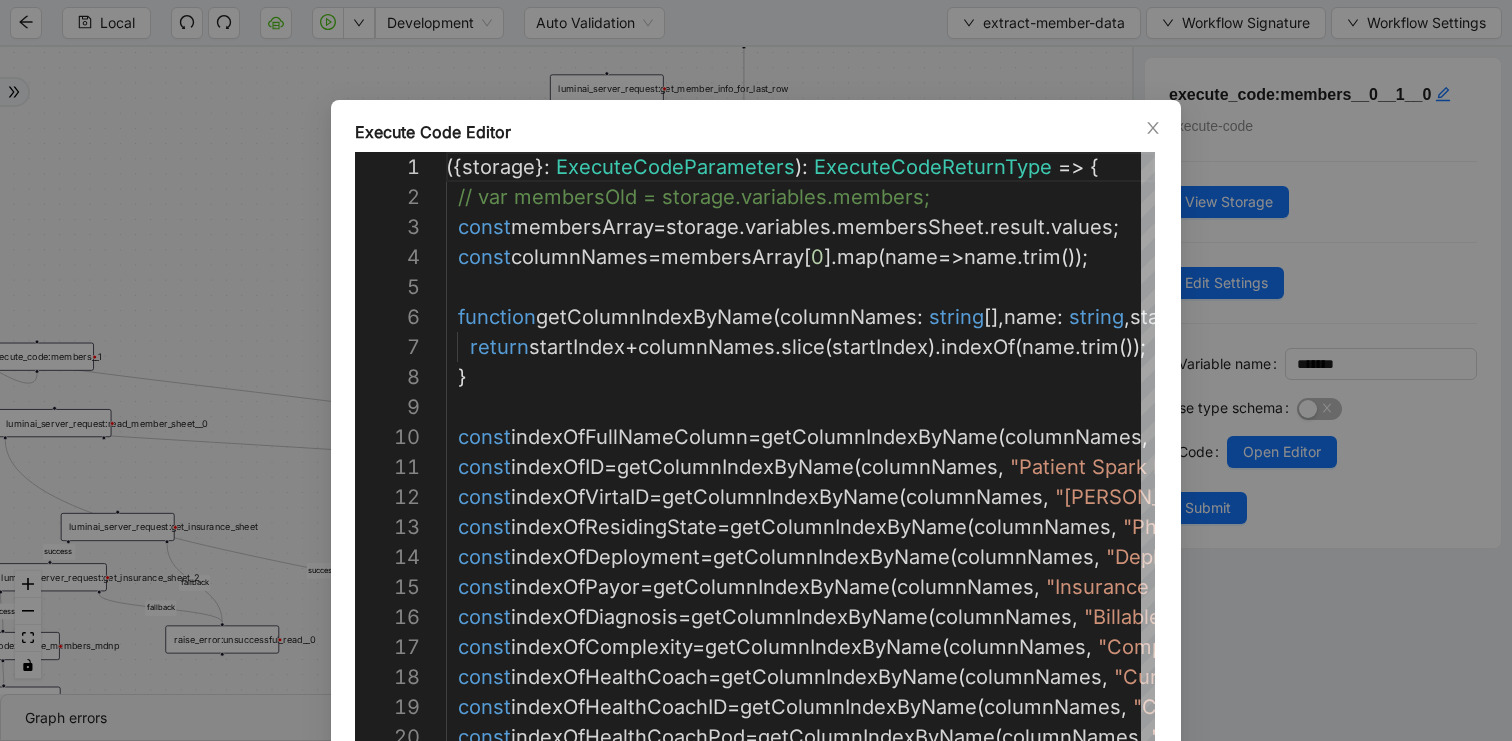 scroll, scrollTop: 270, scrollLeft: 0, axis: vertical 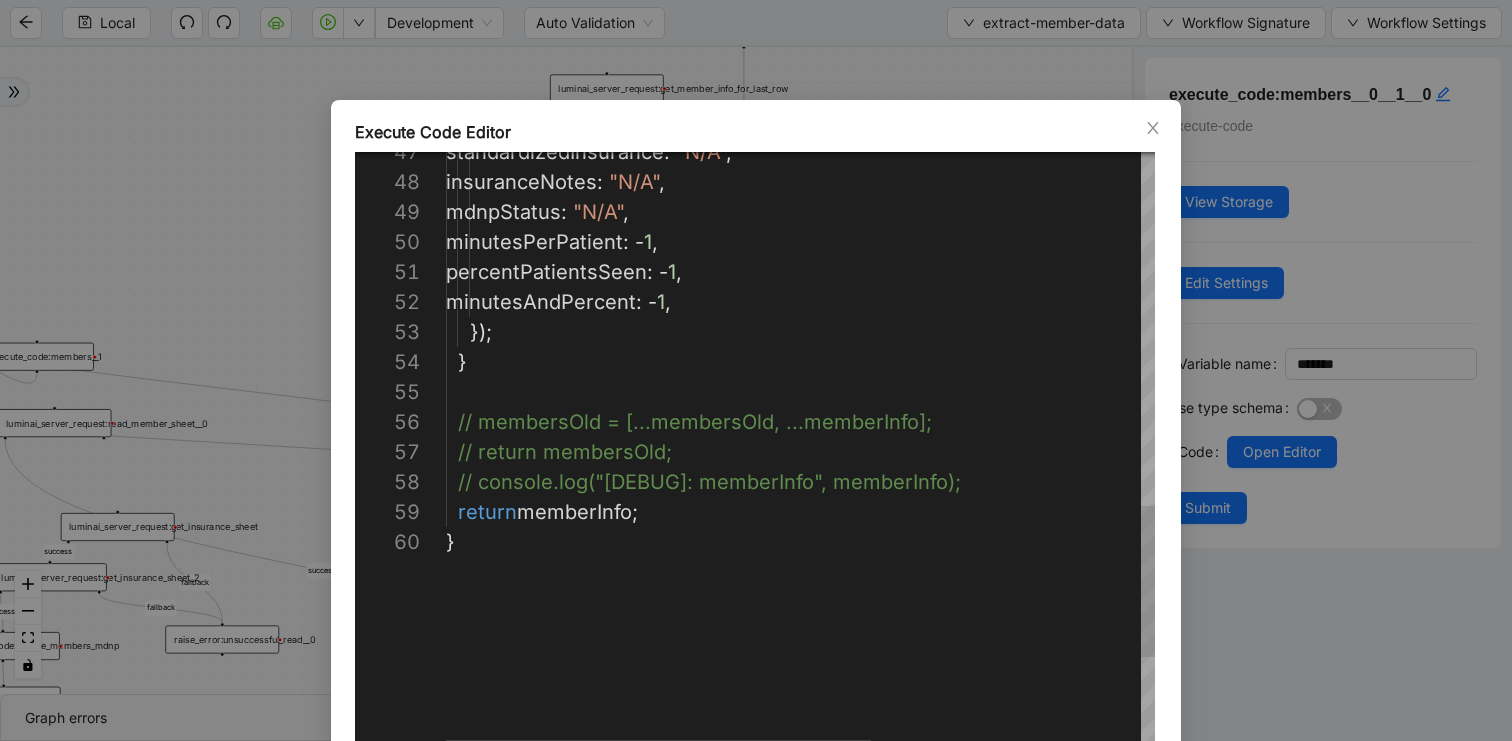 click on "**********" at bounding box center (756, 370) 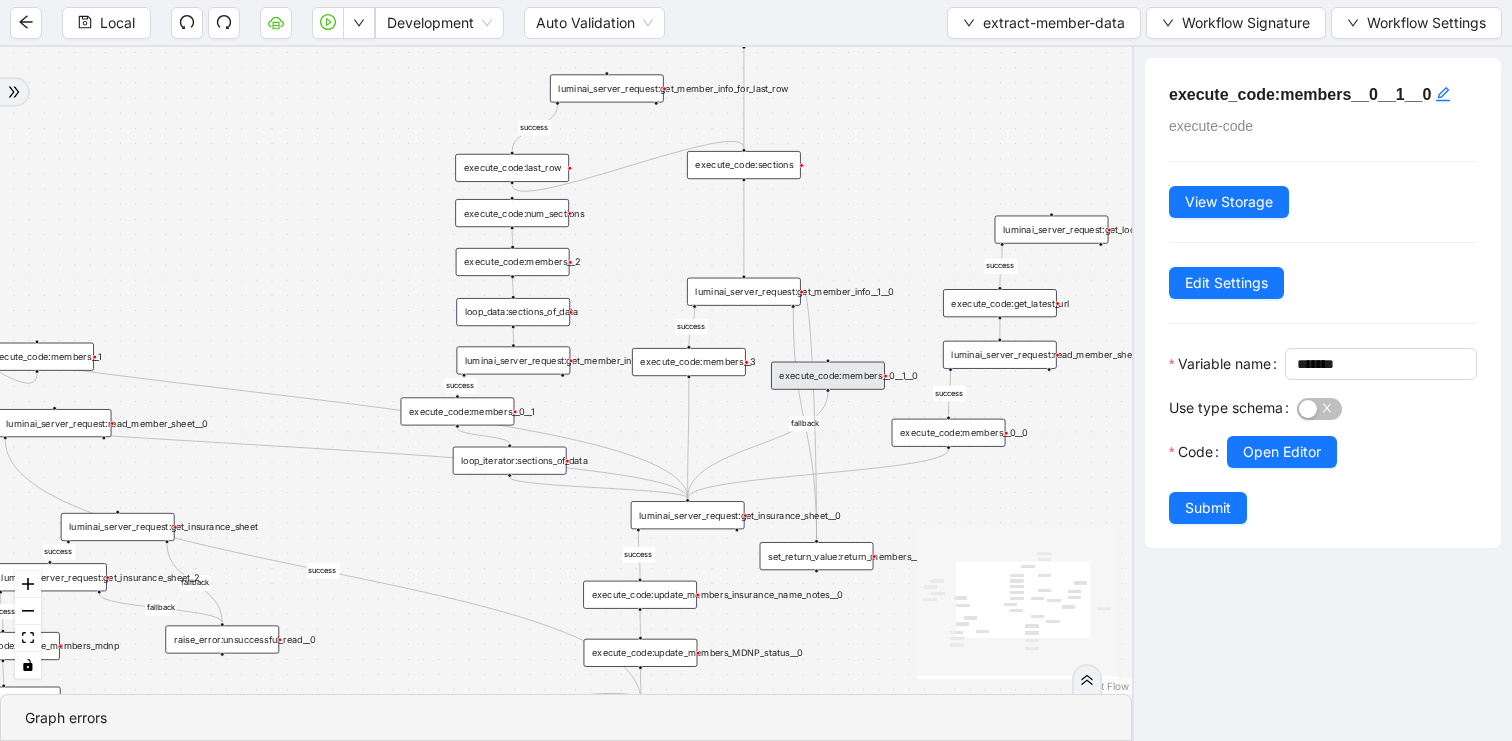 click on "execute_code:members__3" at bounding box center (689, 362) 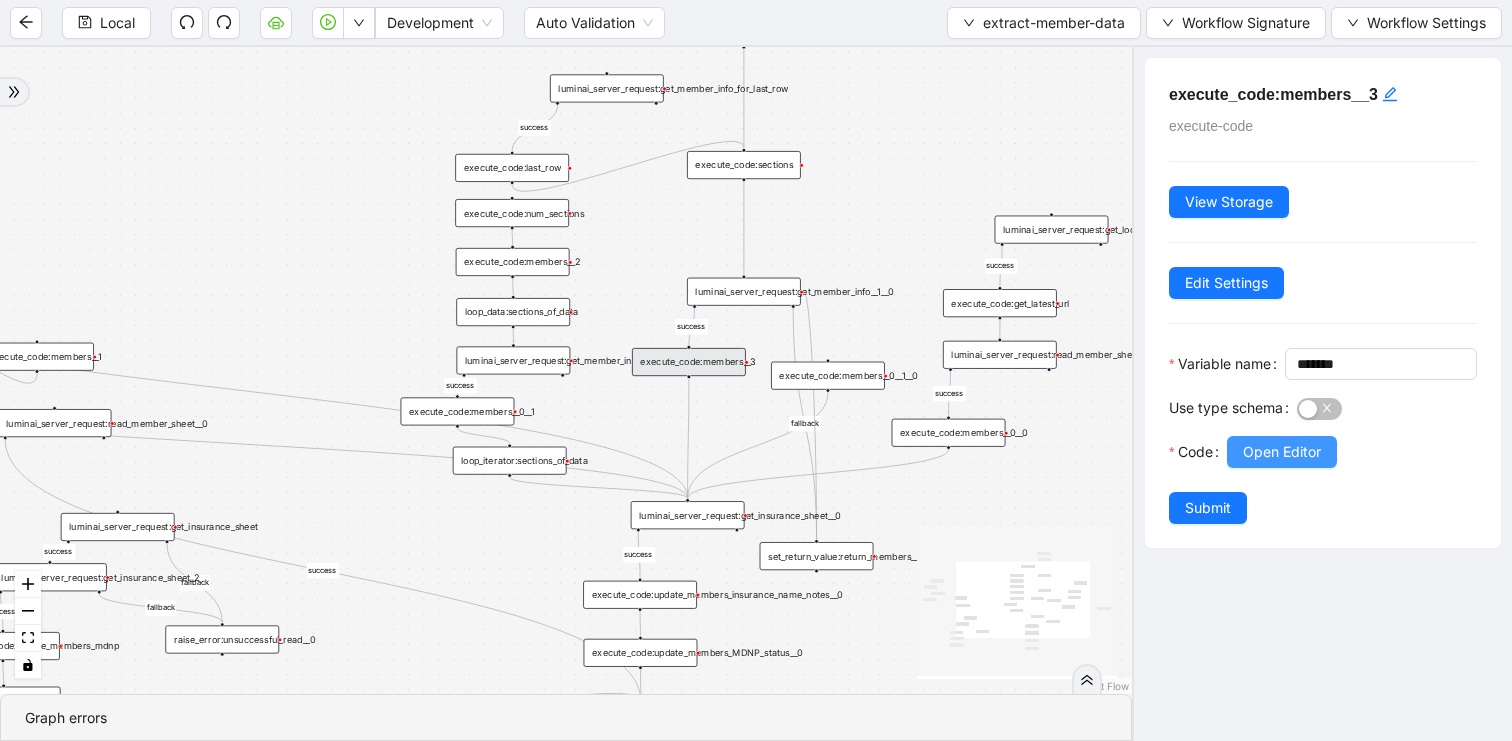 click on "Open Editor" at bounding box center (1282, 452) 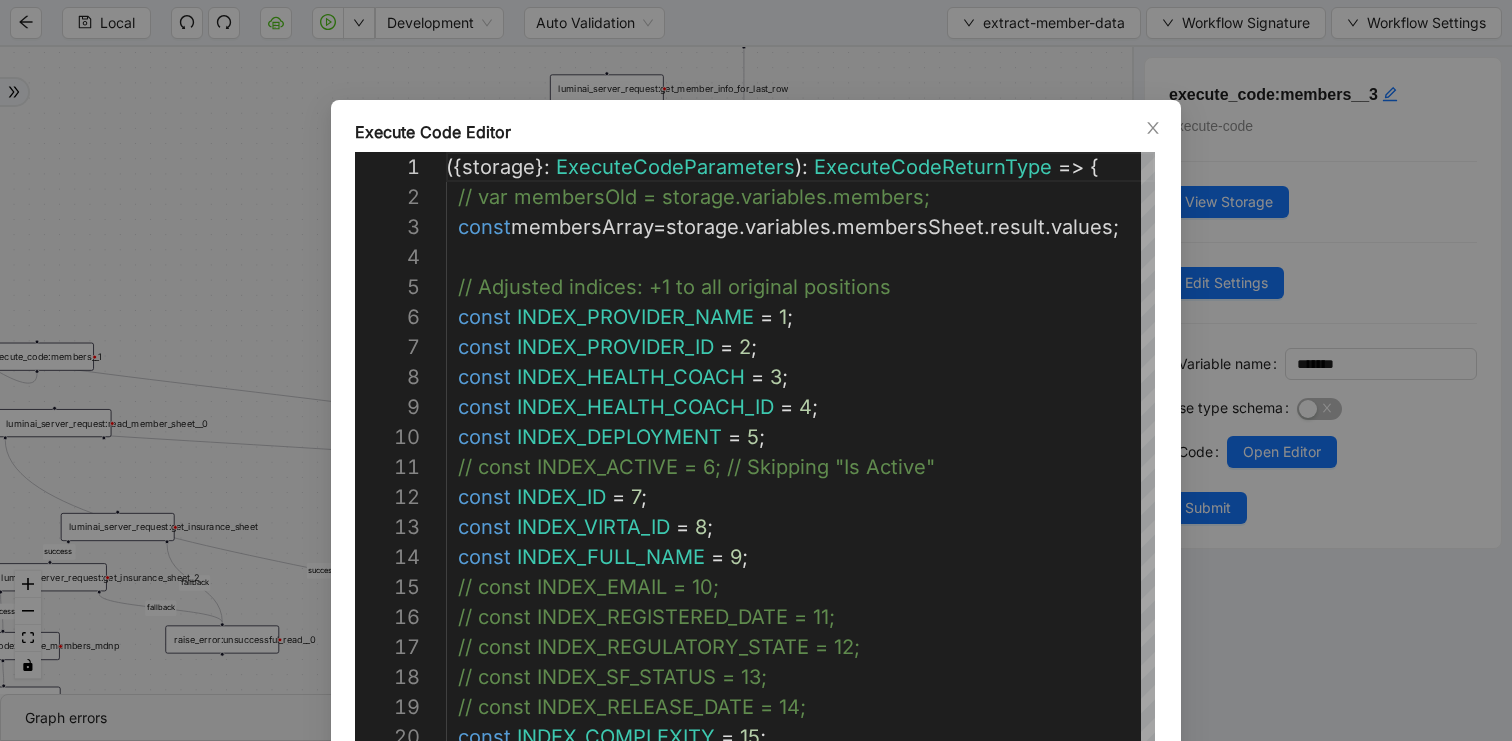 scroll, scrollTop: 300, scrollLeft: 0, axis: vertical 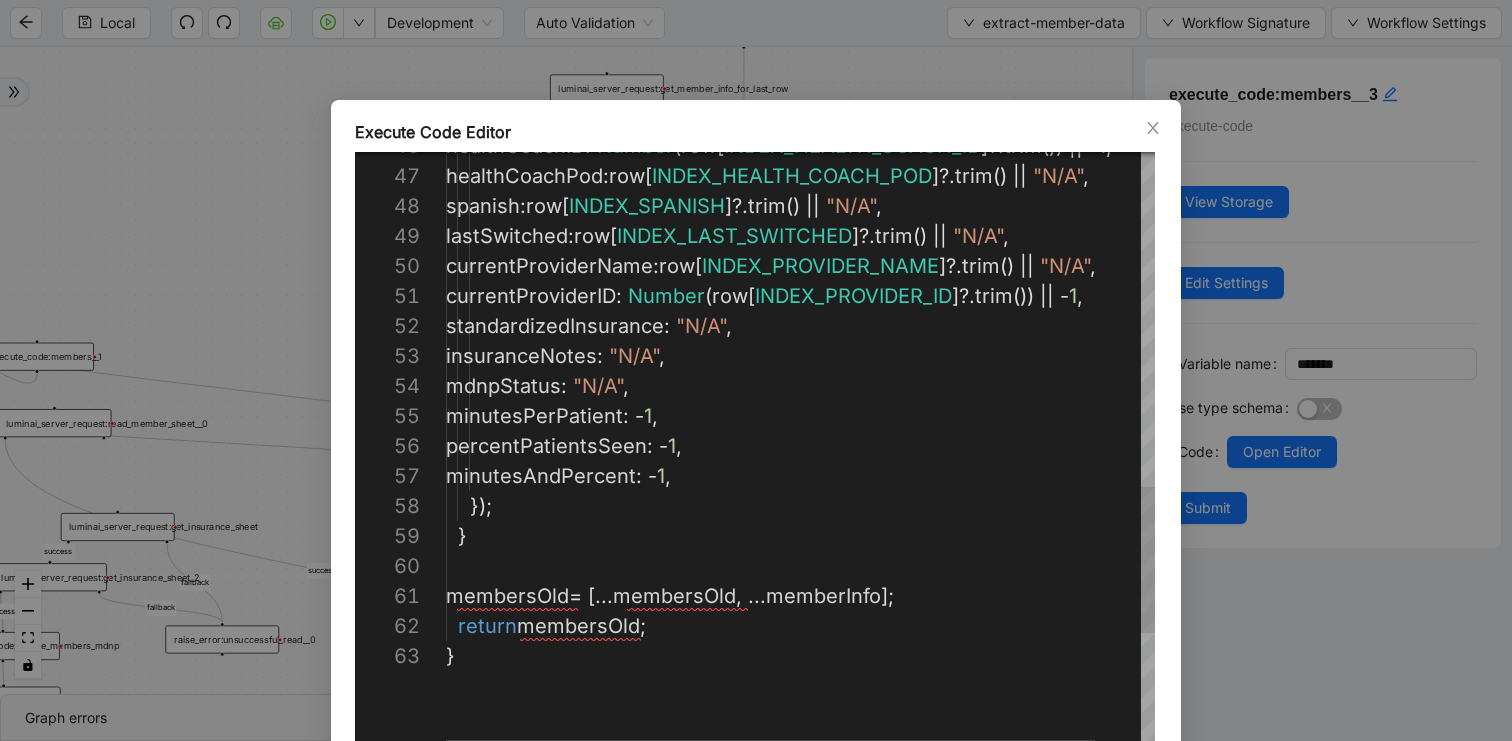 click on "healthCoachID :   Number ( row [ INDEX_HEALTH_COACH_ID ]?. trim ())   ||   - 1 ,       healthCoachPod :  row [ INDEX_HEALTH_COACH_POD ]?. trim ()   ||   "N/A" ,       spanish :  row [ INDEX_SPANISH ]?. trim ()   ||   "N/A" ,       lastSwitched :  row [ INDEX_LAST_SWITCHED ]?. trim ()   ||   "N/A" ,       currentProviderName :  row [ INDEX_PROVIDER_NAME ]?. trim ()   ||   "N/A" ,       currentProviderID :   Number ( row [ INDEX_PROVIDER_ID ]?. trim ())   ||   - 1 ,       standardizedInsurance :   "N/A" ,       insuranceNotes :   "N/A" ,       mdnpStatus :   "N/A" ,       minutesPerPatient :   - 1 ,       percentPatientsSeen :   - 1 ,       minutesAndPercent :   - 1 ,      });    }   membersOld  =   [... membersOld ,   ... memberInfo ];    return  membersOld ; }" at bounding box center [825, 11] 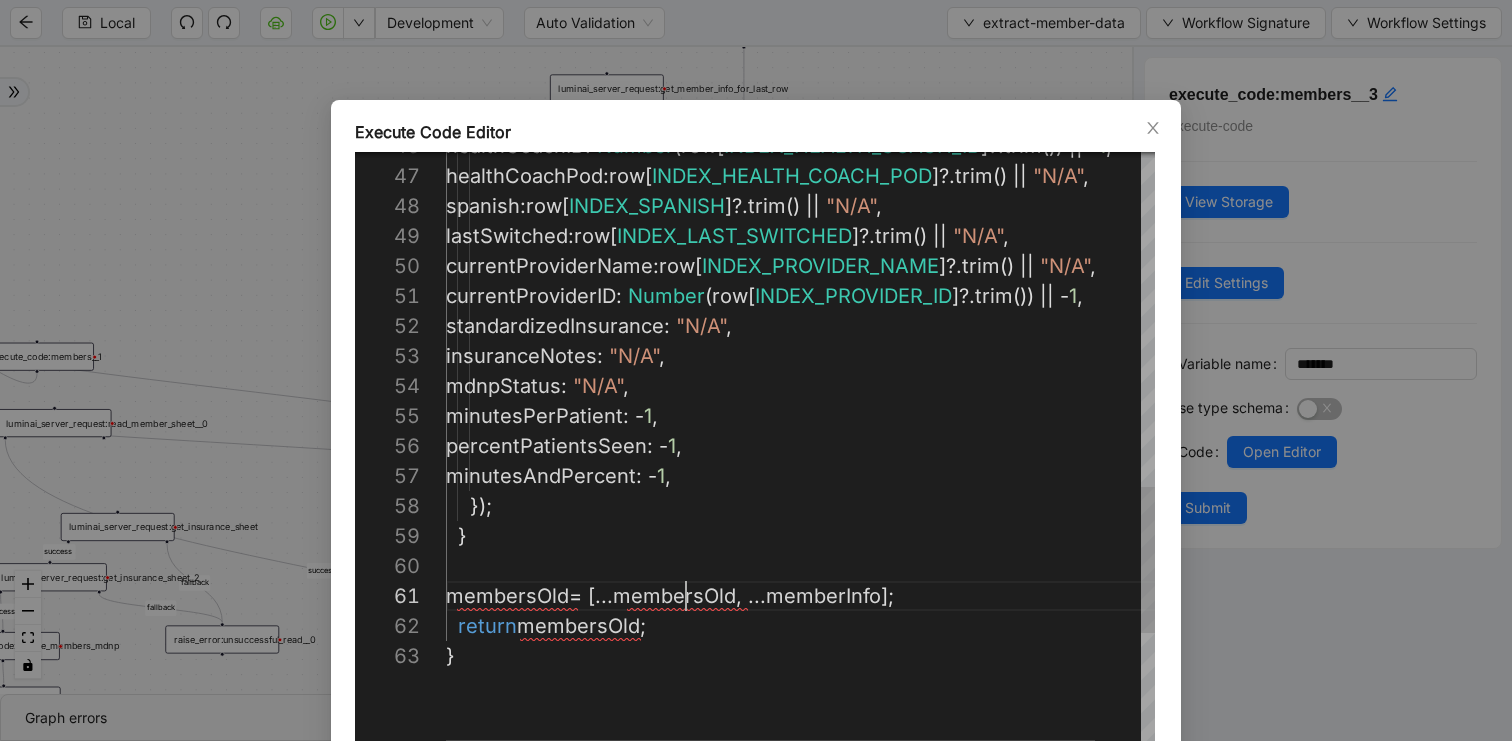 scroll, scrollTop: 0, scrollLeft: 260, axis: horizontal 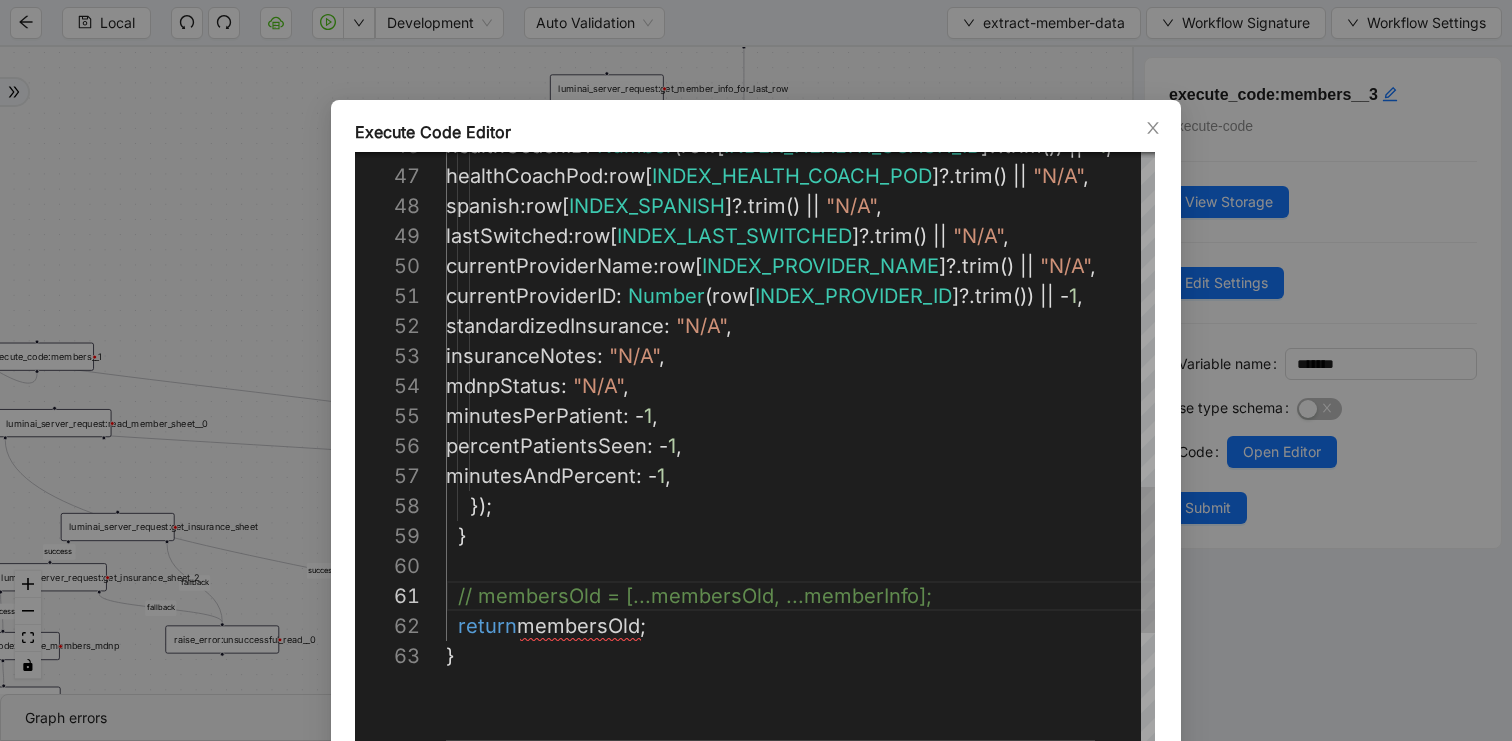 click on "healthCoachID :   Number ( row [ INDEX_HEALTH_COACH_ID ]?. trim ())   ||   - 1 ,       healthCoachPod :  row [ INDEX_HEALTH_COACH_POD ]?. trim ()   ||   "N/A" ,       spanish :  row [ INDEX_SPANISH ]?. trim ()   ||   "N/A" ,       lastSwitched :  row [ INDEX_LAST_SWITCHED ]?. trim ()   ||   "N/A" ,       currentProviderName :  row [ INDEX_PROVIDER_NAME ]?. trim ()   ||   "N/A" ,       currentProviderID :   Number ( row [ INDEX_PROVIDER_ID ]?. trim ())   ||   - 1 ,       standardizedInsurance :   "N/A" ,       insuranceNotes :   "N/A" ,       mdnpStatus :   "N/A" ,       minutesPerPatient :   - 1 ,       percentPatientsSeen :   - 1 ,       minutesAndPercent :   - 1 ,      });    }    // membersOld = [...membersOld, ...memberInfo];    return  membersOld ; }" at bounding box center [825, 11] 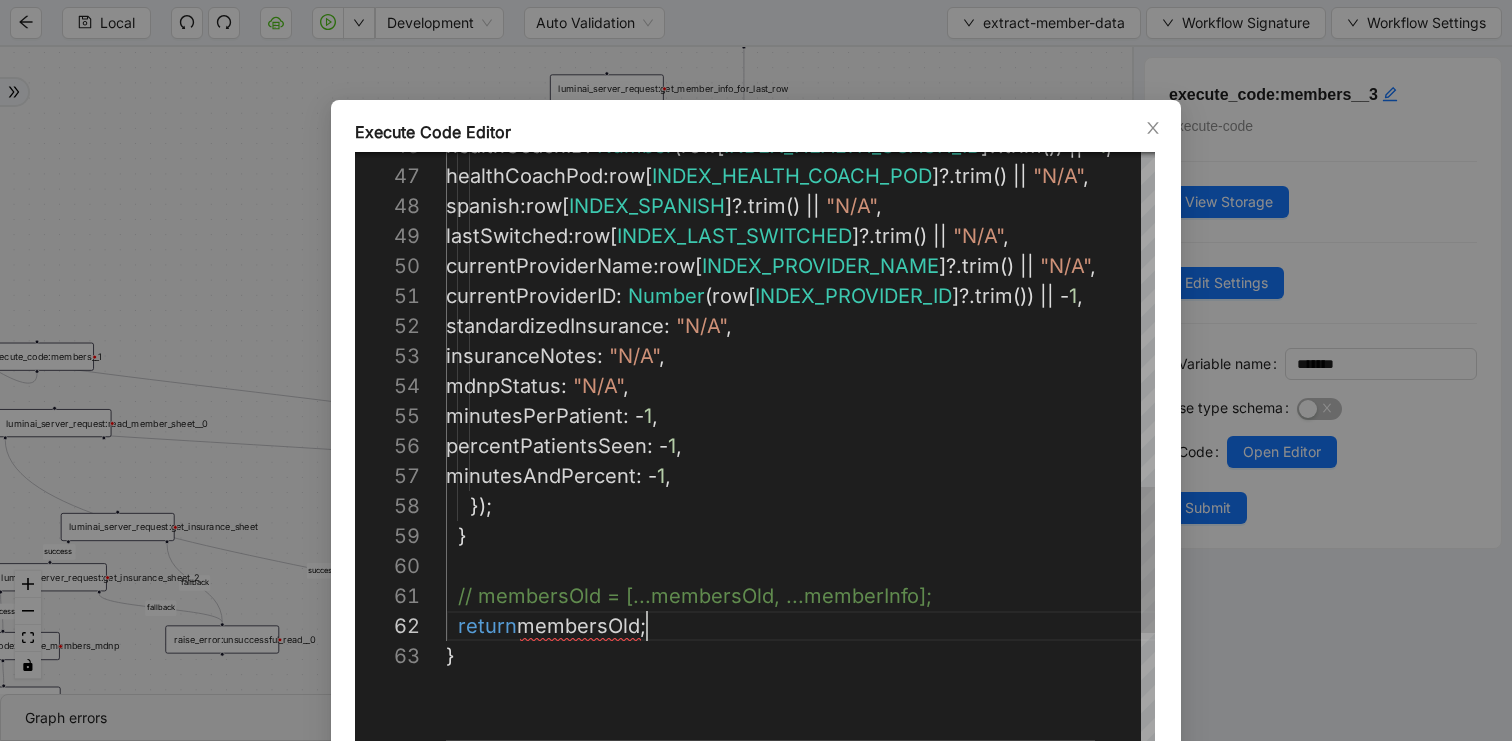 click on "healthCoachID :   Number ( row [ INDEX_HEALTH_COACH_ID ]?. trim ())   ||   - 1 ,       healthCoachPod :  row [ INDEX_HEALTH_COACH_POD ]?. trim ()   ||   "N/A" ,       spanish :  row [ INDEX_SPANISH ]?. trim ()   ||   "N/A" ,       lastSwitched :  row [ INDEX_LAST_SWITCHED ]?. trim ()   ||   "N/A" ,       currentProviderName :  row [ INDEX_PROVIDER_NAME ]?. trim ()   ||   "N/A" ,       currentProviderID :   Number ( row [ INDEX_PROVIDER_ID ]?. trim ())   ||   - 1 ,       standardizedInsurance :   "N/A" ,       insuranceNotes :   "N/A" ,       mdnpStatus :   "N/A" ,       minutesPerPatient :   - 1 ,       percentPatientsSeen :   - 1 ,       minutesAndPercent :   - 1 ,      });    }    // membersOld = [...membersOld, ...memberInfo];    return  membersOld ; }" at bounding box center [825, 11] 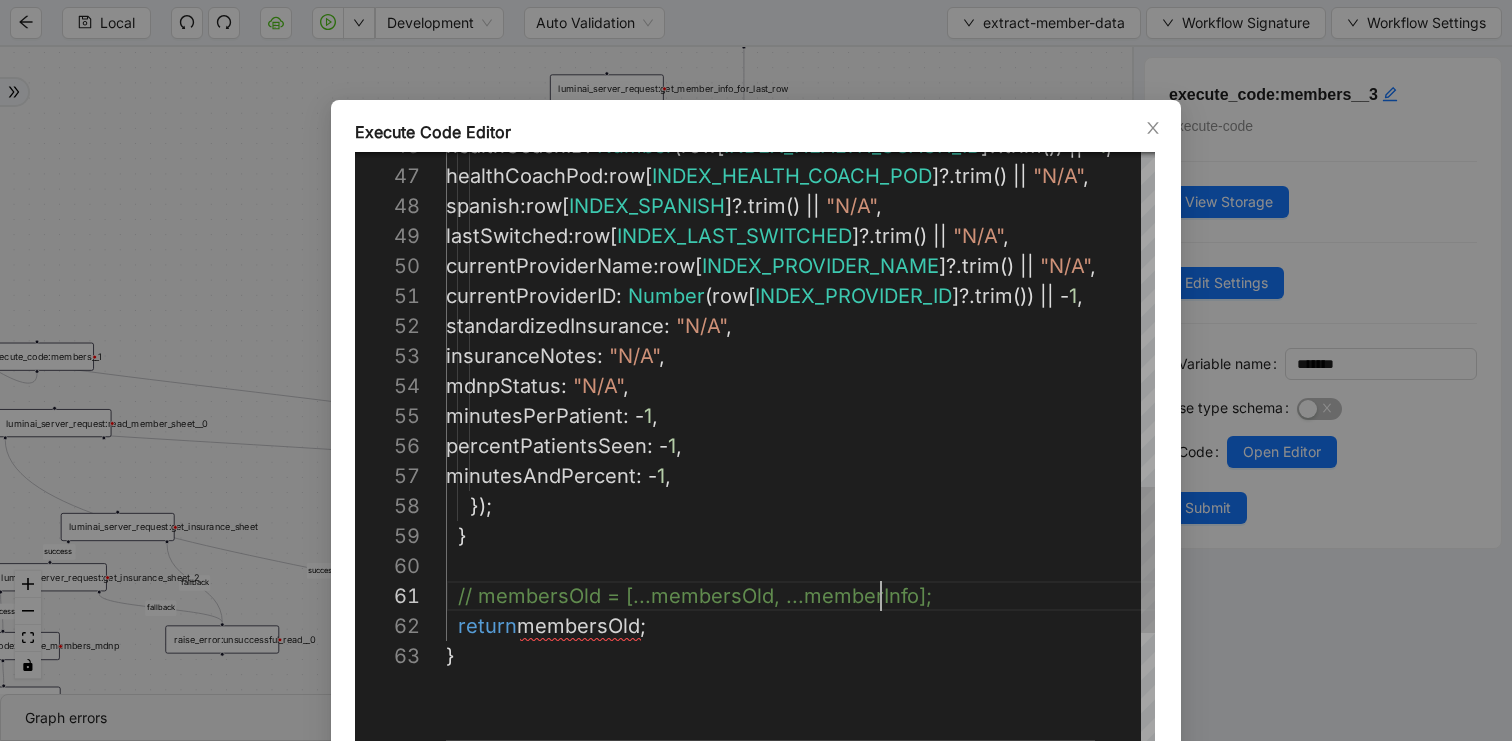scroll, scrollTop: 0, scrollLeft: 465, axis: horizontal 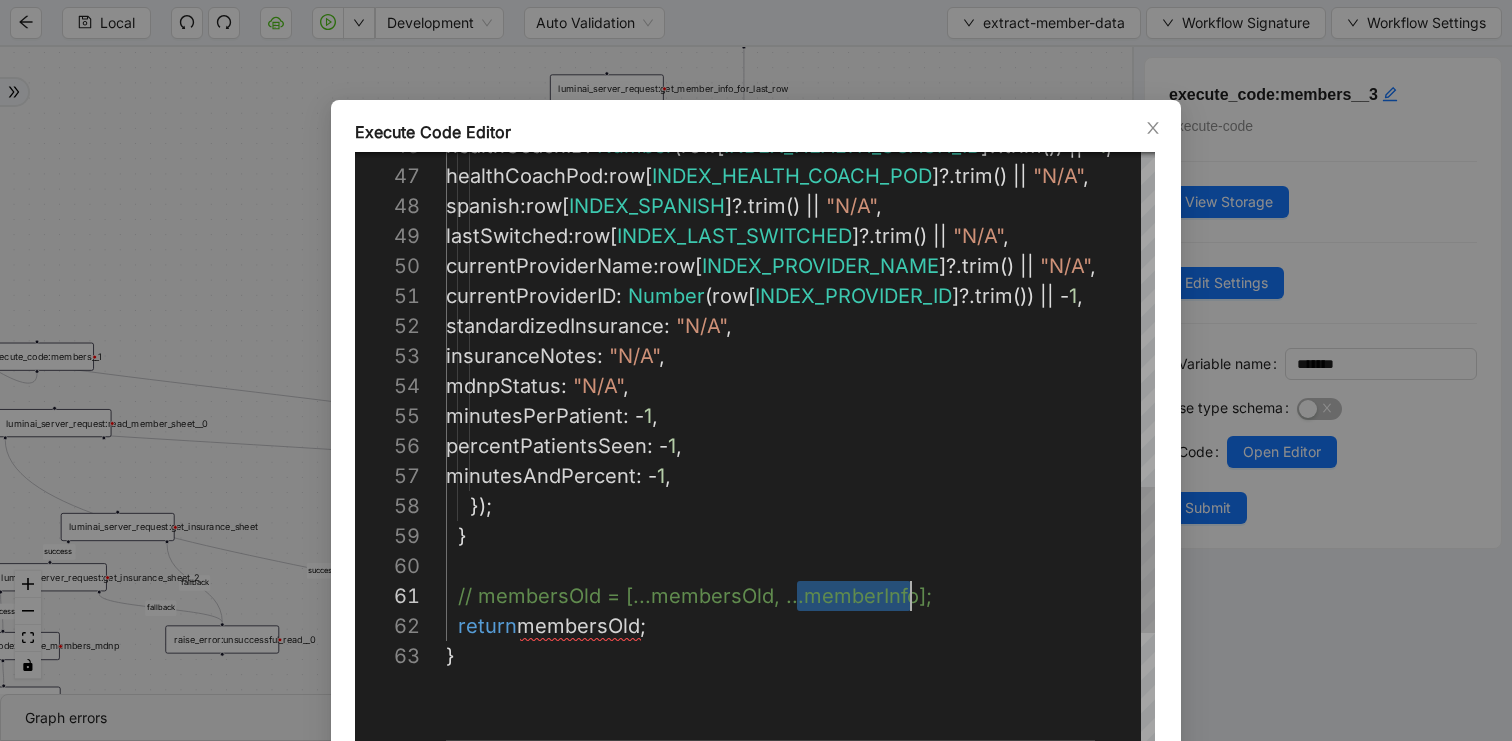 click on "healthCoachID :   Number ( row [ INDEX_HEALTH_COACH_ID ]?. trim ())   ||   - 1 ,       healthCoachPod :  row [ INDEX_HEALTH_COACH_POD ]?. trim ()   ||   "N/A" ,       spanish :  row [ INDEX_SPANISH ]?. trim ()   ||   "N/A" ,       lastSwitched :  row [ INDEX_LAST_SWITCHED ]?. trim ()   ||   "N/A" ,       currentProviderName :  row [ INDEX_PROVIDER_NAME ]?. trim ()   ||   "N/A" ,       currentProviderID :   Number ( row [ INDEX_PROVIDER_ID ]?. trim ())   ||   - 1 ,       standardizedInsurance :   "N/A" ,       insuranceNotes :   "N/A" ,       mdnpStatus :   "N/A" ,       minutesPerPatient :   - 1 ,       percentPatientsSeen :   - 1 ,       minutesAndPercent :   - 1 ,      });    }    // membersOld = [...membersOld, ...memberInfo];    return  membersOld ; }" at bounding box center (825, 11) 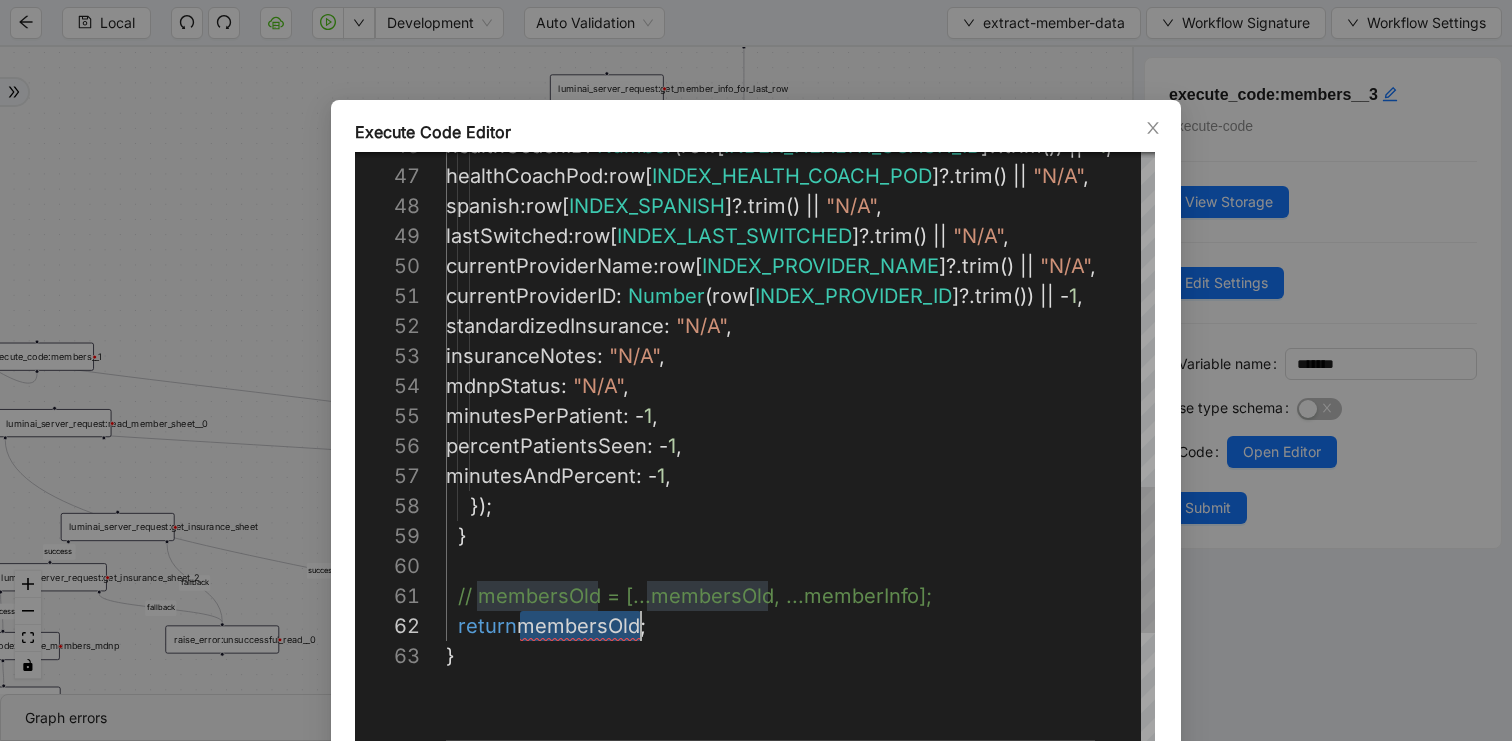 paste 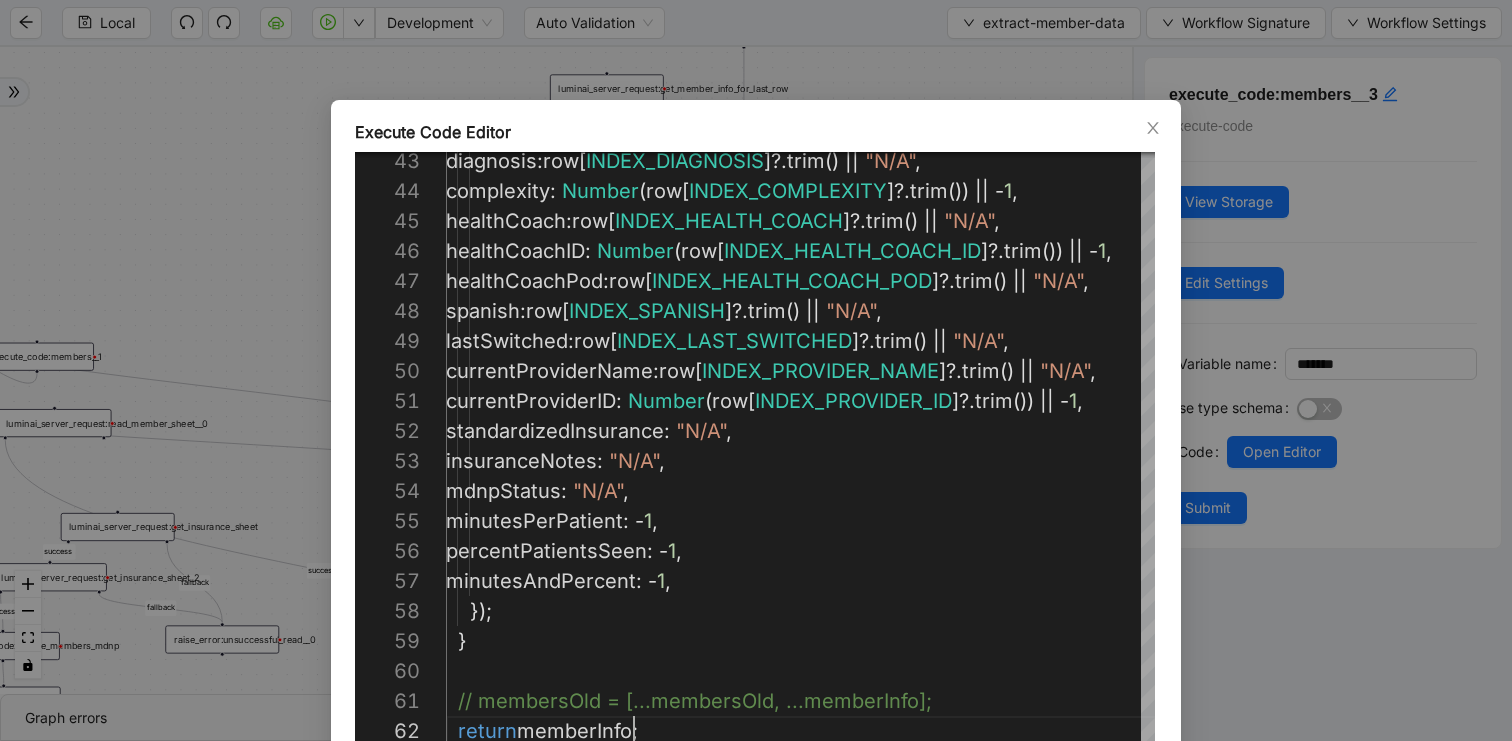 scroll, scrollTop: 99, scrollLeft: 0, axis: vertical 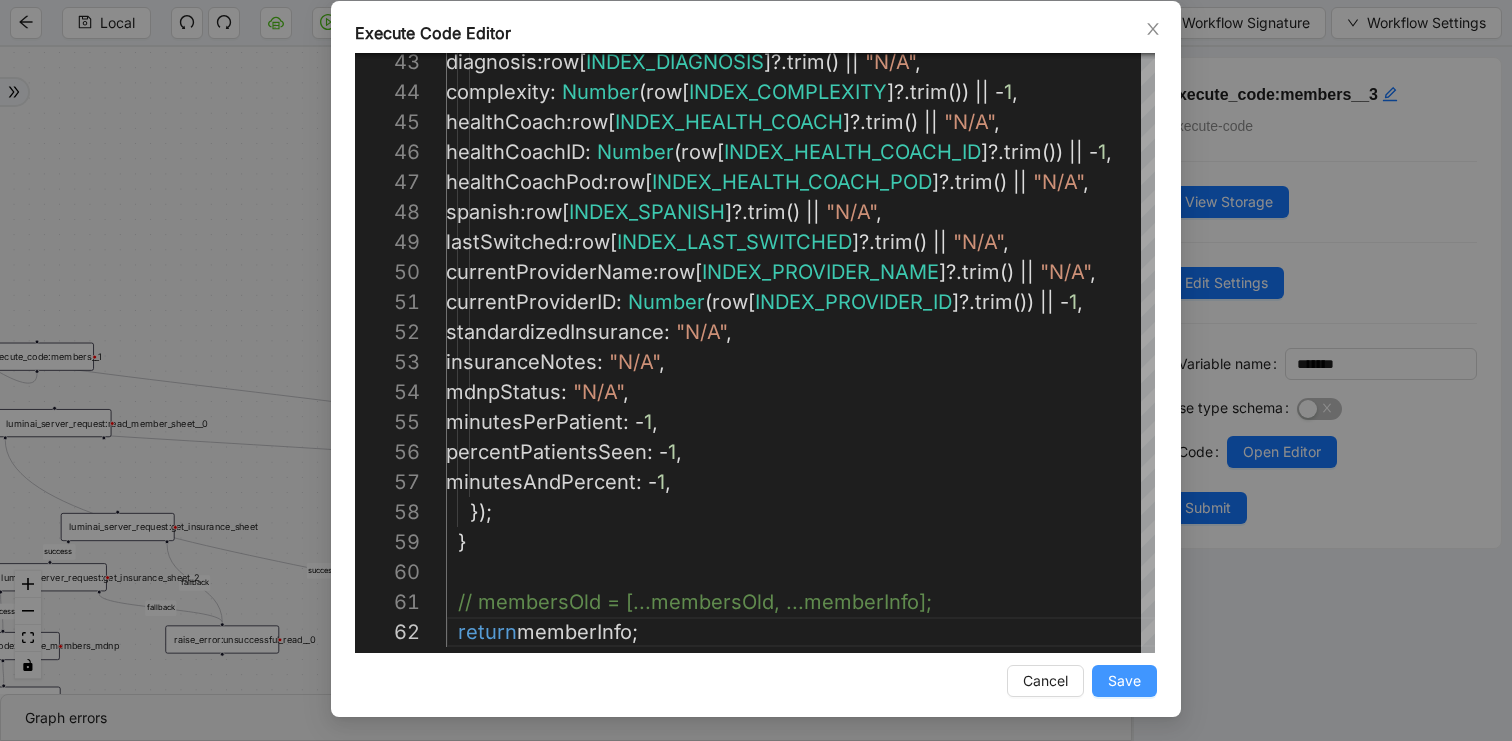 click on "Save" at bounding box center (1124, 681) 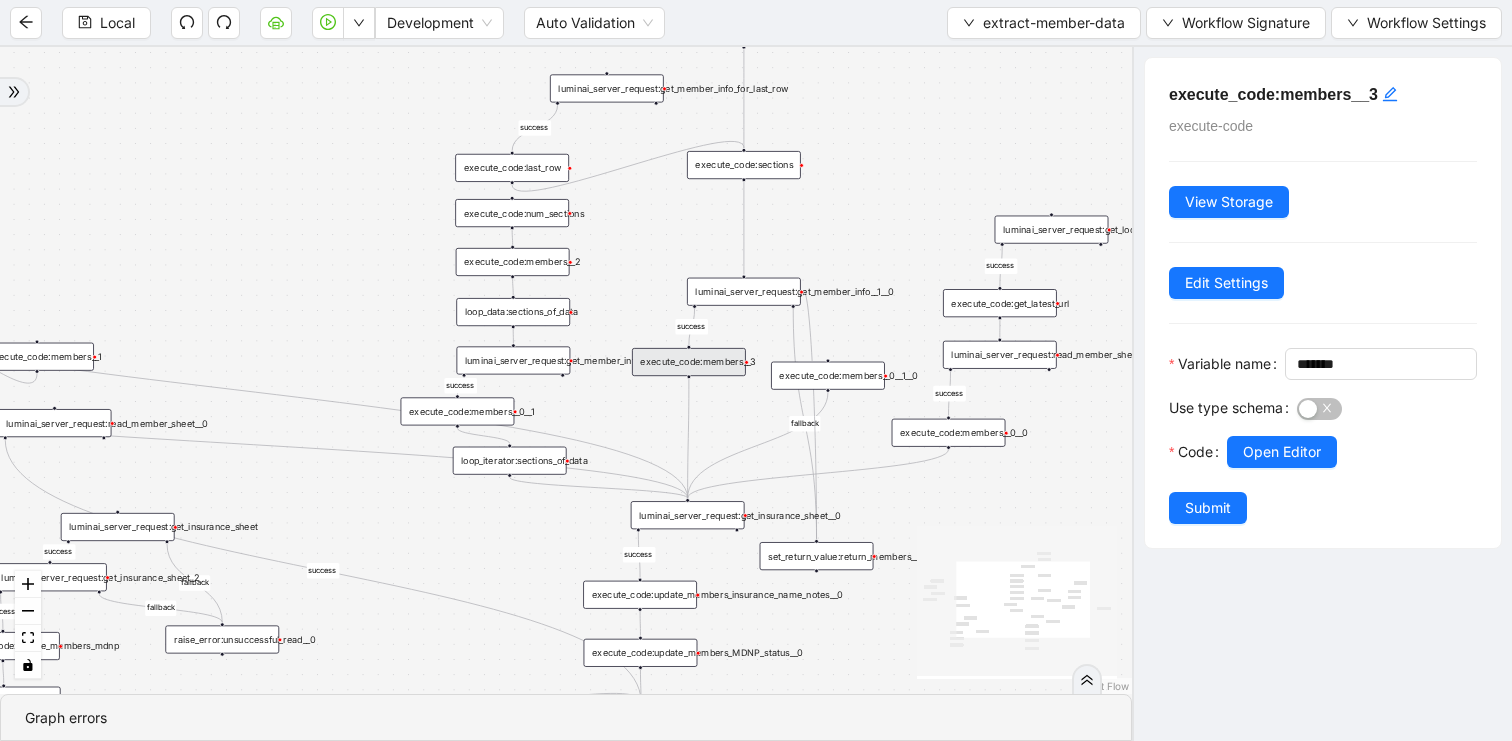 scroll, scrollTop: 0, scrollLeft: 0, axis: both 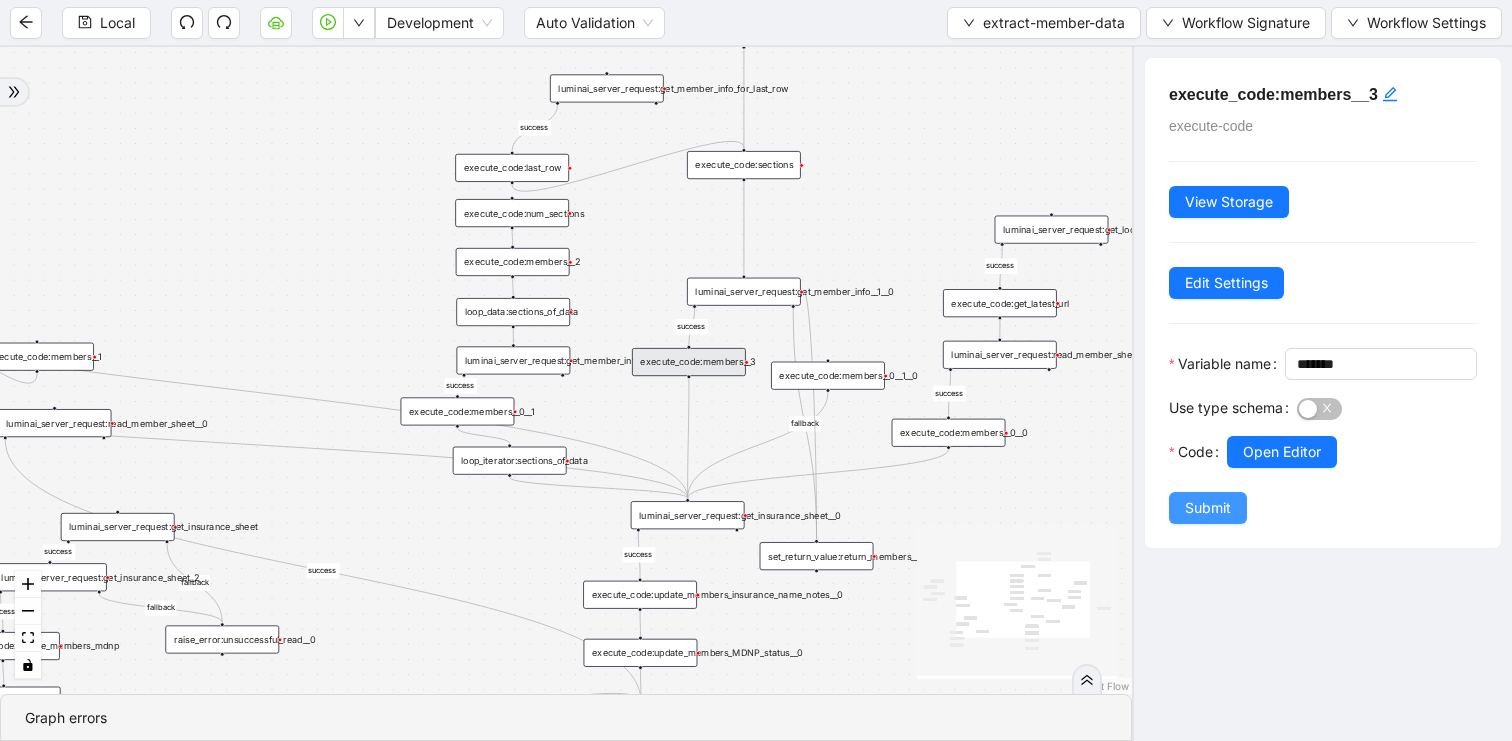 click on "Submit" at bounding box center (1208, 508) 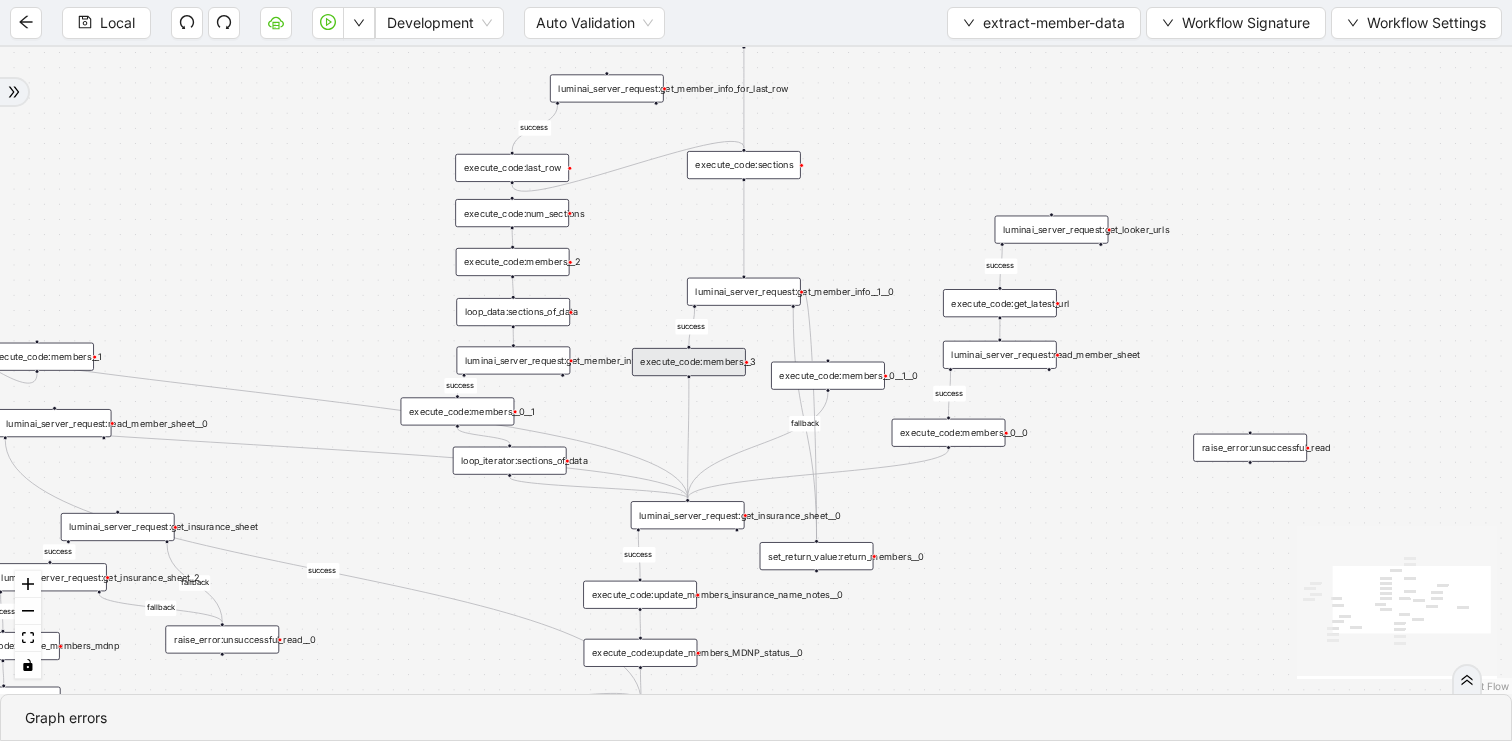 click on "execute_code:members__3" at bounding box center (689, 362) 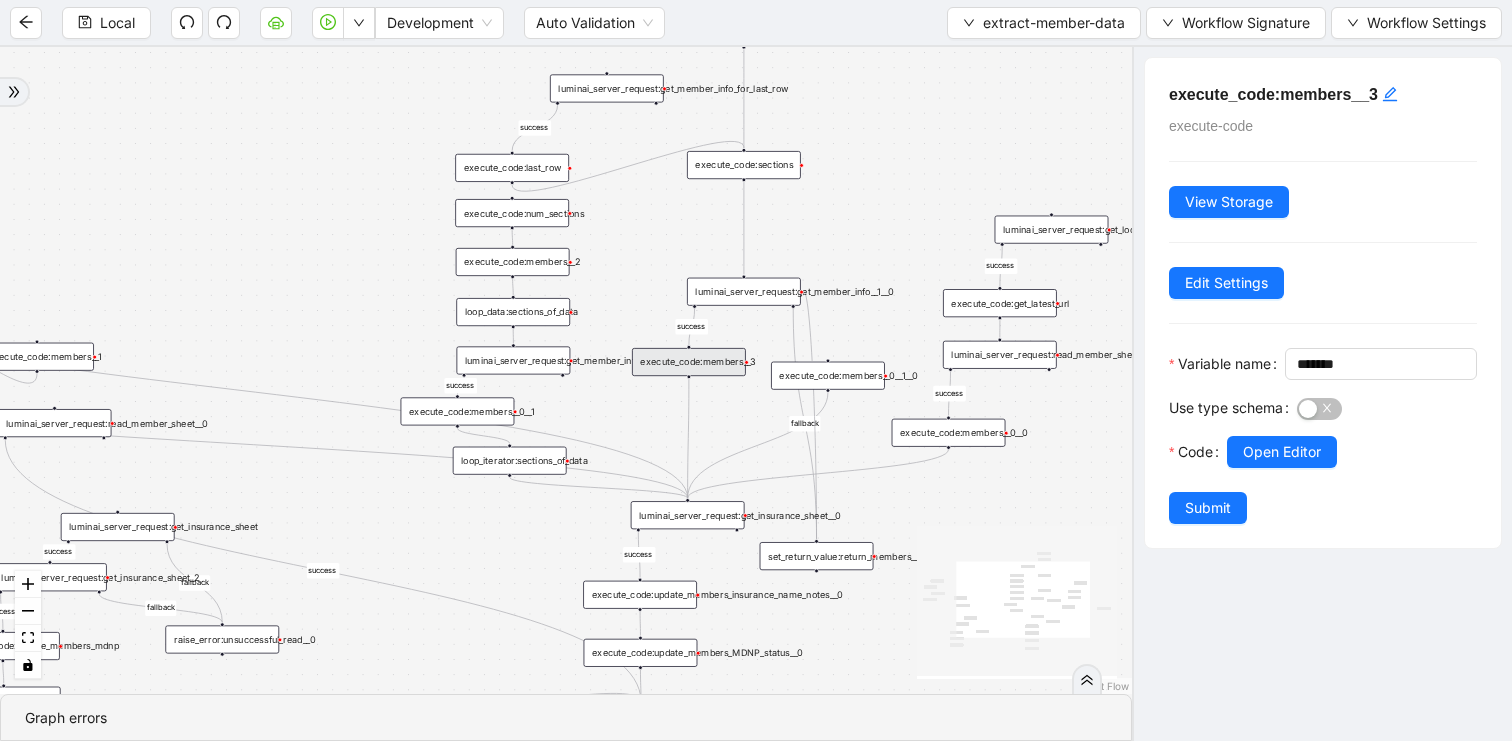click at bounding box center (1352, 480) 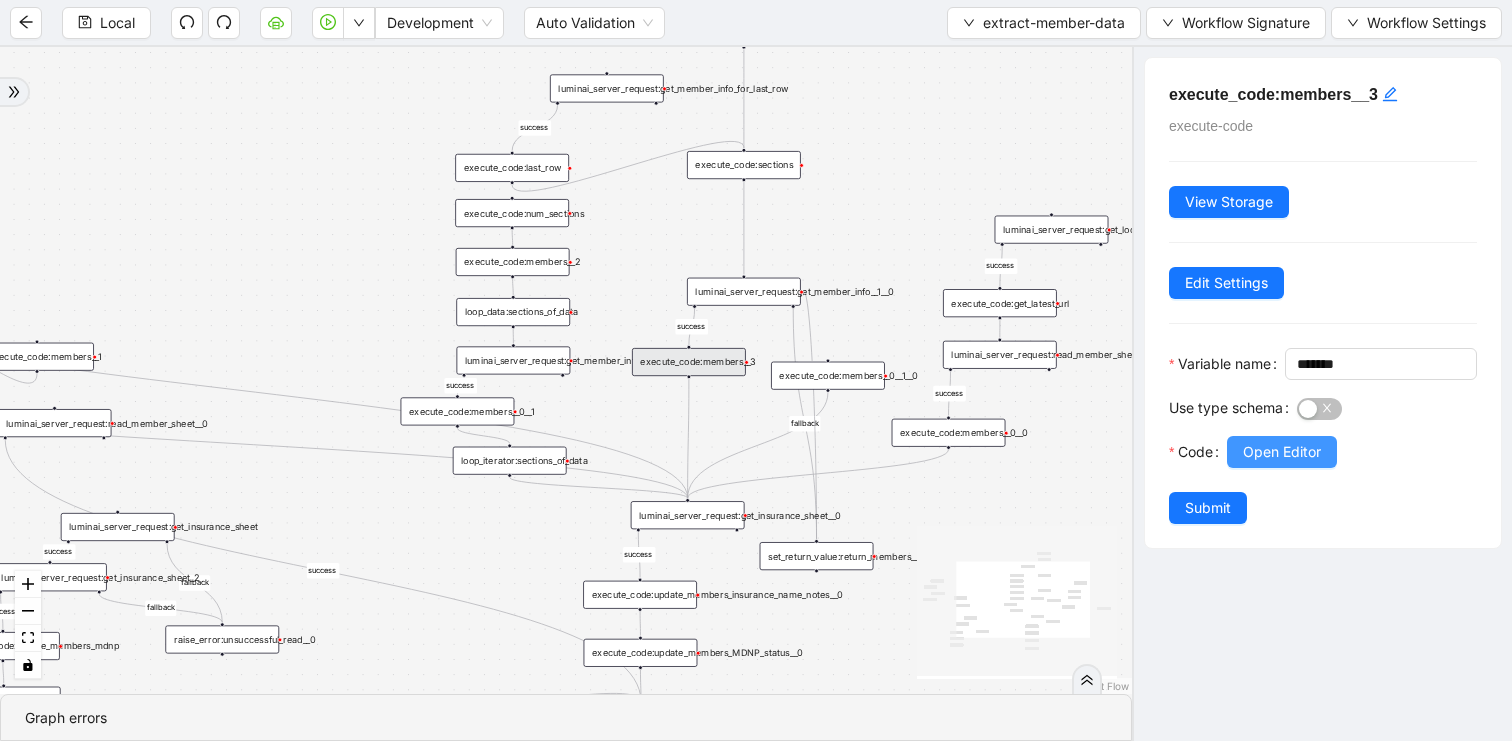 click on "Open Editor" at bounding box center (1282, 452) 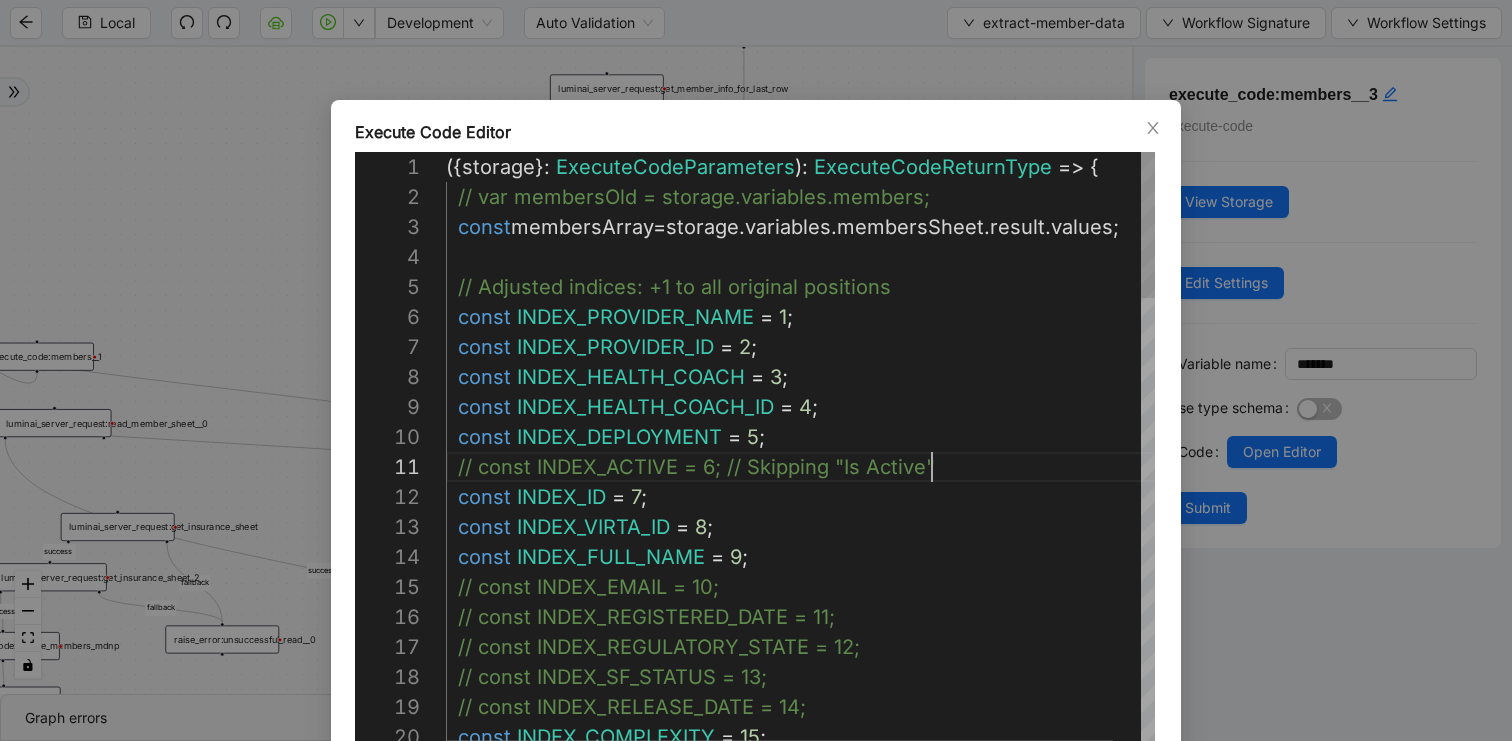 scroll, scrollTop: 270, scrollLeft: 318, axis: both 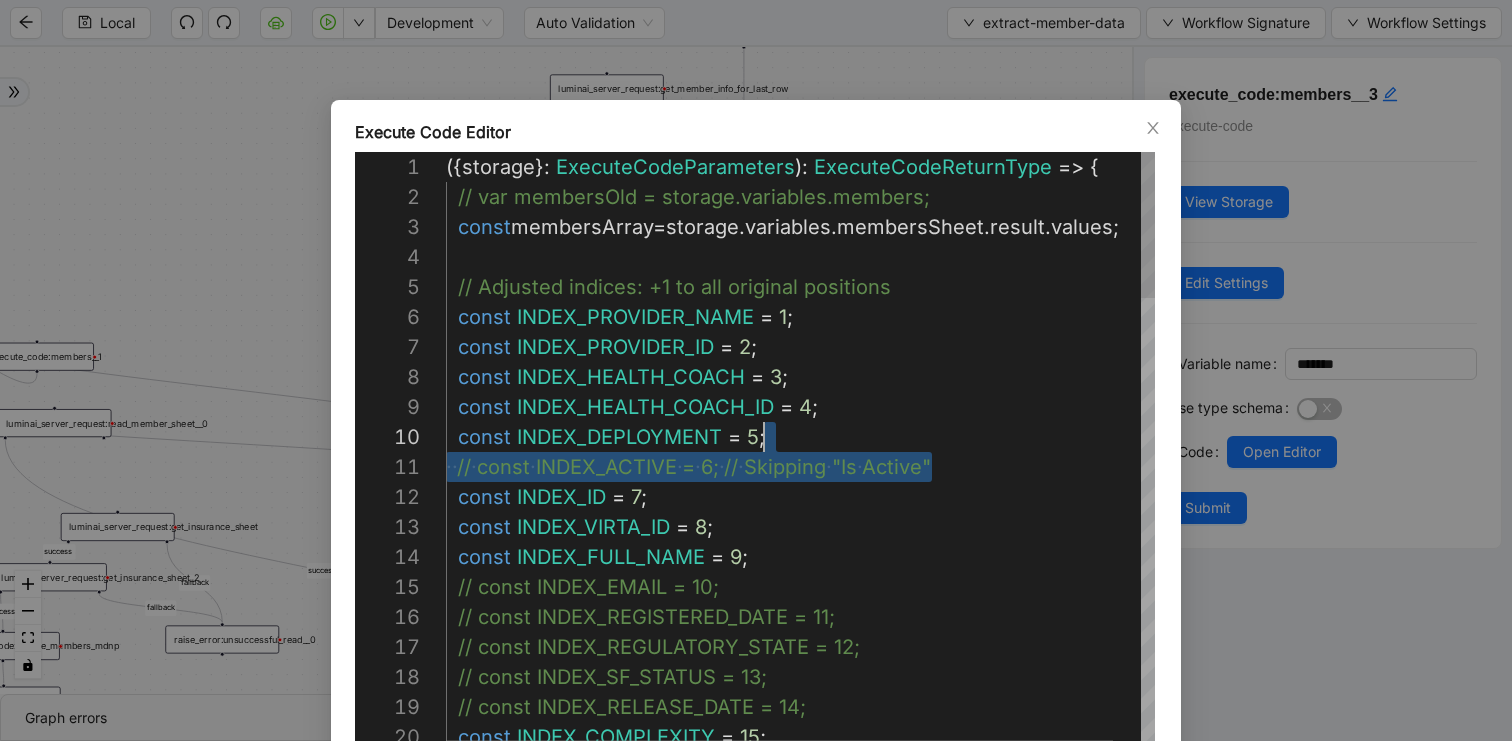 drag, startPoint x: 984, startPoint y: 461, endPoint x: 984, endPoint y: 432, distance: 29 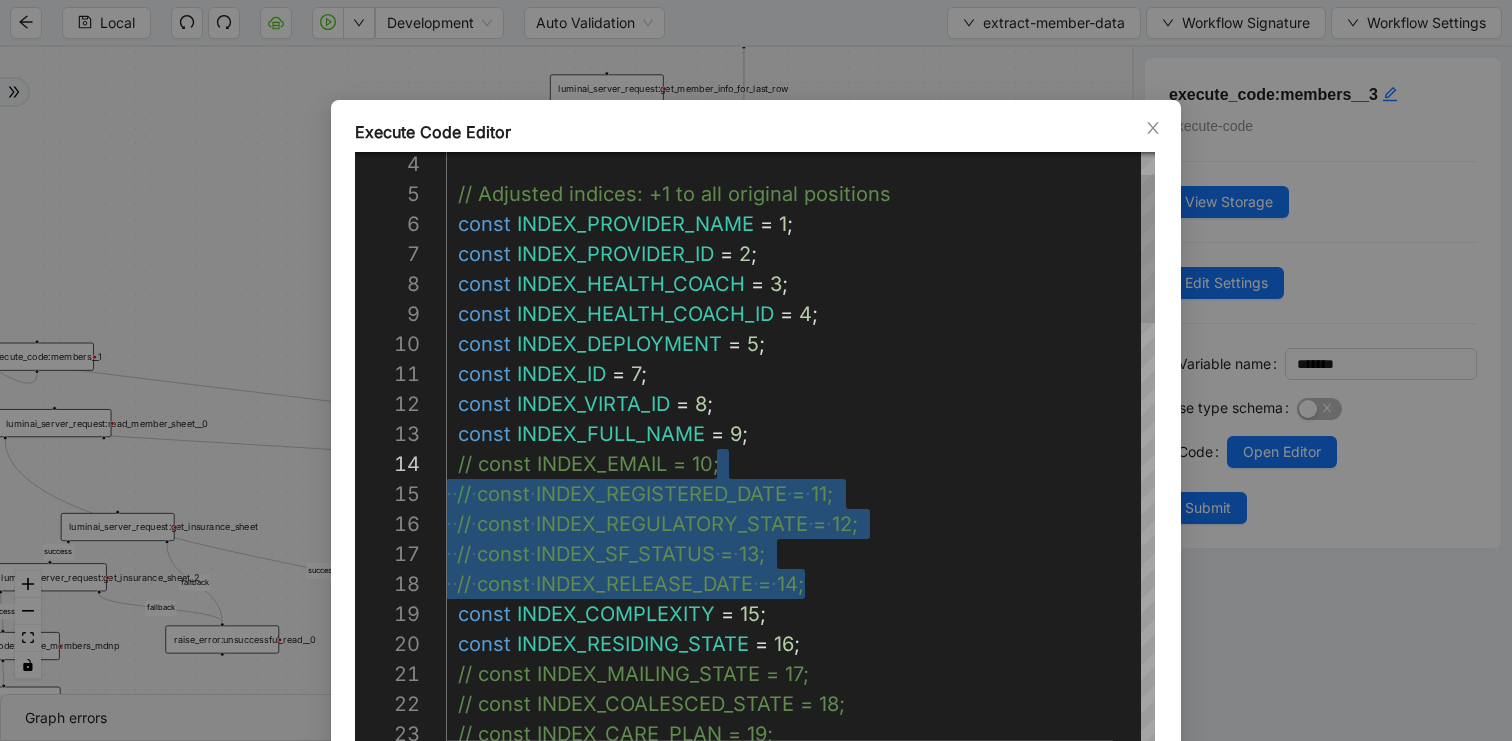 scroll, scrollTop: 60, scrollLeft: 301, axis: both 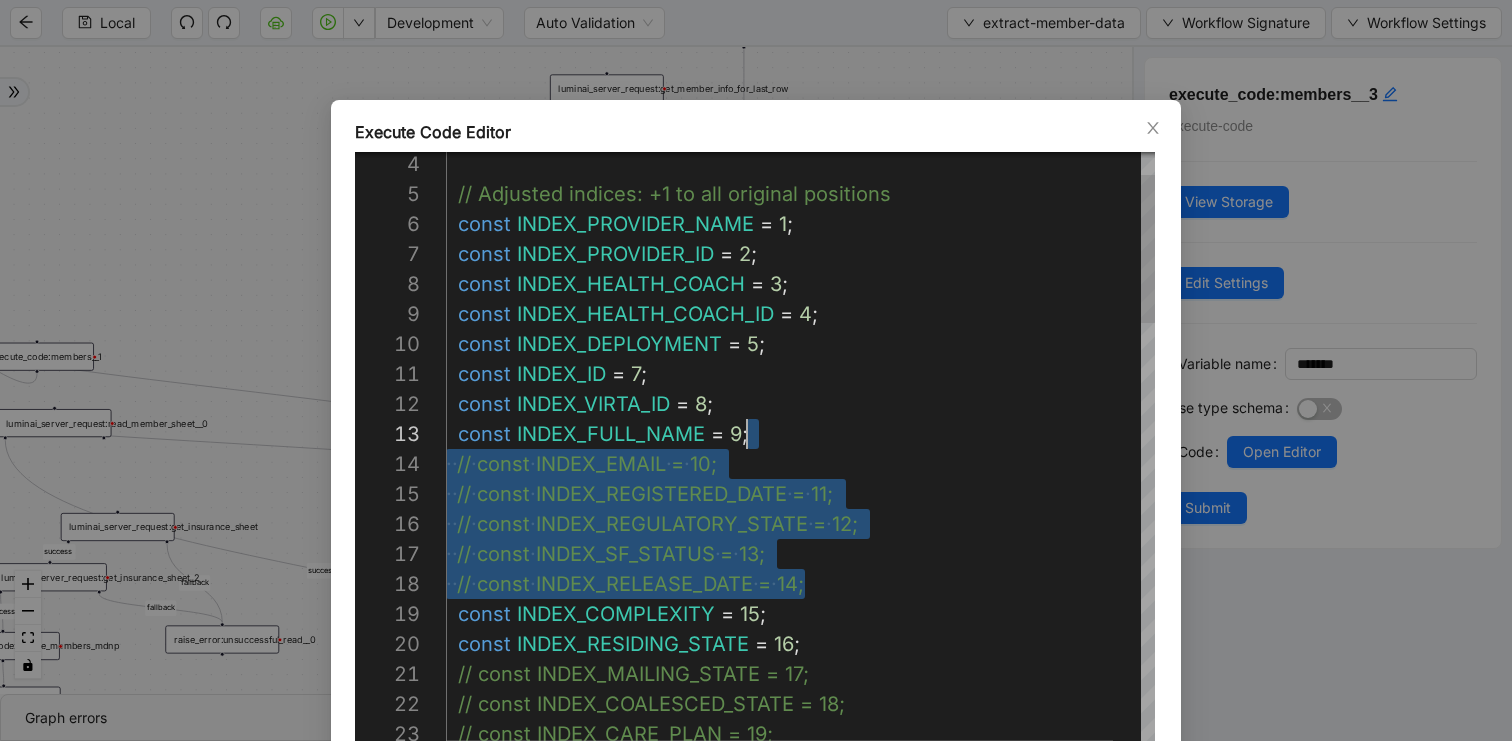 drag, startPoint x: 839, startPoint y: 579, endPoint x: 852, endPoint y: 434, distance: 145.58159 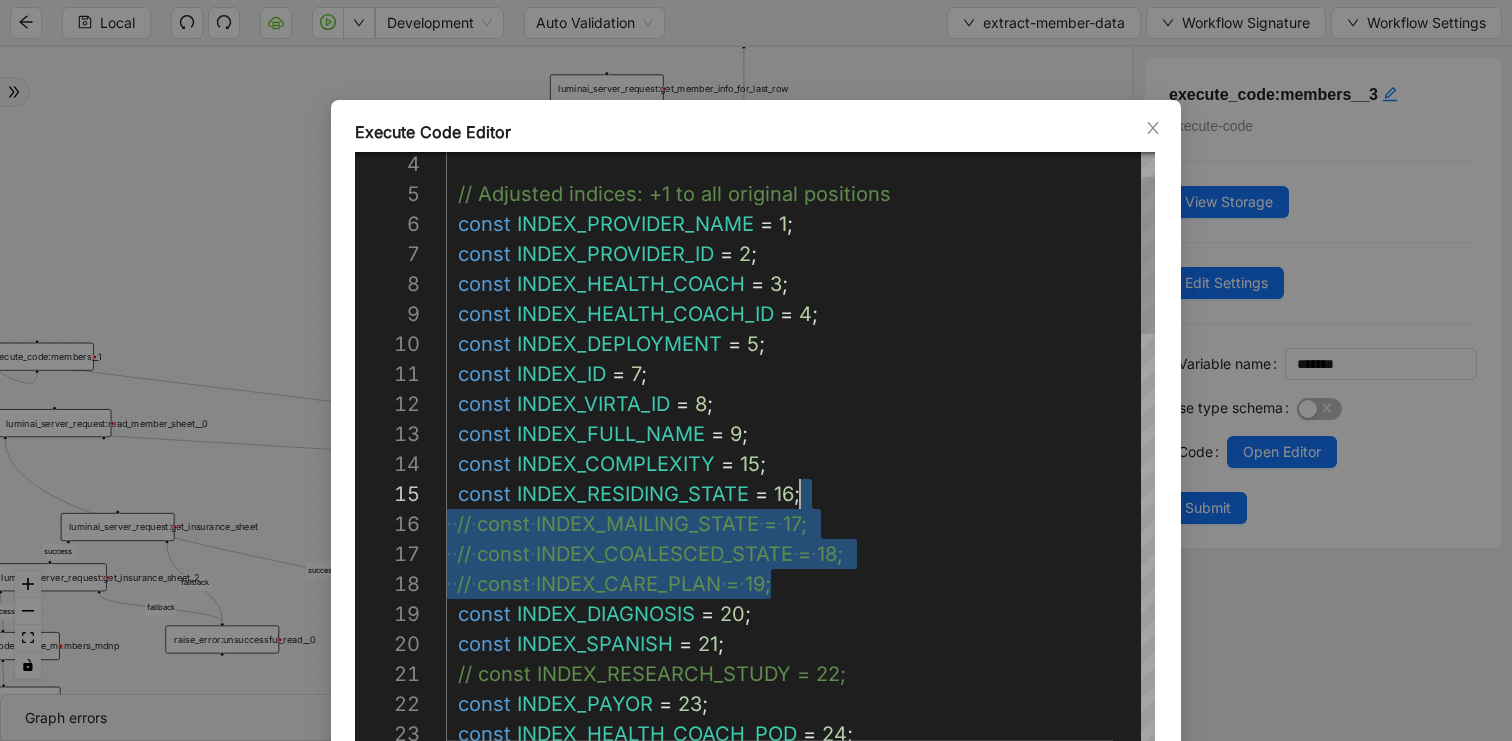 scroll, scrollTop: 120, scrollLeft: 354, axis: both 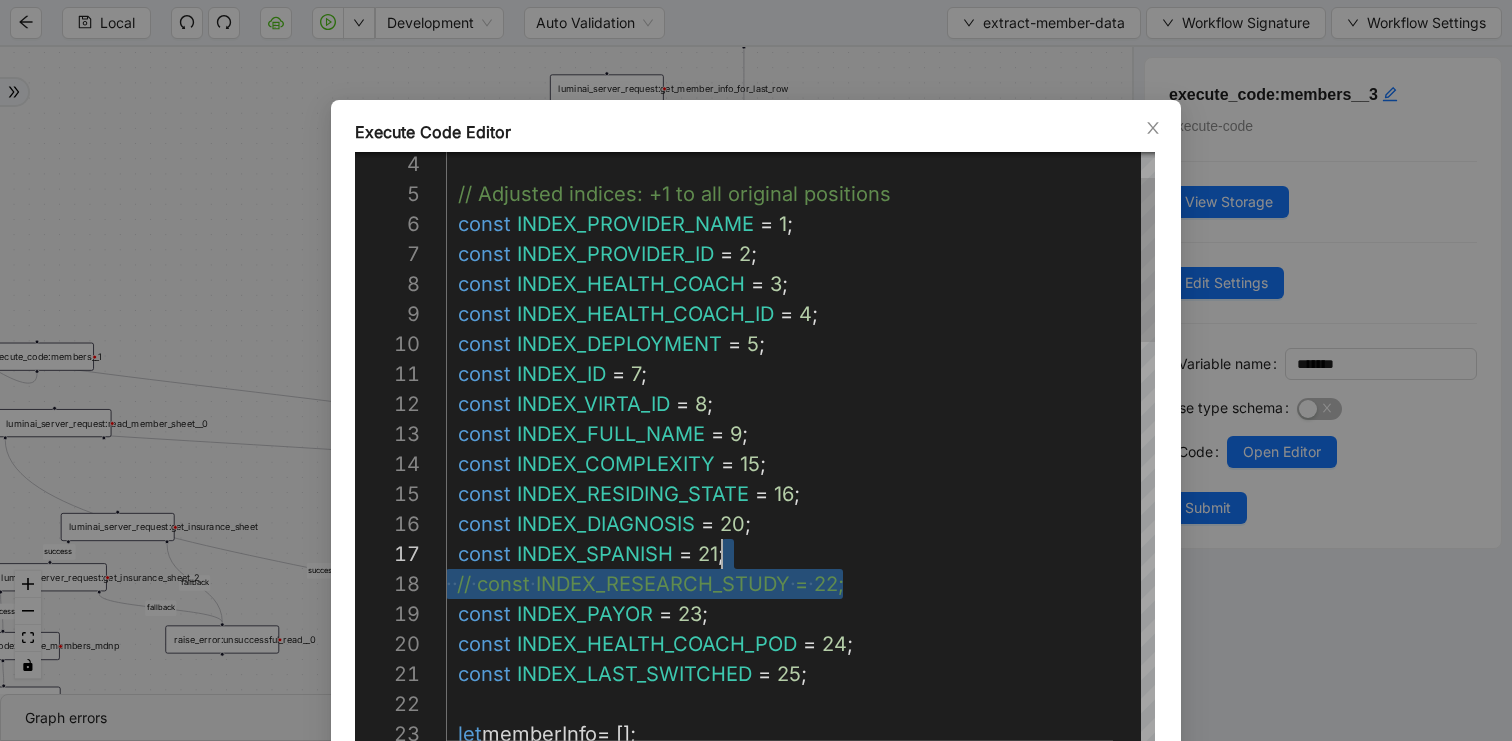 drag, startPoint x: 887, startPoint y: 573, endPoint x: 887, endPoint y: 559, distance: 14 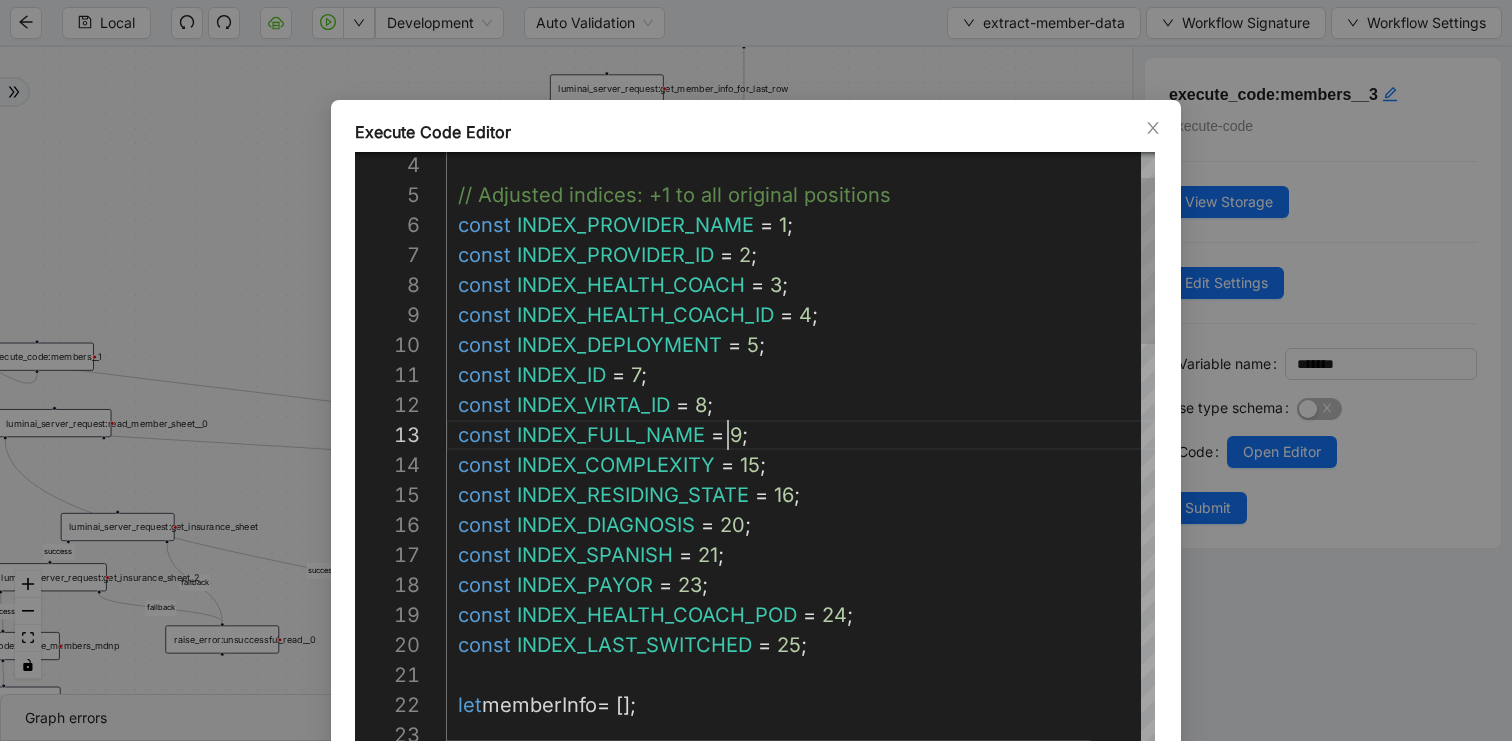 click on "for   ( let  i  =   0 ;  i  <  membersArray . length ;  i ++)   {    let  memberInfo  =   [];    const   INDEX_LAST_SWITCHED   =   25 ;    const   INDEX_HEALTH_COACH_POD   =   24 ;    const   INDEX_PAYOR   =   23 ;    const   INDEX_SPANISH   =   21 ;    const   INDEX_DIAGNOSIS   =   20 ;    const   INDEX_RESIDING_STATE   =   16 ;    const   INDEX_COMPLEXITY   =   15 ;    const   INDEX_FULL_NAME   =   9 ;    const   INDEX_VIRTA_ID   =   8 ;    const   INDEX_ID   =   7 ;    const   INDEX_DEPLOYMENT   =   5 ;    const   INDEX_HEALTH_COACH_ID   =   4 ;    const   INDEX_HEALTH_COACH   =   3 ;    const   INDEX_PROVIDER_ID   =   2 ;    const   INDEX_PROVIDER_NAME   =   1 ;    // Adjusted indices: +1 to all original positions" at bounding box center [828, 1140] 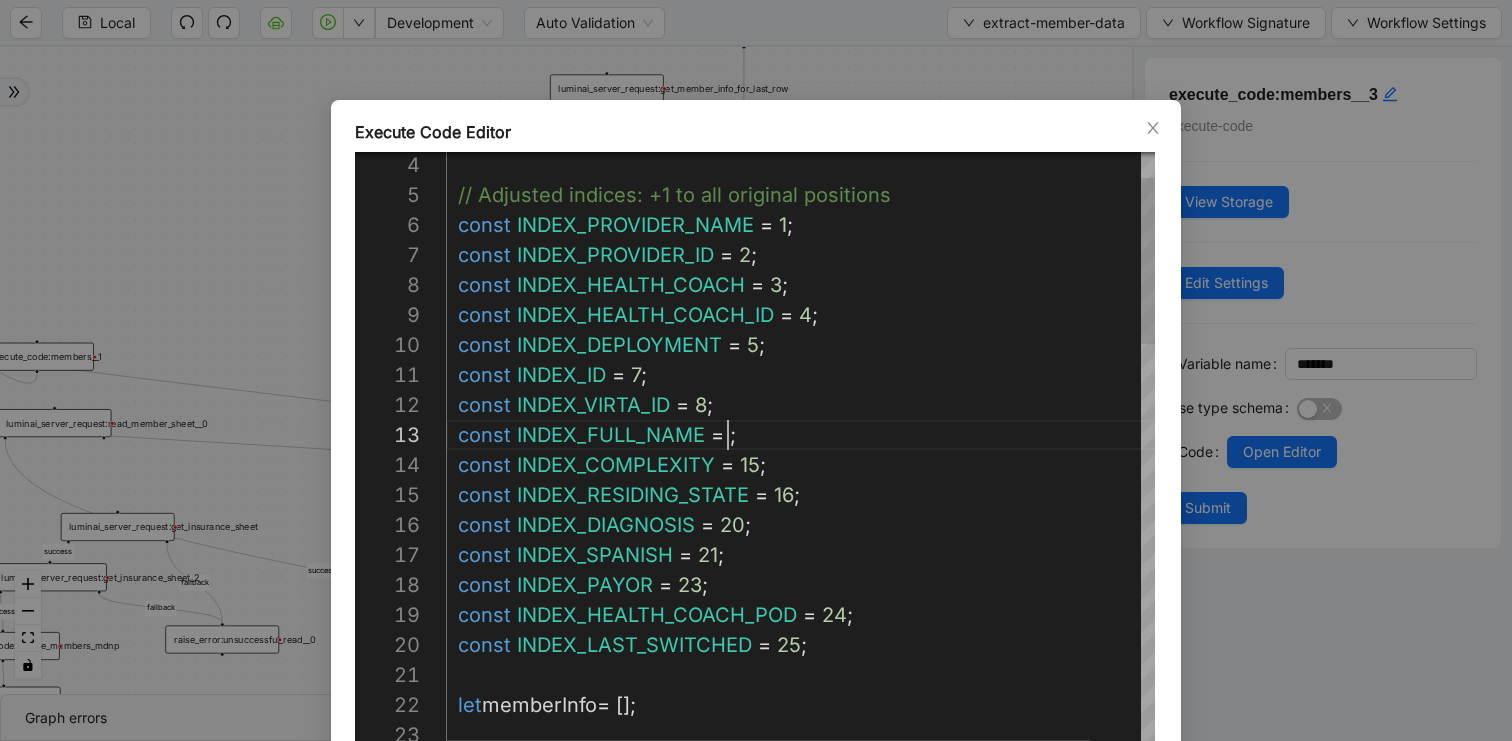 scroll, scrollTop: 60, scrollLeft: 290, axis: both 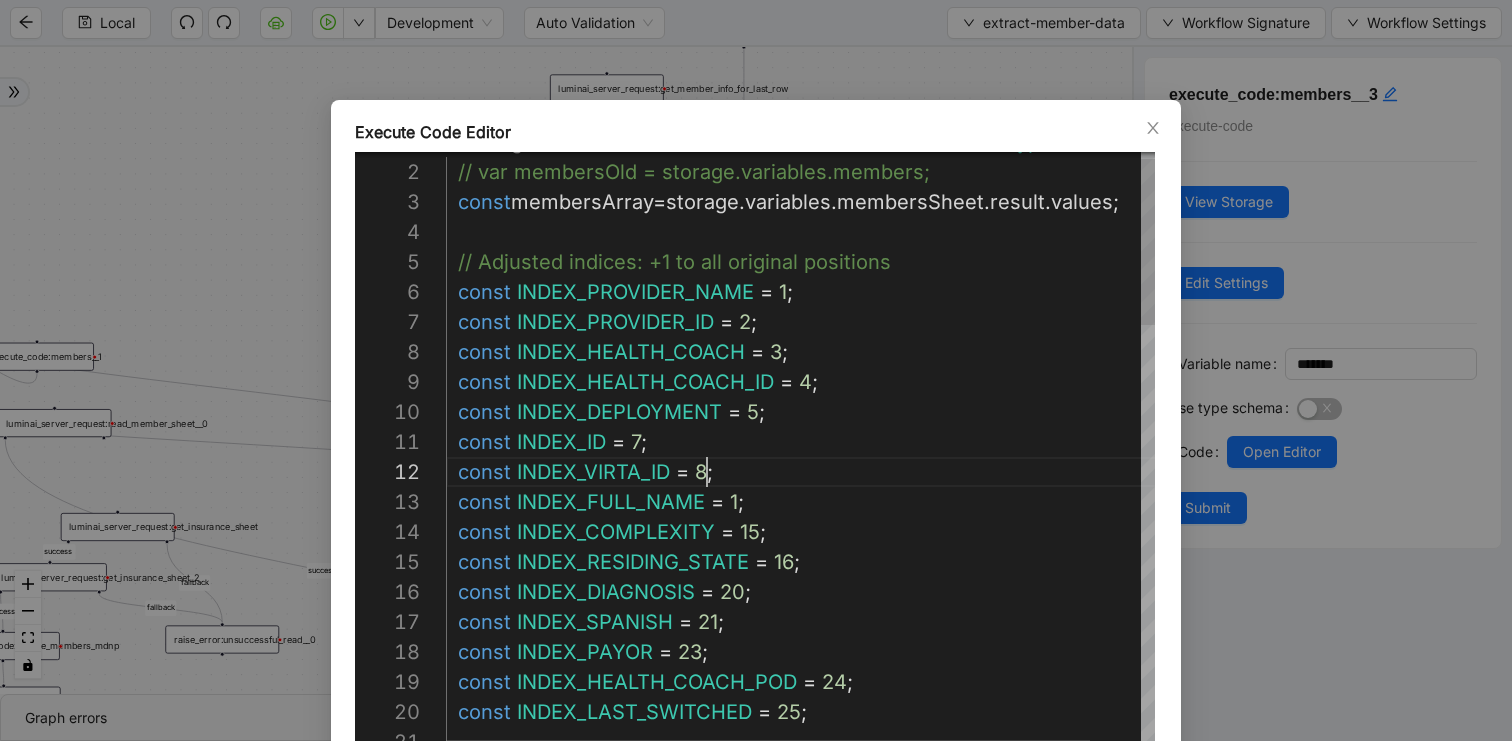 click on "const   INDEX_LAST_SWITCHED   =   25 ;    const   INDEX_HEALTH_COACH_POD   =   24 ;    const   INDEX_PAYOR   =   23 ;    const   INDEX_SPANISH   =   21 ;    const   INDEX_DIAGNOSIS   =   20 ;    const   INDEX_RESIDING_STATE   =   16 ;    const   INDEX_COMPLEXITY   =   15 ;    const   INDEX_FULL_NAME   =   1 ;    const   INDEX_VIRTA_ID   =   8 ;    const   INDEX_ID   =   7 ;    const   INDEX_DEPLOYMENT   =   5 ;    const   INDEX_HEALTH_COACH_ID   =   4 ;    const   INDEX_HEALTH_COACH   =   3 ;    const   INDEX_PROVIDER_ID   =   2 ;    const   INDEX_PROVIDER_NAME   =   1 ;    // Adjusted indices: +1 to all original positions    const  membersArray  =  storage . variables . membersSheet . result . values ;    // var membersOld = storage.variables.members; ({  storage  }:   ExecuteCodeParameters ):   ExecuteCodeReturnType   =>   {" at bounding box center (828, 1207) 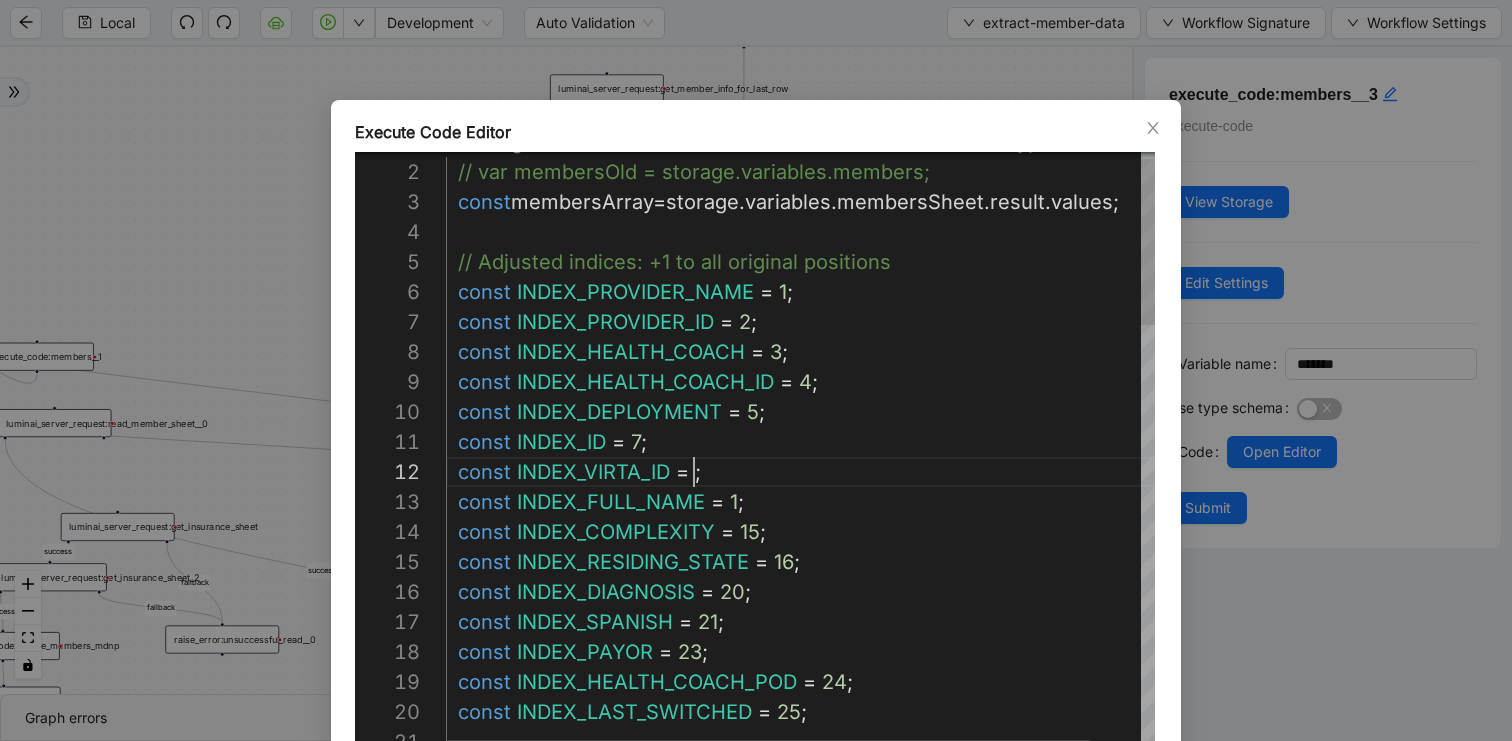 scroll, scrollTop: 30, scrollLeft: 261, axis: both 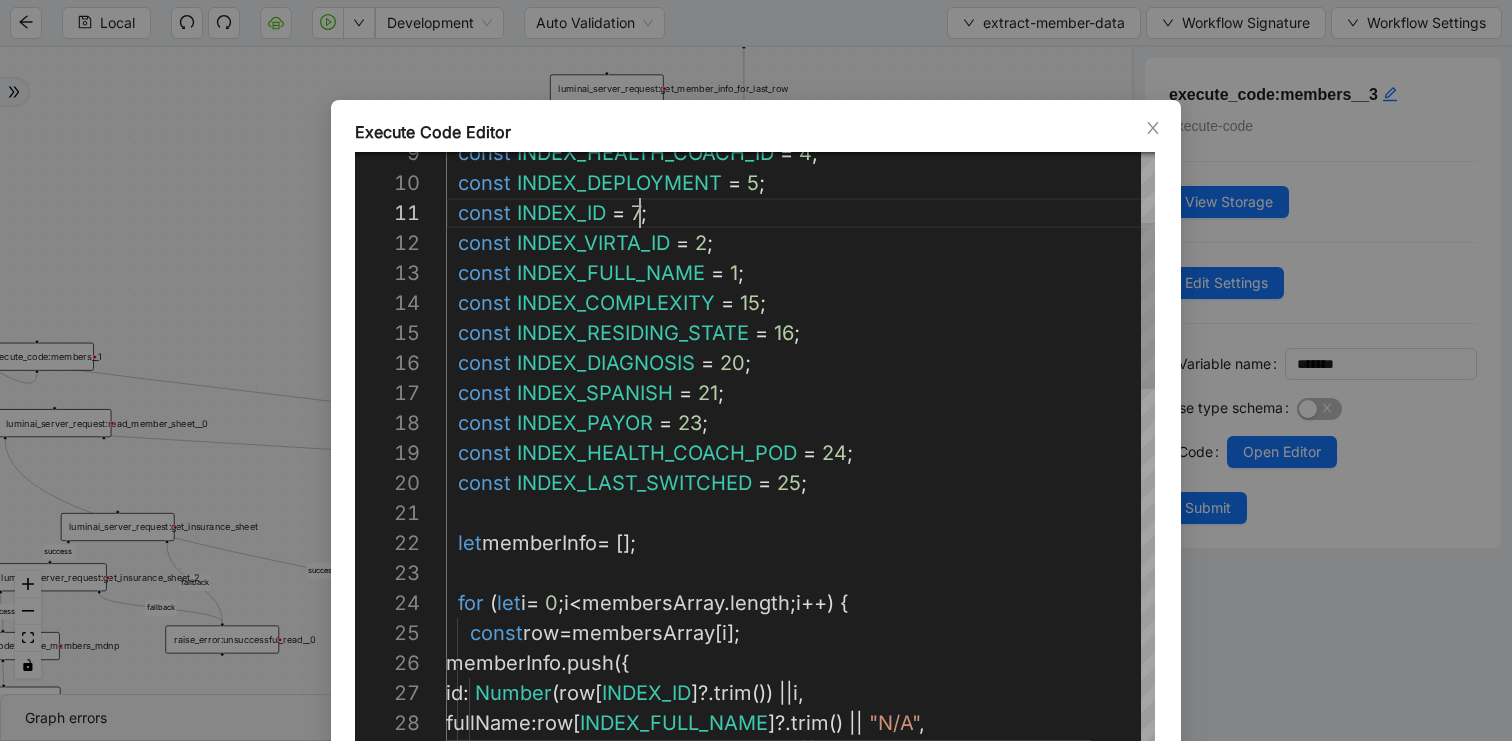 click on "const   INDEX_LAST_SWITCHED   =   25 ;    const   INDEX_HEALTH_COACH_POD   =   24 ;    const   INDEX_PAYOR   =   23 ;    const   INDEX_SPANISH   =   21 ;    const   INDEX_DIAGNOSIS   =   20 ;    const   INDEX_RESIDING_STATE   =   16 ;    const   INDEX_COMPLEXITY   =   15 ;    const   INDEX_FULL_NAME   =   1 ;    const   INDEX_VIRTA_ID   =   2 ;    const   INDEX_ID   =   7 ;    const   INDEX_DEPLOYMENT   =   5 ;    const   INDEX_HEALTH_COACH_ID   =   4 ;    let  memberInfo  =   [];    for   ( let  i  =   0 ;  i  <  membersArray . length ;  i ++)   {      const  row  =  membersArray [ i ];     memberInfo . push ({       id :   Number ( row [ INDEX_ID ]?. trim ())   ||  i ,       fullName :  row [ INDEX_FULL_NAME ]?. trim ()   ||   "N/A" ,       sparkID :  row [ INDEX_VIRTA_ID ]?. trim ()   ||   "N/A" ," at bounding box center [828, 978] 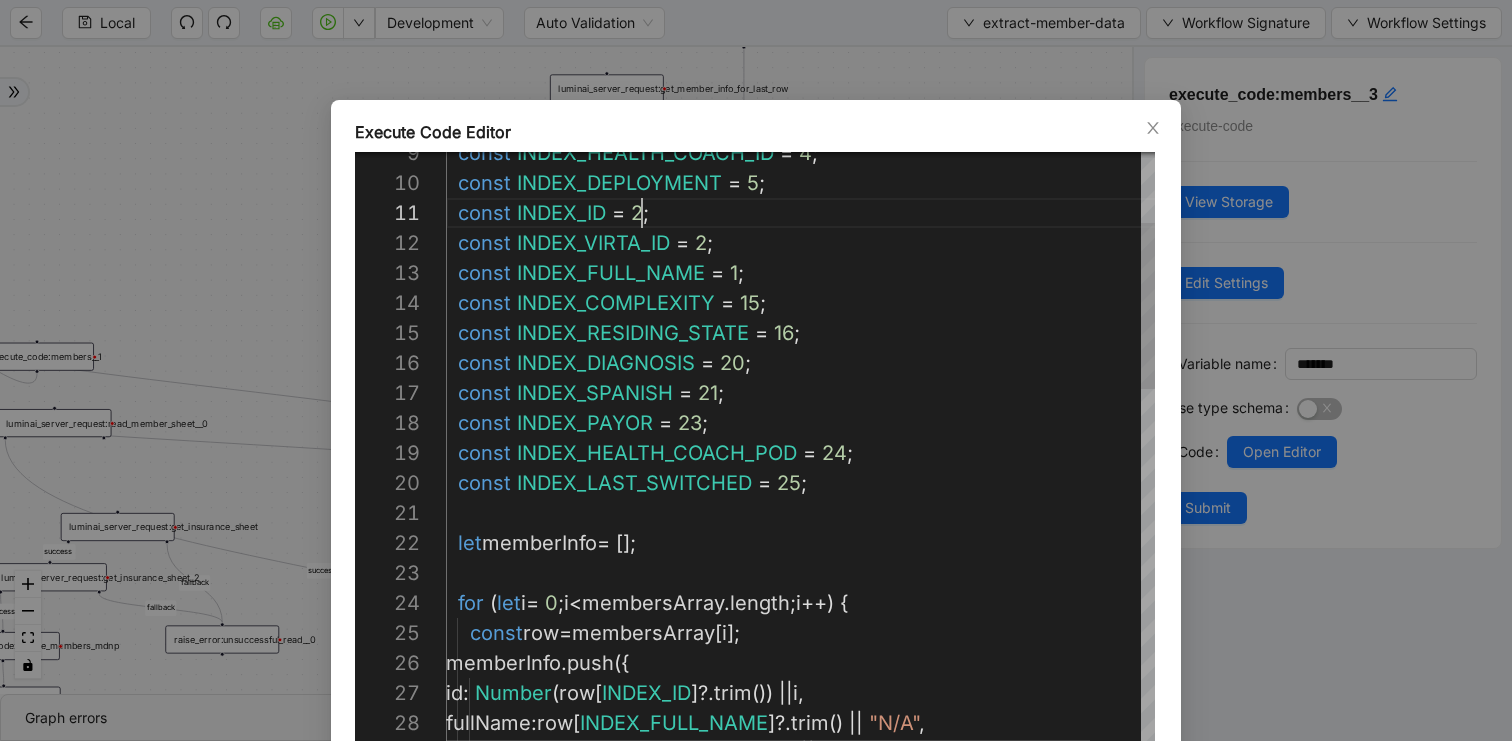 scroll, scrollTop: 0, scrollLeft: 196, axis: horizontal 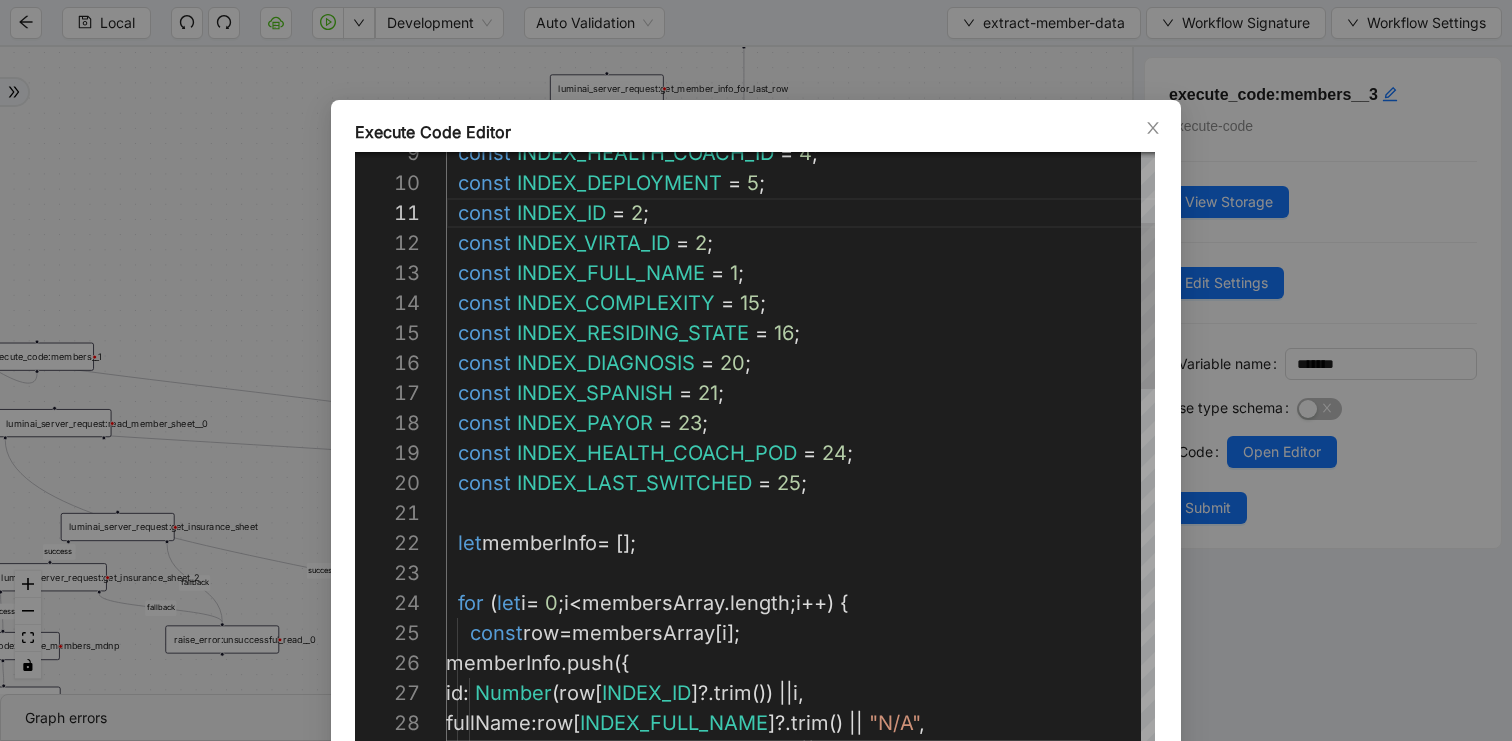 click on "const   INDEX_LAST_SWITCHED   =   25 ;    const   INDEX_HEALTH_COACH_POD   =   24 ;    const   INDEX_PAYOR   =   23 ;    const   INDEX_SPANISH   =   21 ;    const   INDEX_DIAGNOSIS   =   20 ;    const   INDEX_RESIDING_STATE   =   16 ;    const   INDEX_COMPLEXITY   =   15 ;    const   INDEX_FULL_NAME   =   1 ;    const   INDEX_VIRTA_ID   =   2 ;    const   INDEX_ID   =   2 ;    const   INDEX_DEPLOYMENT   =   5 ;    const   INDEX_HEALTH_COACH_ID   =   4 ;    let  memberInfo  =   [];    for   ( let  i  =   0 ;  i  <  membersArray . length ;  i ++)   {      const  row  =  membersArray [ i ];     memberInfo . push ({       id :   Number ( row [ INDEX_ID ]?. trim ())   ||  i ,       fullName :  row [ INDEX_FULL_NAME ]?. trim ()   ||   "N/A" ,       sparkID :  row [ INDEX_VIRTA_ID ]?. trim ()   ||   "N/A" ," at bounding box center [828, 978] 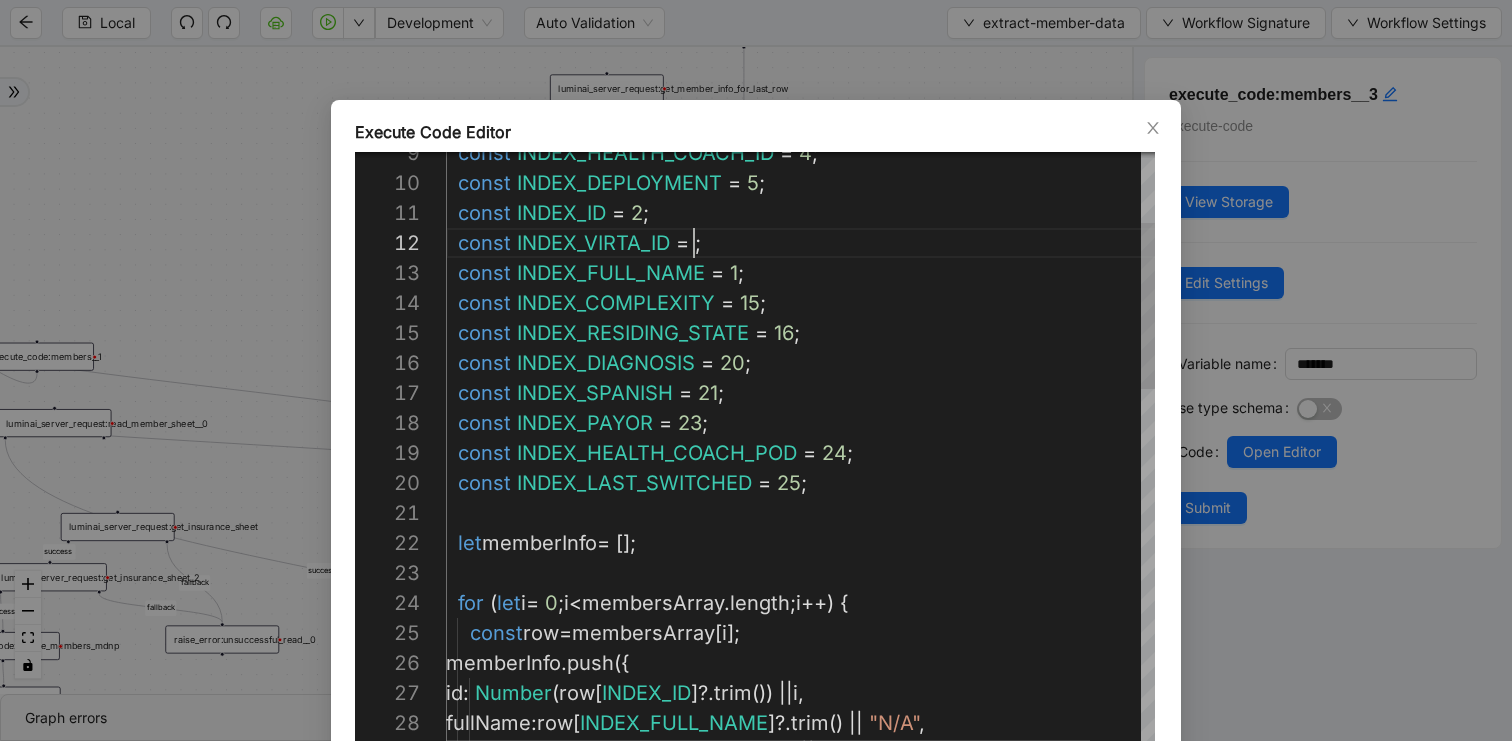 scroll, scrollTop: 30, scrollLeft: 261, axis: both 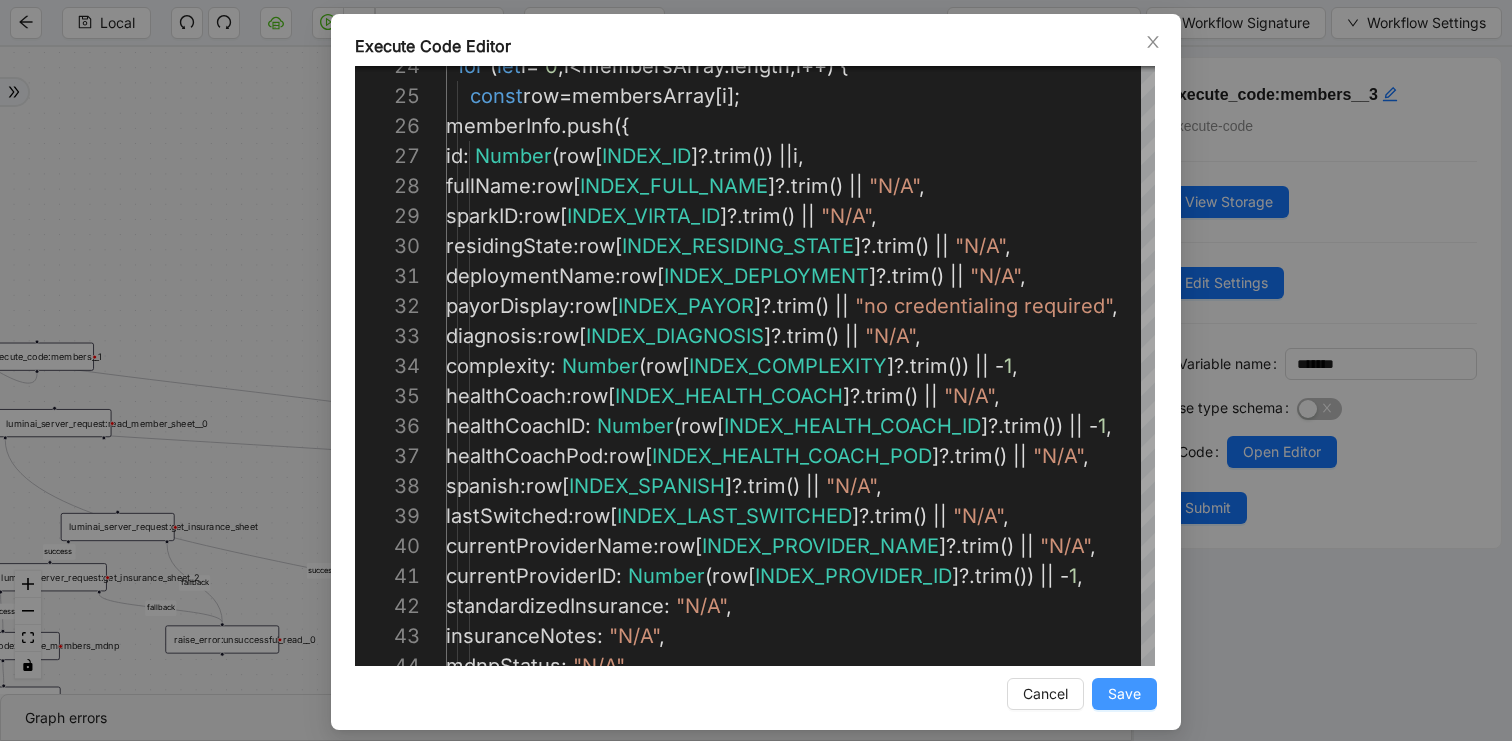type on "**********" 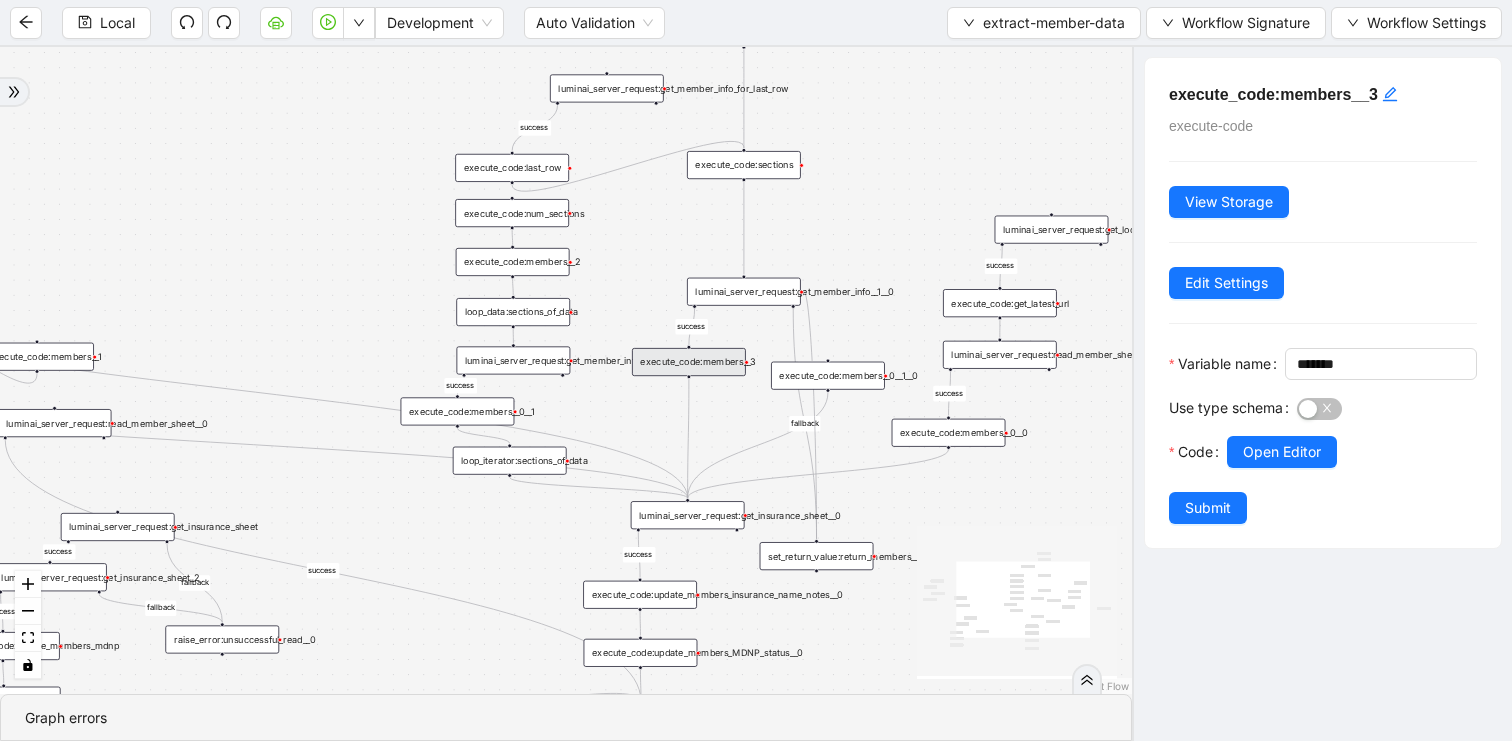 scroll, scrollTop: 0, scrollLeft: 0, axis: both 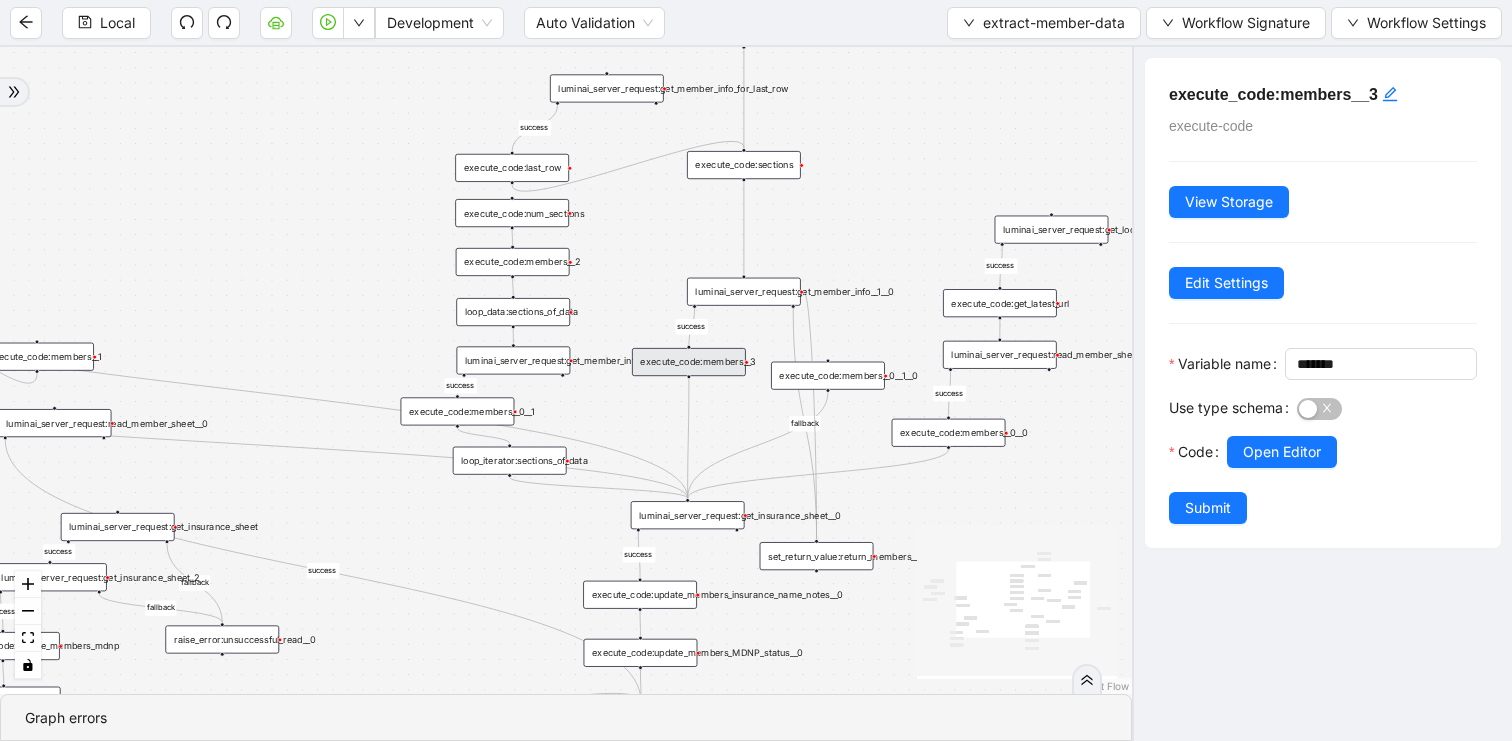 drag, startPoint x: 1197, startPoint y: 545, endPoint x: 867, endPoint y: 377, distance: 370.30258 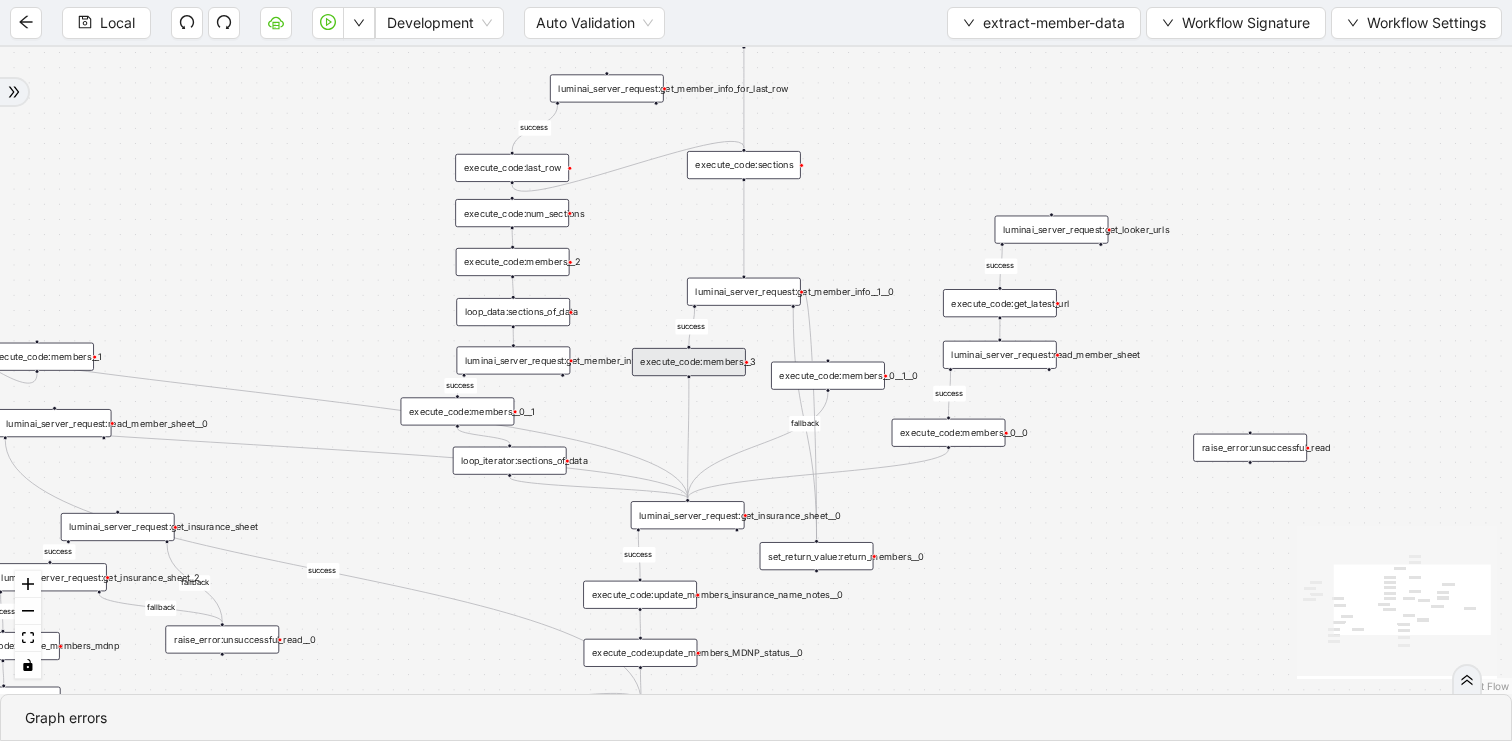 click on "execute_code:members__0__1__0" at bounding box center (828, 376) 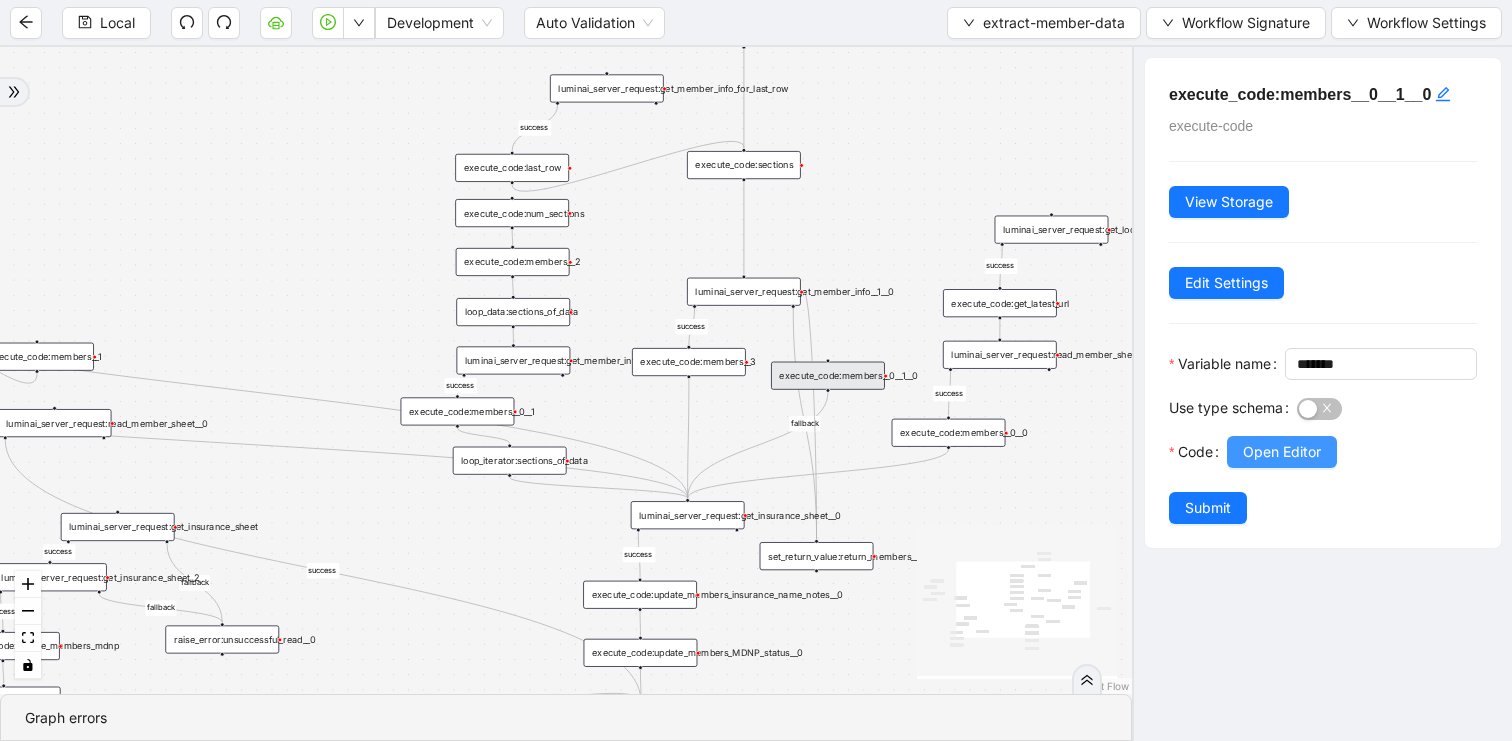 click on "Open Editor" at bounding box center [1282, 452] 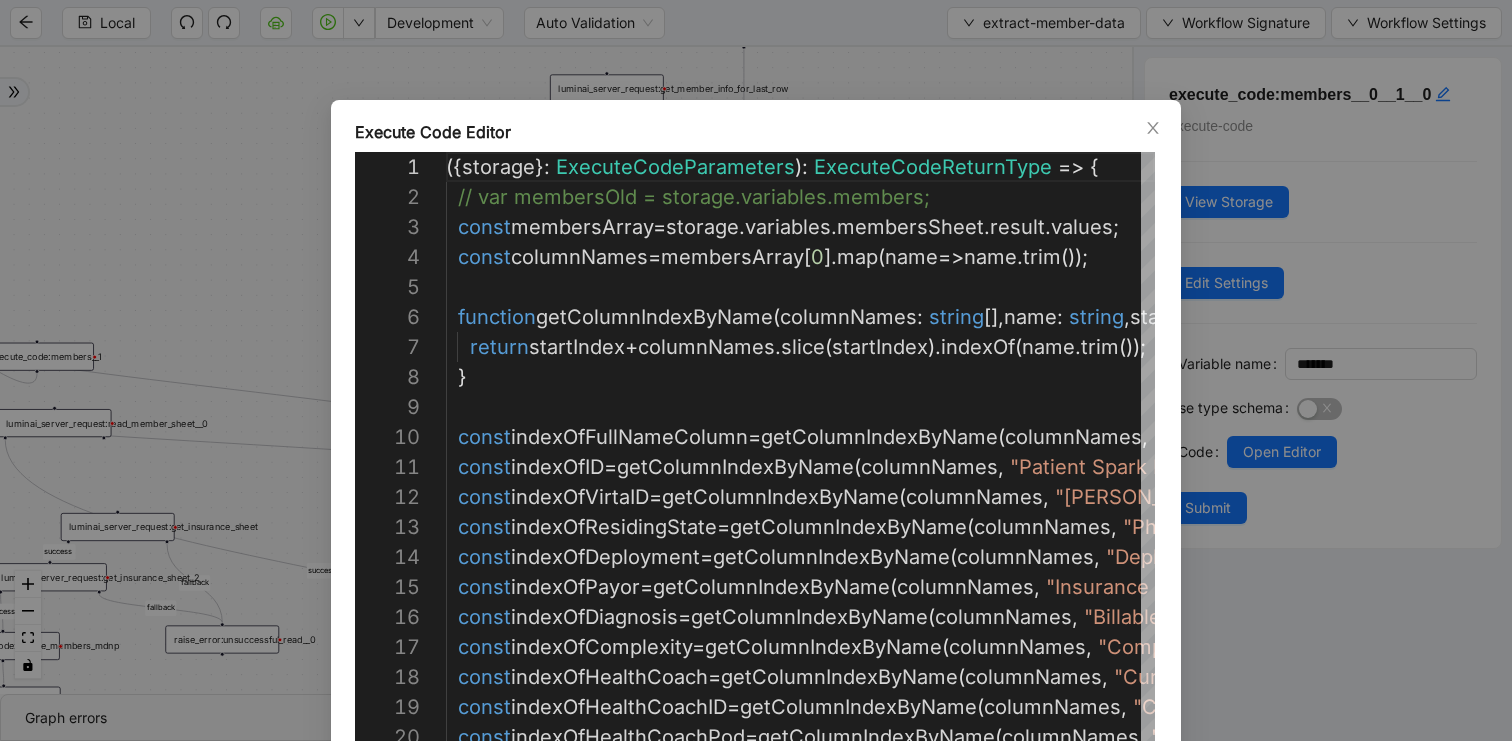 scroll, scrollTop: 270, scrollLeft: 0, axis: vertical 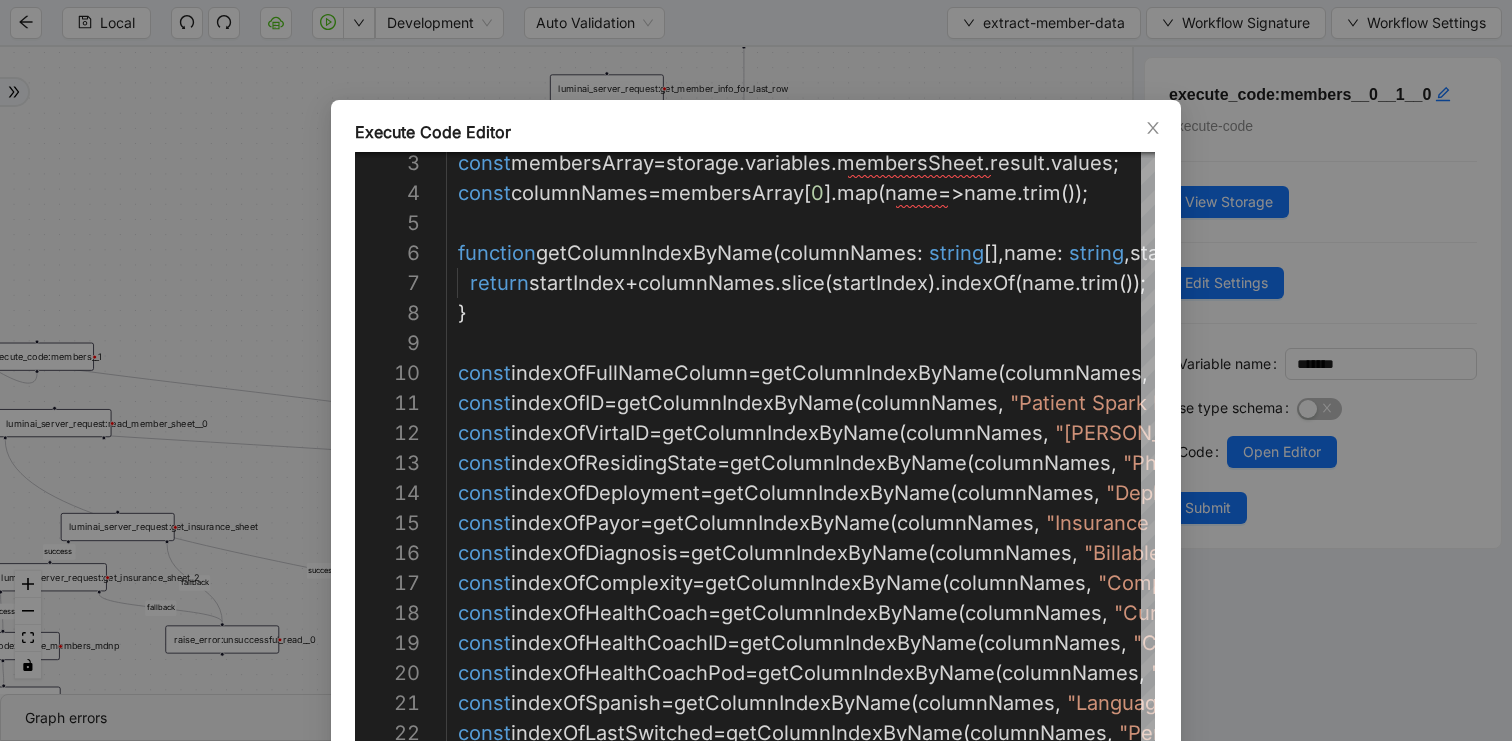click on "Execute Code Editor 3 4 5 6 7 8 9 10 11 12 13 14 15 16 17 18 19 20 21 22 23    const  membersArray  =  storage . variables . membersSheet . result . values ;    const  columnNames  =  membersArray [ 0 ]. map ( name  =>  name . trim ());    function  getColumnIndexByName ( columnNames :   string [],  name :   string ,  startIndex :   number ):   number   {      return  startIndex  +  columnNames . slice ( startIndex ). indexOf ( name . trim ());    }    const  indexOfFullNameColumn  =  getColumnIndexByName ( columnNames ,   "Full Name" ,   0 );    const  indexOfID  =  getColumnIndexByName ( columnNames ,   "Patient Spark Link" ,   0 );    const  indexOfVirtaID  =  getColumnIndexByName ( columnNames ,   "[PERSON_NAME] ID" ,   0 );    const  indexOfResidingState  =  getColumnIndexByName ( columnNames ,   "Physical Address State" ,   0 );    const  indexOfDeployment  =  getColumnIndexByName ( columnNames ,   "Deployment Name" ,   0 );    const = (" at bounding box center (756, 370) 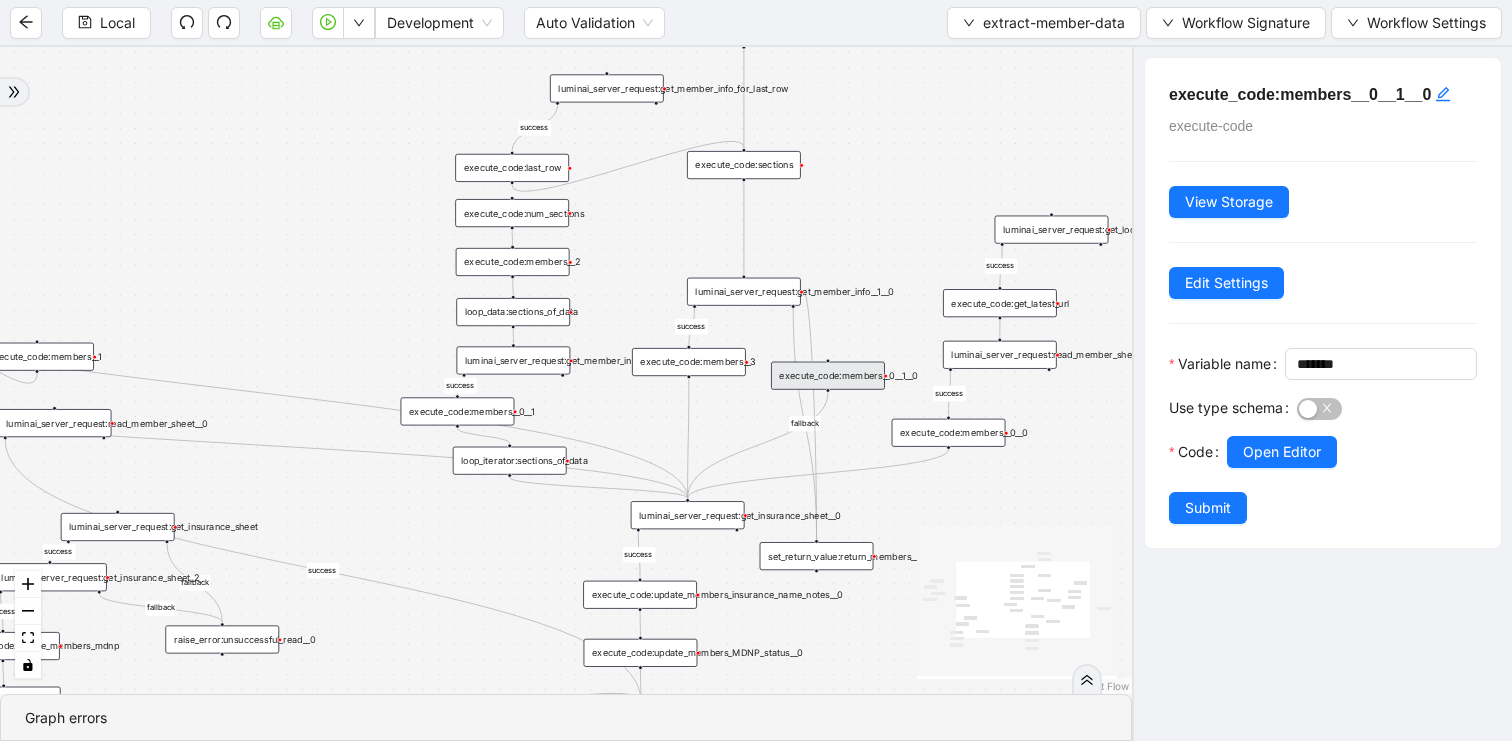 click on "execute_code:members__3" at bounding box center [689, 362] 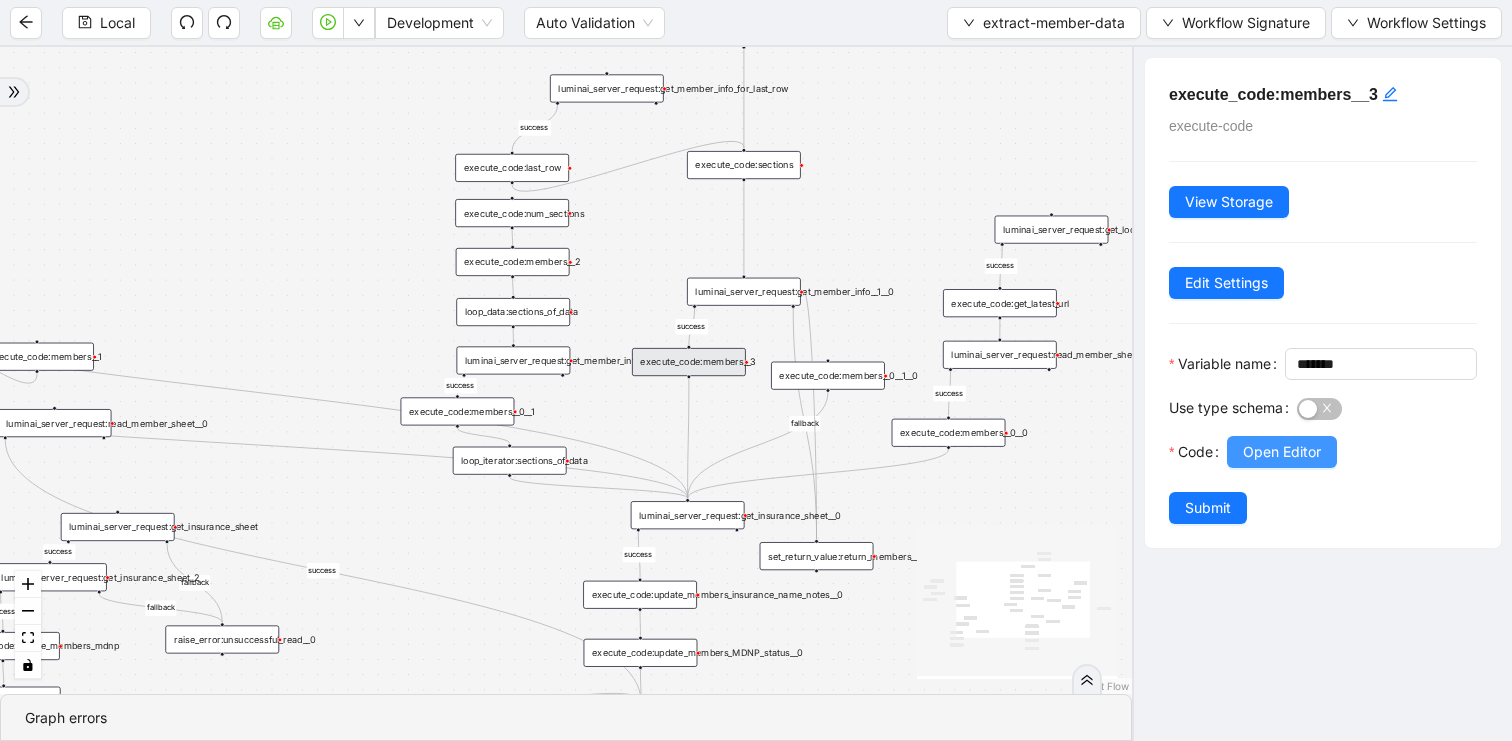 click on "Open Editor" at bounding box center [1282, 452] 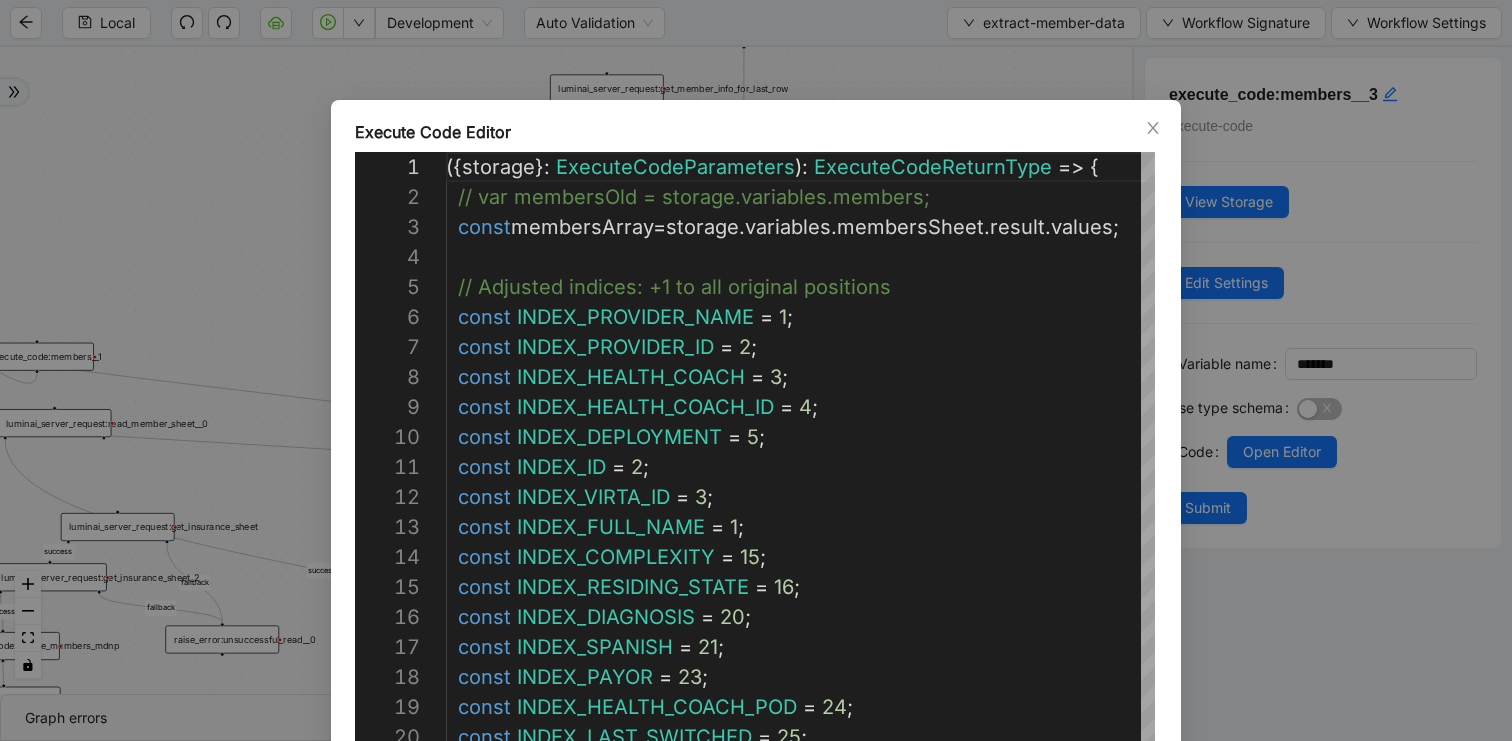 scroll, scrollTop: 300, scrollLeft: 0, axis: vertical 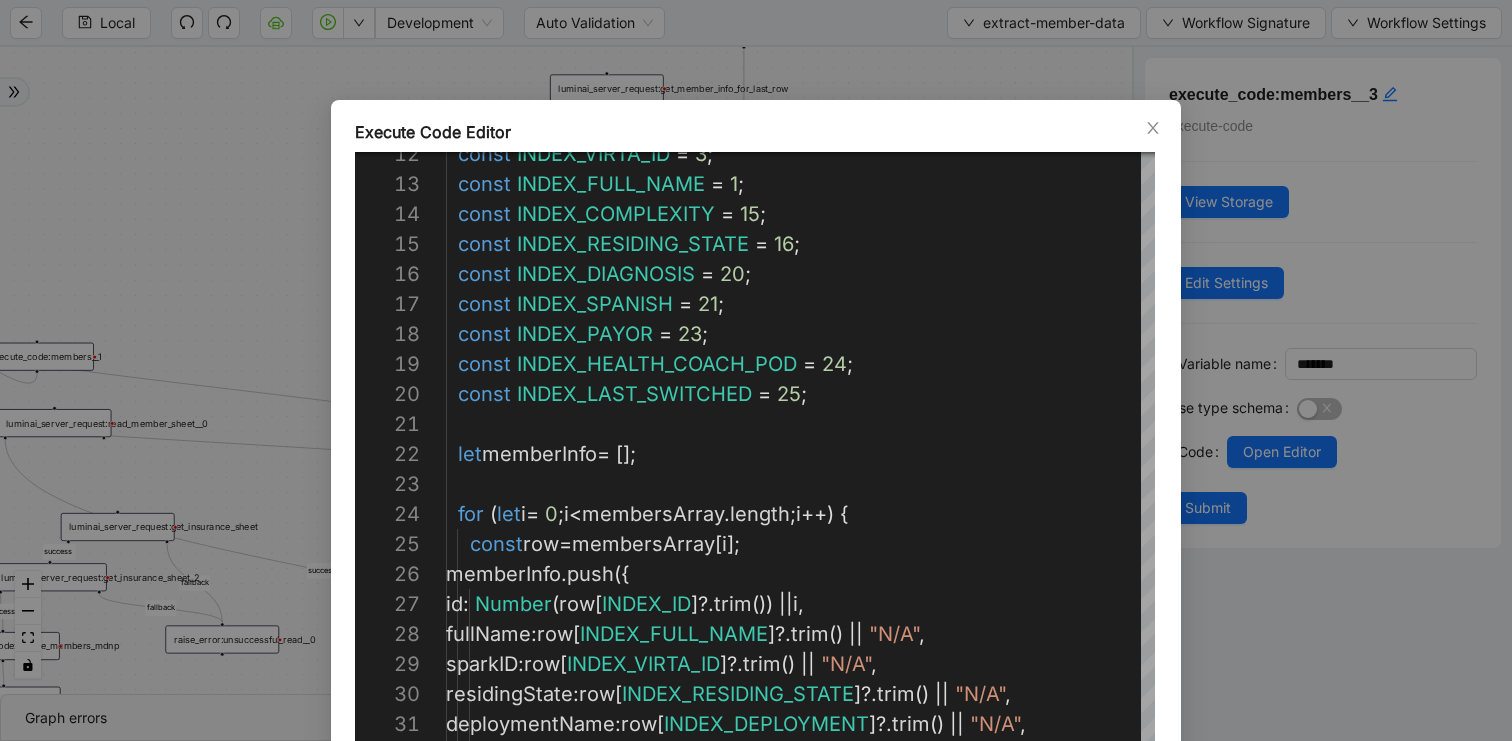 click on "Execute Code Editor 12 13 14 15 16 17 18 19 20 21 22 23 24 25 26 27 28 29 30 31 32    const   INDEX_VIRTA_ID   =   3 ;    const   INDEX_FULL_NAME   =   1 ;    const   INDEX_COMPLEXITY   =   15 ;    const   INDEX_RESIDING_STATE   =   16 ;    const   INDEX_DIAGNOSIS   =   20 ;    const   INDEX_SPANISH   =   21 ;    const   INDEX_PAYOR   =   23 ;    const   INDEX_HEALTH_COACH_POD   =   24 ;    const   INDEX_LAST_SWITCHED   =   25 ;    let  memberInfo  =   [];    for   ( let  i  =   0 ;  i  <  membersArray . length ;  i ++)   {      const  row  =  membersArray [ i ];     memberInfo . push ({       id :   Number ( row [ INDEX_ID ]?. trim ())   ||  i ,       fullName :  row [ INDEX_FULL_NAME ]?. trim ()   ||   "N/A" ,       sparkID :  row [ INDEX_VIRTA_ID ]?. trim ()   ||   "N/A" ,       residingState :  row [ INDEX_RESIDING_STATE ]?. trim ()   ||   "N/A" ,       deploymentName :  row [ ]?. trim ()" at bounding box center (756, 370) 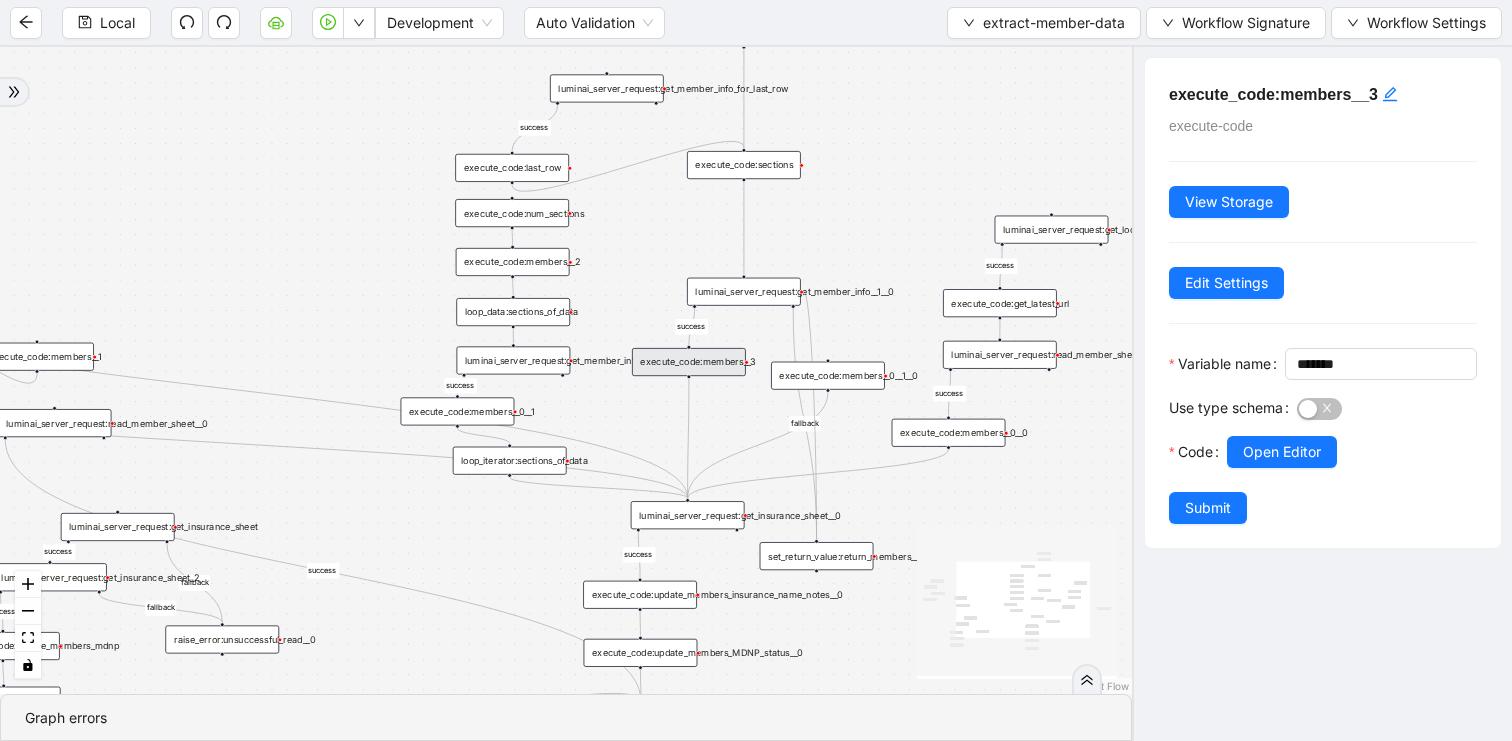 click on "execute_code:members__0__1__0" at bounding box center [828, 376] 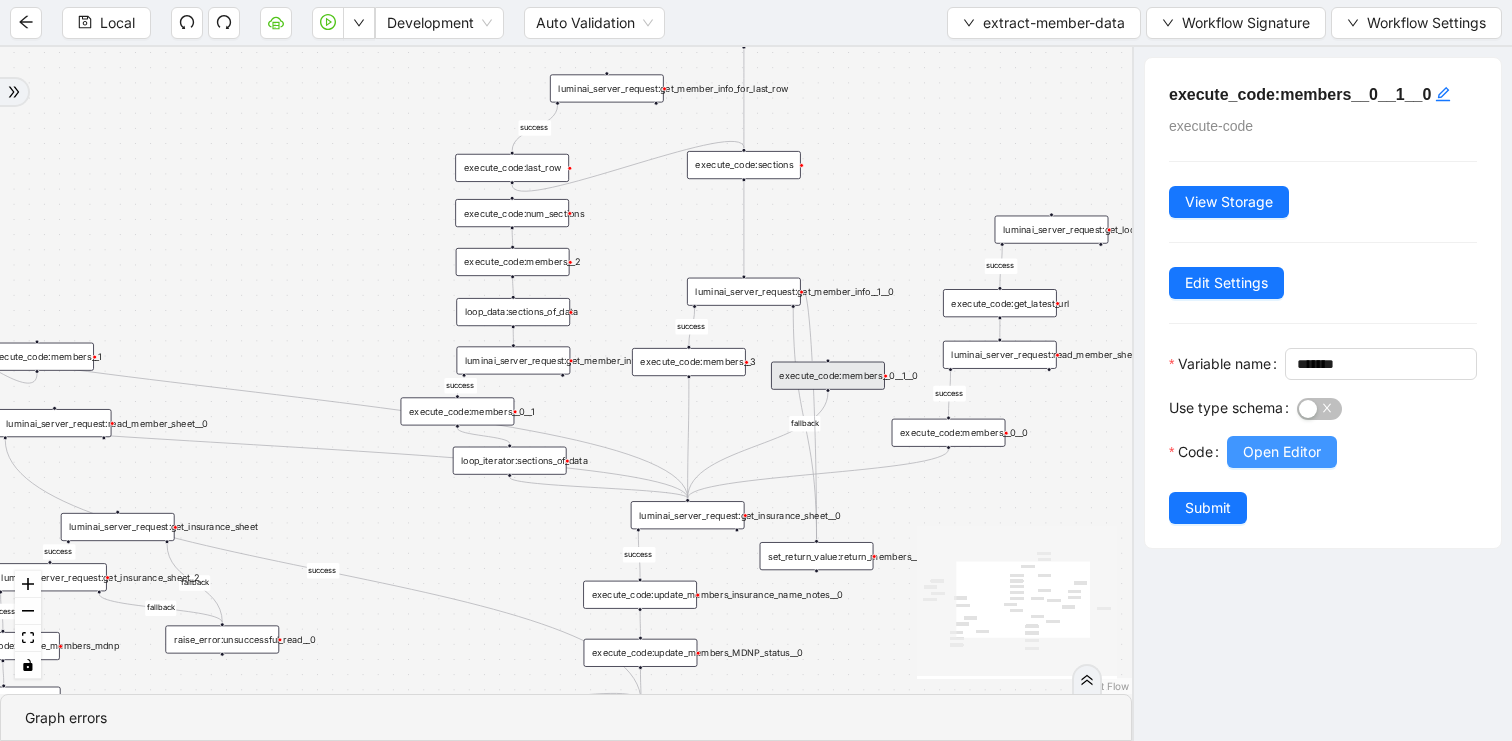 click on "Open Editor" at bounding box center (1282, 452) 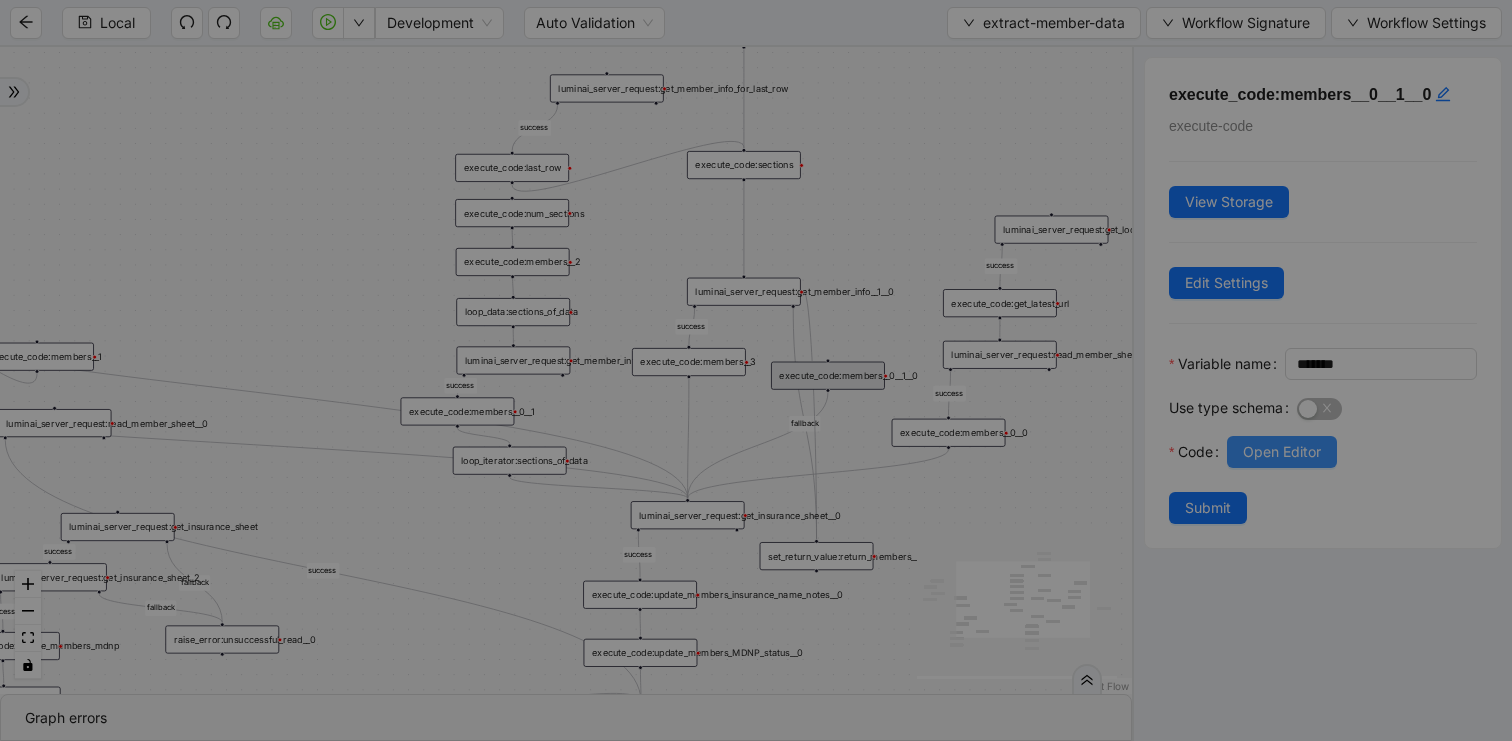scroll, scrollTop: 270, scrollLeft: 0, axis: vertical 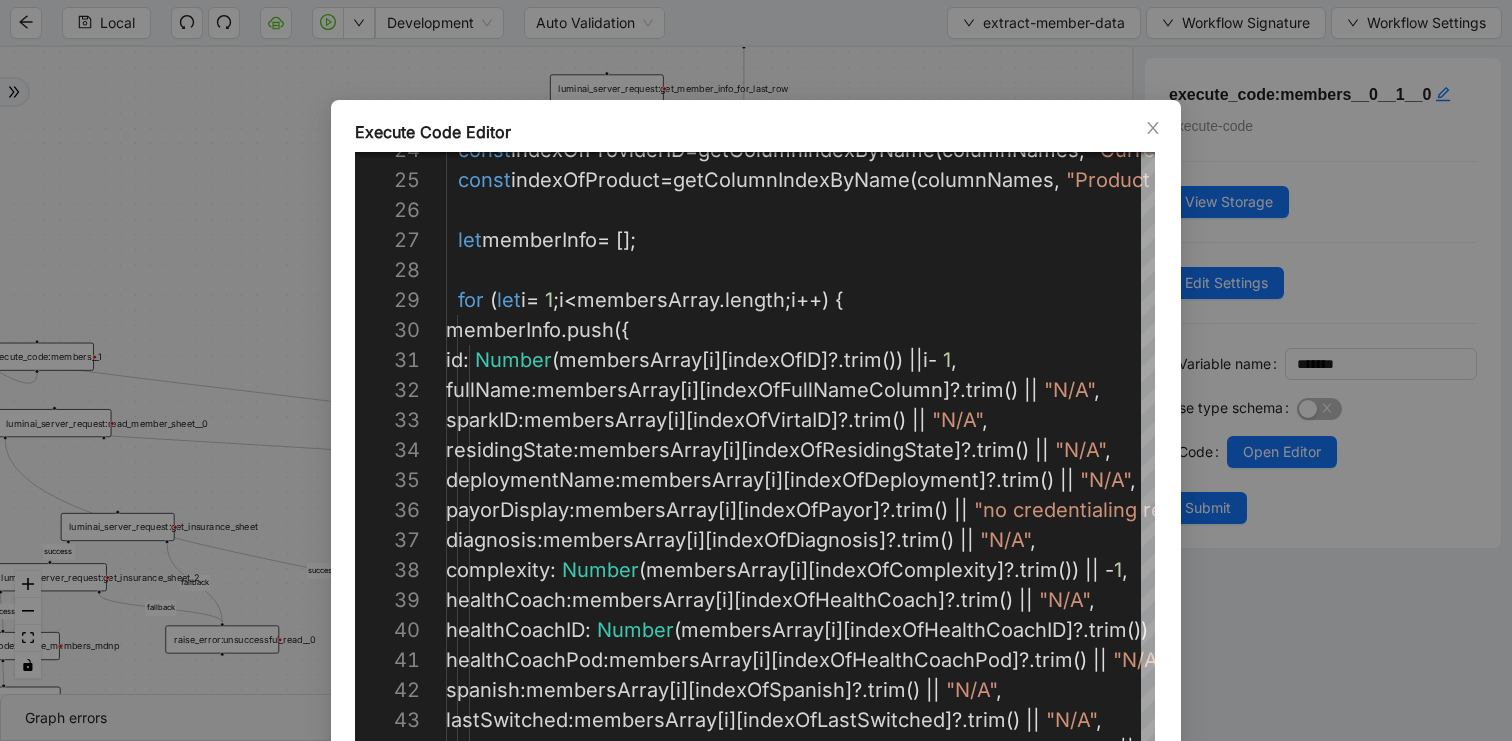 click on "Execute Code Editor 24 25 26 27 28 29 30 31 32 33 34 35 36 37 38 39 40 41 42 43 44    const  indexOfProviderID  =  getColumnIndexByName ( columnNames ,   "Current Provider ID" ,   0 );    const  indexOfProduct =  getColumnIndexByName ( columnNames ,   "Product Pathway - Current" ,   0 );    let  memberInfo  =   [];    for   ( let  i  =   1 ;  i  <  membersArray . length ;  i ++)   {     memberInfo . push ({       id :   Number ( membersArray [ i ][ indexOfID ]?. trim ())   ||  i  -   1 ,       fullName :  membersArray [ i ][ indexOfFullNameColumn ]?. trim ()   ||   "N/A" ,       sparkID :  membersArray [ i ][ indexOfVirtaID ]?. trim ()   ||   "N/A" ,         residingState :  membersArray [ i ][ indexOfResidingState ]?. trim ()   ||   "N/A" ,       deploymentName :  membersArray [ i ][ indexOfDeployment ]?. trim ()   ||   "N/A" ,       payorDisplay :  membersArray [ i ][ indexOfPayor ]?. trim ()   ||   , : [ i ][ ]?." at bounding box center (756, 370) 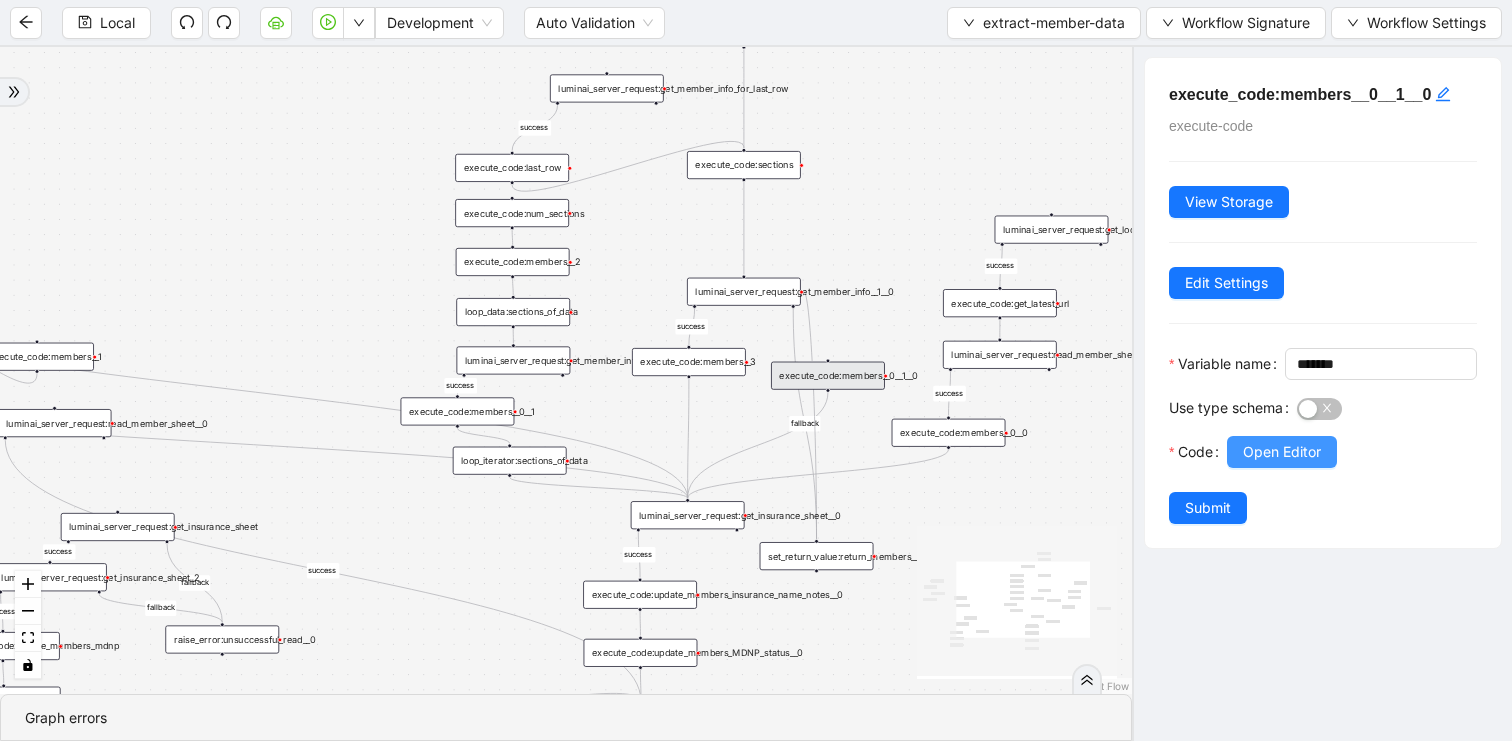 click on "Open Editor" at bounding box center [1282, 452] 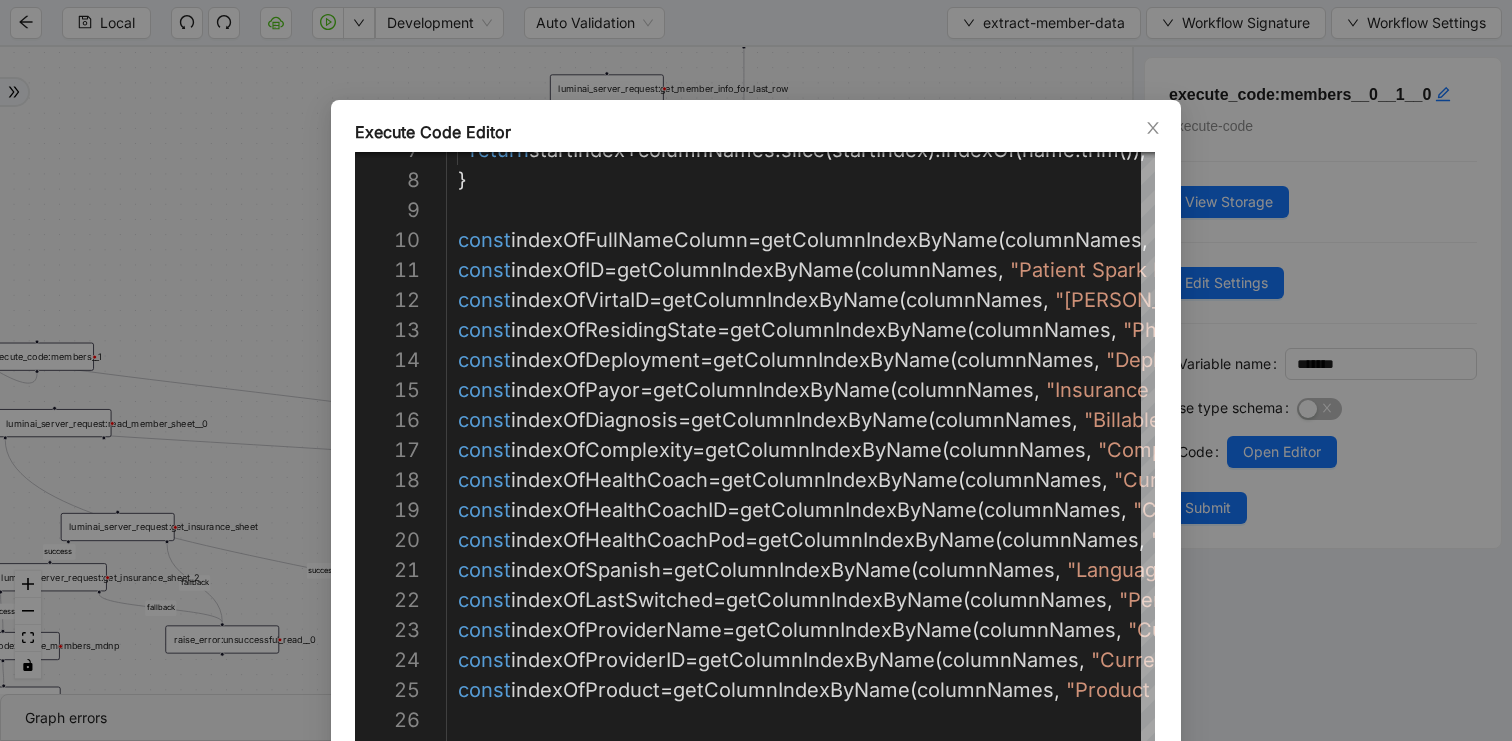 click on "Execute Code Editor 27 26 25 24 23 22 21 20 19 18 17 16 15 14 13 12 11 10 9 8 7    let  memberInfo  =   [];    const  indexOfProduct =  getColumnIndexByName ( columnNames ,   "Product Pathway - Current" ,   0 );    const  indexOfProviderID  =  getColumnIndexByName ( columnNames ,   "Current Provider ID" ,   0 );    const  indexOfProviderName  =  getColumnIndexByName ( columnNames ,   "Current Provider Name" ,   0 );    const  indexOfLastSwitched  =  getColumnIndexByName ( columnNames ,   "Permanent Provider Last Switched On" ,   0 );    const  indexOfSpanish  =  getColumnIndexByName ( columnNames ,   "Language Preference" ,   0 );    const  indexOfHealthCoachPod  =  getColumnIndexByName ( columnNames ,   "Current Coach Pod Name" ,   0 );    const  indexOfHealthCoachID  =  getColumnIndexByName ( columnNames ,   "Current Coach ID" ,   0 );    const  indexOfHealthCoach  =  getColumnIndexByName ( columnNames ,   "Current Coach Name" , 0" at bounding box center [756, 370] 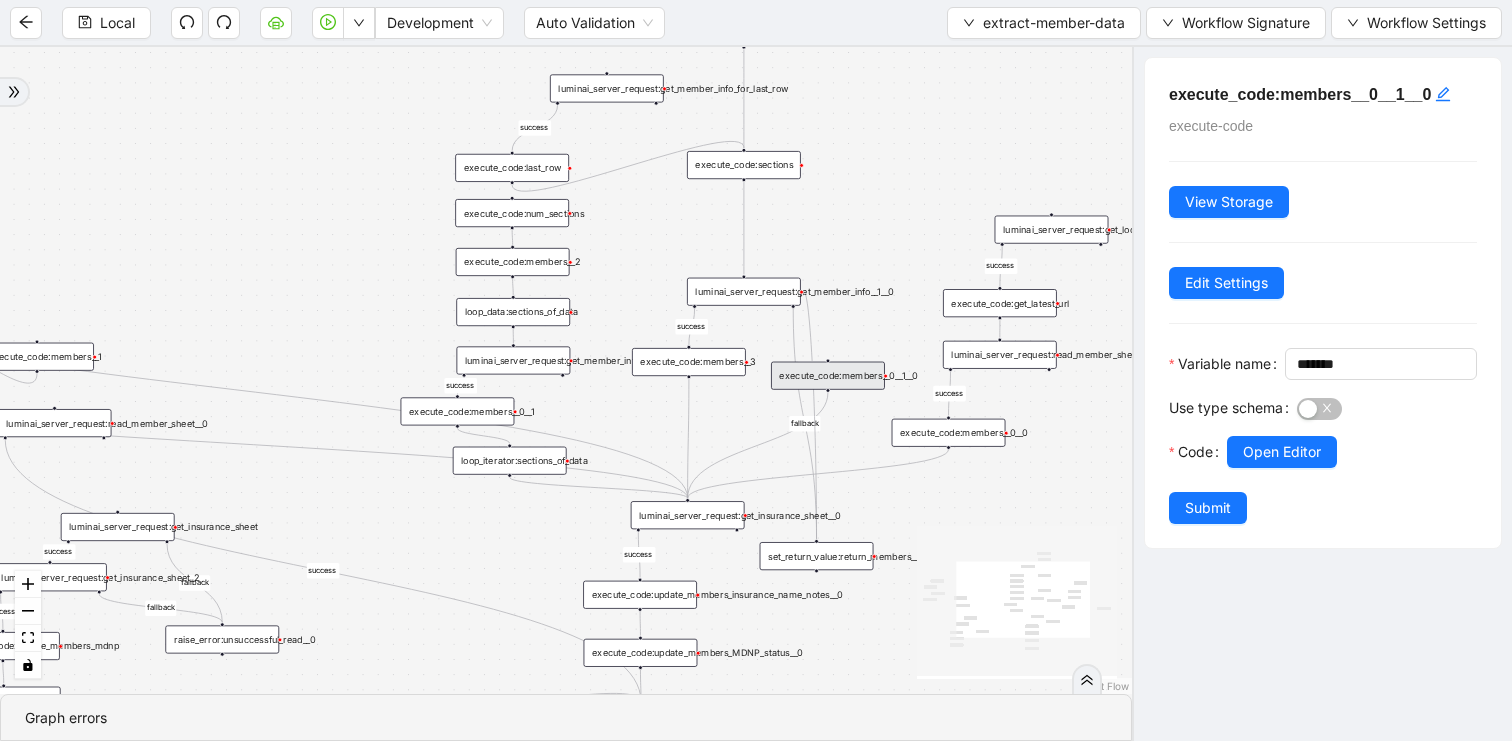 click on "execute_code:members__3" at bounding box center [689, 362] 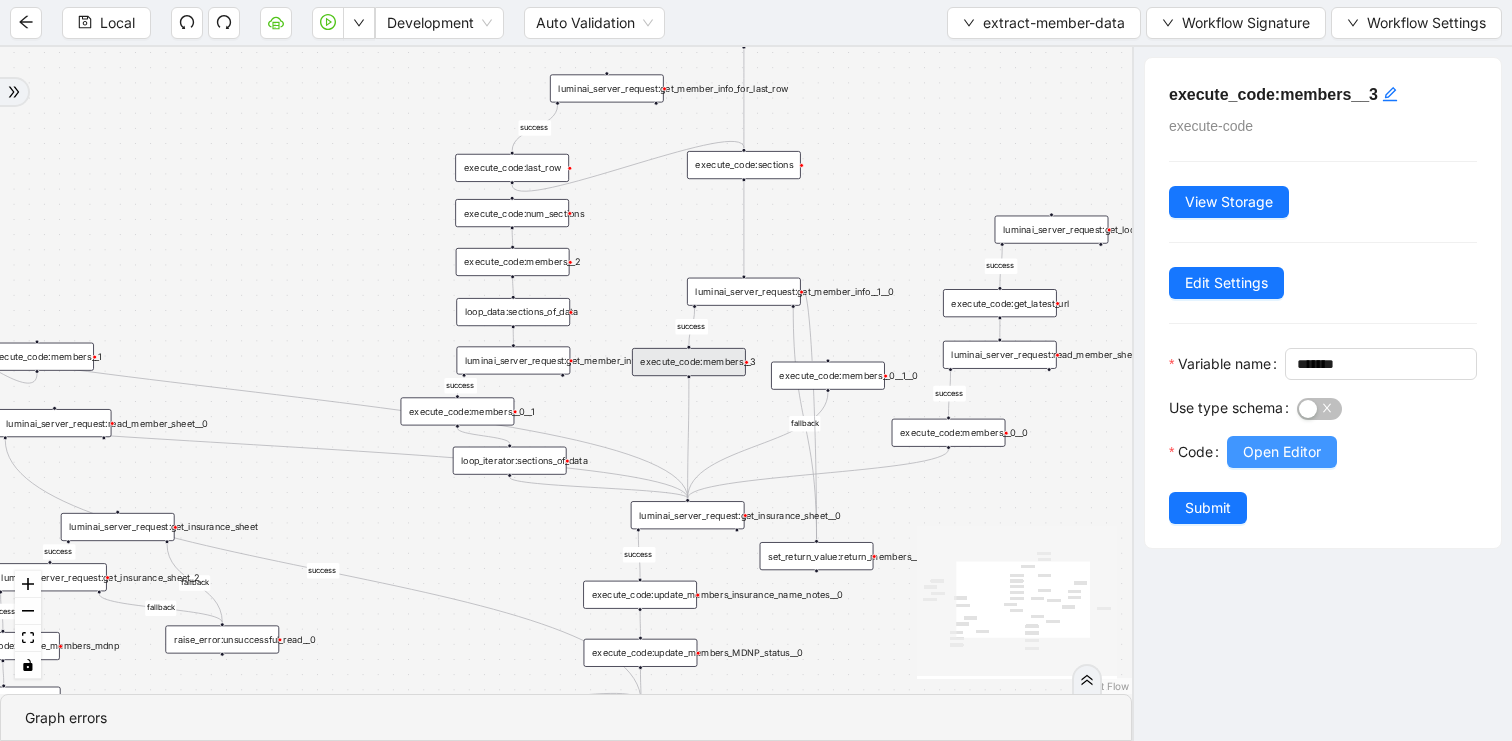 click on "Open Editor" at bounding box center (1282, 452) 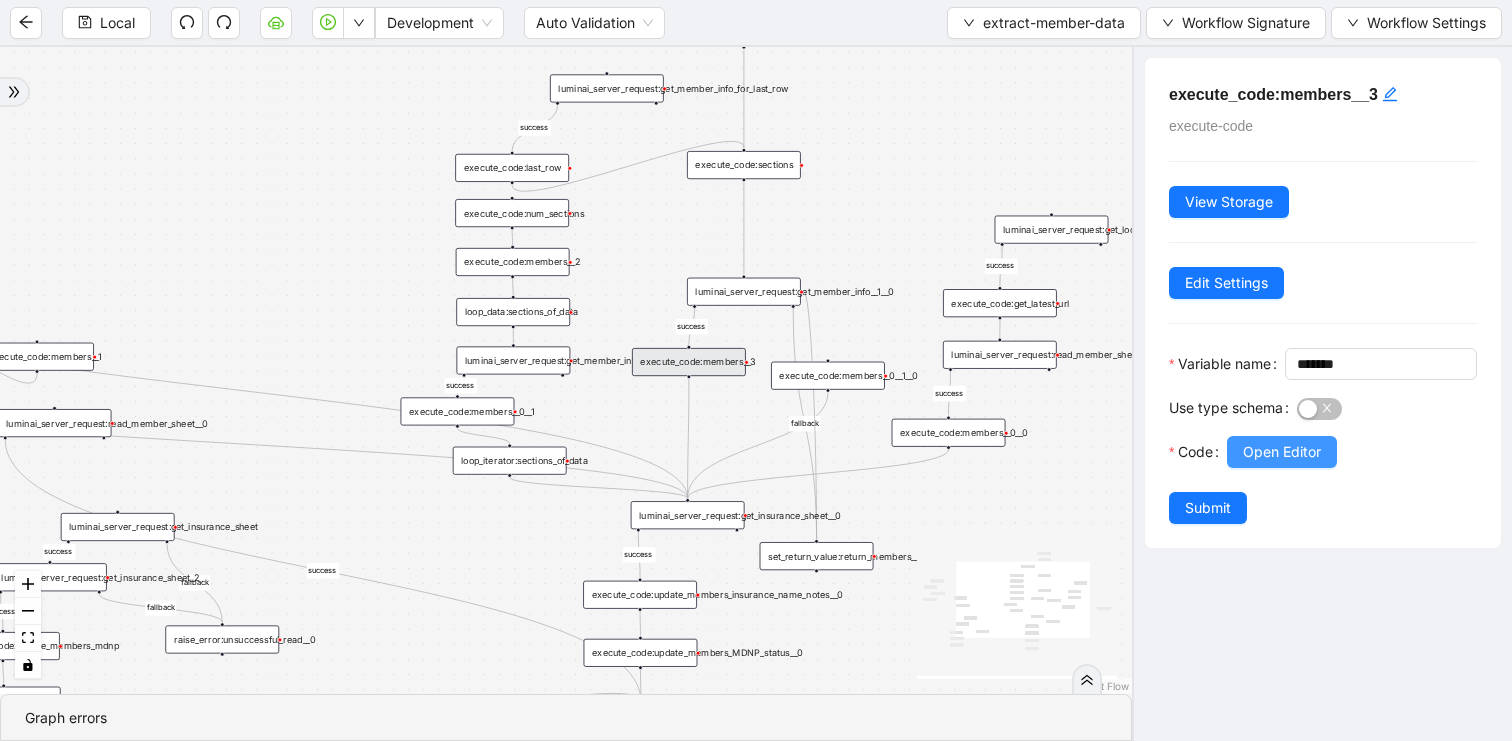 scroll, scrollTop: 300, scrollLeft: 0, axis: vertical 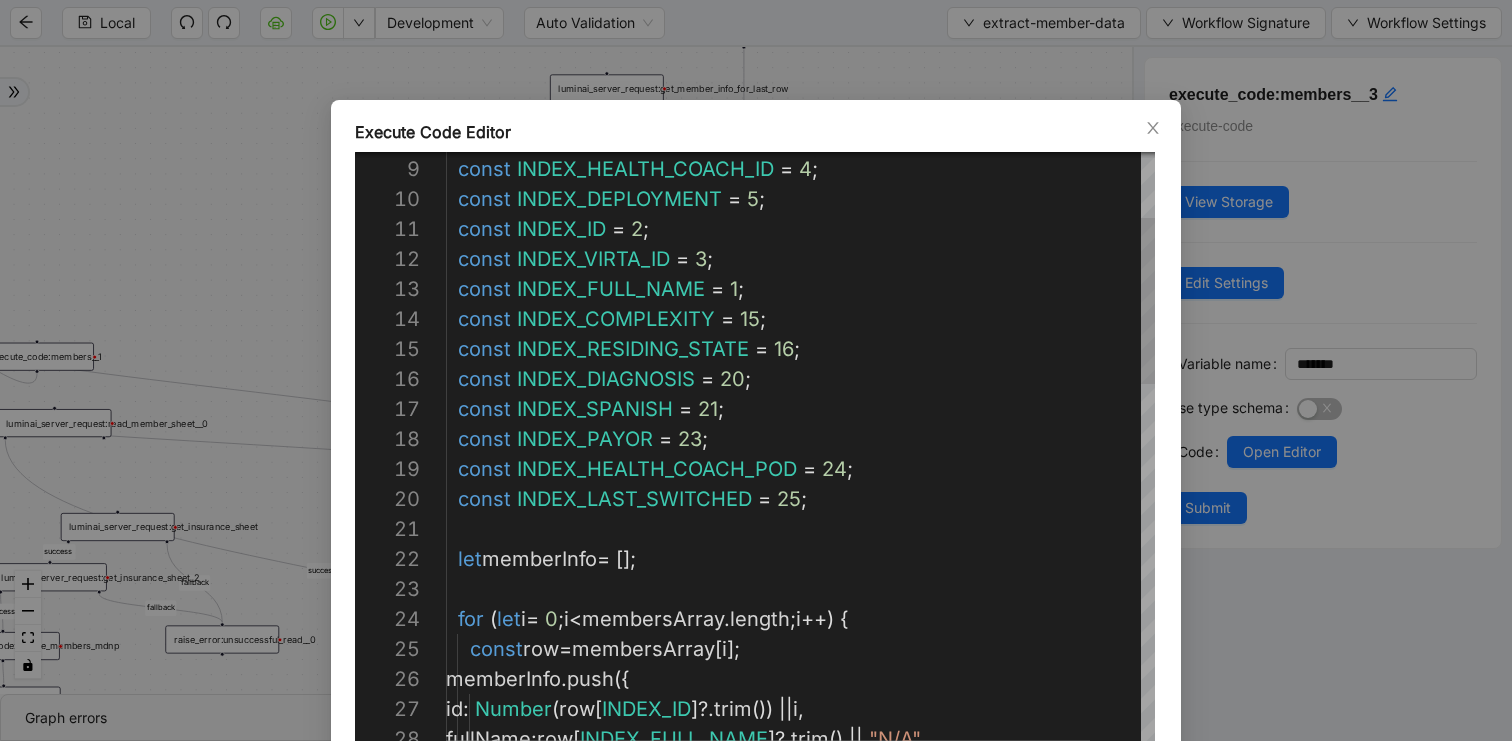 click on "const   INDEX_VIRTA_ID   =   3 ;    const   INDEX_FULL_NAME   =   1 ;    const   INDEX_COMPLEXITY   =   15 ;    const   INDEX_RESIDING_STATE   =   16 ;    const   INDEX_DIAGNOSIS   =   20 ;    const   INDEX_SPANISH   =   21 ;    const   INDEX_PAYOR   =   23 ;    const   INDEX_HEALTH_COACH_POD   =   24 ;    const   INDEX_LAST_SWITCHED   =   25 ;    let  memberInfo  =   [];    for   ( let  i  =   0 ;  i  <  membersArray . length ;  i ++)   {      const  row  =  membersArray [ i ];     memberInfo . push ({       id :   Number ( row [ INDEX_ID ]?. trim ())   ||  i ,       fullName :  row [ INDEX_FULL_NAME ]?. trim ()   ||   "N/A" ,    const   INDEX_ID   =   2 ;    const   INDEX_DEPLOYMENT   =   5 ;    const   INDEX_HEALTH_COACH_ID   =   4 ;    const   INDEX_HEALTH_COACH   =   3 ;" at bounding box center (828, 994) 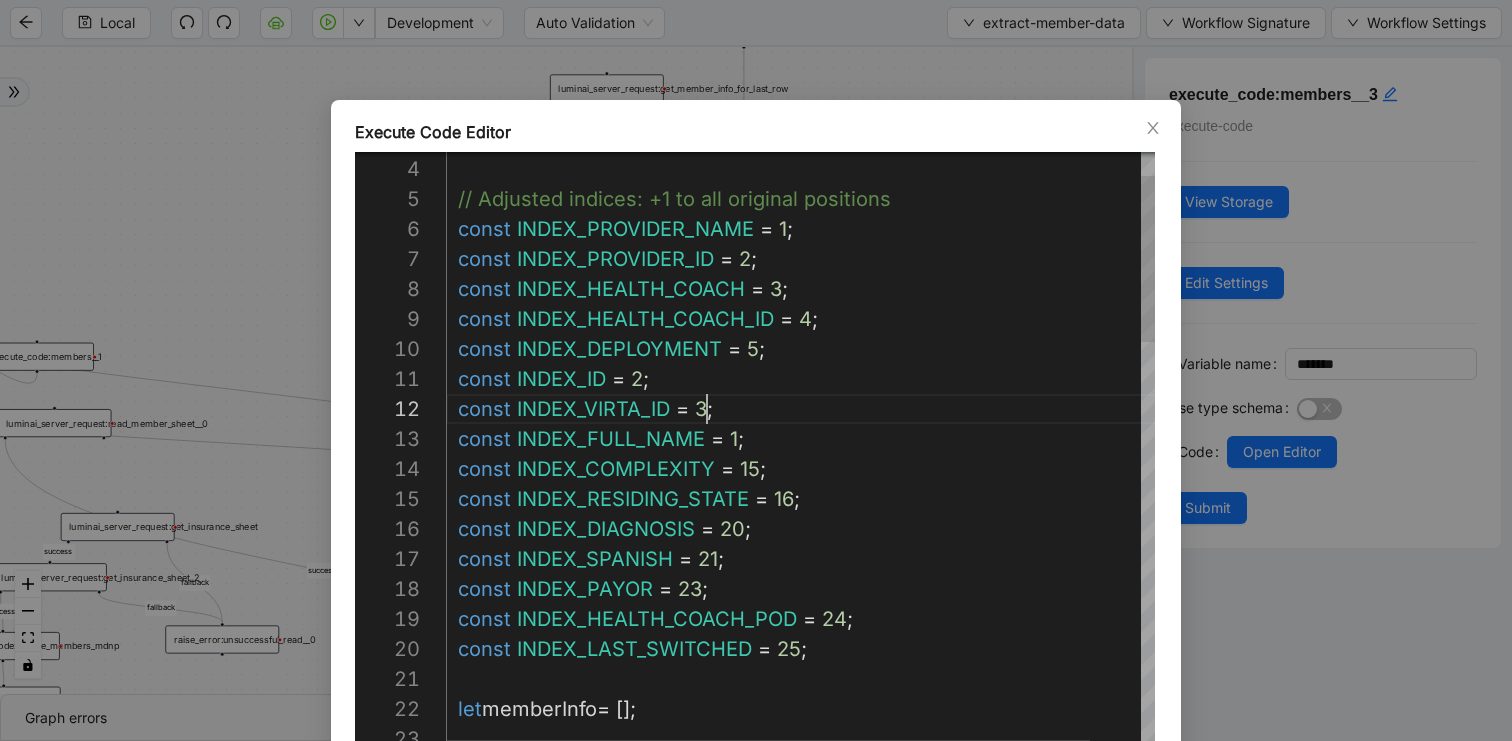 click on "const   INDEX_FULL_NAME   =   1 ;    const   INDEX_COMPLEXITY   =   15 ;    const   INDEX_RESIDING_STATE   =   16 ;    const   INDEX_DIAGNOSIS   =   20 ;    const   INDEX_SPANISH   =   21 ;    const   INDEX_PAYOR   =   23 ;    const   INDEX_HEALTH_COACH_POD   =   24 ;    const   INDEX_LAST_SWITCHED   =   25 ;    let  memberInfo  =   [];    const   INDEX_VIRTA_ID   =   3 ;    const   INDEX_ID   =   2 ;    const   INDEX_DEPLOYMENT   =   5 ;    const   INDEX_HEALTH_COACH_ID   =   4 ;    const   INDEX_HEALTH_COACH   =   3 ;    const   INDEX_PROVIDER_ID   =   2 ;    const   INDEX_PROVIDER_NAME   =   1 ;    // Adjusted indices: +1 to all original positions    const  membersArray  =  storage . variables . membersSheet . result . values ;" at bounding box center [828, 1144] 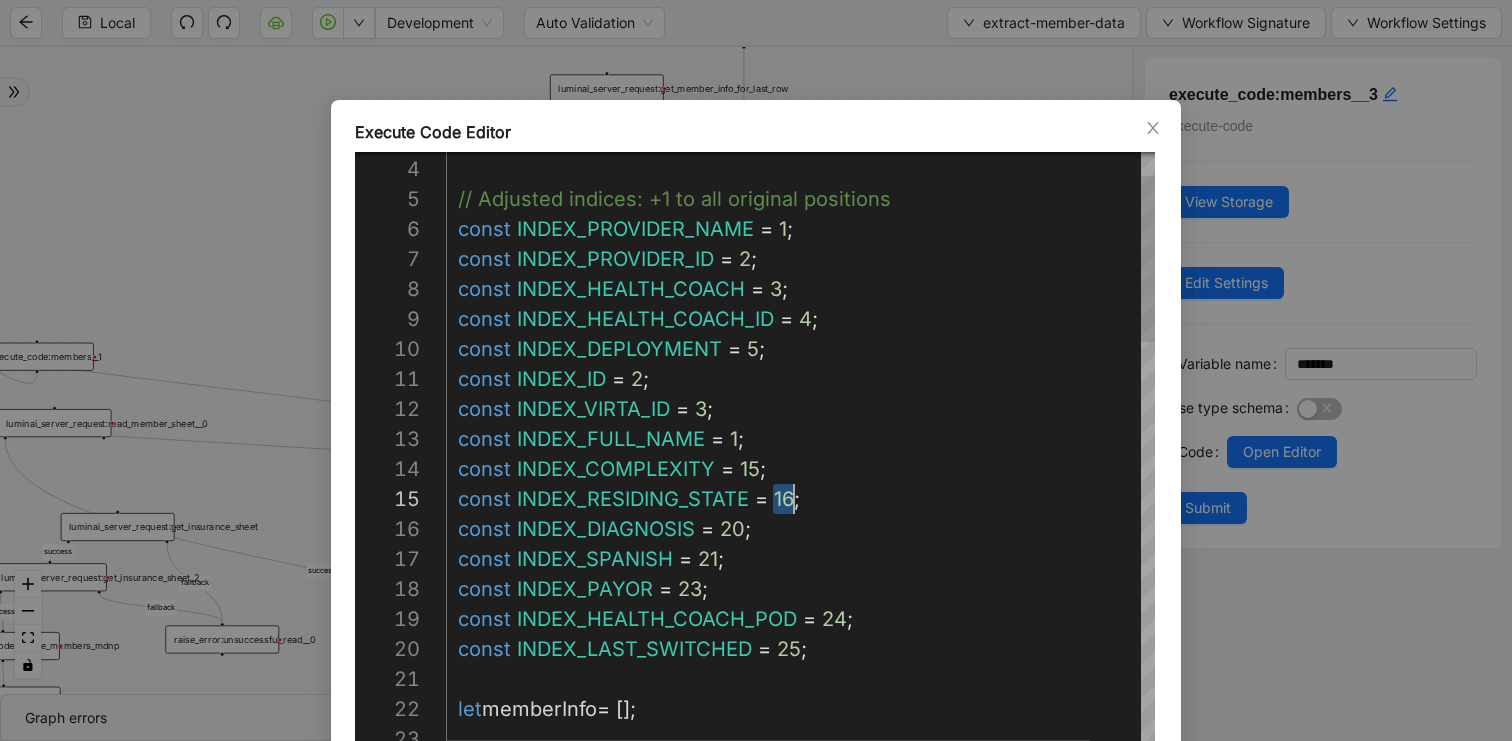 scroll, scrollTop: 120, scrollLeft: 339, axis: both 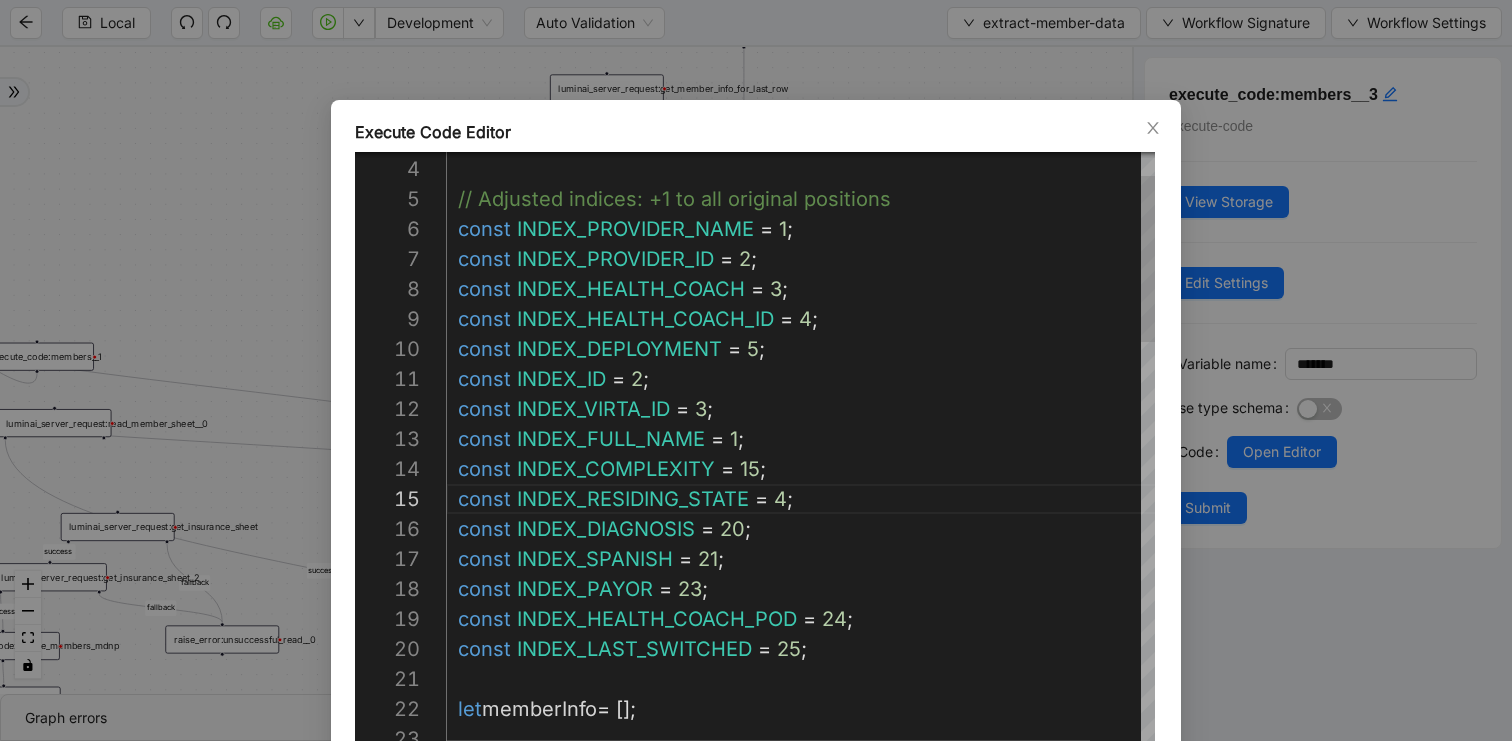click on "const   INDEX_FULL_NAME   =   1 ;    const   INDEX_COMPLEXITY   =   15 ;    const   INDEX_RESIDING_STATE   =   4 ;    const   INDEX_DIAGNOSIS   =   20 ;    const   INDEX_SPANISH   =   21 ;    const   INDEX_PAYOR   =   23 ;    const   INDEX_HEALTH_COACH_POD   =   24 ;    const   INDEX_LAST_SWITCHED   =   25 ;    let  memberInfo  =   [];    const   INDEX_VIRTA_ID   =   3 ;    const   INDEX_ID   =   2 ;    const   INDEX_DEPLOYMENT   =   5 ;    const   INDEX_HEALTH_COACH_ID   =   4 ;    const   INDEX_HEALTH_COACH   =   3 ;    const   INDEX_PROVIDER_ID   =   2 ;    const   INDEX_PROVIDER_NAME   =   1 ;    // Adjusted indices: +1 to all original positions    const  membersArray  =  storage . variables . membersSheet . result . values ;" at bounding box center [828, 1144] 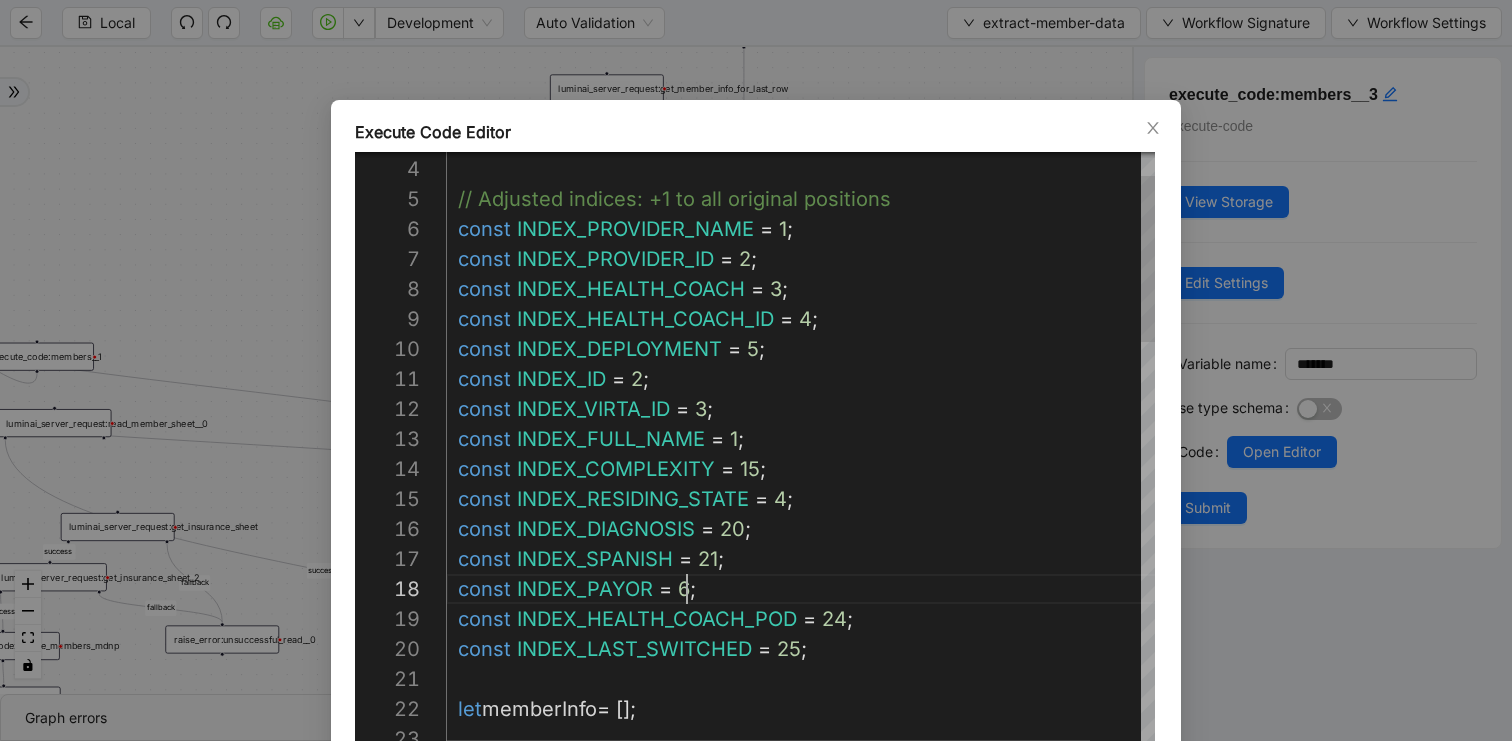 scroll, scrollTop: 210, scrollLeft: 241, axis: both 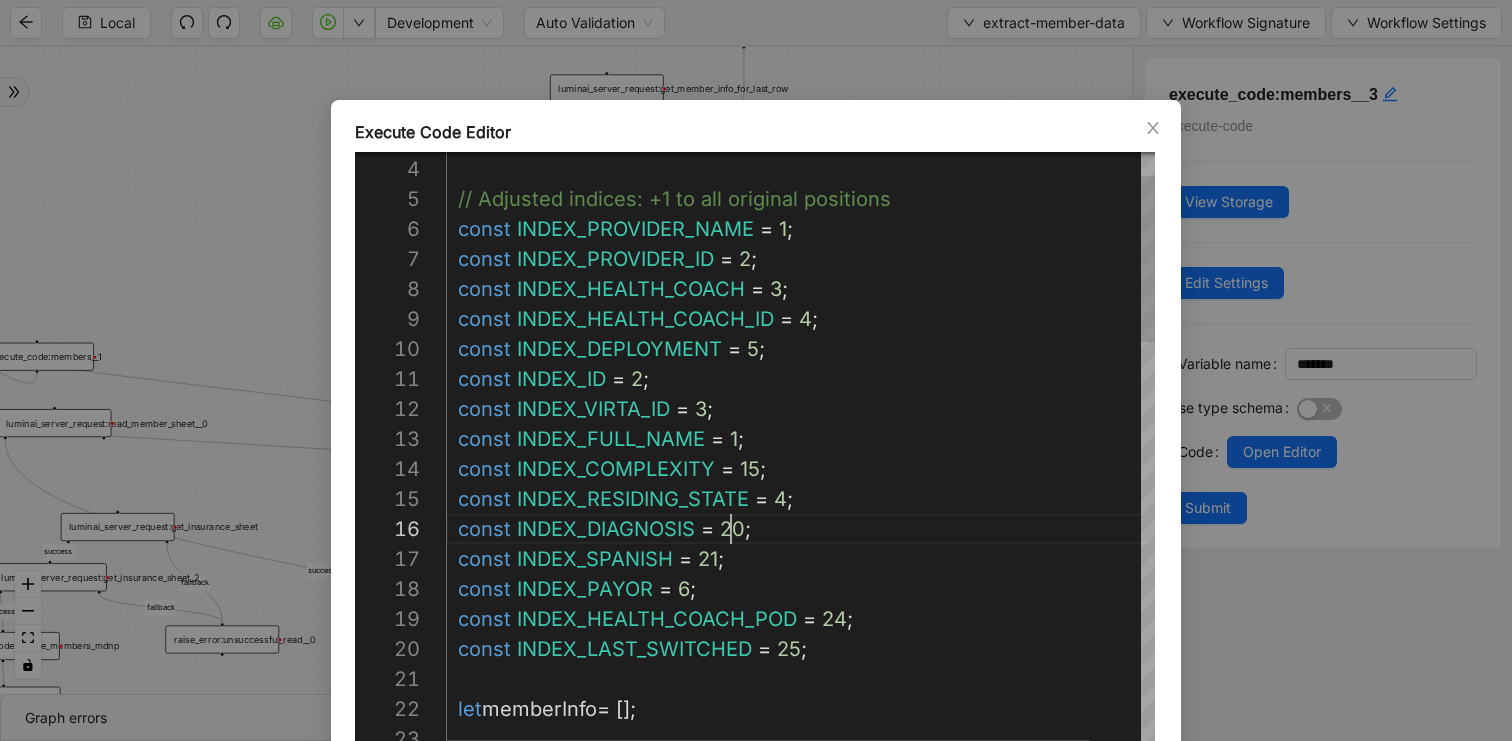 click on "const   INDEX_FULL_NAME   =   1 ;    const   INDEX_COMPLEXITY   =   15 ;    const   INDEX_RESIDING_STATE   =   4 ;    const   INDEX_DIAGNOSIS   =   20 ;    const   INDEX_SPANISH   =   21 ;    const   INDEX_PAYOR   =   6 ;    const   INDEX_HEALTH_COACH_POD   =   24 ;    const   INDEX_LAST_SWITCHED   =   25 ;    let  memberInfo  =   [];    const   INDEX_VIRTA_ID   =   3 ;    const   INDEX_ID   =   2 ;    const   INDEX_DEPLOYMENT   =   5 ;    const   INDEX_HEALTH_COACH_ID   =   4 ;    const   INDEX_HEALTH_COACH   =   3 ;    const   INDEX_PROVIDER_ID   =   2 ;    const   INDEX_PROVIDER_NAME   =   1 ;    // Adjusted indices: +1 to all original positions    const  membersArray  =  storage . variables . membersSheet . result . values ;" at bounding box center [828, 1144] 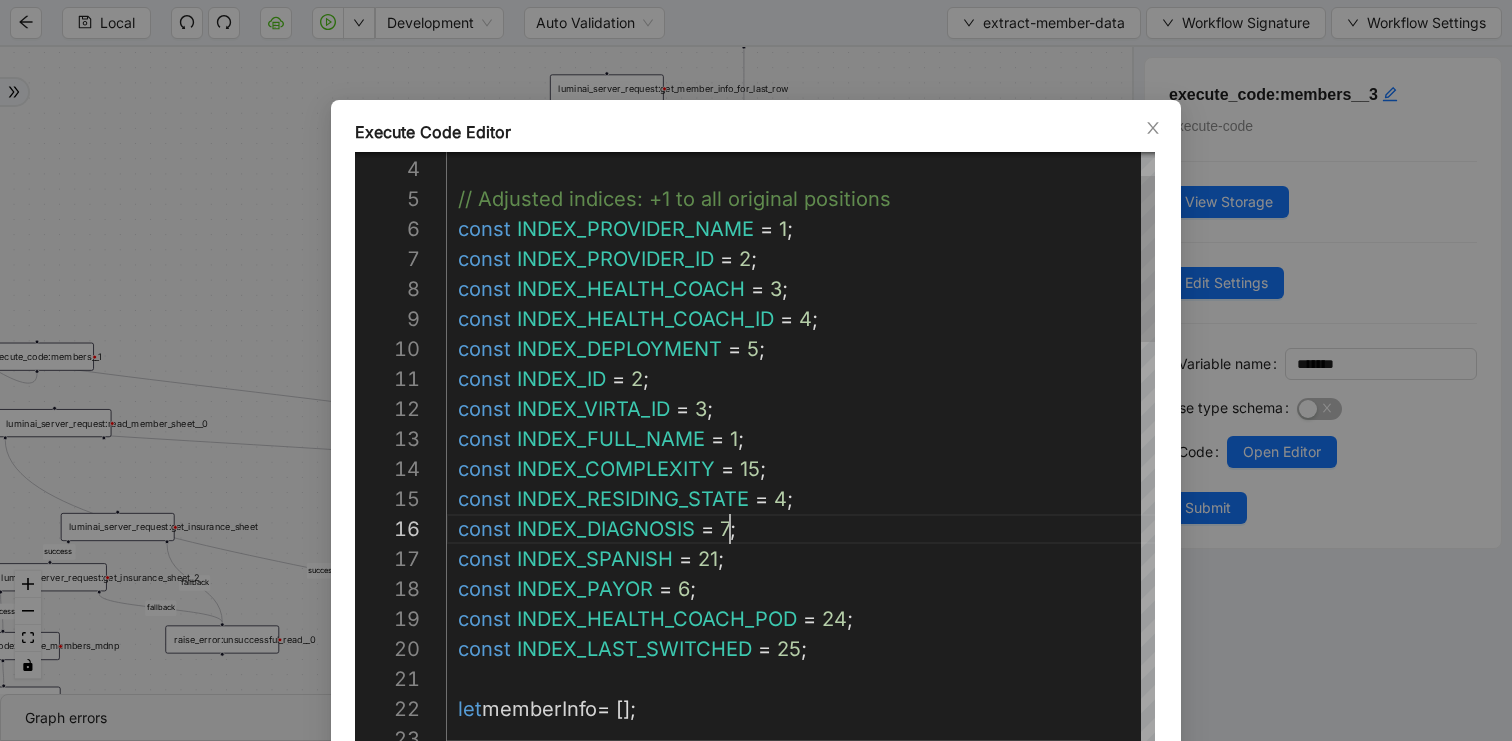 scroll, scrollTop: 150, scrollLeft: 284, axis: both 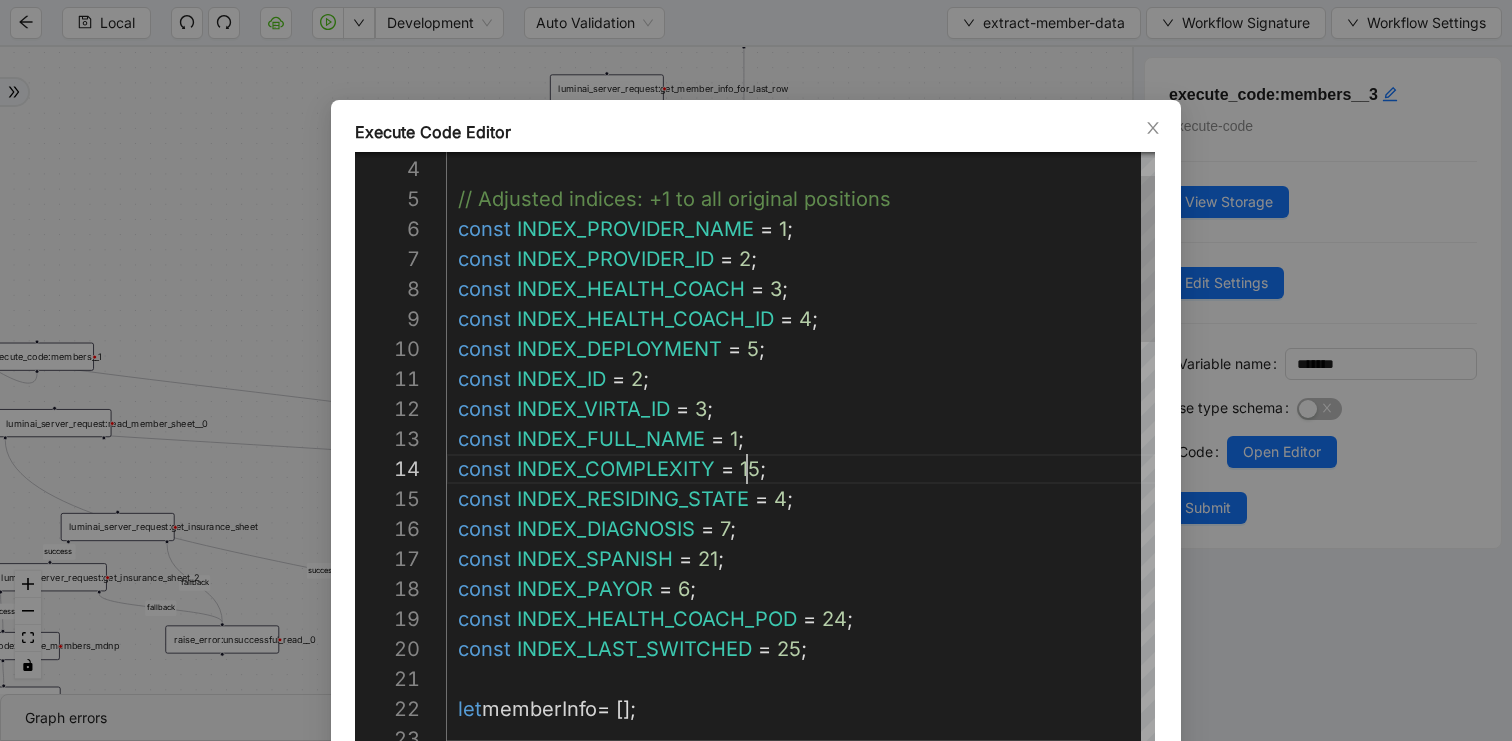 click on "const   INDEX_FULL_NAME   =   1 ;    const   INDEX_COMPLEXITY   =   15 ;    const   INDEX_RESIDING_STATE   =   4 ;    const   INDEX_DIAGNOSIS   =   7 ;    const   INDEX_SPANISH   =   21 ;    const   INDEX_PAYOR   =   6 ;    const   INDEX_HEALTH_COACH_POD   =   24 ;    const   INDEX_LAST_SWITCHED   =   25 ;    let  memberInfo  =   [];    const   INDEX_VIRTA_ID   =   3 ;    const   INDEX_ID   =   2 ;    const   INDEX_DEPLOYMENT   =   5 ;    const   INDEX_HEALTH_COACH_ID   =   4 ;    const   INDEX_HEALTH_COACH   =   3 ;    const   INDEX_PROVIDER_ID   =   2 ;    const   INDEX_PROVIDER_NAME   =   1 ;    // Adjusted indices: +1 to all original positions    const  membersArray  =  storage . variables . membersSheet . result . values ;" at bounding box center (828, 1144) 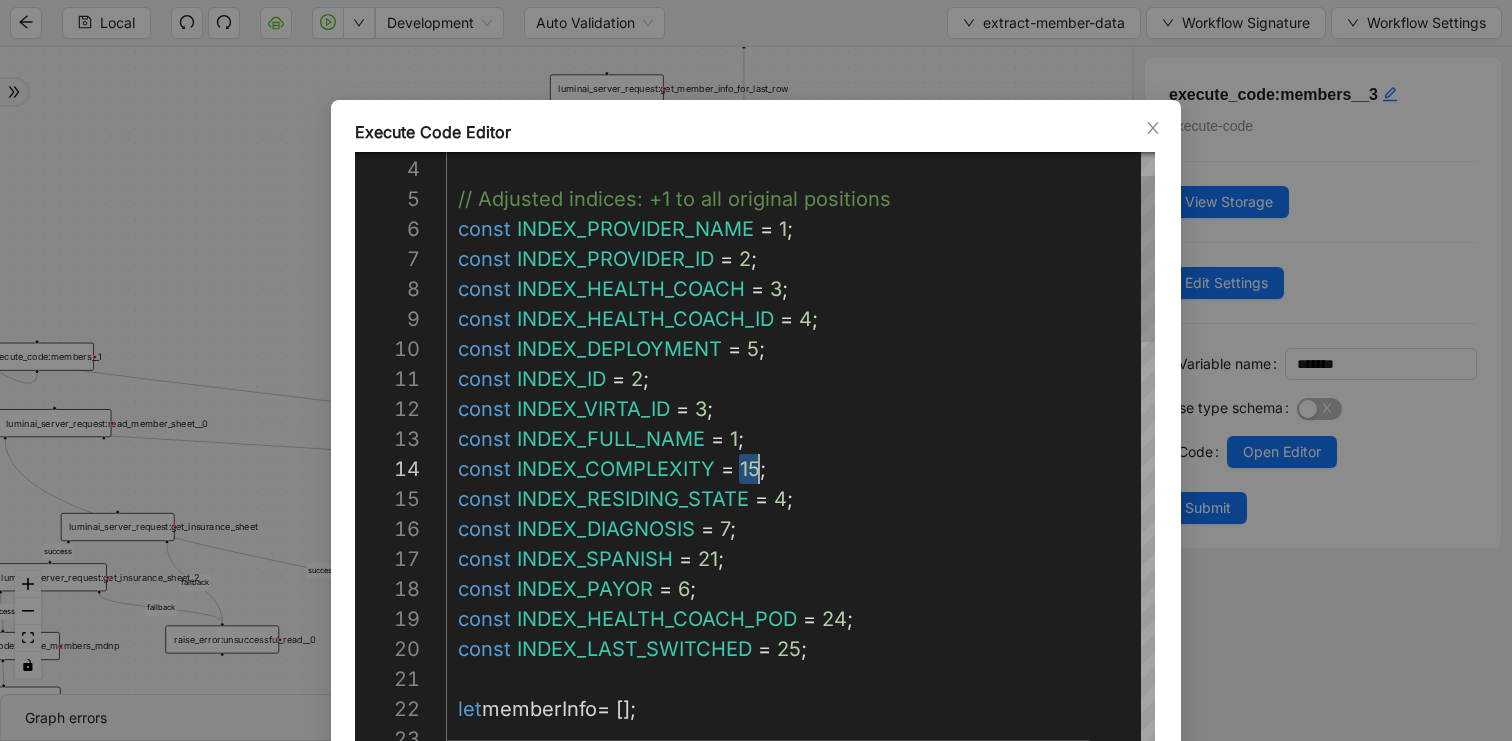 click on "const   INDEX_FULL_NAME   =   1 ;    const   INDEX_COMPLEXITY   =   15 ;    const   INDEX_RESIDING_STATE   =   4 ;    const   INDEX_DIAGNOSIS   =   7 ;    const   INDEX_SPANISH   =   21 ;    const   INDEX_PAYOR   =   6 ;    const   INDEX_HEALTH_COACH_POD   =   24 ;    const   INDEX_LAST_SWITCHED   =   25 ;    let  memberInfo  =   [];    const   INDEX_VIRTA_ID   =   3 ;    const   INDEX_ID   =   2 ;    const   INDEX_DEPLOYMENT   =   5 ;    const   INDEX_HEALTH_COACH_ID   =   4 ;    const   INDEX_HEALTH_COACH   =   3 ;    const   INDEX_PROVIDER_ID   =   2 ;    const   INDEX_PROVIDER_NAME   =   1 ;    // Adjusted indices: +1 to all original positions    const  membersArray  =  storage . variables . membersSheet . result . values ;" at bounding box center [828, 1144] 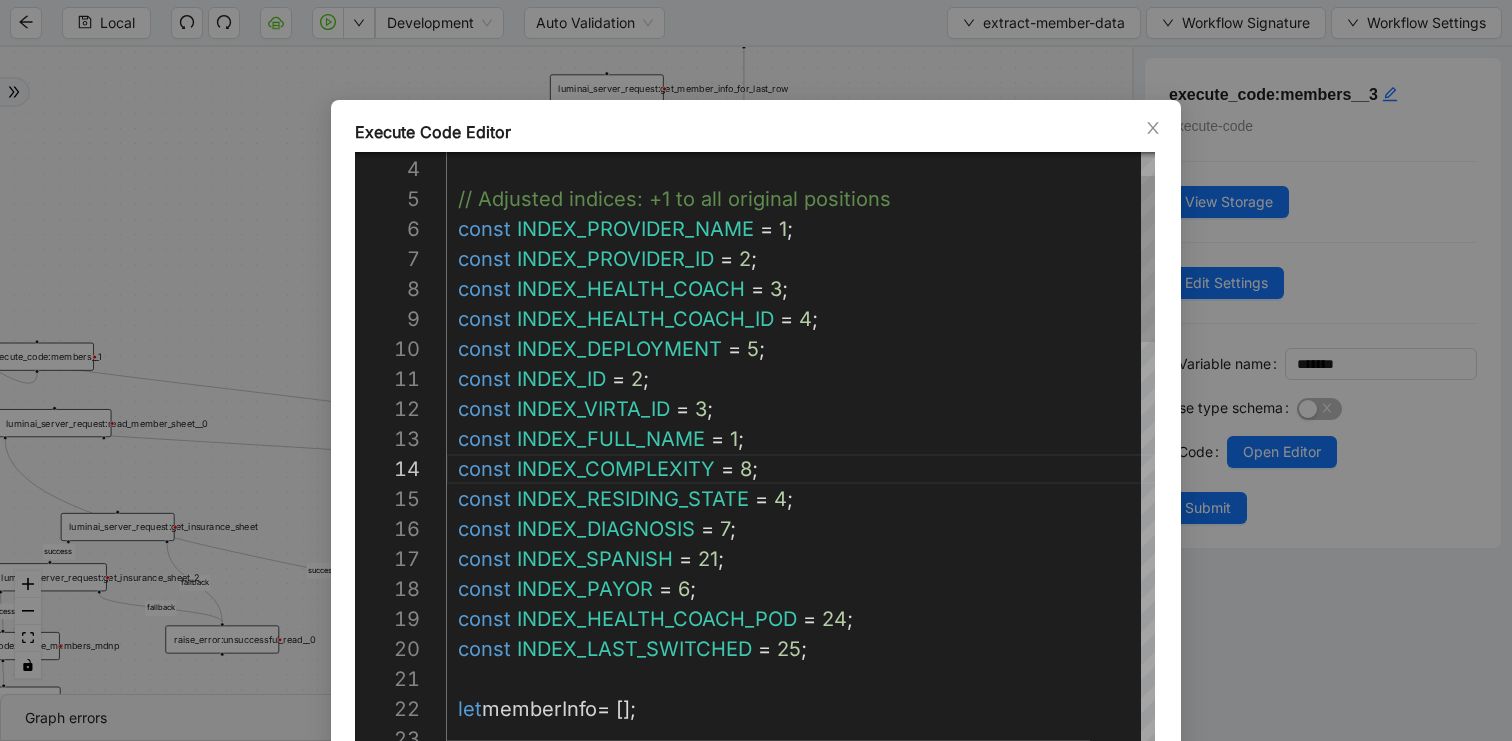 click on "const   INDEX_FULL_NAME   =   1 ;    const   INDEX_COMPLEXITY   =   8 ;    const   INDEX_RESIDING_STATE   =   4 ;    const   INDEX_DIAGNOSIS   =   7 ;    const   INDEX_SPANISH   =   21 ;    const   INDEX_PAYOR   =   6 ;    const   INDEX_HEALTH_COACH_POD   =   24 ;    const   INDEX_LAST_SWITCHED   =   25 ;    let  memberInfo  =   [];    const   INDEX_VIRTA_ID   =   3 ;    const   INDEX_ID   =   2 ;    const   INDEX_DEPLOYMENT   =   5 ;    const   INDEX_HEALTH_COACH_ID   =   4 ;    const   INDEX_HEALTH_COACH   =   3 ;    const   INDEX_PROVIDER_ID   =   2 ;    const   INDEX_PROVIDER_NAME   =   1 ;    // Adjusted indices: +1 to all original positions    const  membersArray  =  storage . variables . membersSheet . result . values ;" at bounding box center (828, 1144) 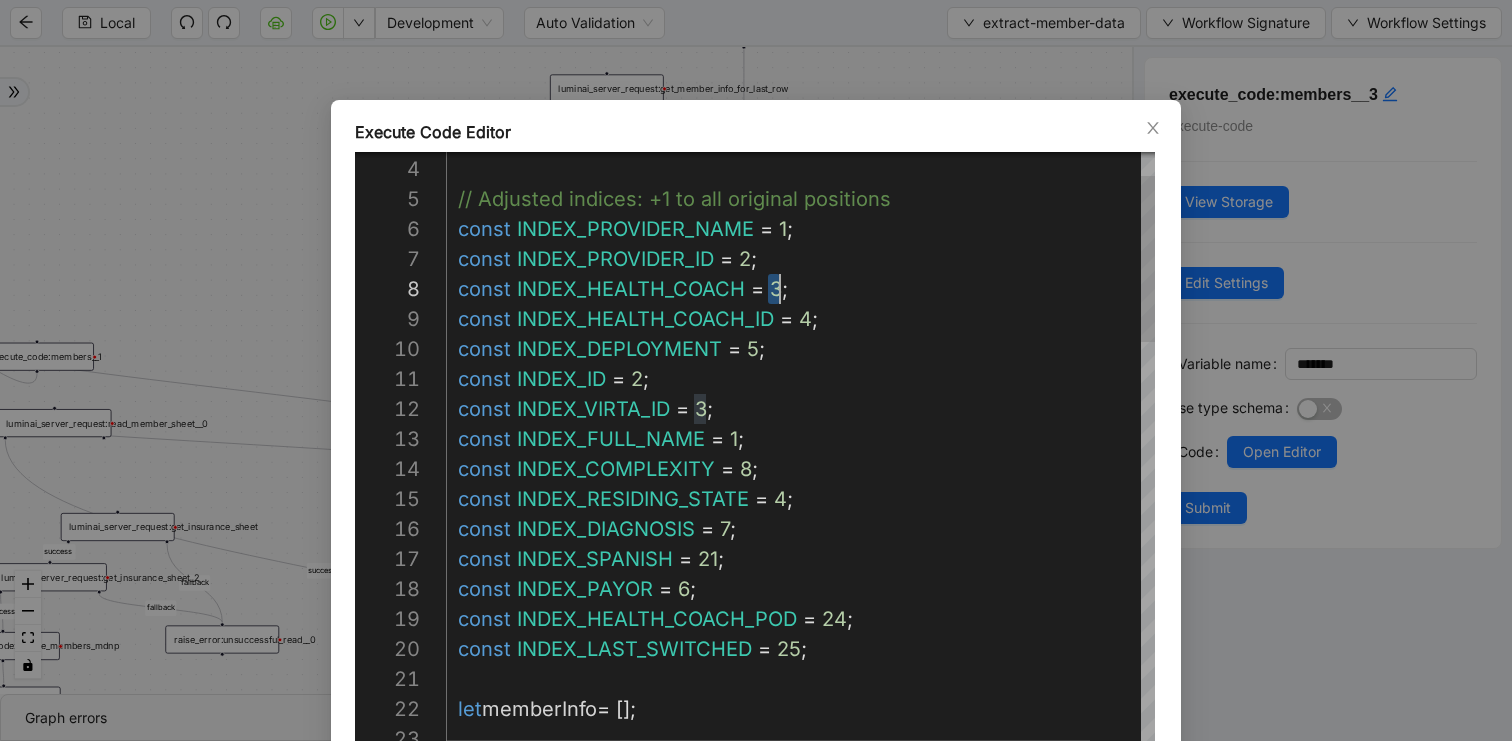 click on "const   INDEX_FULL_NAME   =   1 ;    const   INDEX_COMPLEXITY   =   8 ;    const   INDEX_RESIDING_STATE   =   4 ;    const   INDEX_DIAGNOSIS   =   7 ;    const   INDEX_SPANISH   =   21 ;    const   INDEX_PAYOR   =   6 ;    const   INDEX_HEALTH_COACH_POD   =   24 ;    const   INDEX_LAST_SWITCHED   =   25 ;    let  memberInfo  =   [];    const   INDEX_VIRTA_ID   =   3 ;    const   INDEX_ID   =   2 ;    const   INDEX_DEPLOYMENT   =   5 ;    const   INDEX_HEALTH_COACH_ID   =   4 ;    const   INDEX_HEALTH_COACH   =   3 ;    const   INDEX_PROVIDER_ID   =   2 ;    const   INDEX_PROVIDER_NAME   =   1 ;    // Adjusted indices: +1 to all original positions    const  membersArray  =  storage . variables . membersSheet . result . values ;" at bounding box center (828, 1144) 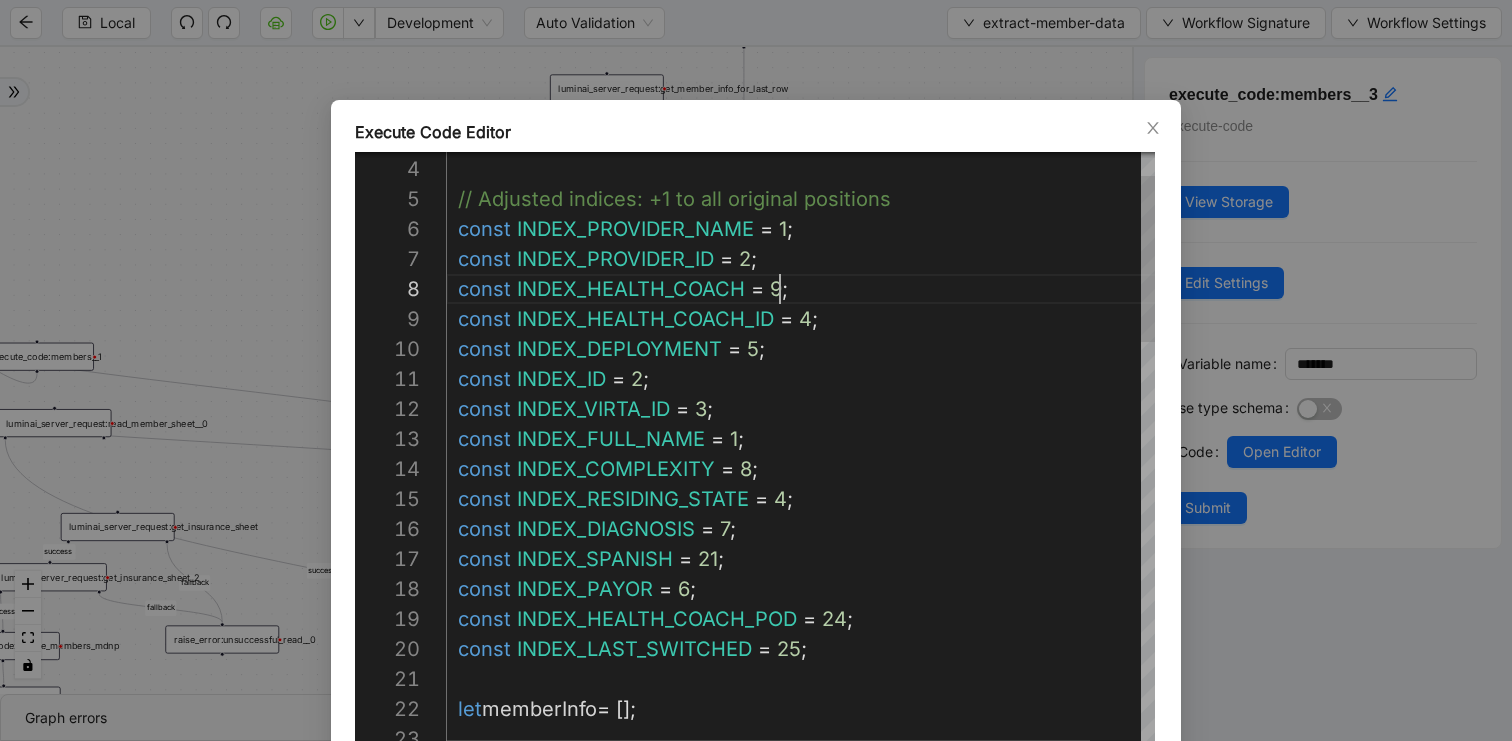 scroll, scrollTop: 210, scrollLeft: 334, axis: both 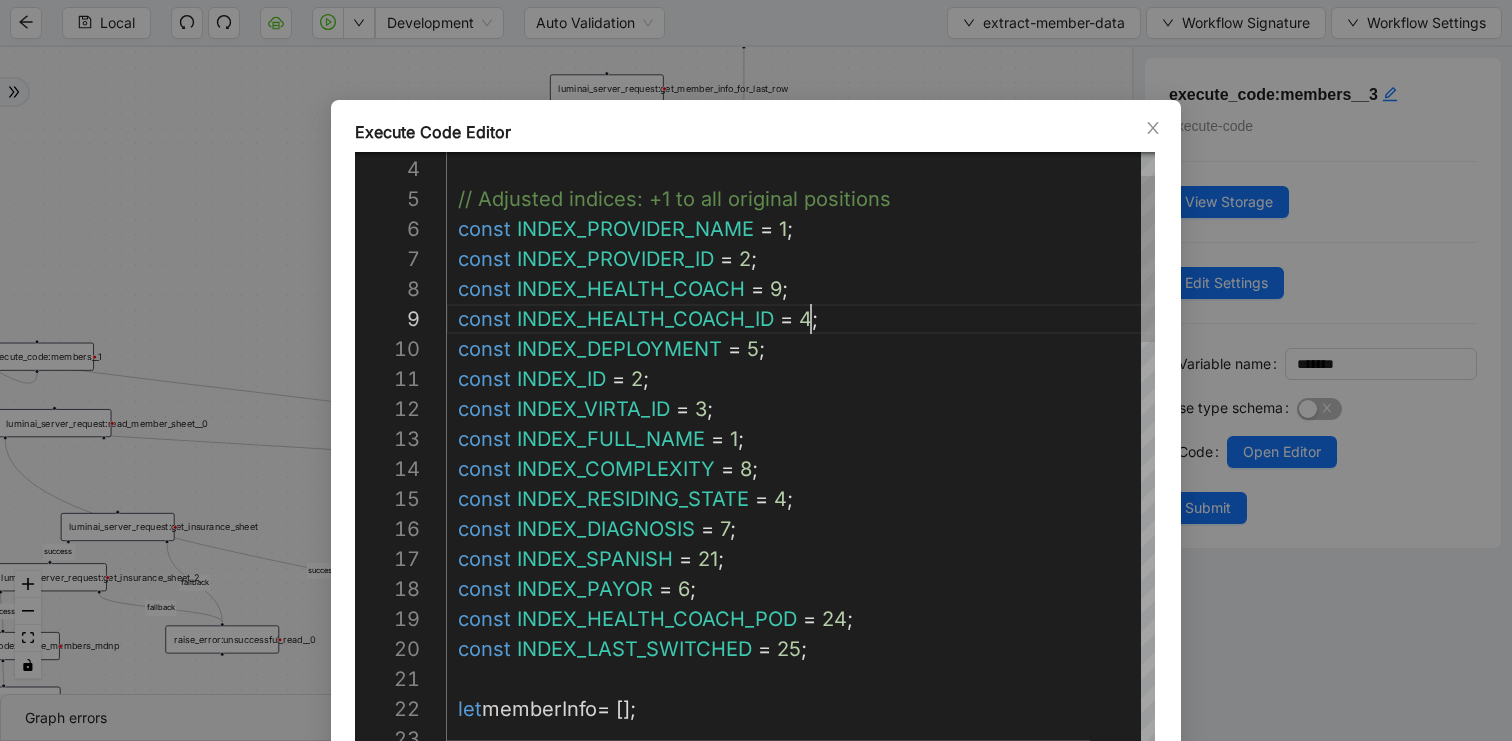 click on "const   INDEX_FULL_NAME   =   1 ;    const   INDEX_COMPLEXITY   =   8 ;    const   INDEX_RESIDING_STATE   =   4 ;    const   INDEX_DIAGNOSIS   =   7 ;    const   INDEX_SPANISH   =   21 ;    const   INDEX_PAYOR   =   6 ;    const   INDEX_HEALTH_COACH_POD   =   24 ;    const   INDEX_LAST_SWITCHED   =   25 ;    let  memberInfo  =   [];    const   INDEX_VIRTA_ID   =   3 ;    const   INDEX_ID   =   2 ;    const   INDEX_DEPLOYMENT   =   5 ;    const   INDEX_HEALTH_COACH_ID   =   4 ;    const   INDEX_HEALTH_COACH   =   9 ;    const   INDEX_PROVIDER_ID   =   2 ;    const   INDEX_PROVIDER_NAME   =   1 ;    // Adjusted indices: +1 to all original positions    const  membersArray  =  storage . variables . membersSheet . result . values ;" at bounding box center [828, 1144] 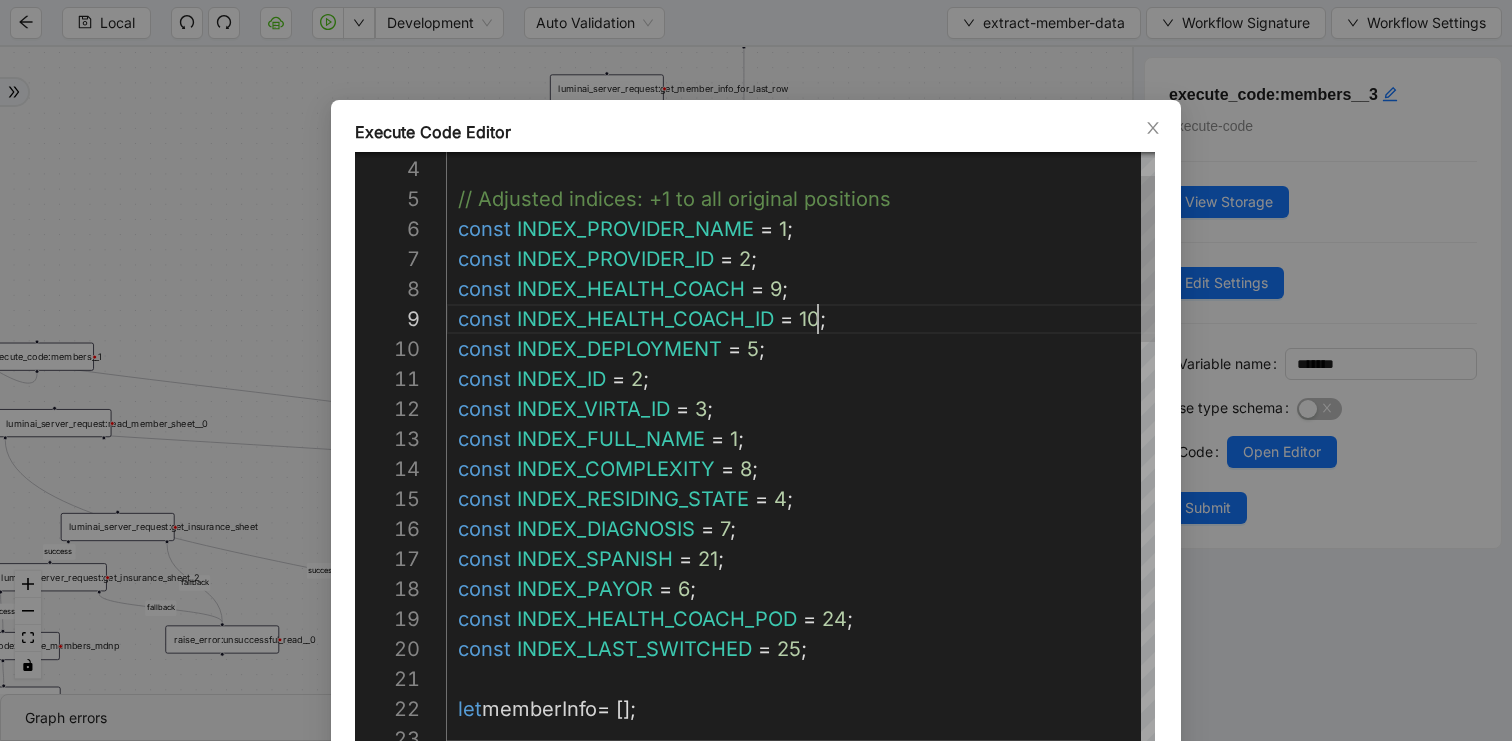 scroll, scrollTop: 240, scrollLeft: 372, axis: both 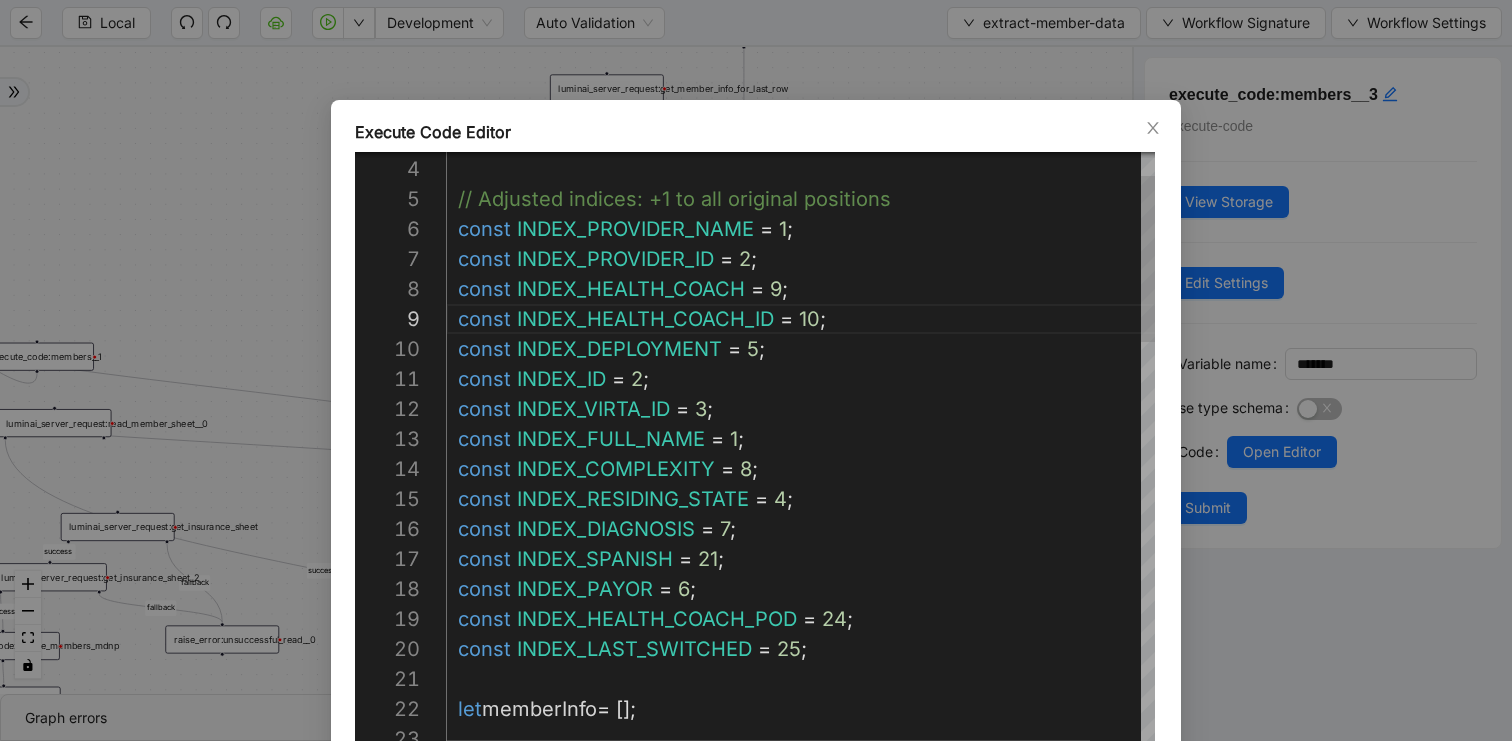 click on "const   INDEX_FULL_NAME   =   1 ;    const   INDEX_COMPLEXITY   =   8 ;    const   INDEX_RESIDING_STATE   =   4 ;    const   INDEX_DIAGNOSIS   =   7 ;    const   INDEX_SPANISH   =   21 ;    const   INDEX_PAYOR   =   6 ;    const   INDEX_HEALTH_COACH_POD   =   24 ;    const   INDEX_LAST_SWITCHED   =   25 ;    let  memberInfo  =   [];    const   INDEX_VIRTA_ID   =   3 ;    const   INDEX_ID   =   2 ;    const   INDEX_DEPLOYMENT   =   5 ;    const   INDEX_HEALTH_COACH_ID   =   10 ;    const   INDEX_HEALTH_COACH   =   9 ;    const   INDEX_PROVIDER_ID   =   2 ;    const   INDEX_PROVIDER_NAME   =   1 ;    // Adjusted indices: +1 to all original positions    const  membersArray  =  storage . variables . membersSheet . result . values ;" at bounding box center [828, 1144] 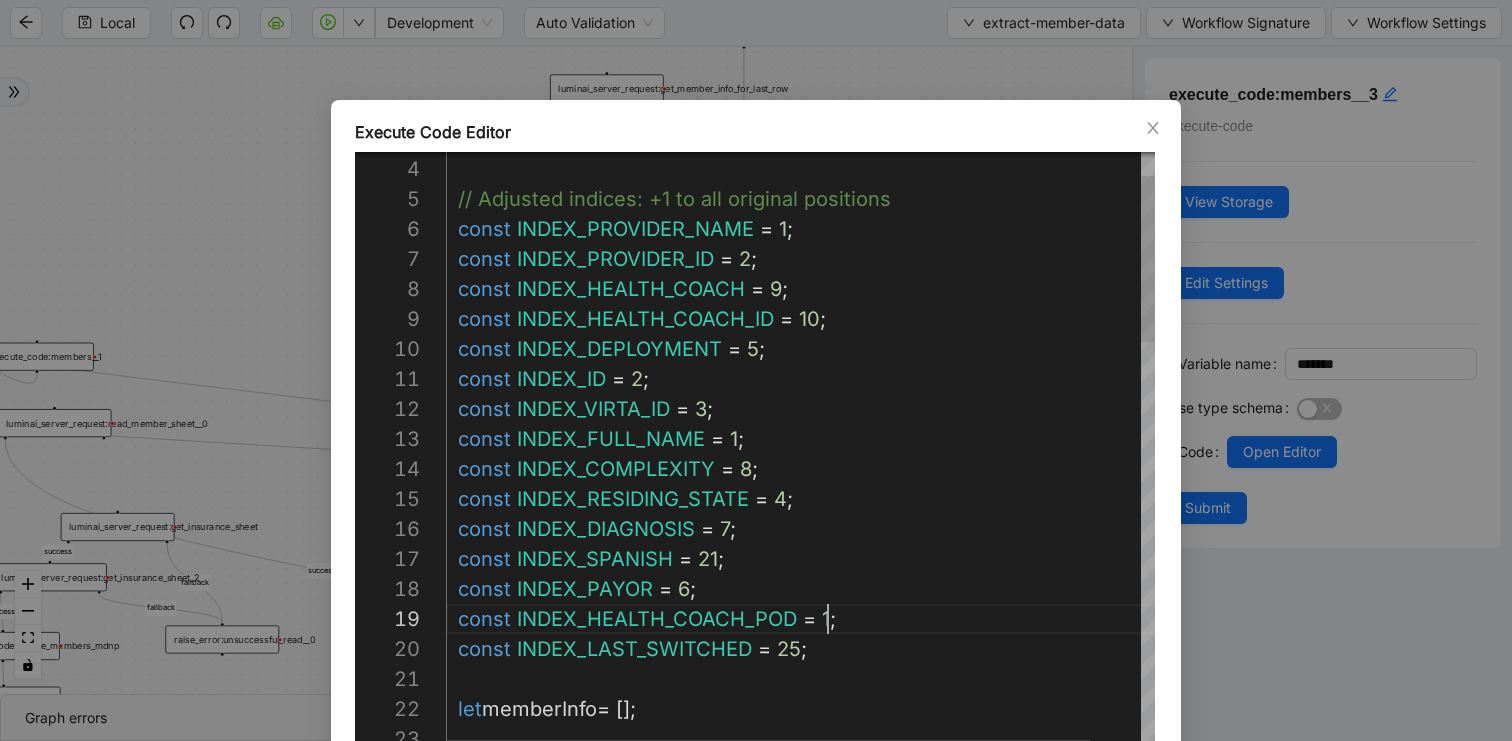 scroll, scrollTop: 240, scrollLeft: 391, axis: both 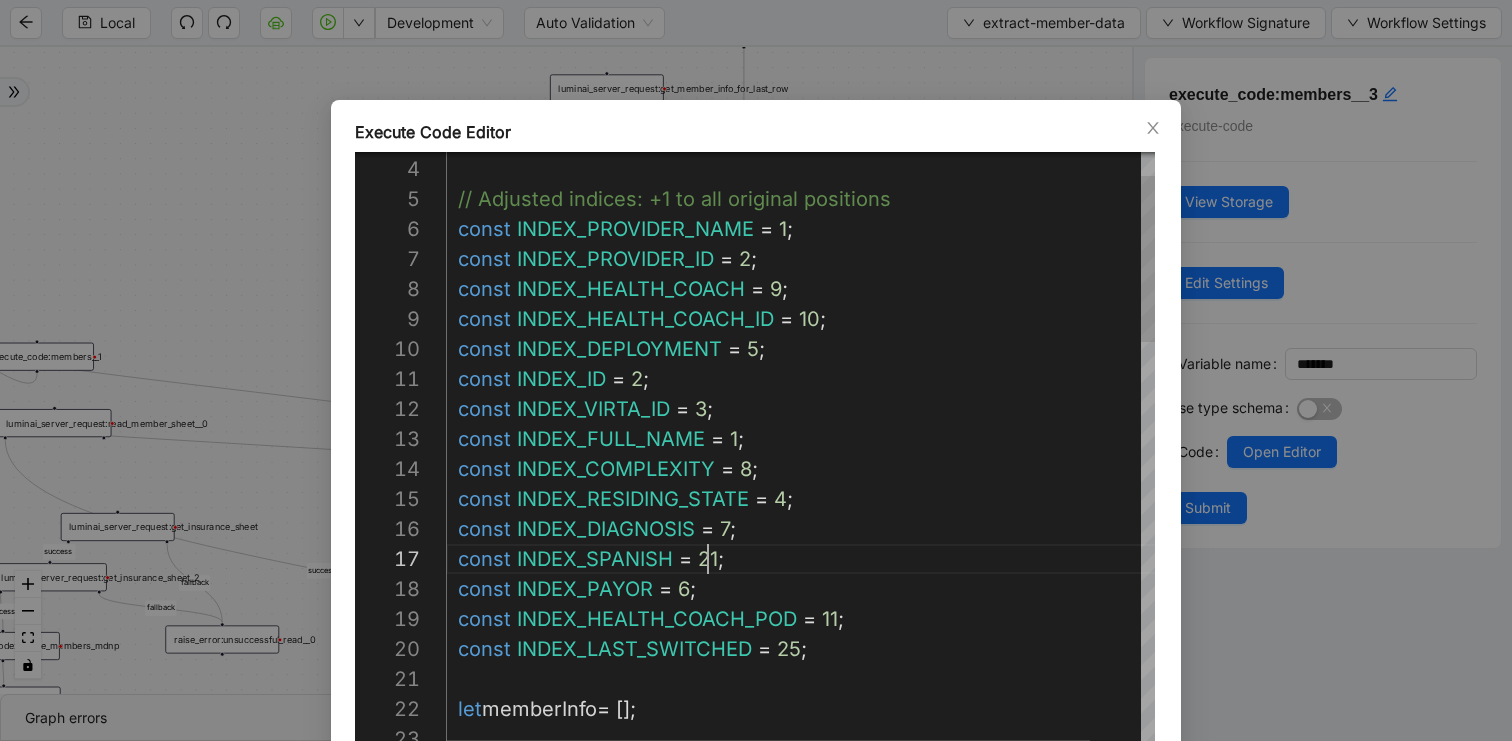 click on "const   INDEX_FULL_NAME   =   1 ;    const   INDEX_COMPLEXITY   =   8 ;    const   INDEX_RESIDING_STATE   =   4 ;    const   INDEX_DIAGNOSIS   =   7 ;    const   INDEX_SPANISH   =   21 ;    const   INDEX_PAYOR   =   6 ;    const   INDEX_HEALTH_COACH_POD   =   11 ;    const   INDEX_LAST_SWITCHED   =   25 ;    let  memberInfo  =   [];    const   INDEX_VIRTA_ID   =   3 ;    const   INDEX_ID   =   2 ;    const   INDEX_DEPLOYMENT   =   5 ;    const   INDEX_HEALTH_COACH_ID   =   10 ;    const   INDEX_HEALTH_COACH   =   9 ;    const   INDEX_PROVIDER_ID   =   2 ;    const   INDEX_PROVIDER_NAME   =   1 ;    // Adjusted indices: +1 to all original positions    const  membersArray  =  storage . variables . membersSheet . result . values ;" at bounding box center (828, 1144) 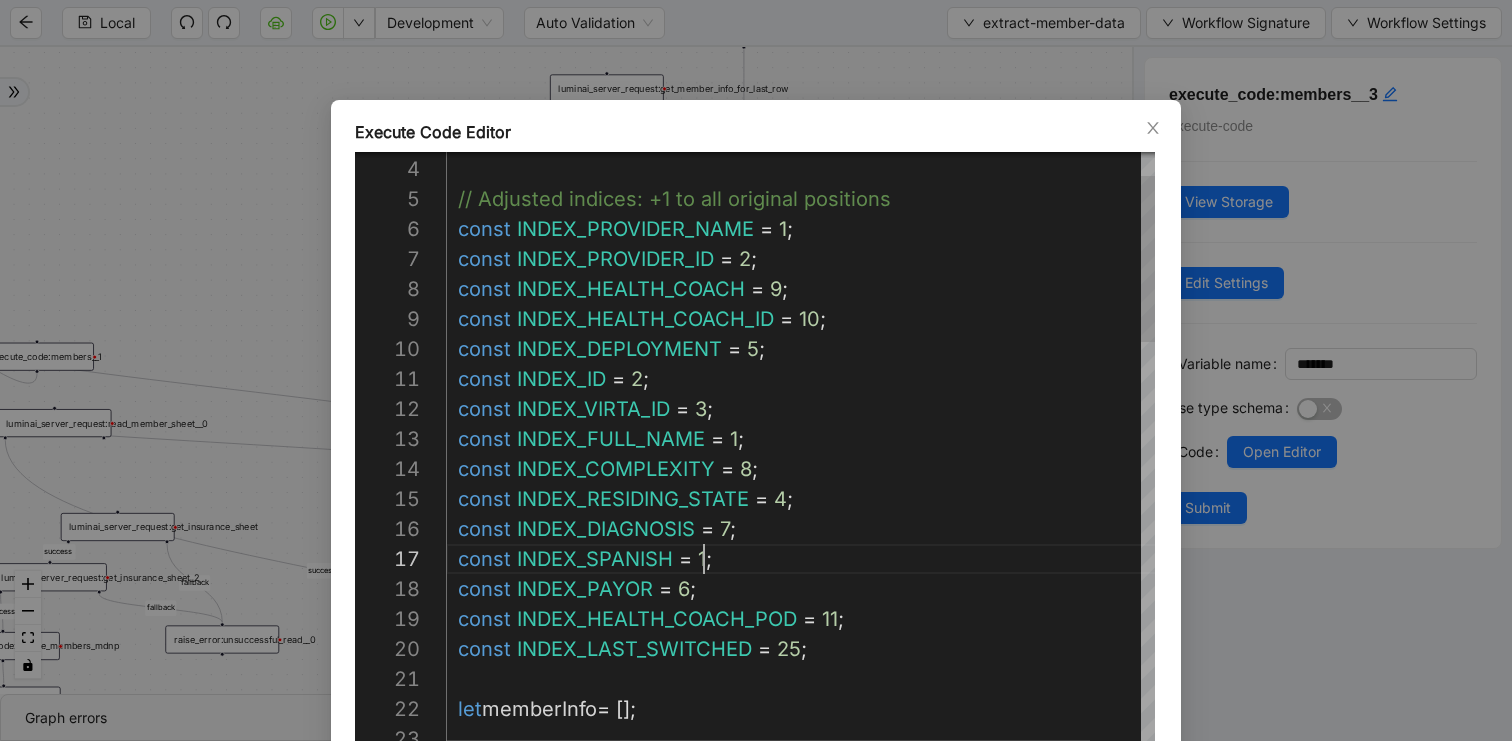 scroll, scrollTop: 180, scrollLeft: 270, axis: both 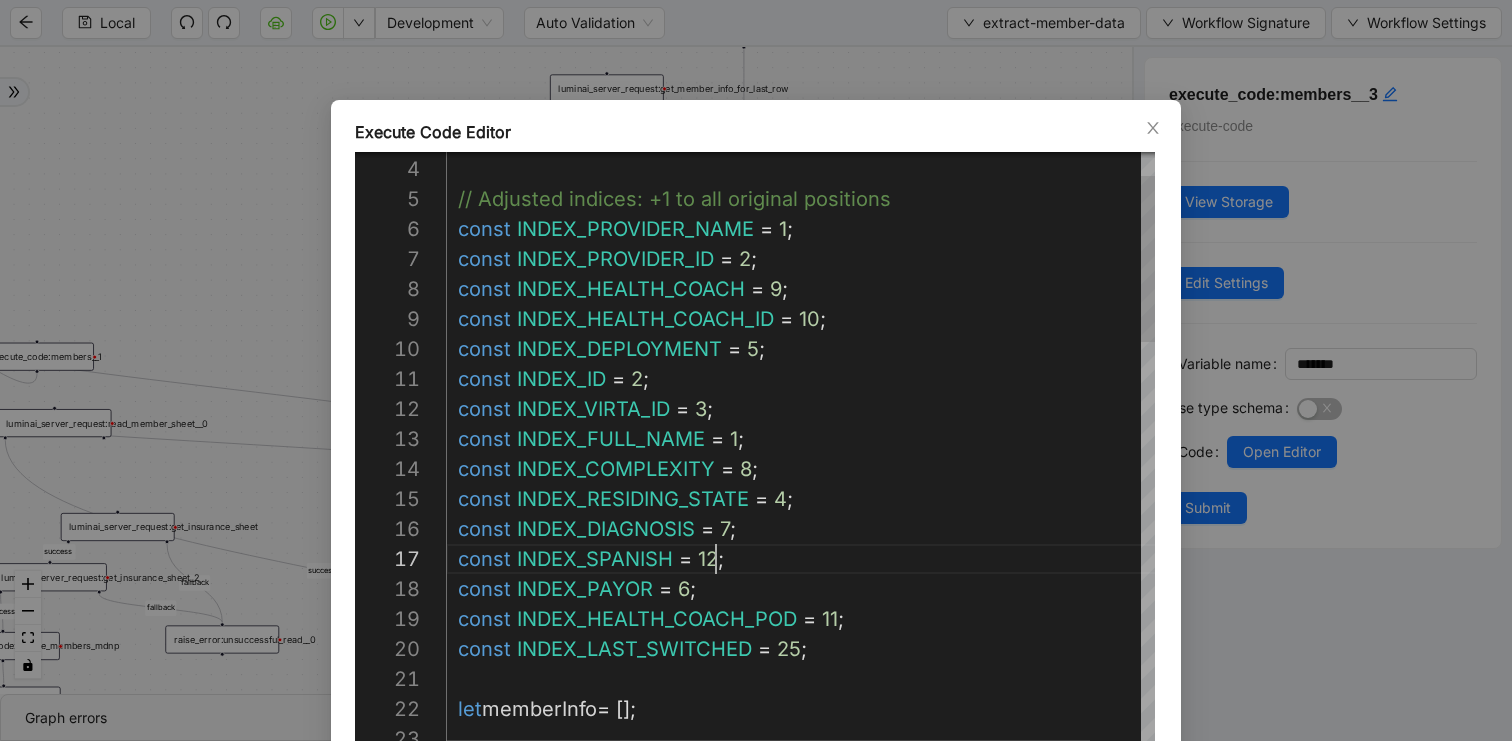 click on "const   INDEX_FULL_NAME   =   1 ;    const   INDEX_COMPLEXITY   =   8 ;    const   INDEX_RESIDING_STATE   =   4 ;    const   INDEX_DIAGNOSIS   =   7 ;    const   INDEX_SPANISH   =   12 ;    const   INDEX_PAYOR   =   6 ;    const   INDEX_HEALTH_COACH_POD   =   11 ;    const   INDEX_LAST_SWITCHED   =   25 ;    let  memberInfo  =   [];    const   INDEX_VIRTA_ID   =   3 ;    const   INDEX_ID   =   2 ;    const   INDEX_DEPLOYMENT   =   5 ;    const   INDEX_HEALTH_COACH_ID   =   10 ;    const   INDEX_HEALTH_COACH   =   9 ;    const   INDEX_PROVIDER_ID   =   2 ;    const   INDEX_PROVIDER_NAME   =   1 ;    // Adjusted indices: +1 to all original positions    const  membersArray  =  storage . variables . membersSheet . result . values ;" at bounding box center [828, 1144] 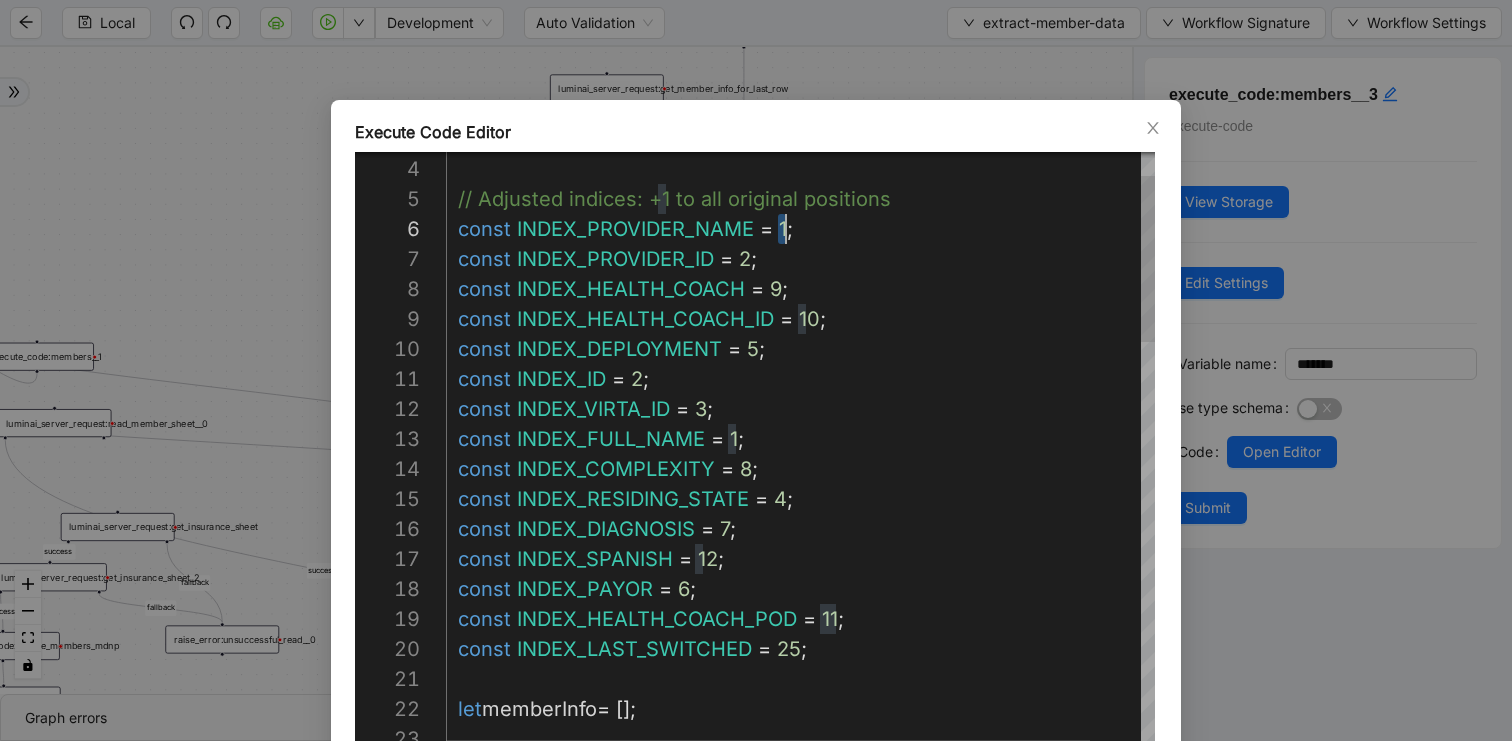 scroll, scrollTop: 150, scrollLeft: 352, axis: both 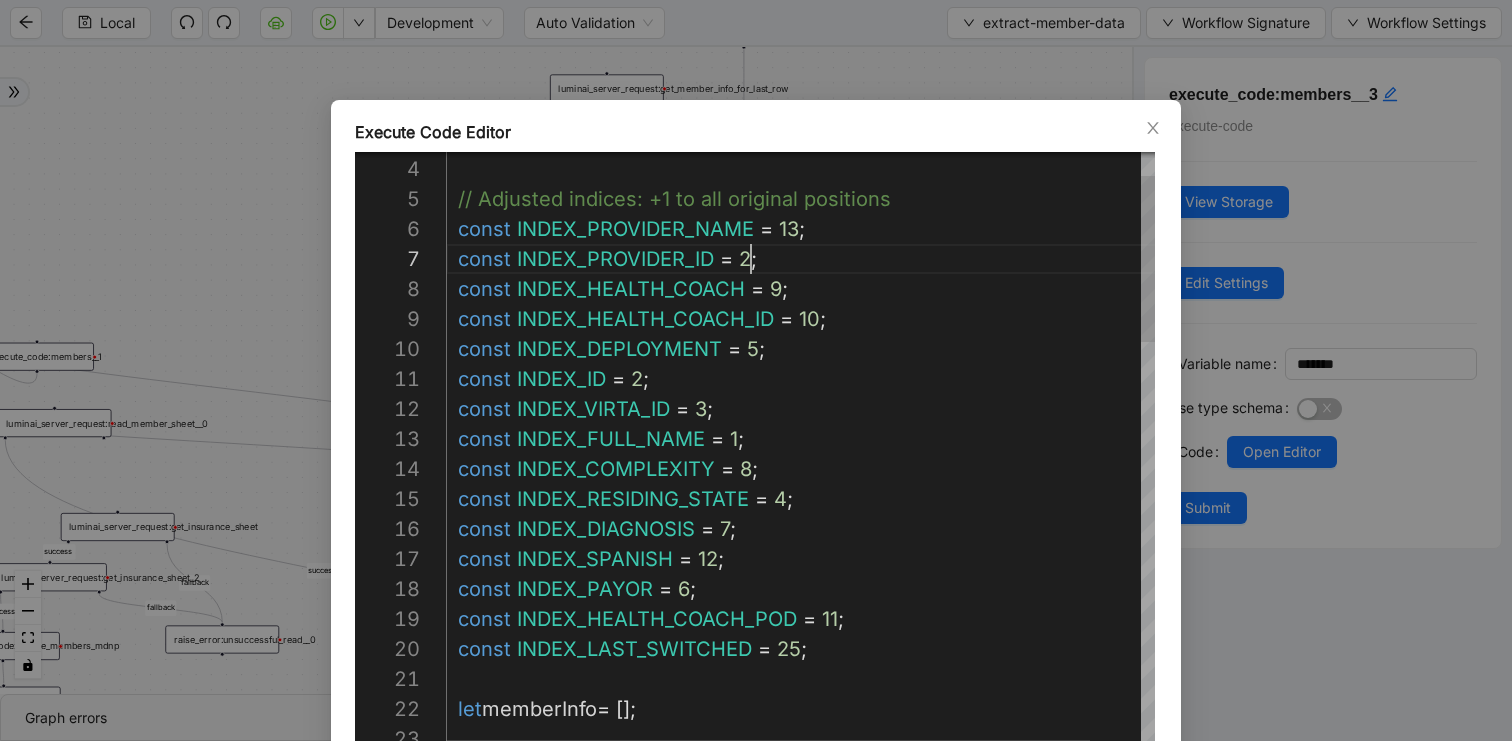 click on "const   INDEX_FULL_NAME   =   1 ;    const   INDEX_COMPLEXITY   =   8 ;    const   INDEX_RESIDING_STATE   =   4 ;    const   INDEX_DIAGNOSIS   =   7 ;    const   INDEX_SPANISH   =   12 ;    const   INDEX_PAYOR   =   6 ;    const   INDEX_HEALTH_COACH_POD   =   11 ;    const   INDEX_LAST_SWITCHED   =   25 ;    let  memberInfo  =   [];    const   INDEX_VIRTA_ID   =   3 ;    const   INDEX_ID   =   2 ;    const   INDEX_DEPLOYMENT   =   5 ;    const   INDEX_HEALTH_COACH_ID   =   10 ;    const   INDEX_HEALTH_COACH   =   9 ;    const   INDEX_PROVIDER_ID   =   2 ;    const   INDEX_PROVIDER_NAME   =   13 ;    // Adjusted indices: +1 to all original positions    const  membersArray  =  storage . variables . membersSheet . result . values ;" at bounding box center (828, 1144) 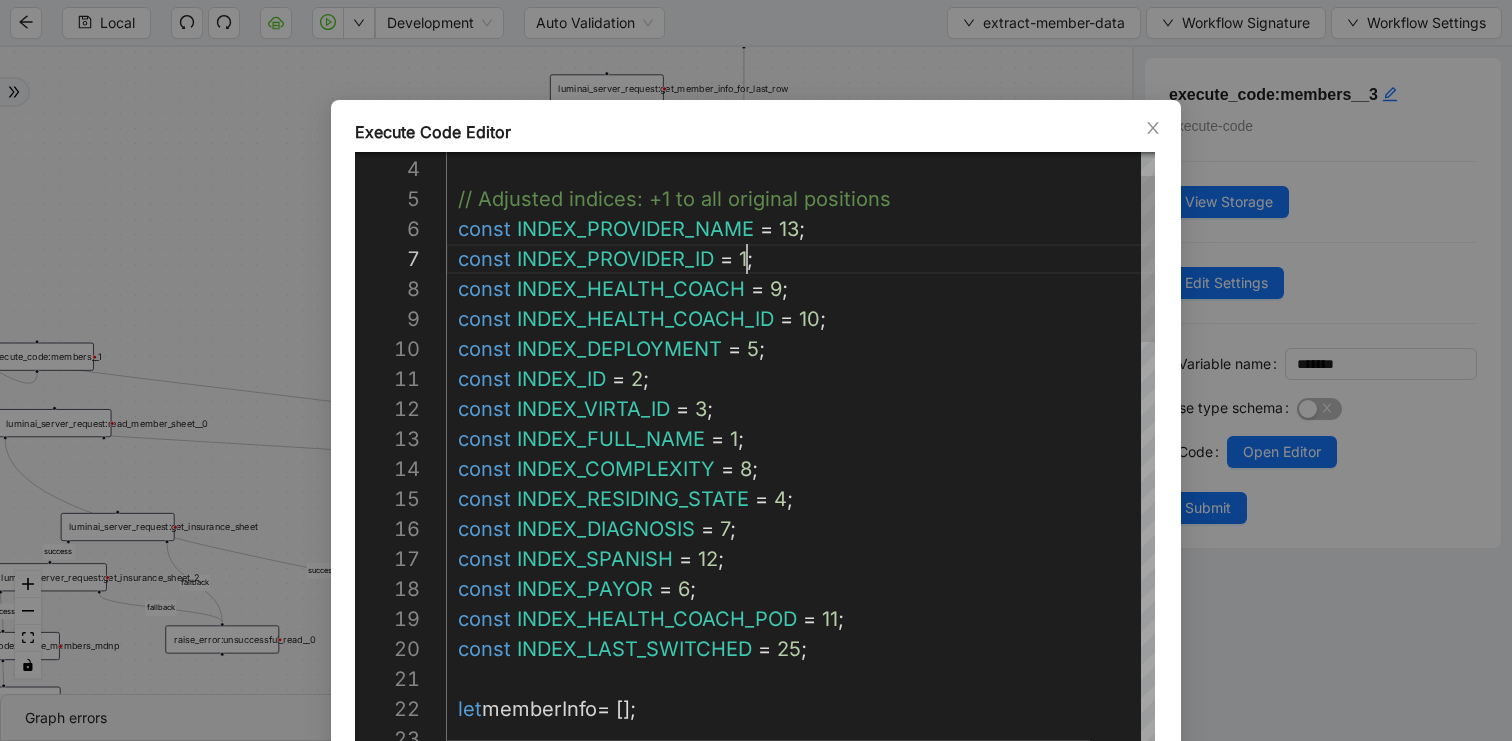 scroll, scrollTop: 180, scrollLeft: 313, axis: both 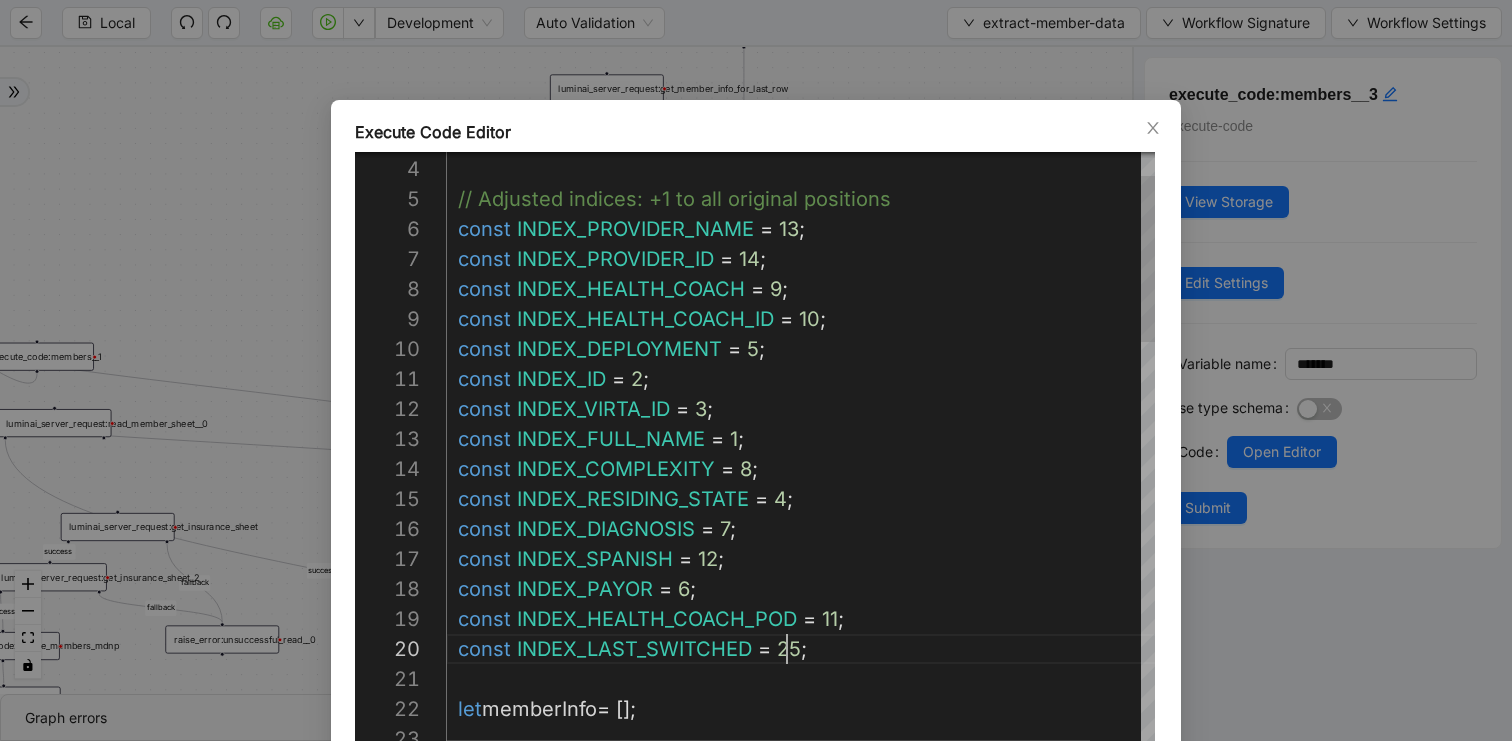 click on "const   INDEX_FULL_NAME   =   1 ;    const   INDEX_COMPLEXITY   =   8 ;    const   INDEX_RESIDING_STATE   =   4 ;    const   INDEX_DIAGNOSIS   =   7 ;    const   INDEX_SPANISH   =   12 ;    const   INDEX_PAYOR   =   6 ;    const   INDEX_HEALTH_COACH_POD   =   11 ;    const   INDEX_LAST_SWITCHED   =   25 ;    let  memberInfo  =   [];    const   INDEX_VIRTA_ID   =   3 ;    const   INDEX_ID   =   2 ;    const   INDEX_DEPLOYMENT   =   5 ;    const   INDEX_HEALTH_COACH_ID   =   10 ;    const   INDEX_HEALTH_COACH   =   9 ;    const   INDEX_PROVIDER_ID   =   14 ;    const   INDEX_PROVIDER_NAME   =   13 ;    // Adjusted indices: +1 to all original positions    const  membersArray  =  storage . variables . membersSheet . result . values ;" at bounding box center (828, 1144) 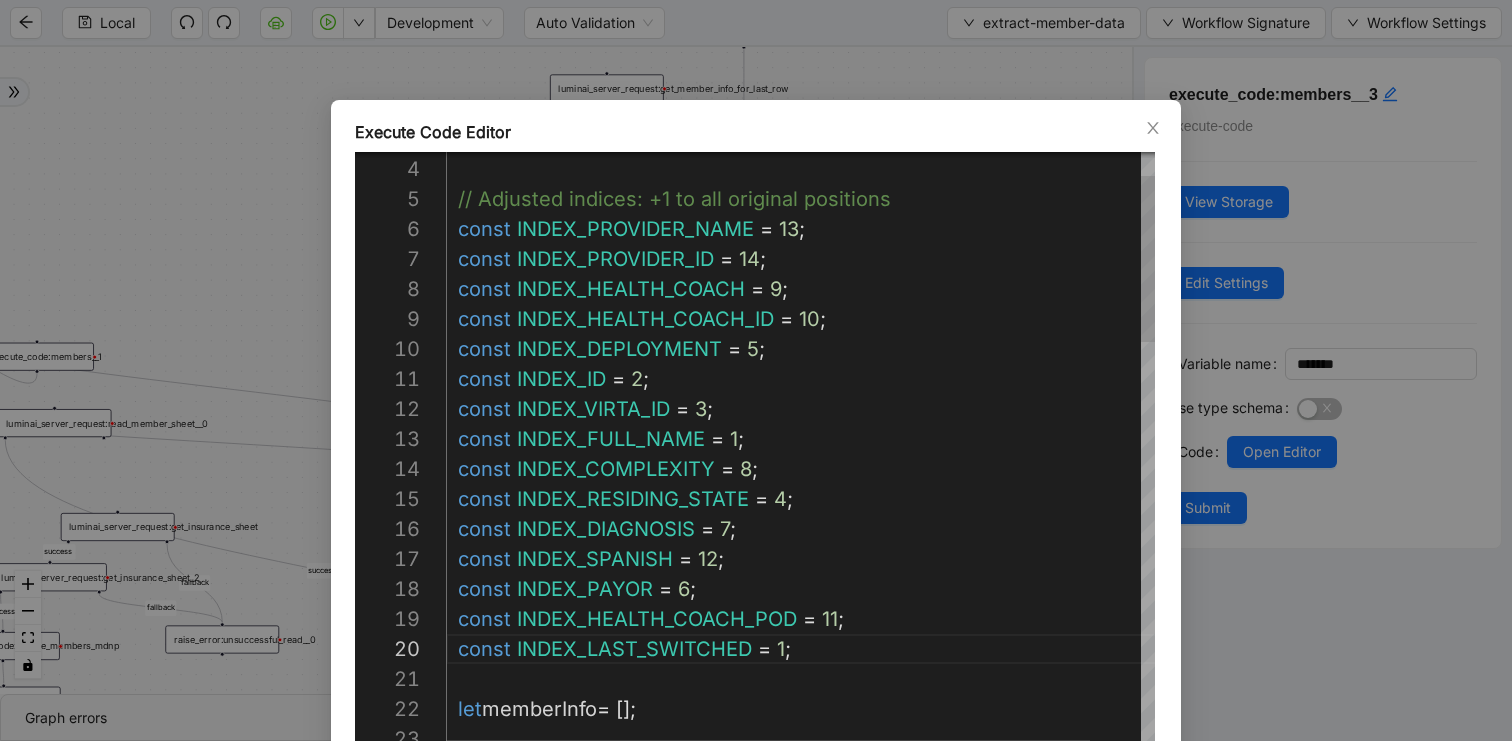 scroll, scrollTop: 270, scrollLeft: 348, axis: both 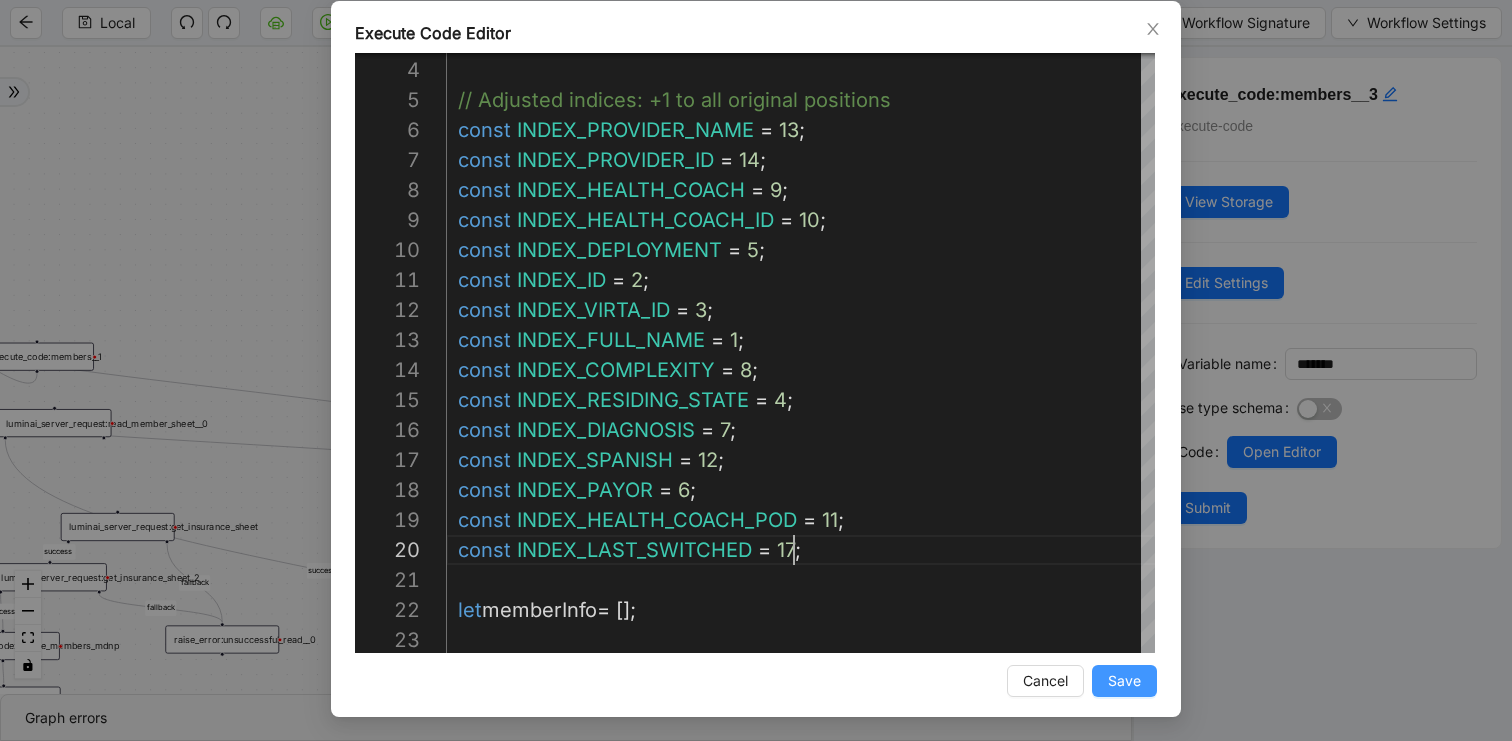 type on "**********" 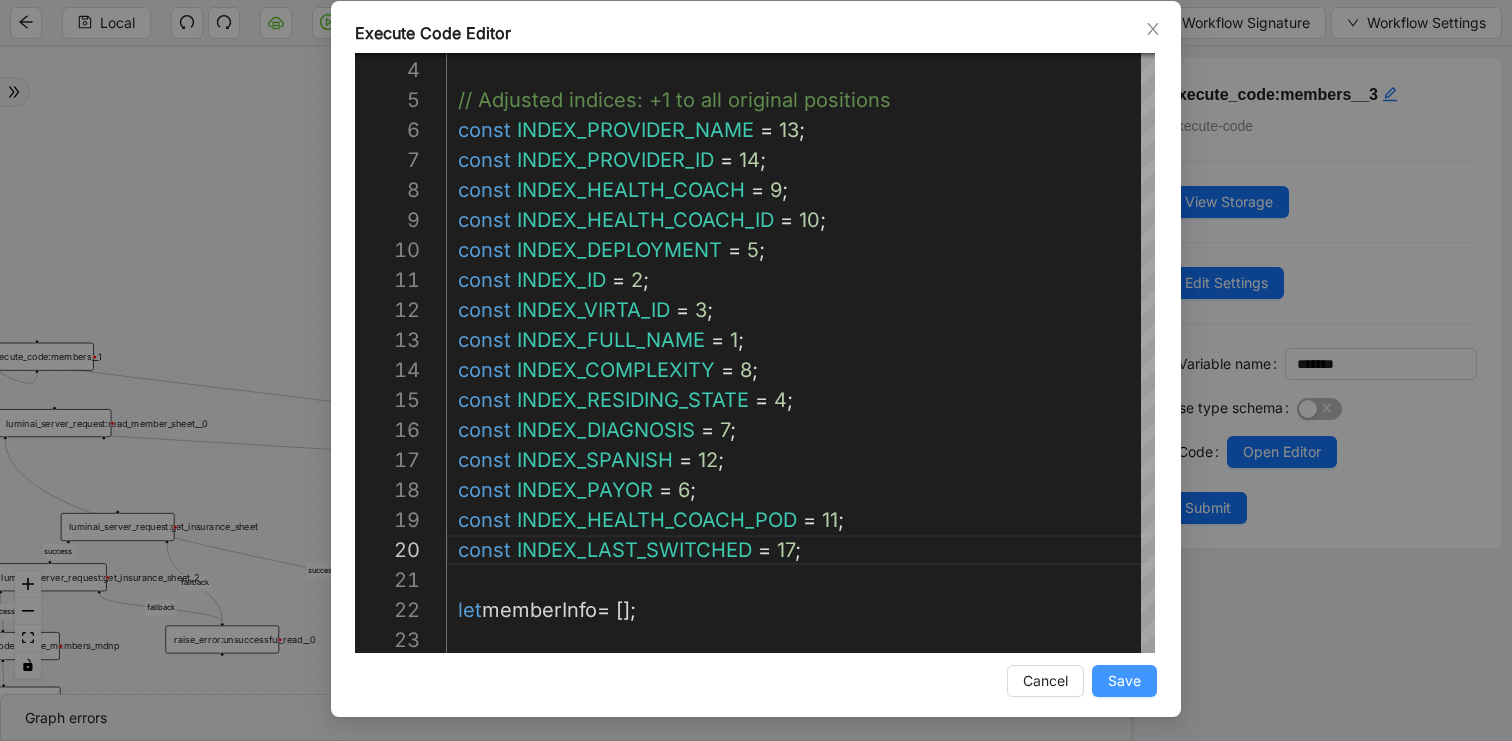 click on "Save" at bounding box center [1124, 681] 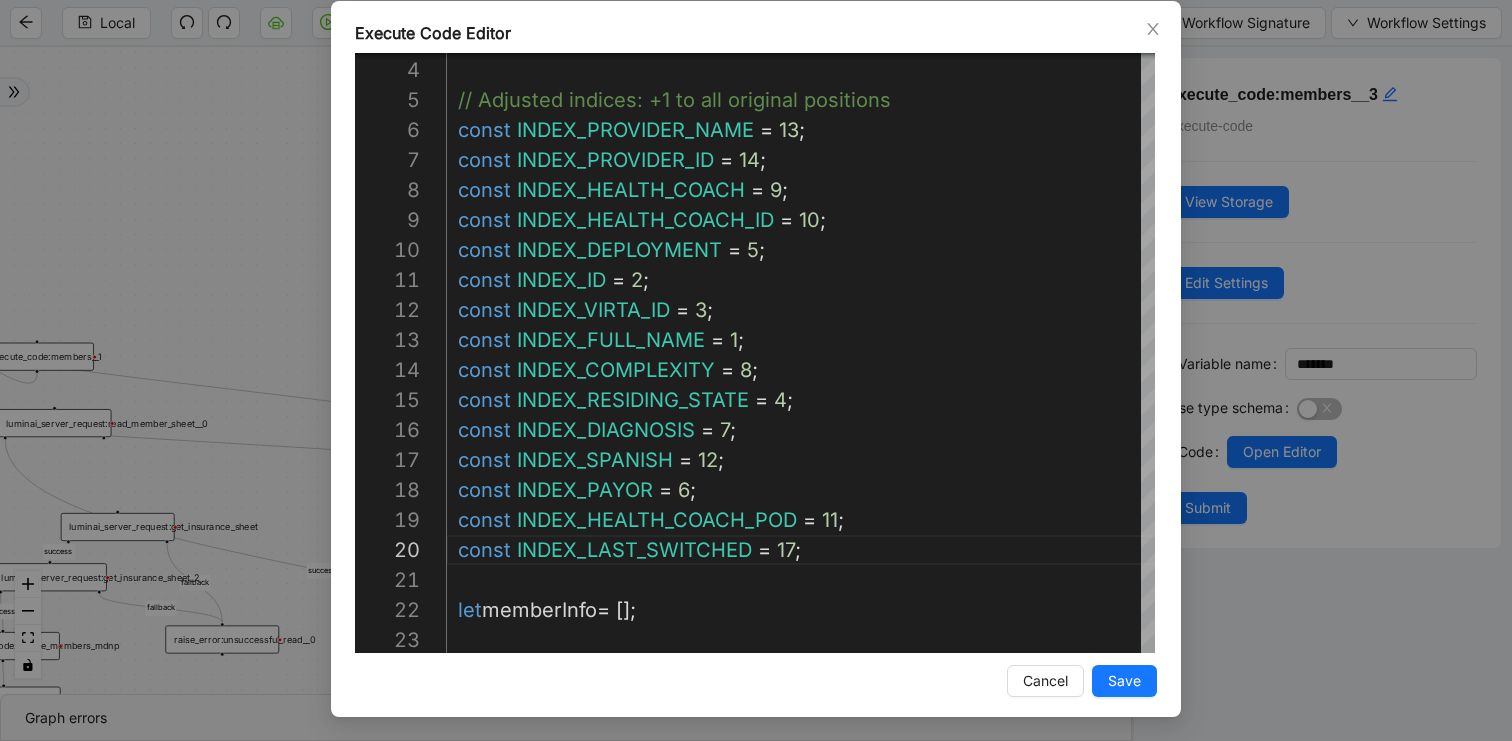 scroll, scrollTop: 0, scrollLeft: 0, axis: both 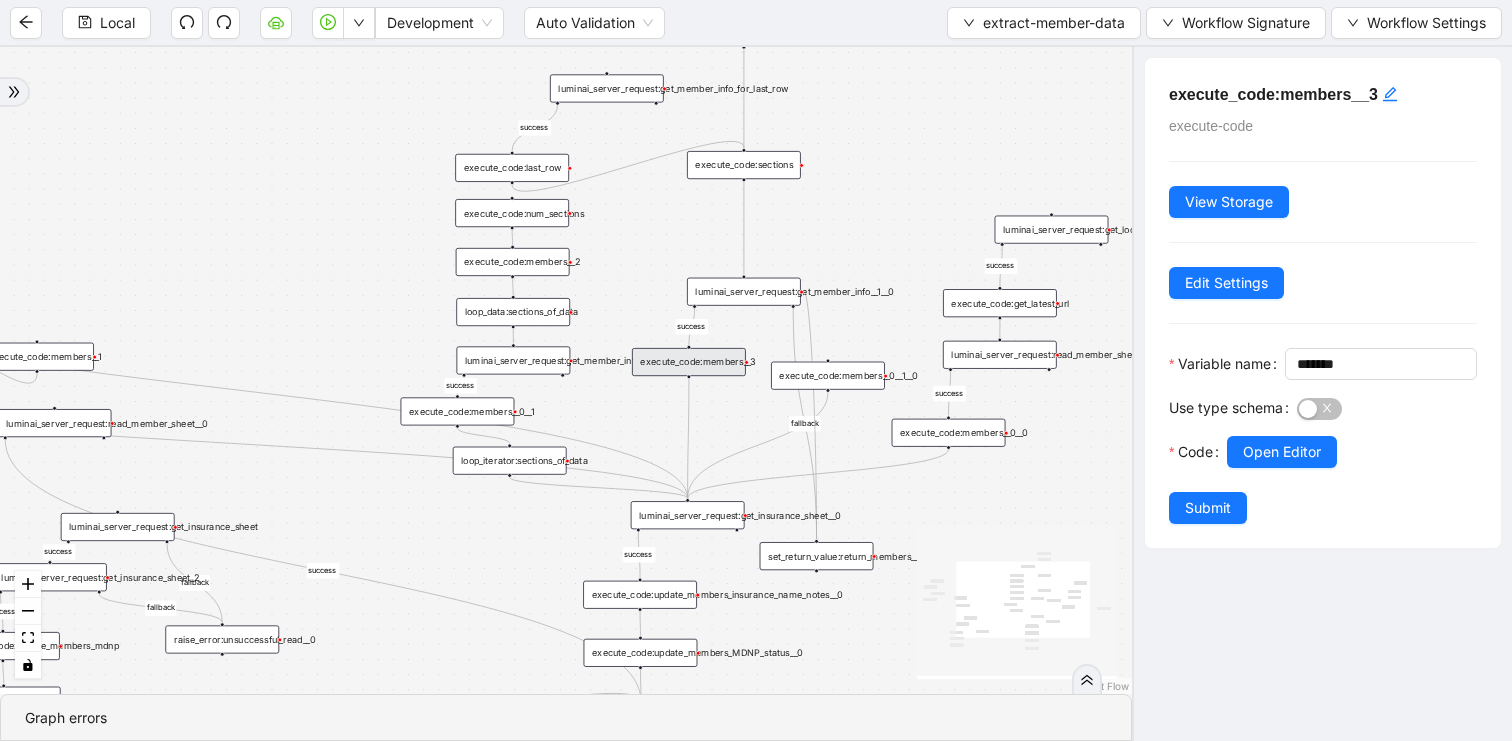 click on "Submit" at bounding box center (1208, 508) 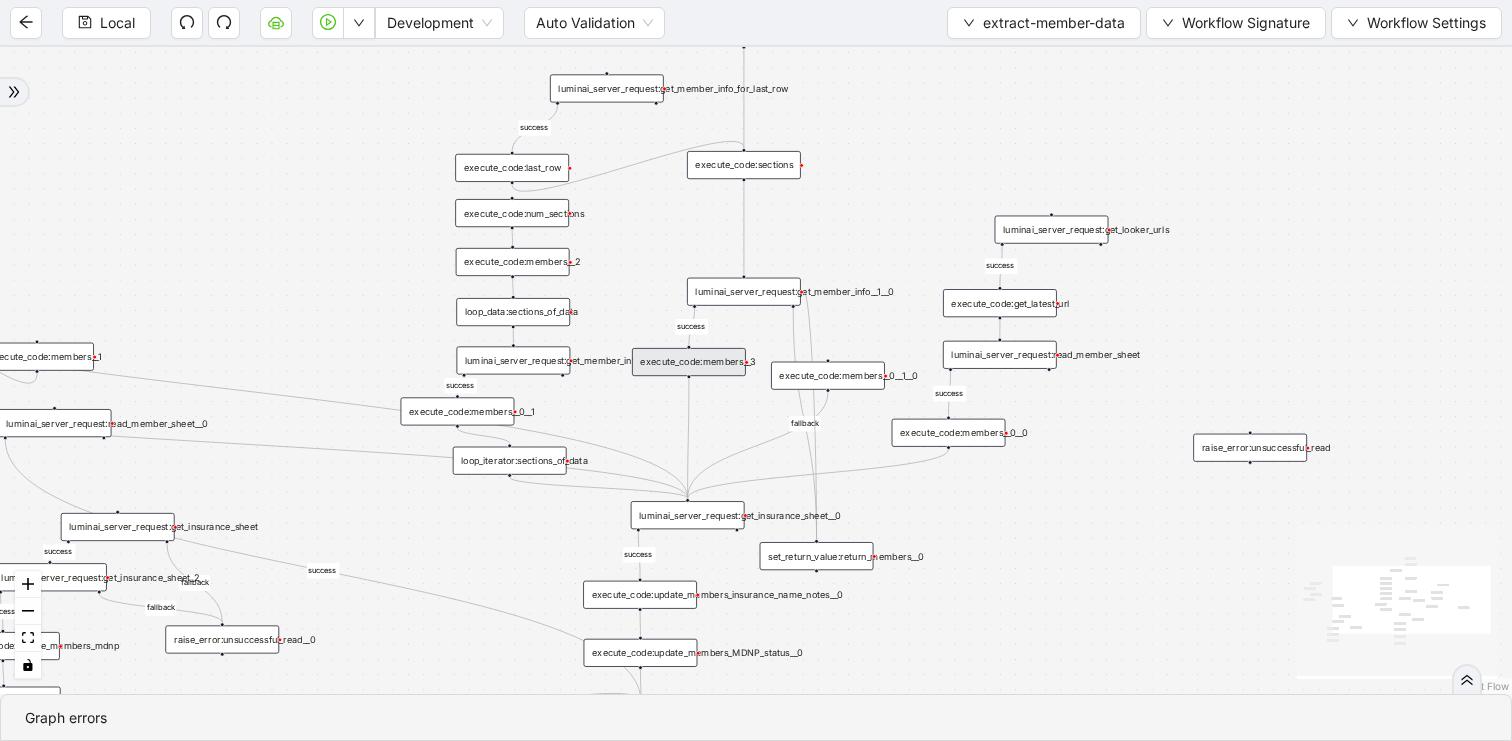 click on "execute_code:members__0__1__0" at bounding box center [828, 376] 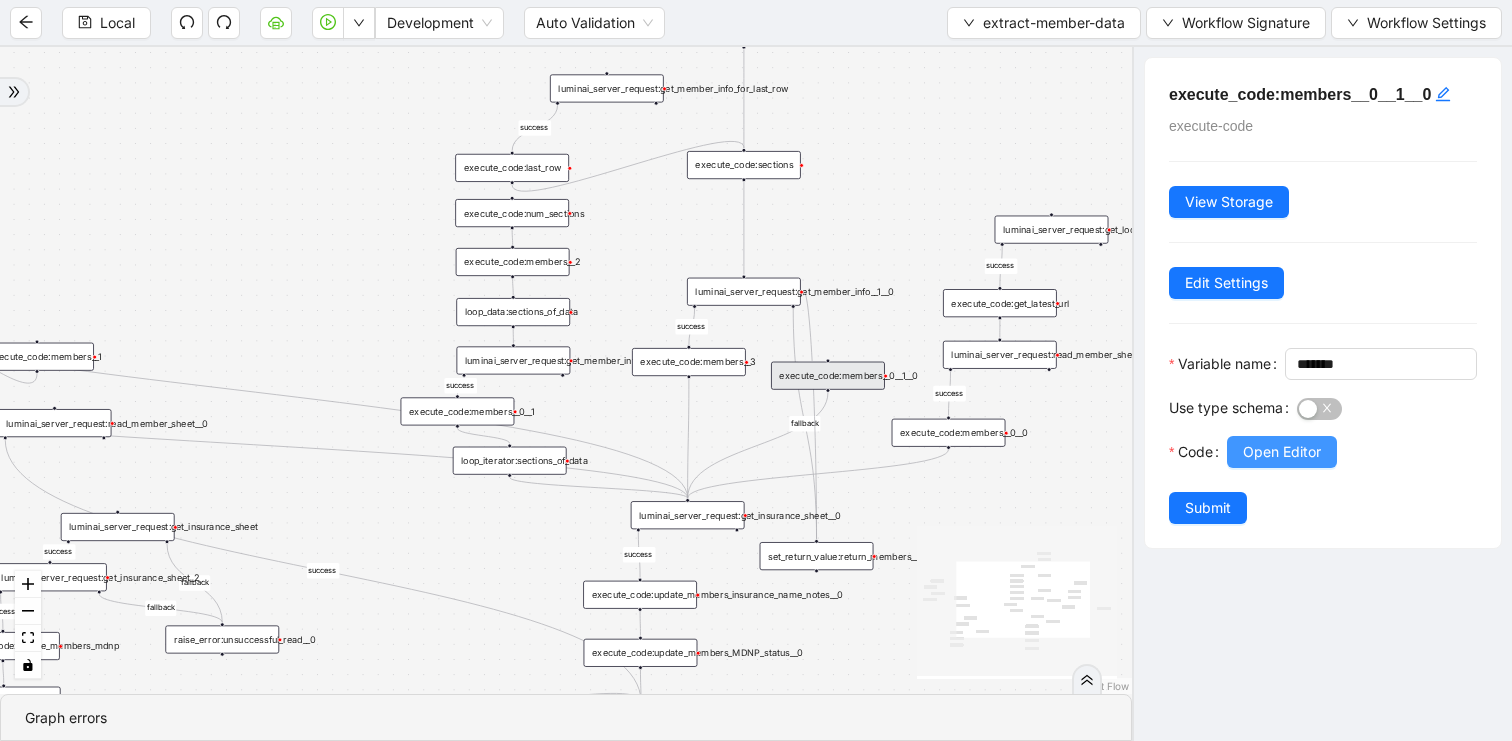 click on "Open Editor" at bounding box center (1282, 452) 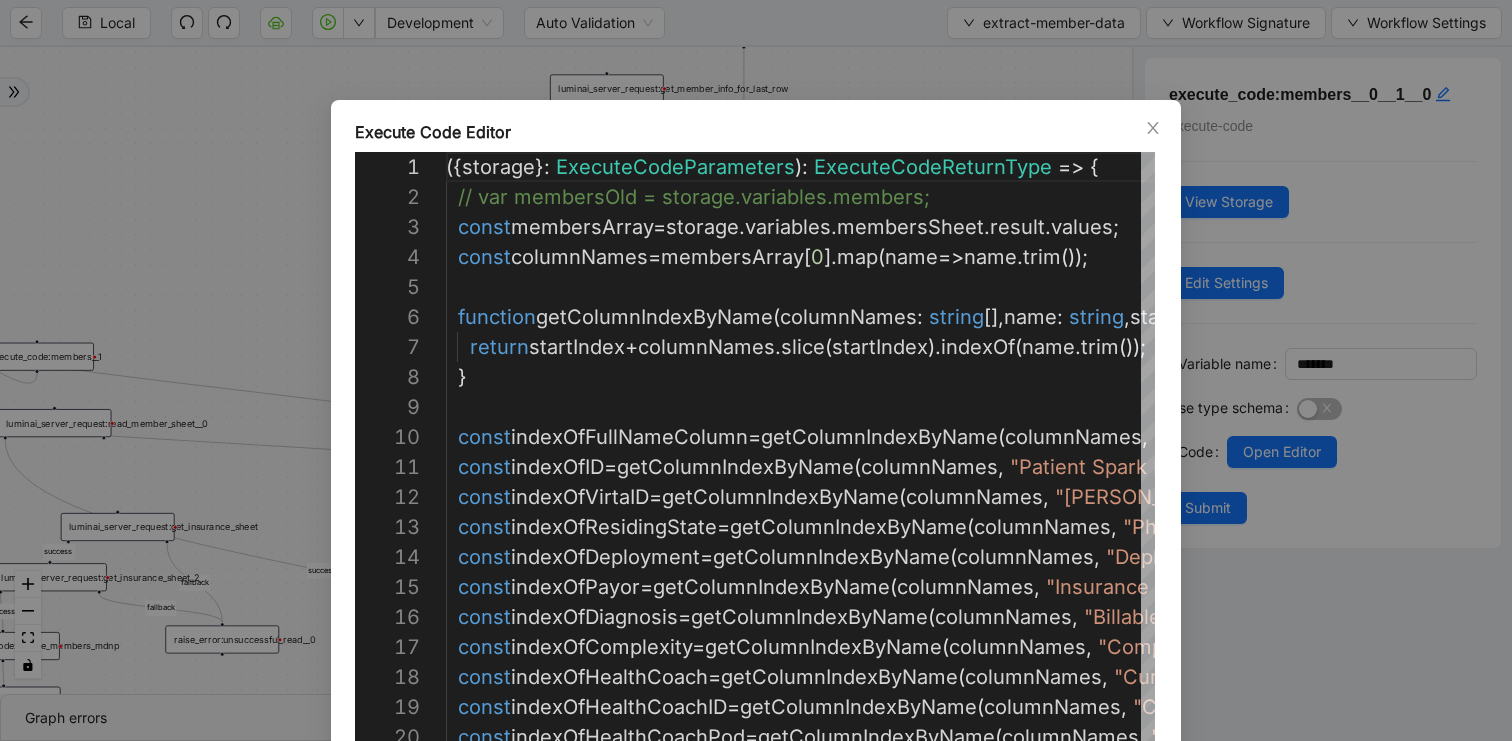 scroll, scrollTop: 270, scrollLeft: 0, axis: vertical 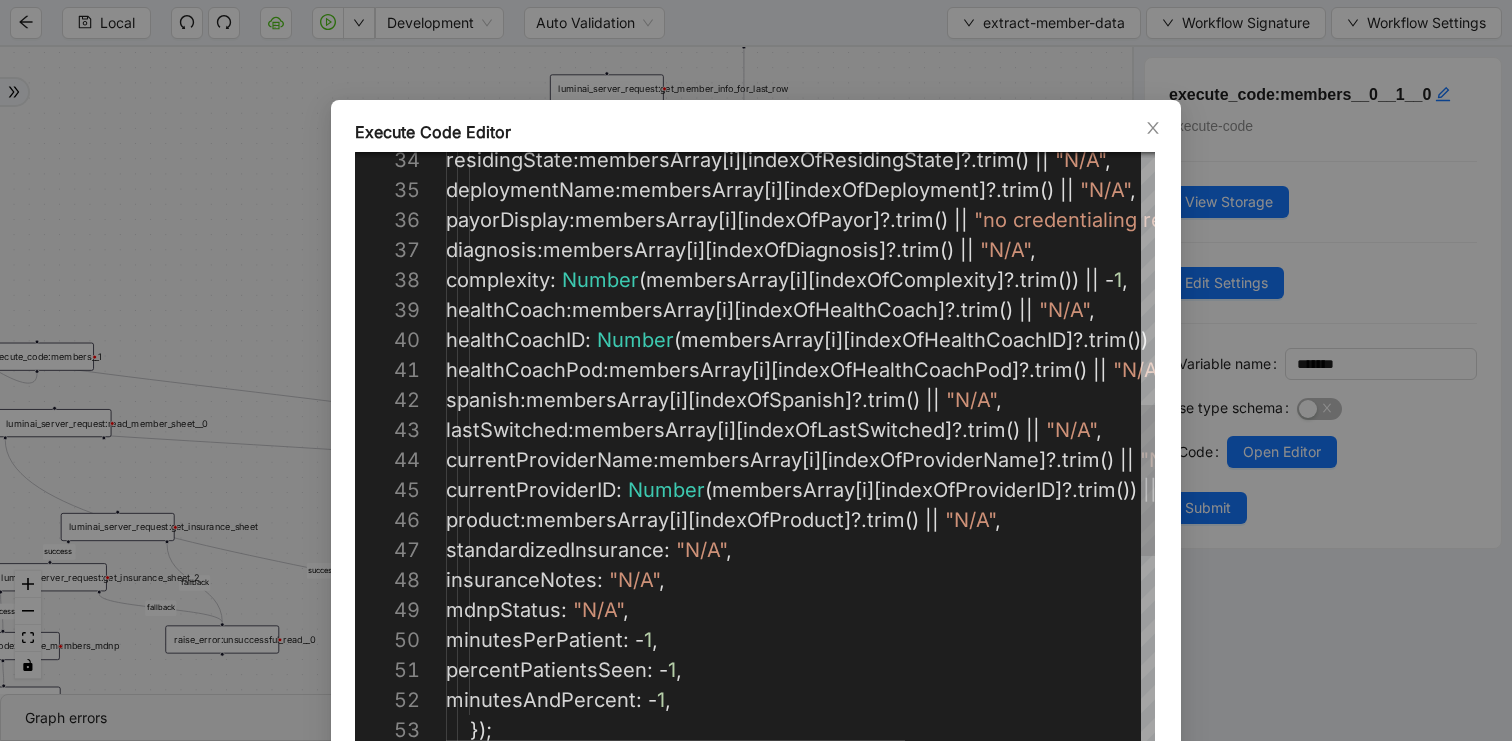 type on "**********" 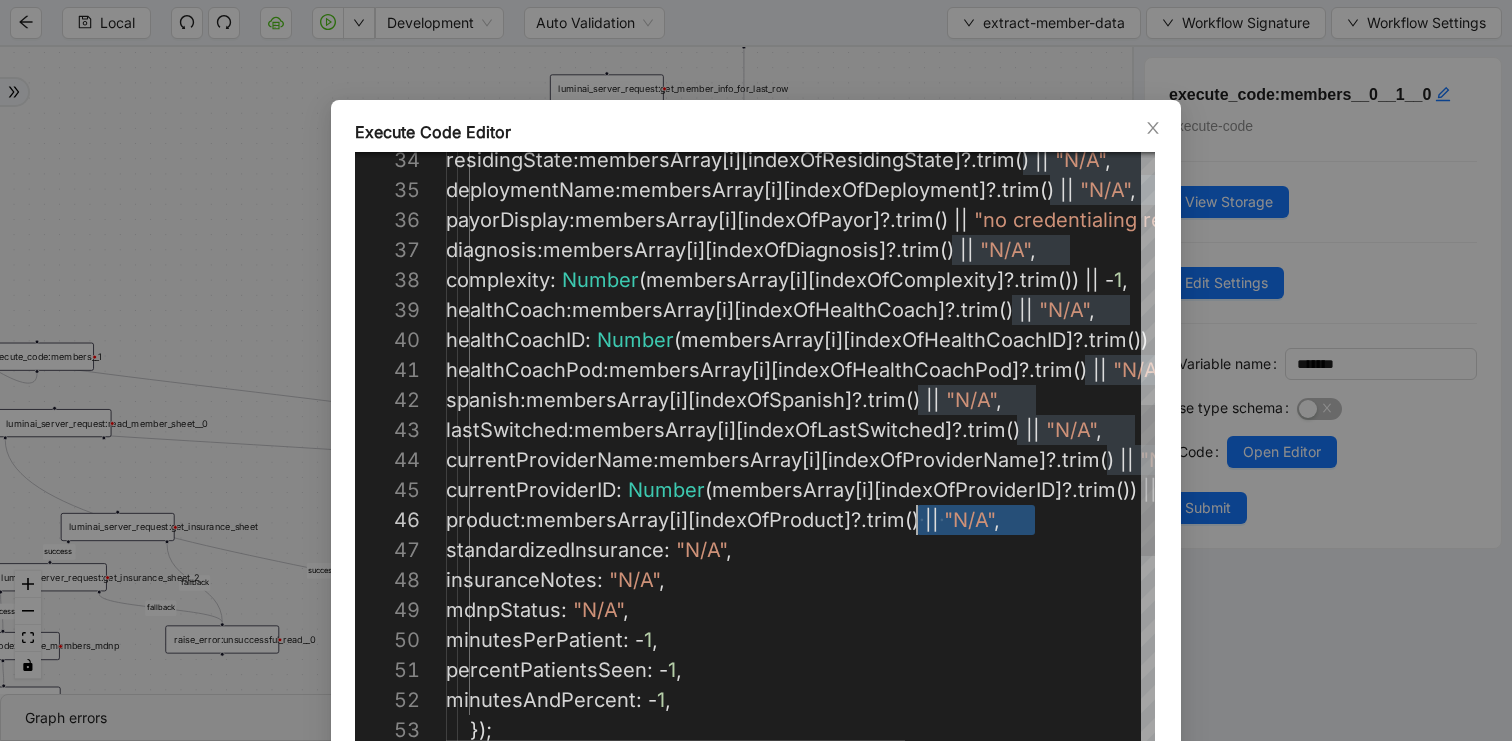 scroll, scrollTop: 150, scrollLeft: 0, axis: vertical 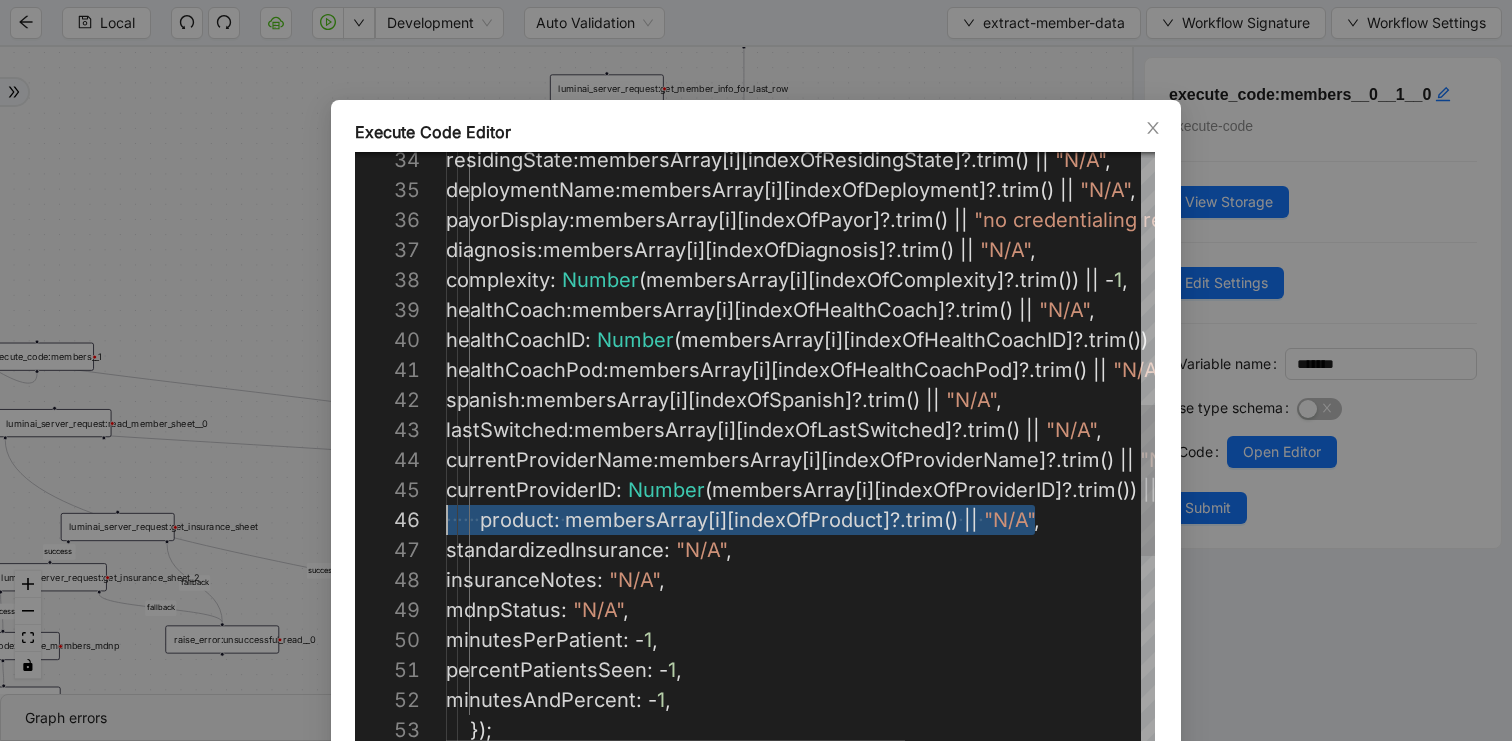 drag, startPoint x: 1055, startPoint y: 522, endPoint x: 392, endPoint y: 531, distance: 663.0611 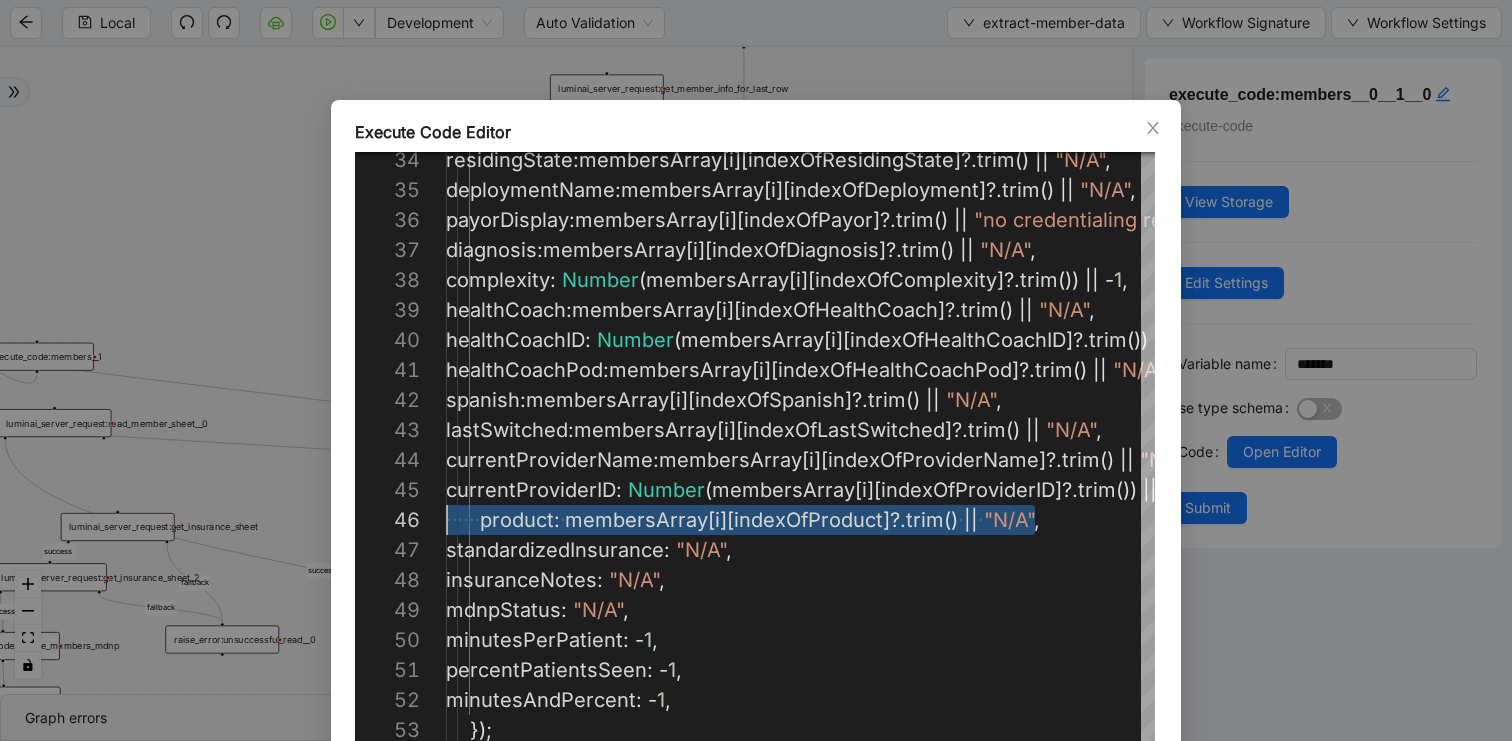 click on "Execute Code Editor 34 35 36 37 38 39 40 41 42 43 44 45 46 47 48 49 50 51 52 53 54       residingState :  membersArray [ i ][ indexOfResidingState ]?. trim ()   ||   "N/A" ,       deploymentName :  membersArray [ i ][ indexOfDeployment ]?. trim ()   ||   "N/A" ,       payorDisplay :  membersArray [ i ][ indexOfPayor ]?. trim ()   ||   "no credentialing required" ,       diagnosis :  membersArray [ i ][ indexOfDiagnosis ]?. trim ()   ||   "N/A" ,       complexity :   Number ( membersArray [ i ][ indexOfComplexity ]?. trim ())   ||   - 1 ,       healthCoach :  membersArray [ i ][ indexOfHealthCoach ]?. trim ()   ||   "N/A" ,       healthCoachID :   Number ( membersArray [ i ][ indexOfHealthCoachID ]?. trim ())   ||   - 1 ,       healthCoachPod :  membersArray [ i ][ indexOfHealthCoachPod ]?. trim ()   ||   "N/A" ,       spanish :  membersArray [ i ][ indexOfSpanish ]?. trim ()   ||   "N/A" ,       lastSwitched : [ i ][ ]?." at bounding box center (756, 370) 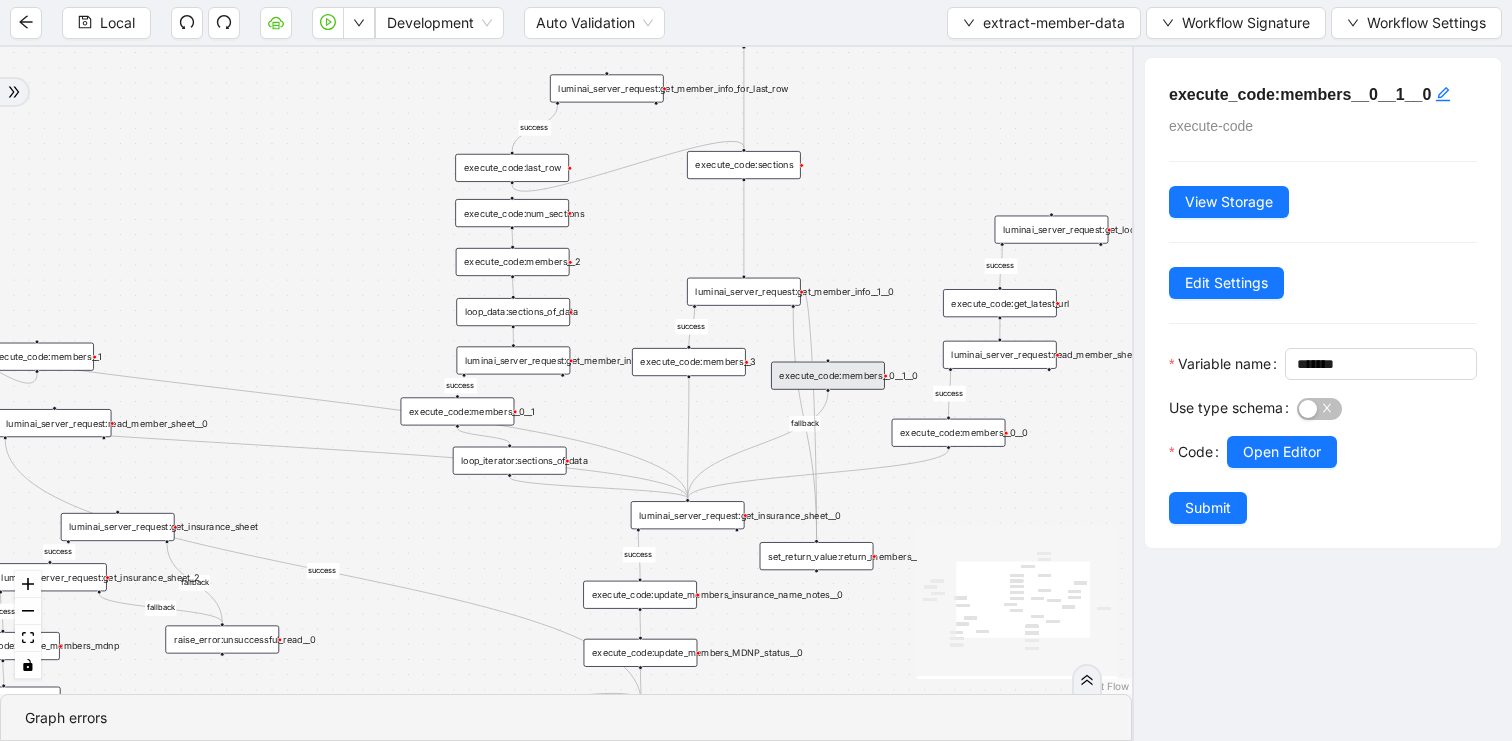 click on "execute_code:members__3" at bounding box center (689, 362) 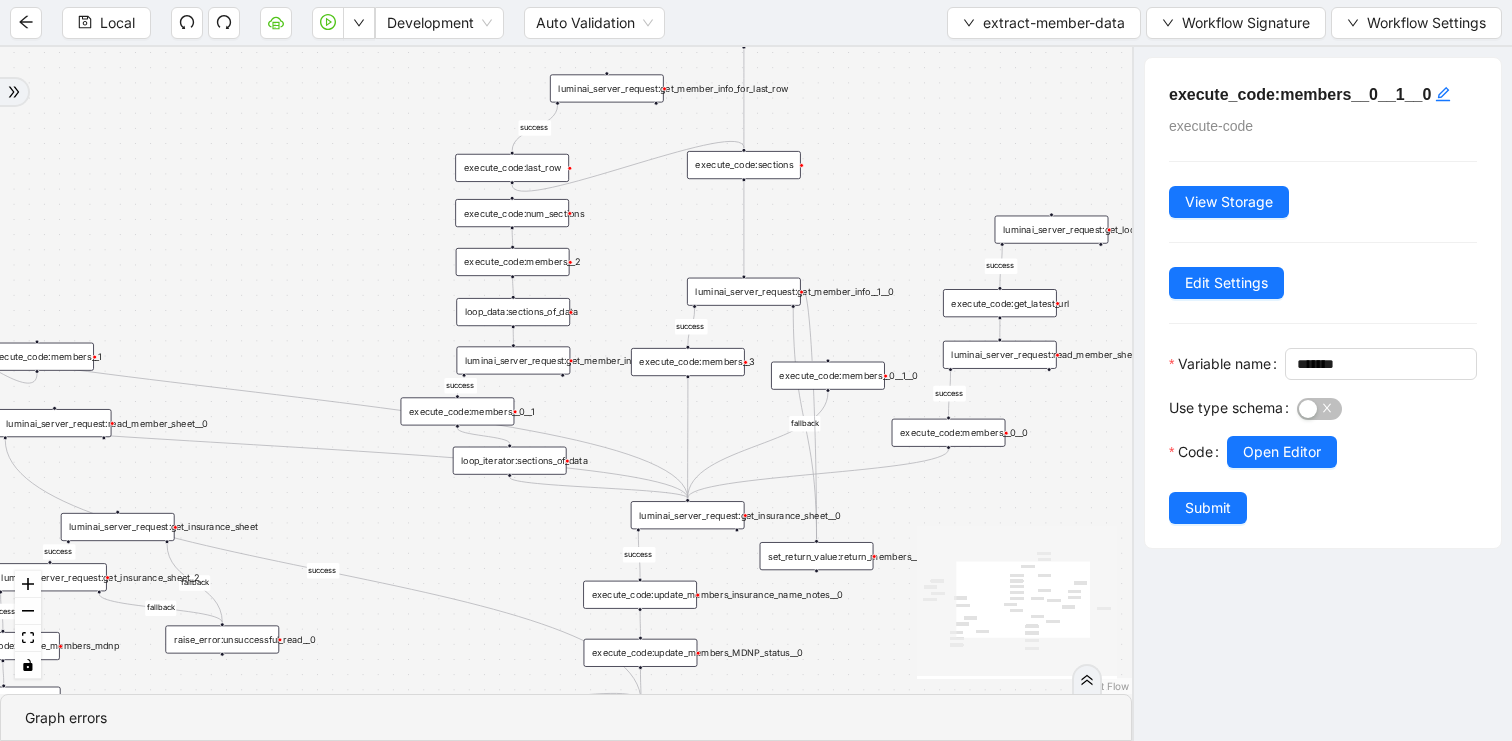 click on "execute_code:members__3" at bounding box center [688, 362] 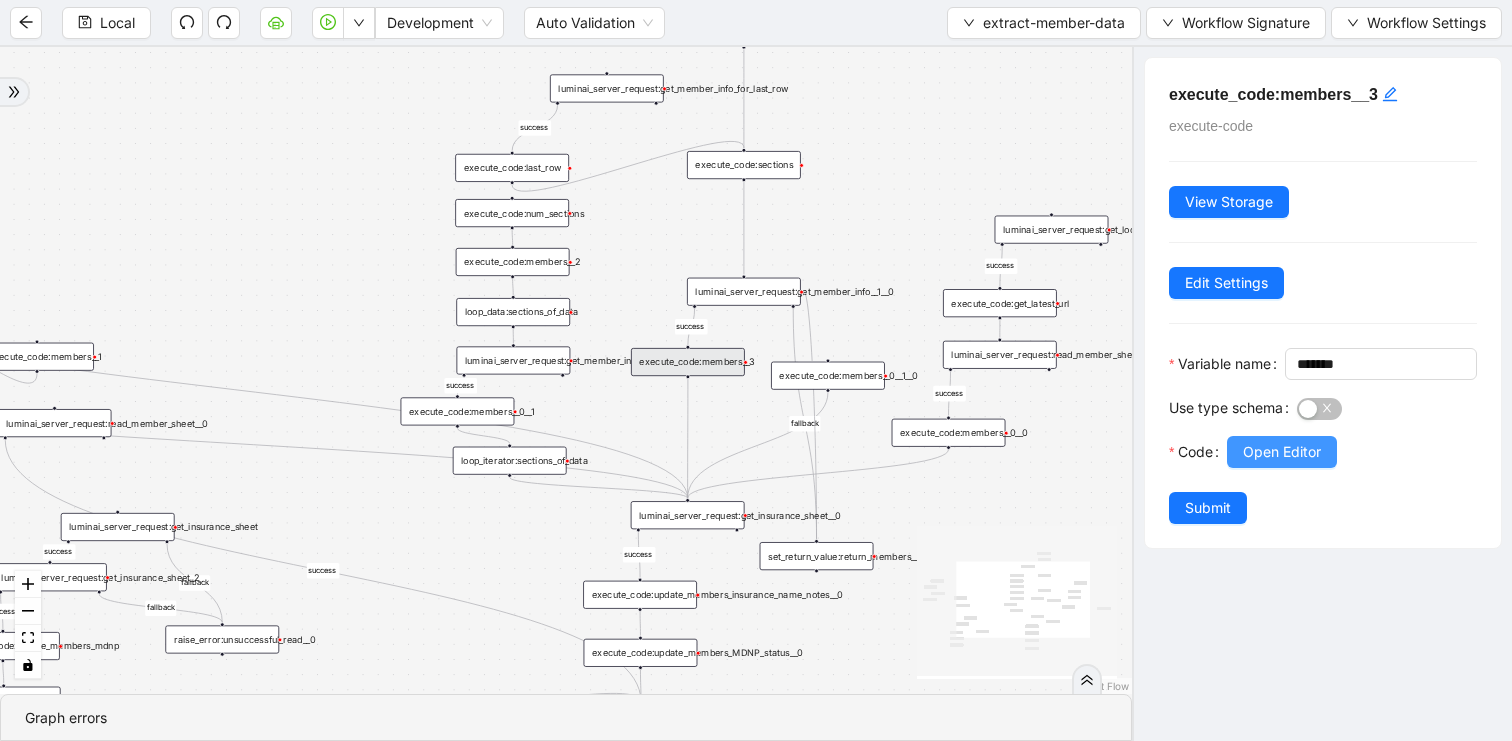 click on "Open Editor" at bounding box center [1282, 452] 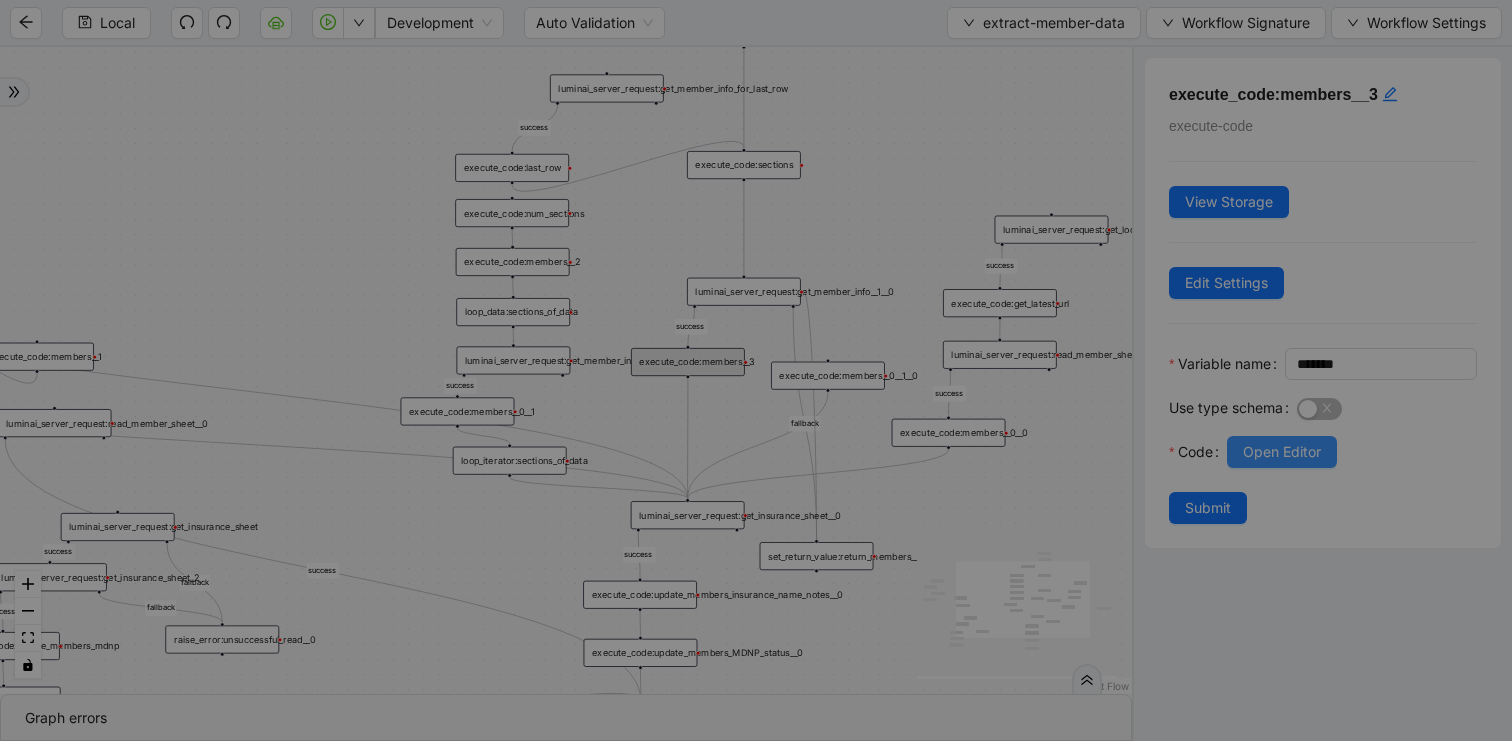scroll, scrollTop: 300, scrollLeft: 0, axis: vertical 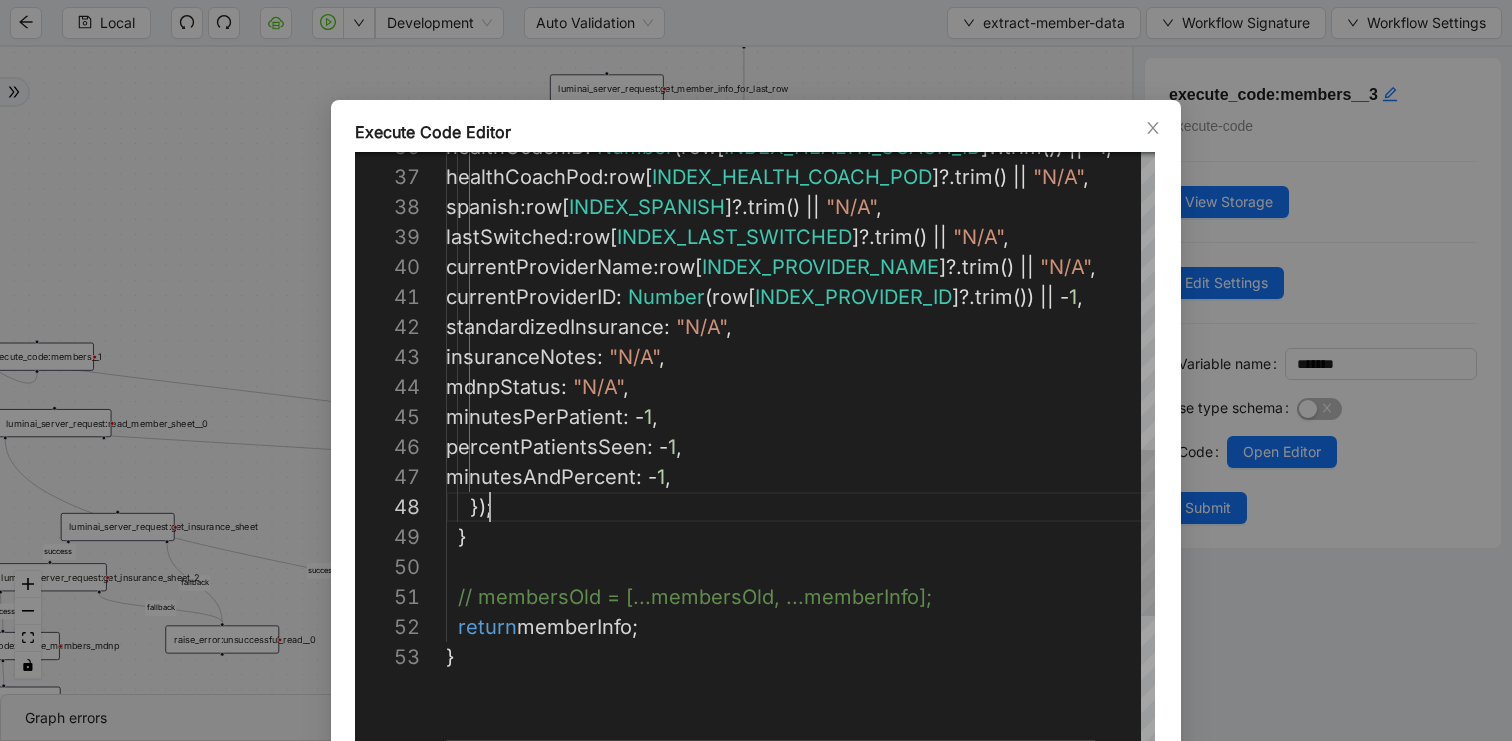 click on "percentPatientsSeen :   - 1 ,       minutesAndPercent :   - 1 ,      });    }    // membersOld = [...membersOld, ...memberInfo];    return  memberInfo ; }       minutesPerPatient :   - 1 ,       mdnpStatus :   "N/A" ,       insuranceNotes :   "N/A" ,       standardizedInsurance :   "N/A" ,       currentProviderID :   Number ( row [ INDEX_PROVIDER_ID ]?. trim ())   ||   - 1 ,       currentProviderName :  row [ INDEX_PROVIDER_NAME ]?. trim ()   ||   "N/A" ,       lastSwitched :  row [ INDEX_LAST_SWITCHED ]?. trim ()   ||   "N/A" ,       spanish :  row [ INDEX_SPANISH ]?. trim ()   ||   "N/A" ,       healthCoachPod :  row [ INDEX_HEALTH_COACH_POD ]?. trim ()   ||   "N/A" ,       healthCoachID :   Number ( row [ INDEX_HEALTH_COACH_ID ]?. trim ())   ||   - 1 ," at bounding box center [825, 162] 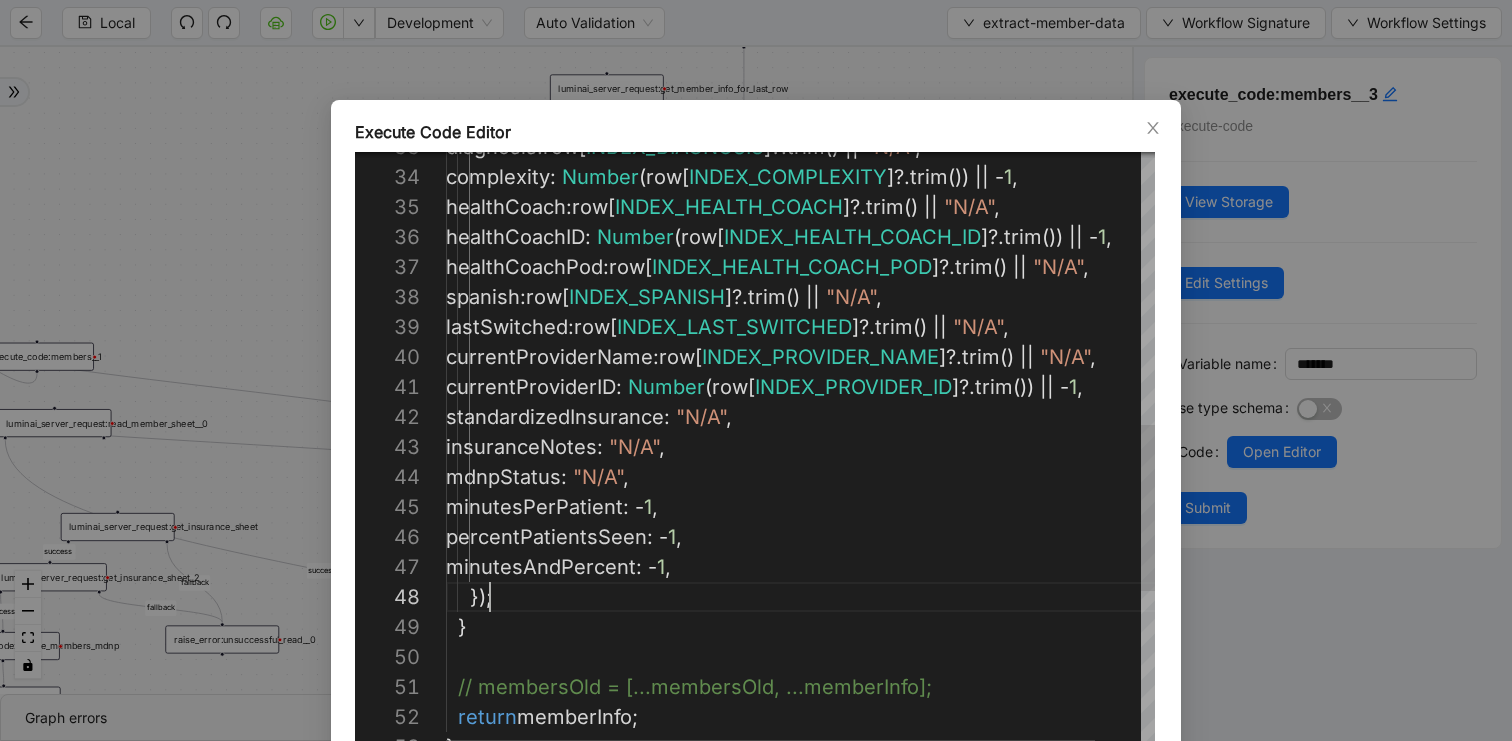 click on "percentPatientsSeen :   - 1 ,       minutesAndPercent :   - 1 ,      });    }    // membersOld = [...membersOld, ...memberInfo];    return  memberInfo ; }       minutesPerPatient :   - 1 ,       mdnpStatus :   "N/A" ,       insuranceNotes :   "N/A" ,       standardizedInsurance :   "N/A" ,       currentProviderID :   Number ( row [ INDEX_PROVIDER_ID ]?. trim ())   ||   - 1 ,       currentProviderName :  row [ INDEX_PROVIDER_NAME ]?. trim ()   ||   "N/A" ,       lastSwitched :  row [ INDEX_LAST_SWITCHED ]?. trim ()   ||   "N/A" ,       spanish :  row [ INDEX_SPANISH ]?. trim ()   ||   "N/A" ,       healthCoachPod :  row [ INDEX_HEALTH_COACH_POD ]?. trim ()   ||   "N/A" ,       healthCoachID :   Number ( row [ INDEX_HEALTH_COACH_ID ]?. trim ())   ||   - 1 ,       healthCoach :  row [ INDEX_HEALTH_COACH ]?. trim ()   ||   "N/A" ,       complexity :   Number ( row [ INDEX_COMPLEXITY" at bounding box center (825, 252) 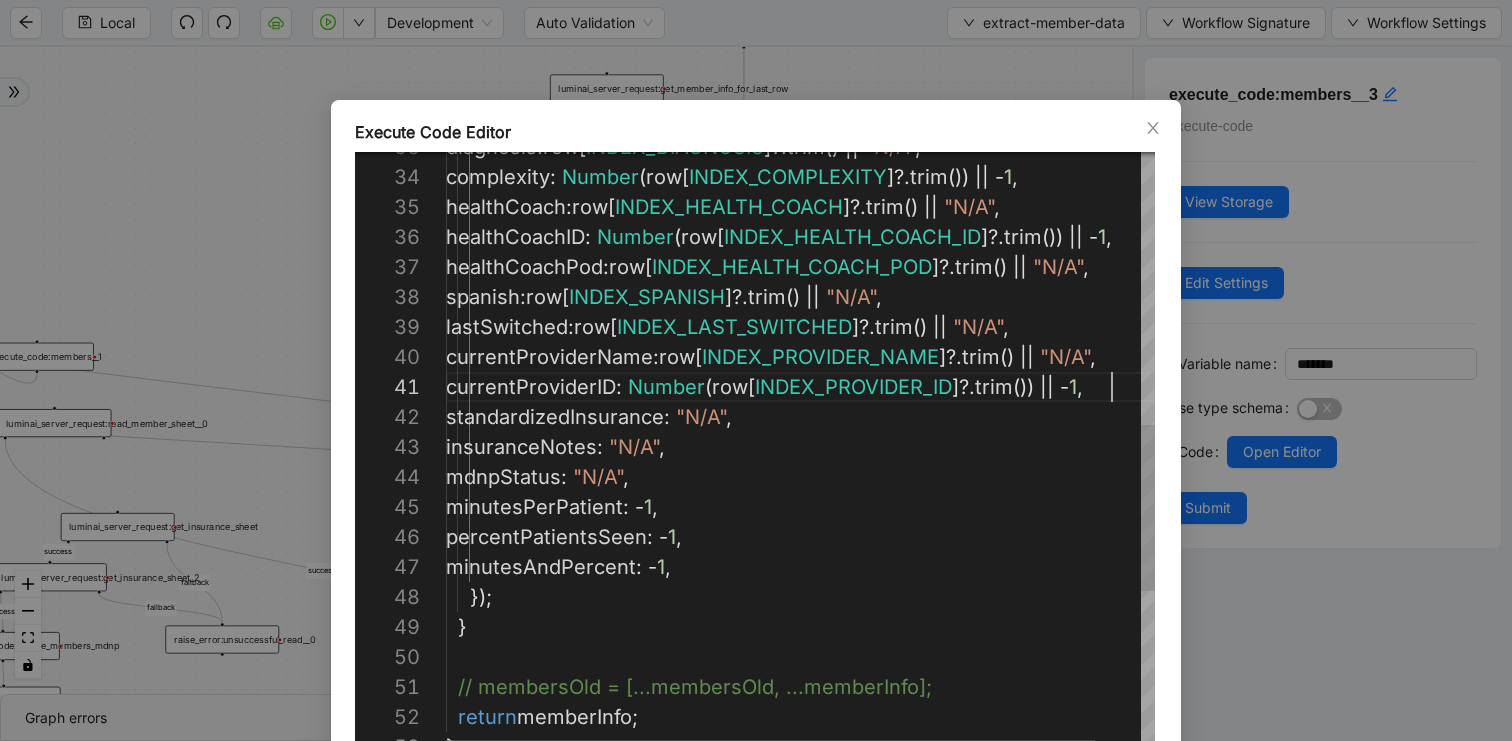 paste on "**********" 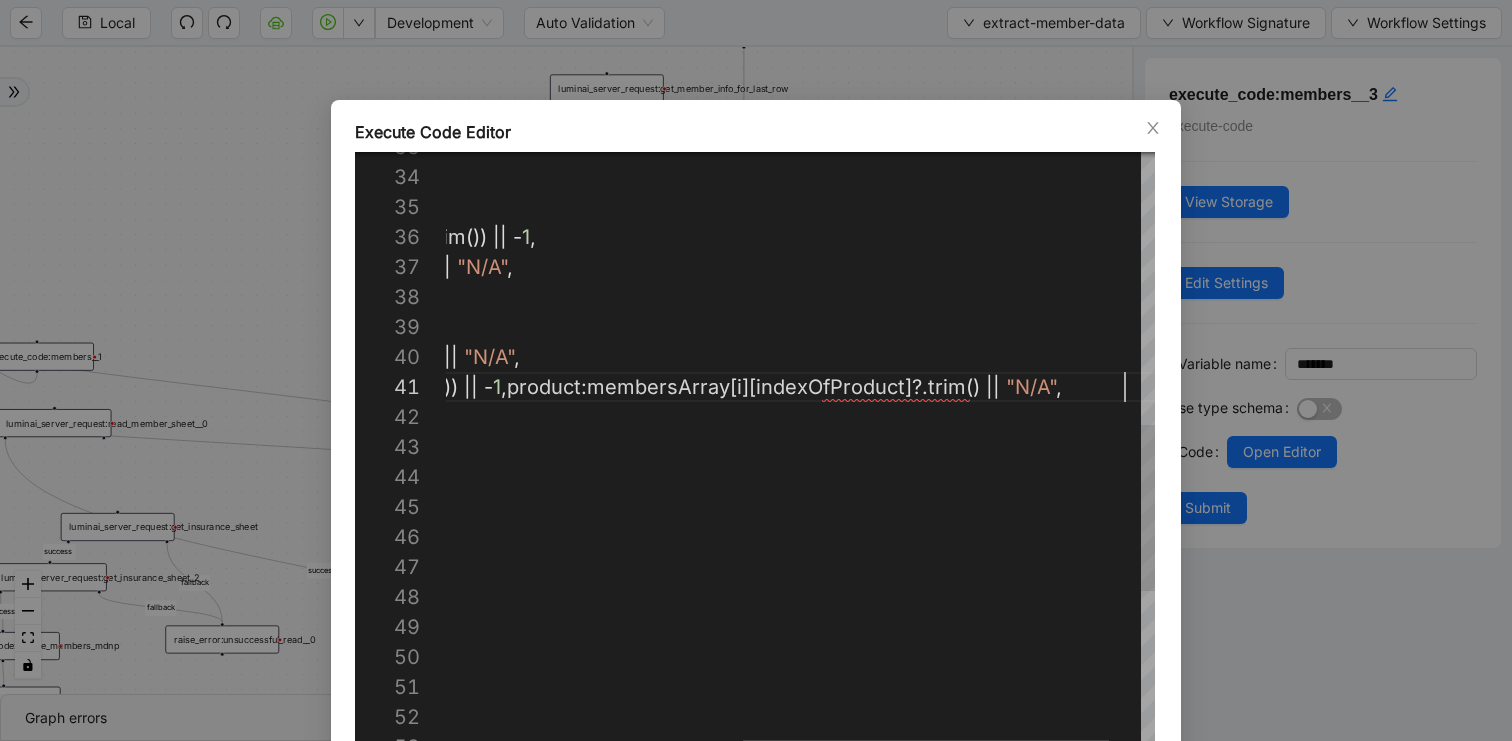 click on "percentPatientsSeen :   - 1 ,       minutesAndPercent :   - 1 ,      });    }    // membersOld = [...membersOld, ...memberInfo];    return  memberInfo ; }       minutesPerPatient :   - 1 ,       mdnpStatus :   "N/A" ,       insuranceNotes :   "N/A" ,       standardizedInsurance :   "N/A" ,       currentProviderID :   Number ( row [ INDEX_PROVIDER_ID ]?. trim ())   ||   - 1 ,       product :  membersArray [ i ][ indexOfProduct ]?. trim ()   ||   "N/A" ,       currentProviderName :  row [ INDEX_PROVIDER_NAME ]?. trim ()   ||   "N/A" ,       lastSwitched :  row [ INDEX_LAST_SWITCHED ]?. trim ()   ||   "N/A" ,       spanish :  row [ INDEX_SPANISH ]?. trim ()   ||   "N/A" ,       healthCoachPod :  row [ INDEX_HEALTH_COACH_POD ]?. trim ()   ||   "N/A" ,       healthCoachID :   Number ( row [ INDEX_HEALTH_COACH_ID ]?. trim ())   ||   - 1 ,       healthCoach :  row [ INDEX_HEALTH_COACH" at bounding box center (543, 252) 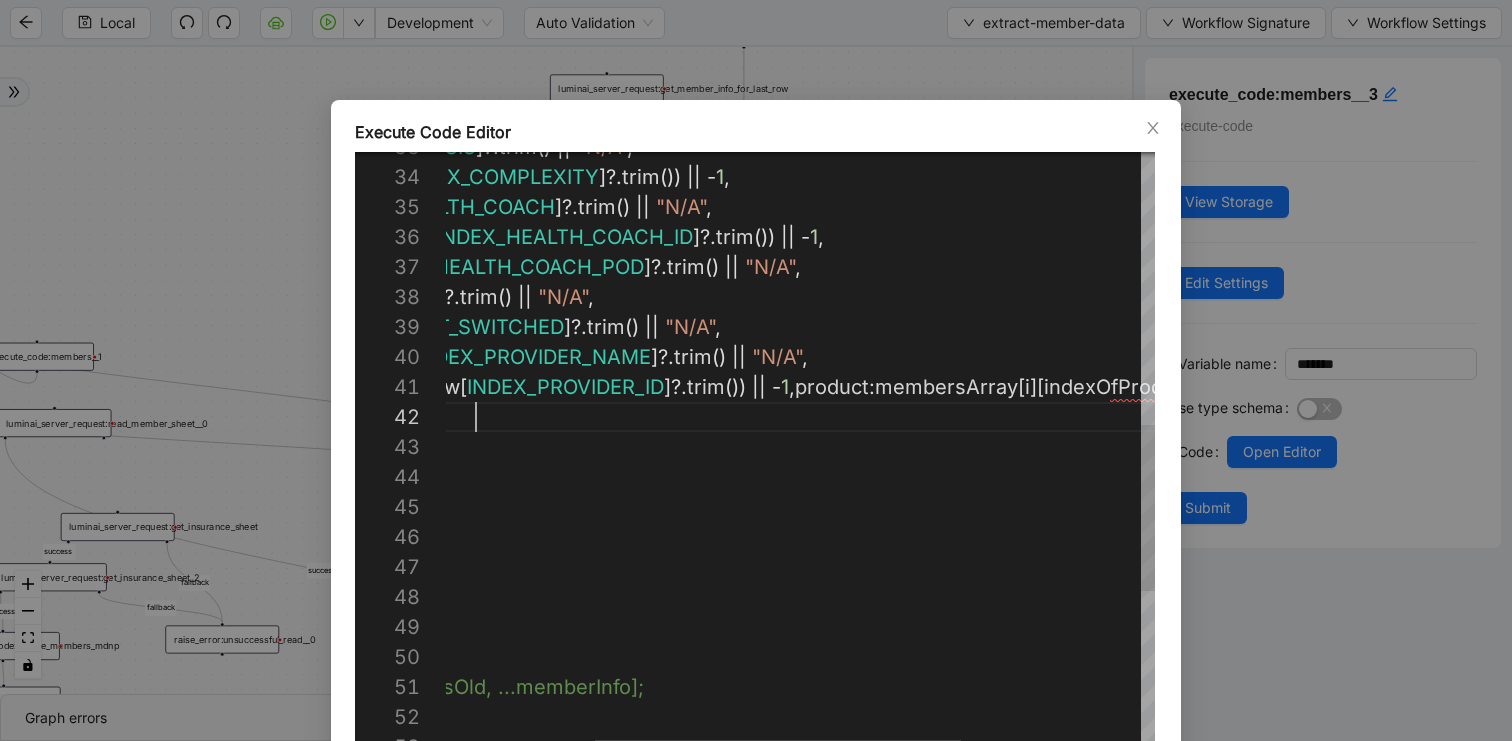 scroll, scrollTop: 30, scrollLeft: 318, axis: both 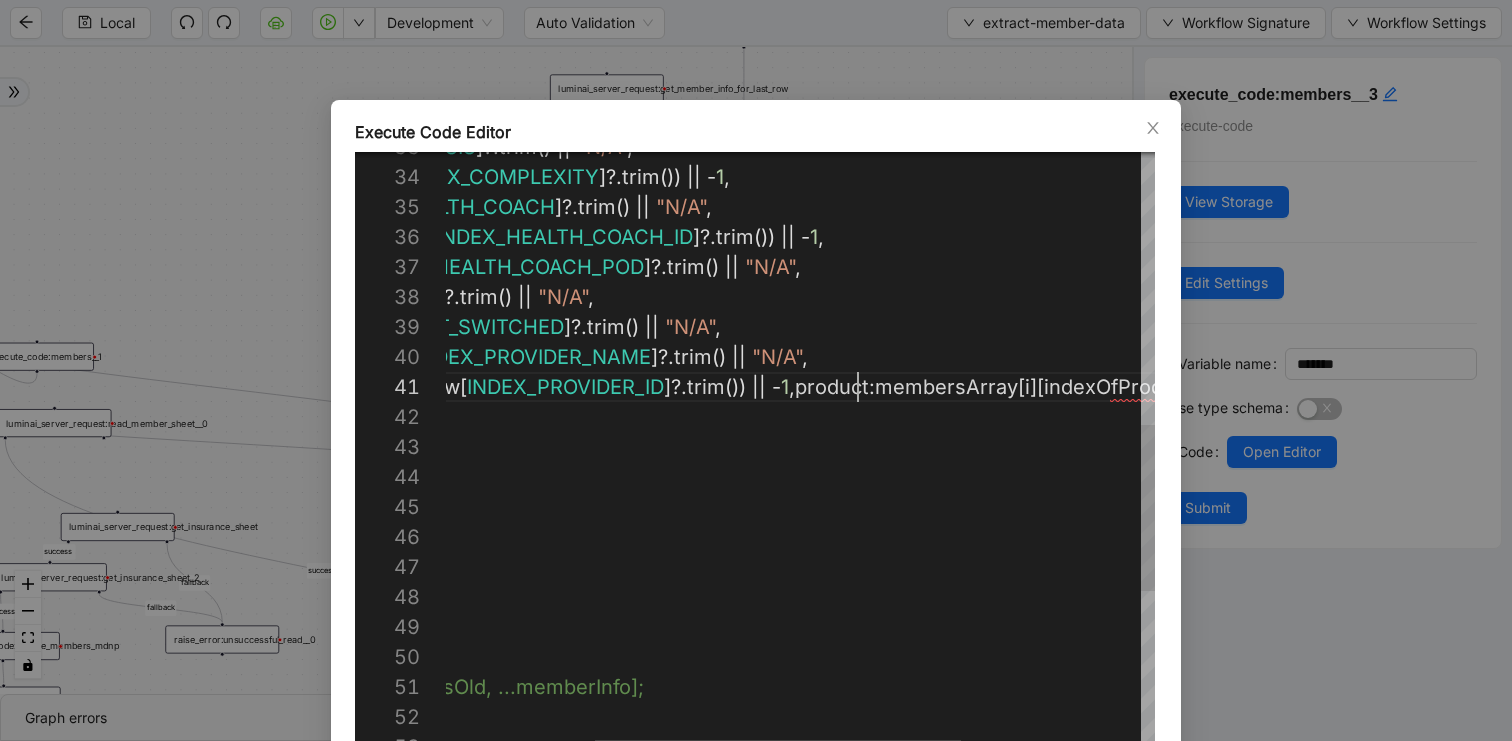 click on "percentPatientsSeen :   - 1 ,       minutesAndPercent :   - 1 ,      });    }    // membersOld = [...membersOld, ...memberInfo];    return  memberInfo ; }       minutesPerPatient :   - 1 ,       mdnpStatus :   "N/A" ,       insuranceNotes :   "N/A" ,       standardizedInsurance :   "N/A" ,       currentProviderID :   Number ( row [ INDEX_PROVIDER_ID ]?. trim ())   ||   - 1 ,       product :  membersArray [ i ][ indexOfProduct ]?. trim ()   ||   "N/A" ,       currentProviderName :  row [ INDEX_PROVIDER_NAME ]?. trim ()   ||   "N/A" ,       lastSwitched :  row [ INDEX_LAST_SWITCHED ]?. trim ()   ||   "N/A" ,       spanish :  row [ INDEX_SPANISH ]?. trim ()   ||   "N/A" ,       healthCoachPod :  row [ INDEX_HEALTH_COACH_POD ]?. trim ()   ||   "N/A" ,       healthCoachID :   Number ( row [ INDEX_HEALTH_COACH_ID ]?. trim ())   ||   - 1 ,       healthCoach :  row [ INDEX_HEALTH_COACH" at bounding box center [831, 252] 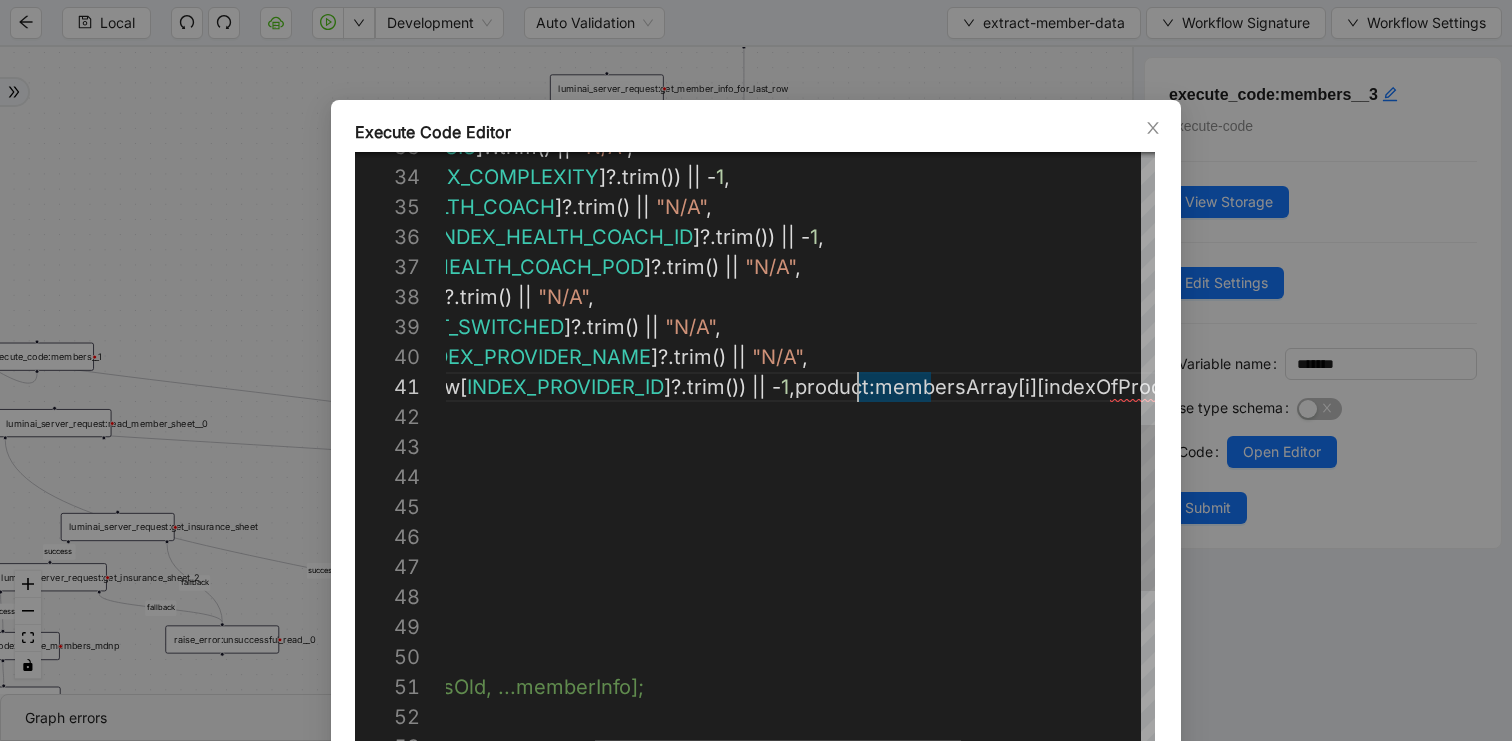 scroll, scrollTop: 30, scrollLeft: 34, axis: both 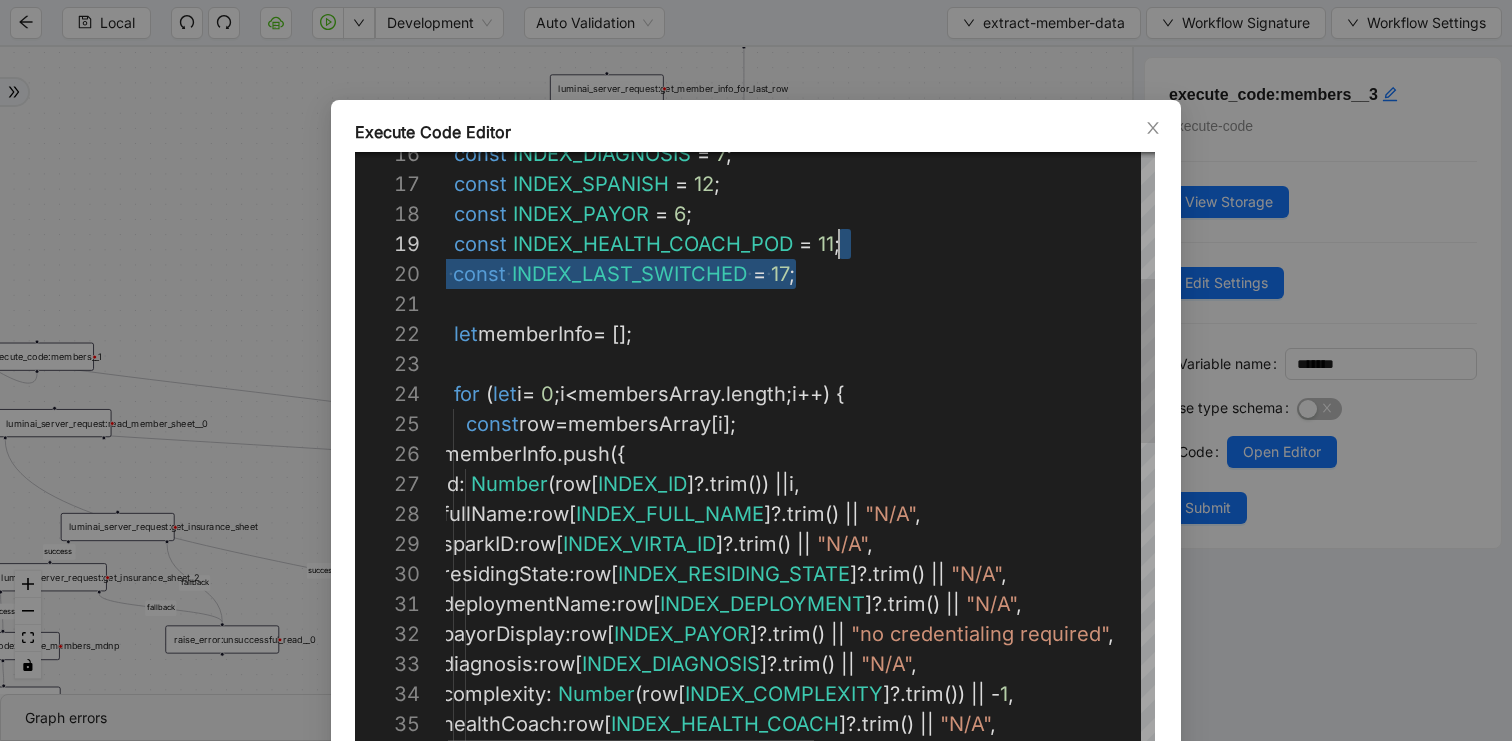 drag, startPoint x: 825, startPoint y: 275, endPoint x: 844, endPoint y: 244, distance: 36.359318 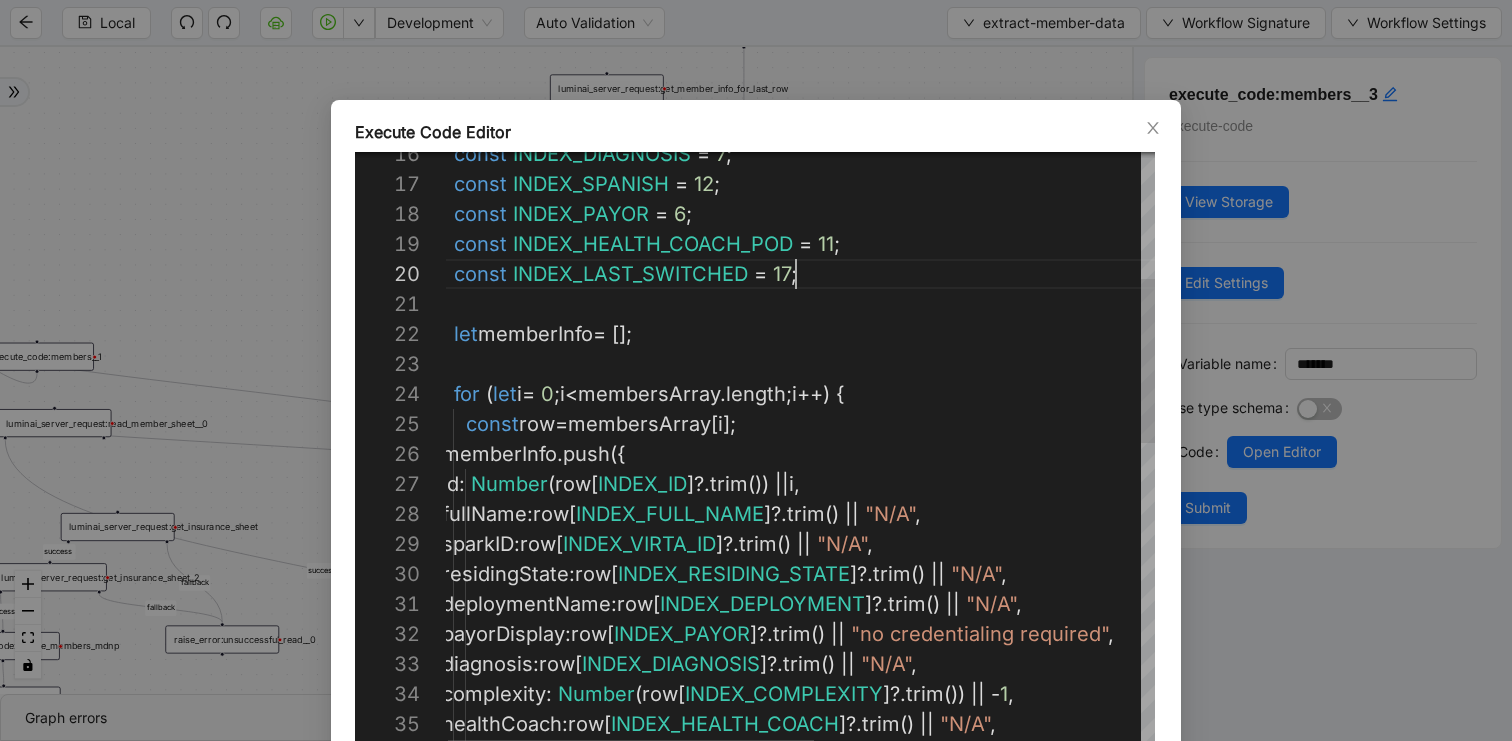 scroll, scrollTop: 270, scrollLeft: 354, axis: both 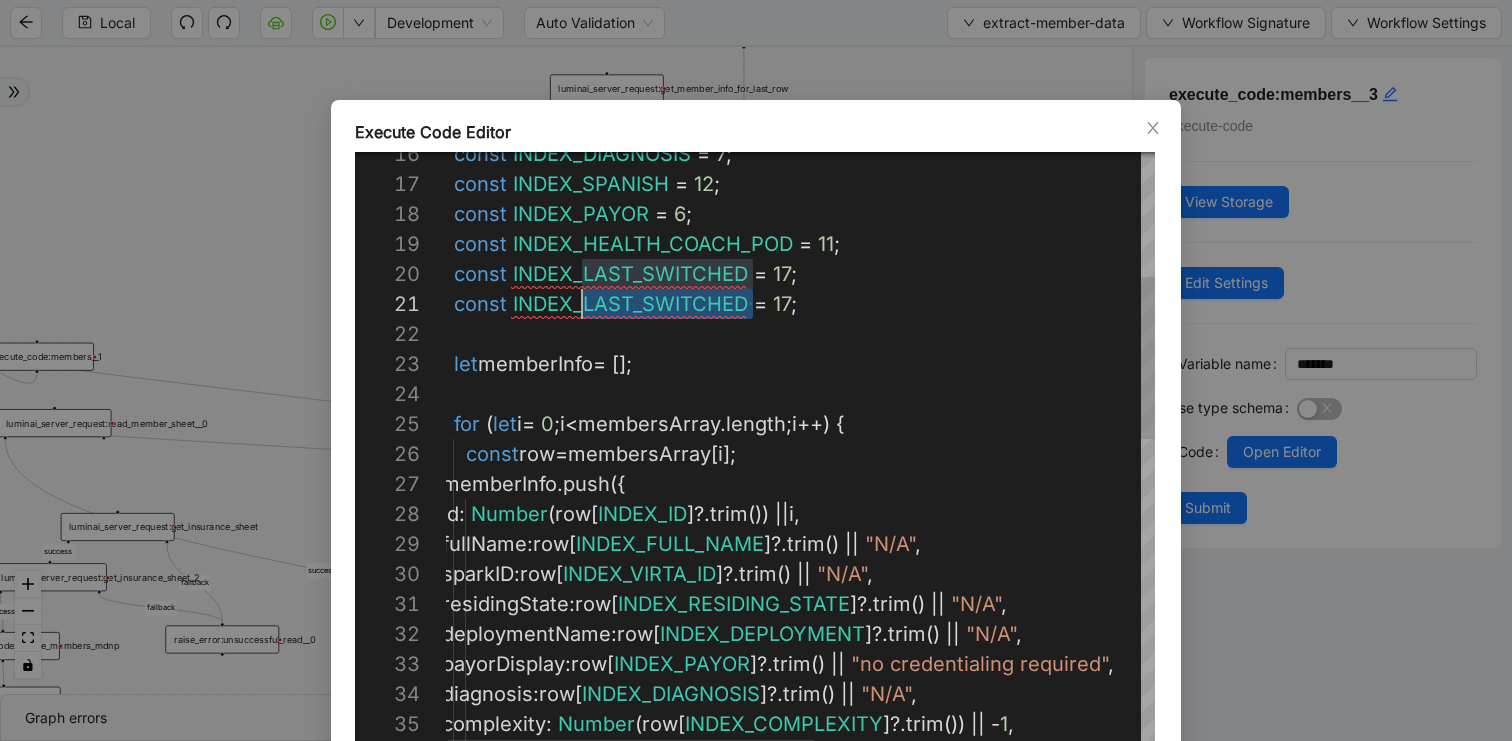 drag, startPoint x: 751, startPoint y: 303, endPoint x: 581, endPoint y: 296, distance: 170.14406 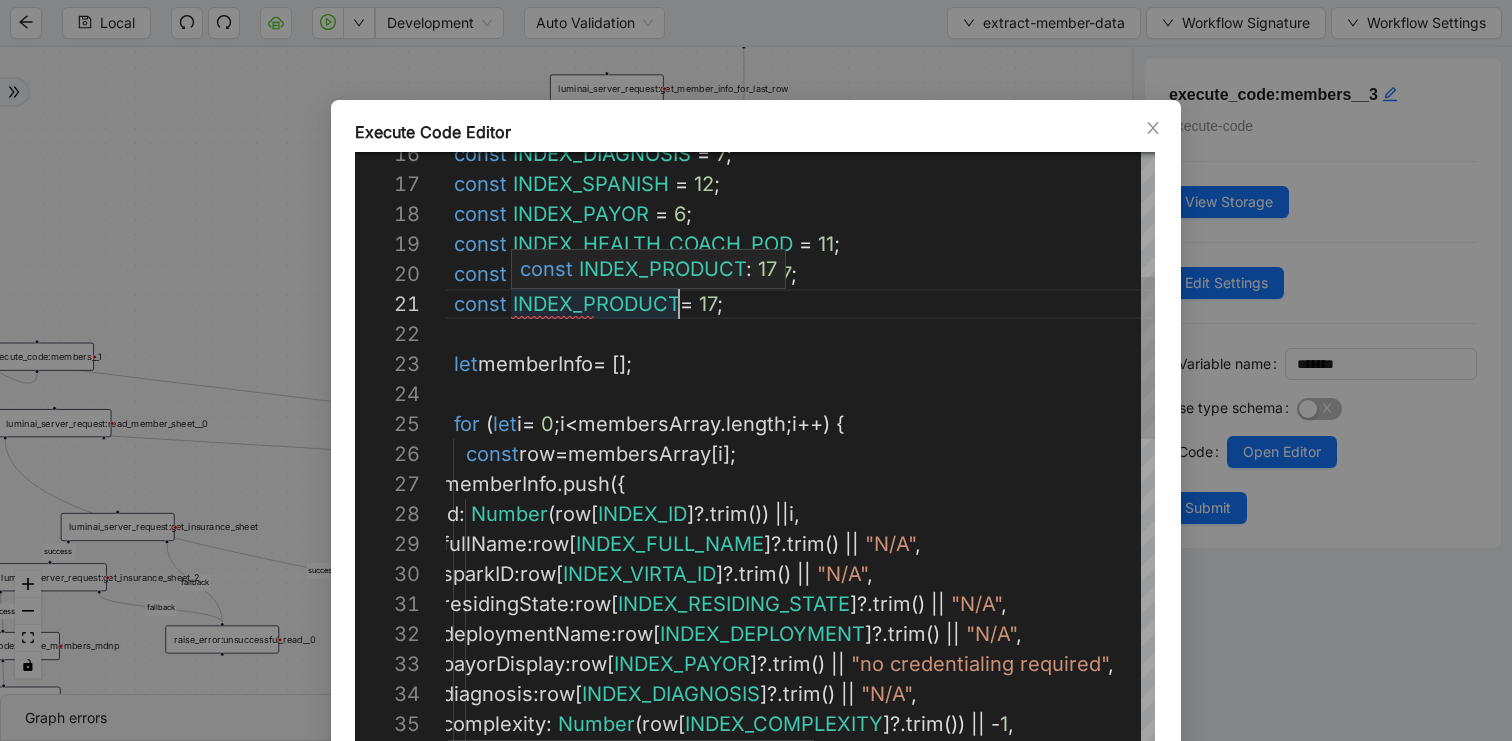 click on "const  row  =  membersArray [ i ];     memberInfo . push ({       id :   Number ( row [ INDEX_ID ]?. trim ())   ||  i ,       fullName :  row [ INDEX_FULL_NAME ]?. trim ()   ||   "N/A" ,       sparkID :  row [ INDEX_VIRTA_ID ]?. trim ()   ||   "N/A" ,       residingState :  row [ INDEX_RESIDING_STATE ]?. trim ()   ||   "N/A" ,       deploymentName :  row [ INDEX_DEPLOYMENT ]?. trim ()   ||   "N/A" ,       payorDisplay :  row [ INDEX_PAYOR ]?. trim ()   ||   "no credentialing required" ,       diagnosis :  row [ INDEX_DIAGNOSIS ]?. trim ()   ||   "N/A" ,       complexity :   Number ( row [ INDEX_COMPLEXITY ]?. trim ())   ||   - 1 ,       healthCoach :  row [ INDEX_HEALTH_COACH ]?. trim ()   ||   "N/A" ,    for   ( let  i  =   0 ;  i  <  membersArray . length ;  i ++)   {    let  memberInfo  =   [];    const   INDEX_LAST_SWITCHED   =   17 ;    const   INDEX_HEALTH_COACH_POD   =   11 ;" at bounding box center [1115, 799] 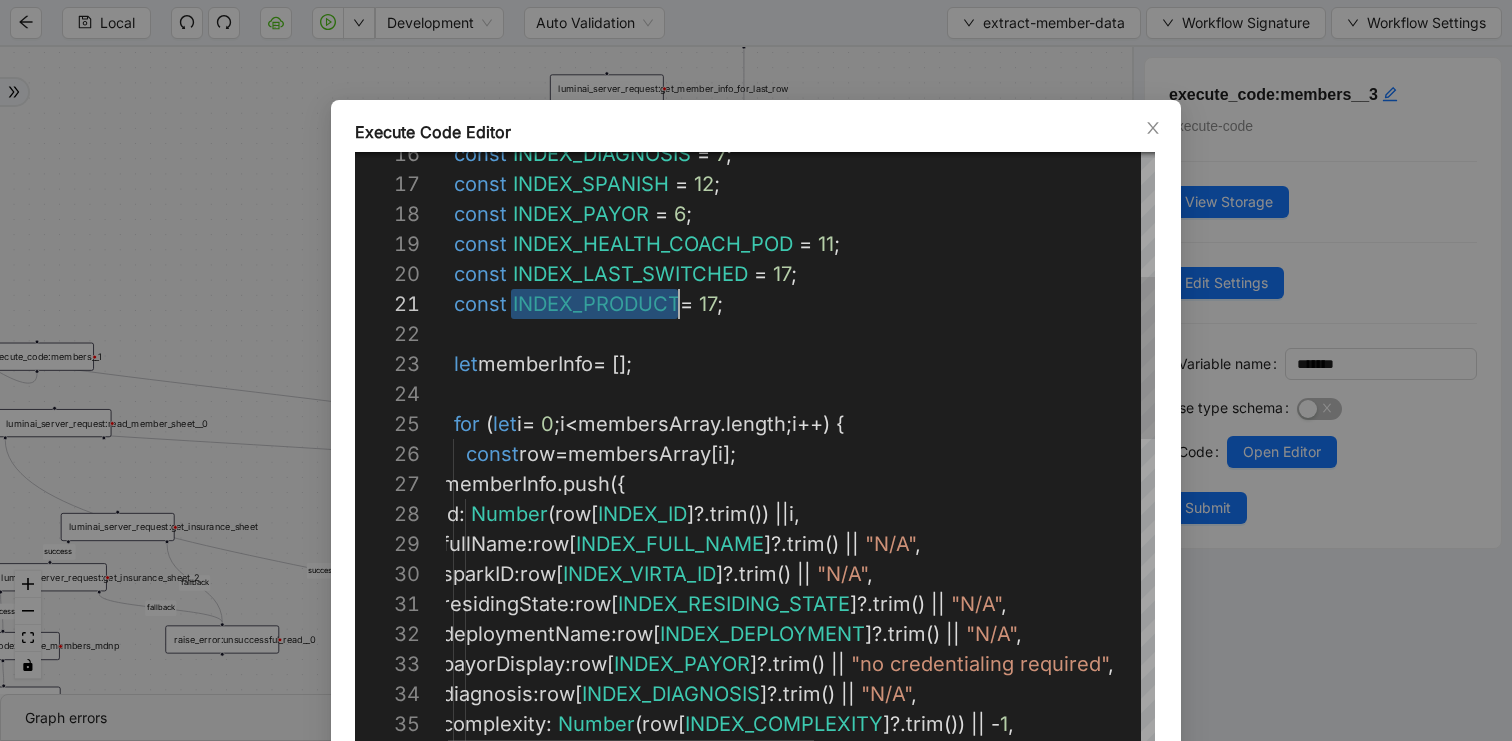 scroll, scrollTop: 0, scrollLeft: 237, axis: horizontal 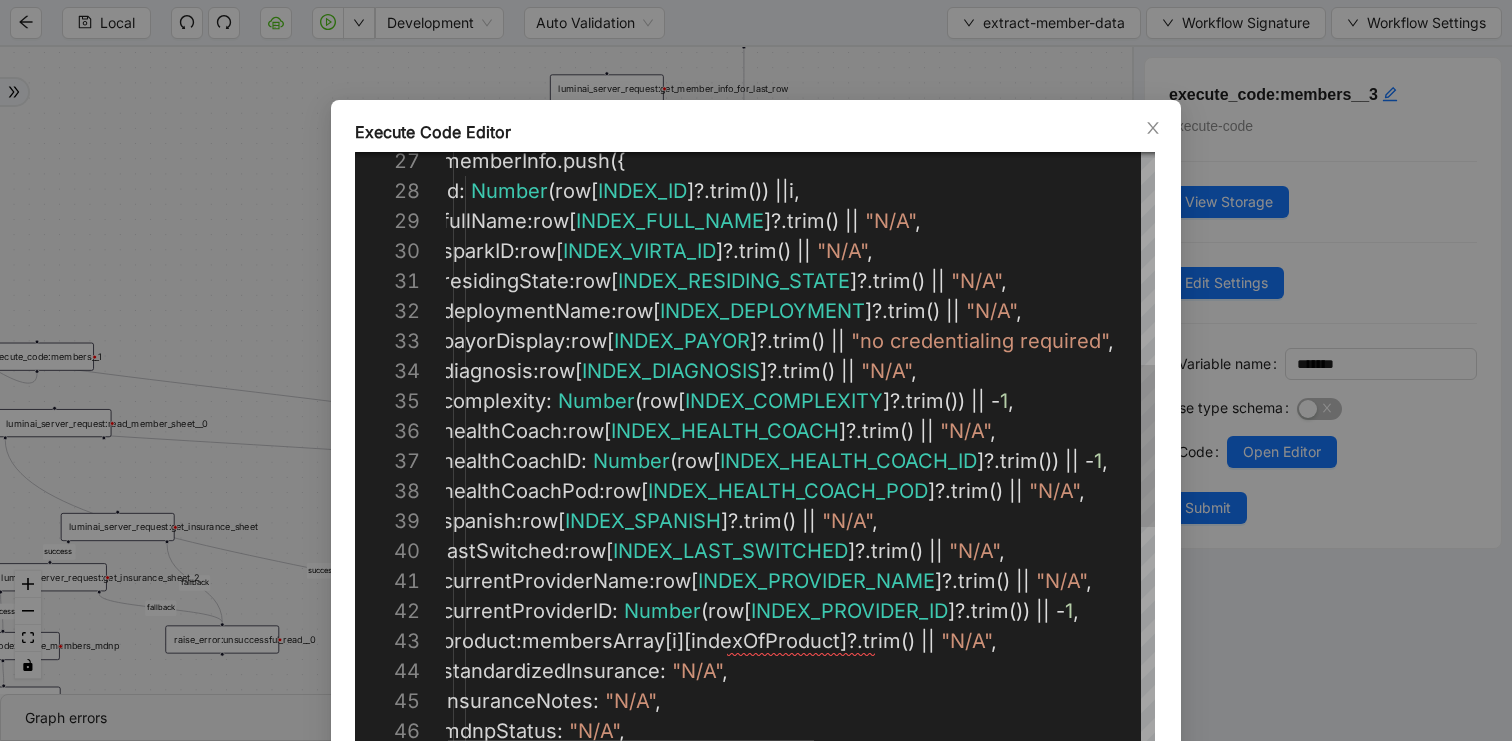 click on "memberInfo . push ({       id :   Number ( row [ INDEX_ID ]?. trim ())   ||  i ,       fullName :  row [ INDEX_FULL_NAME ]?. trim ()   ||   "N/A" ,       sparkID :  row [ INDEX_VIRTA_ID ]?. trim ()   ||   "N/A" ,       residingState :  row [ INDEX_RESIDING_STATE ]?. trim ()   ||   "N/A" ,       deploymentName :  row [ INDEX_DEPLOYMENT ]?. trim ()   ||   "N/A" ,       payorDisplay :  row [ INDEX_PAYOR ]?. trim ()   ||   "no credentialing required" ,       diagnosis :  row [ INDEX_DIAGNOSIS ]?. trim ()   ||   "N/A" ,       complexity :   Number ( row [ INDEX_COMPLEXITY ]?. trim ())   ||   - 1 ,       healthCoach :  row [ INDEX_HEALTH_COACH ]?. trim ()   ||   "N/A" ,       healthCoachID :   Number ( row [ INDEX_HEALTH_COACH_ID ]?. trim ())   ||   - 1 ,       healthCoachPod :  row [ INDEX_HEALTH_COACH_POD ]?. trim ()   ||   "N/A" ,       spanish :  row [ INDEX_SPANISH ]?. trim ()   ||   "N/A" , :" at bounding box center [1115, 476] 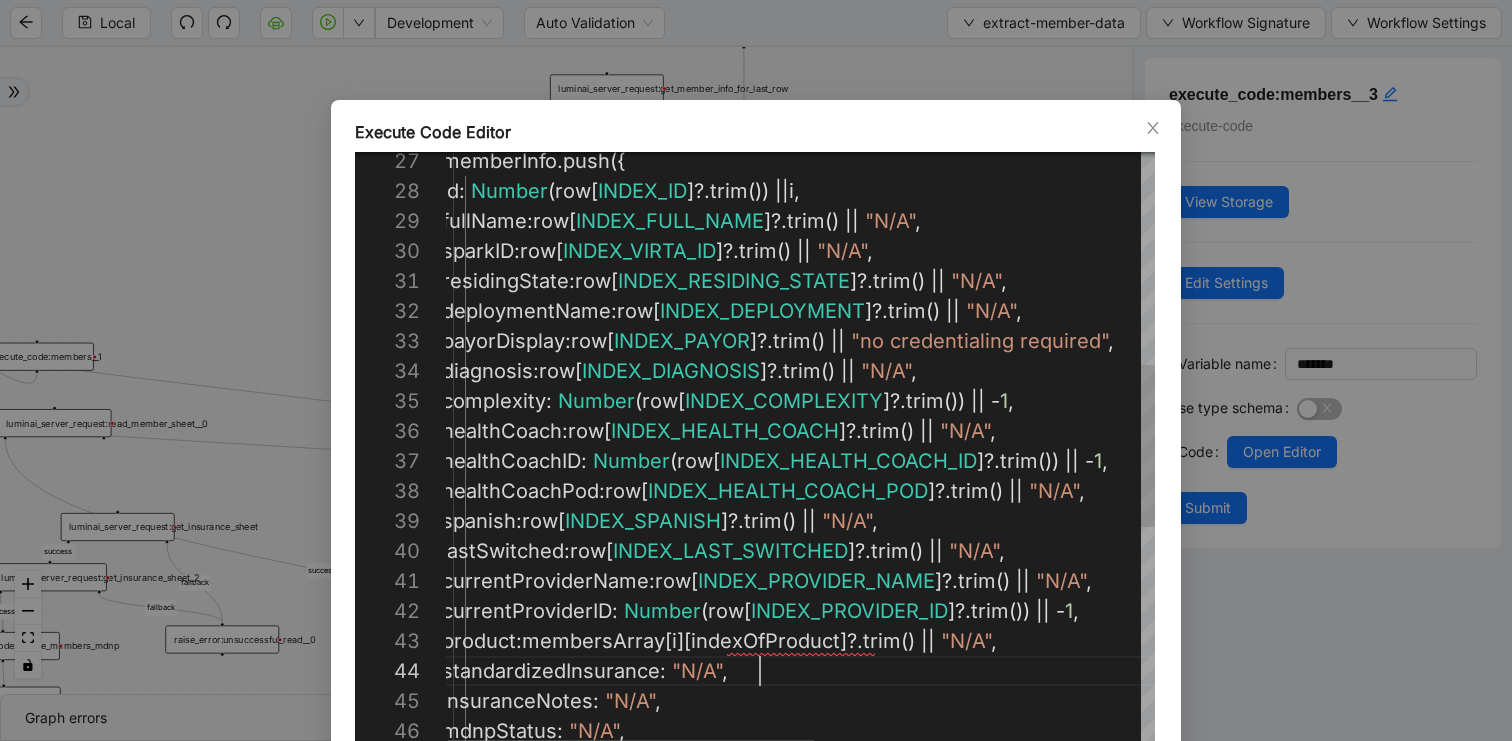click on "memberInfo . push ({       id :   Number ( row [ INDEX_ID ]?. trim ())   ||  i ,       fullName :  row [ INDEX_FULL_NAME ]?. trim ()   ||   "N/A" ,       sparkID :  row [ INDEX_VIRTA_ID ]?. trim ()   ||   "N/A" ,       residingState :  row [ INDEX_RESIDING_STATE ]?. trim ()   ||   "N/A" ,       deploymentName :  row [ INDEX_DEPLOYMENT ]?. trim ()   ||   "N/A" ,       payorDisplay :  row [ INDEX_PAYOR ]?. trim ()   ||   "no credentialing required" ,       diagnosis :  row [ INDEX_DIAGNOSIS ]?. trim ()   ||   "N/A" ,       complexity :   Number ( row [ INDEX_COMPLEXITY ]?. trim ())   ||   - 1 ,       healthCoach :  row [ INDEX_HEALTH_COACH ]?. trim ()   ||   "N/A" ,       healthCoachID :   Number ( row [ INDEX_HEALTH_COACH_ID ]?. trim ())   ||   - 1 ,       healthCoachPod :  row [ INDEX_HEALTH_COACH_POD ]?. trim ()   ||   "N/A" ,       spanish :  row [ INDEX_SPANISH ]?. trim ()   ||   "N/A" , :" at bounding box center (1115, 476) 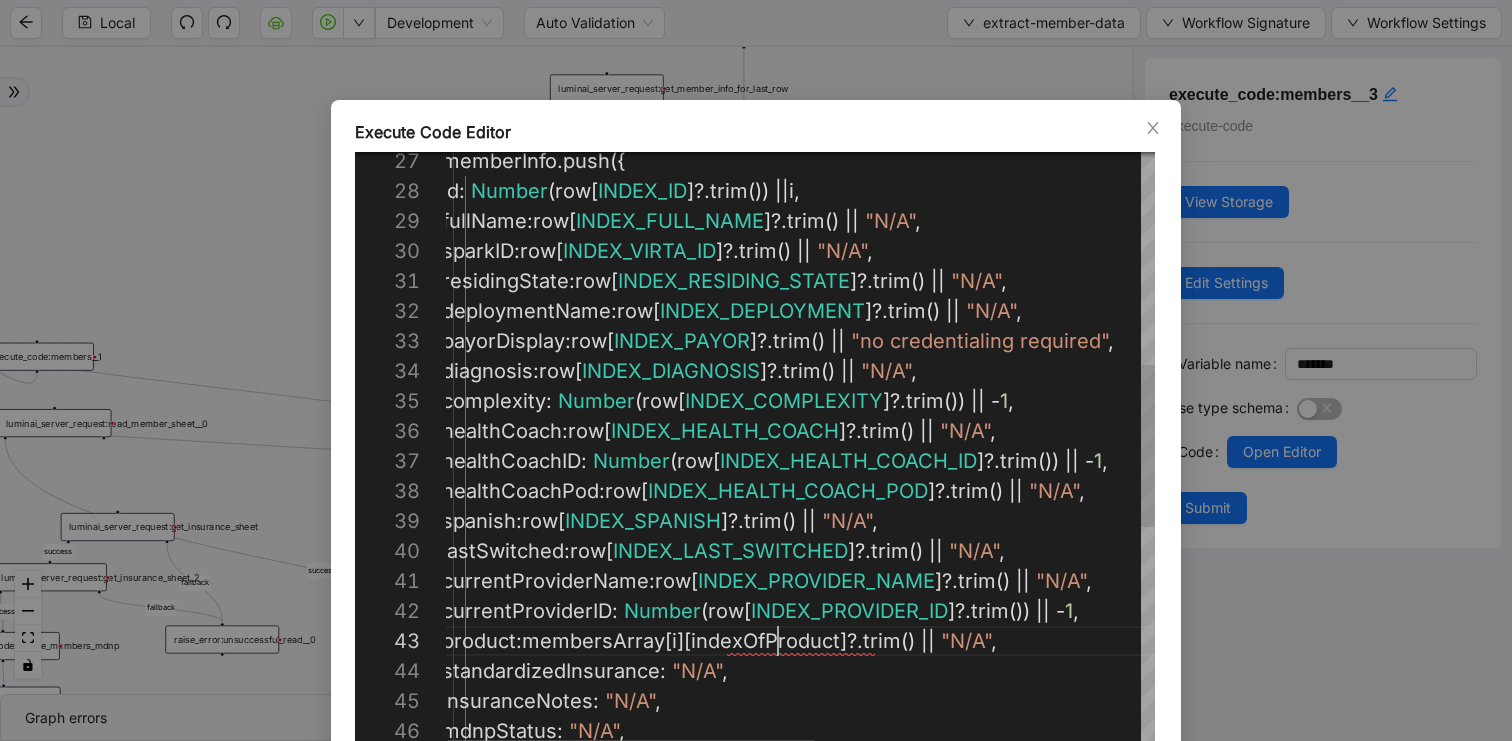 scroll, scrollTop: 60, scrollLeft: 433, axis: both 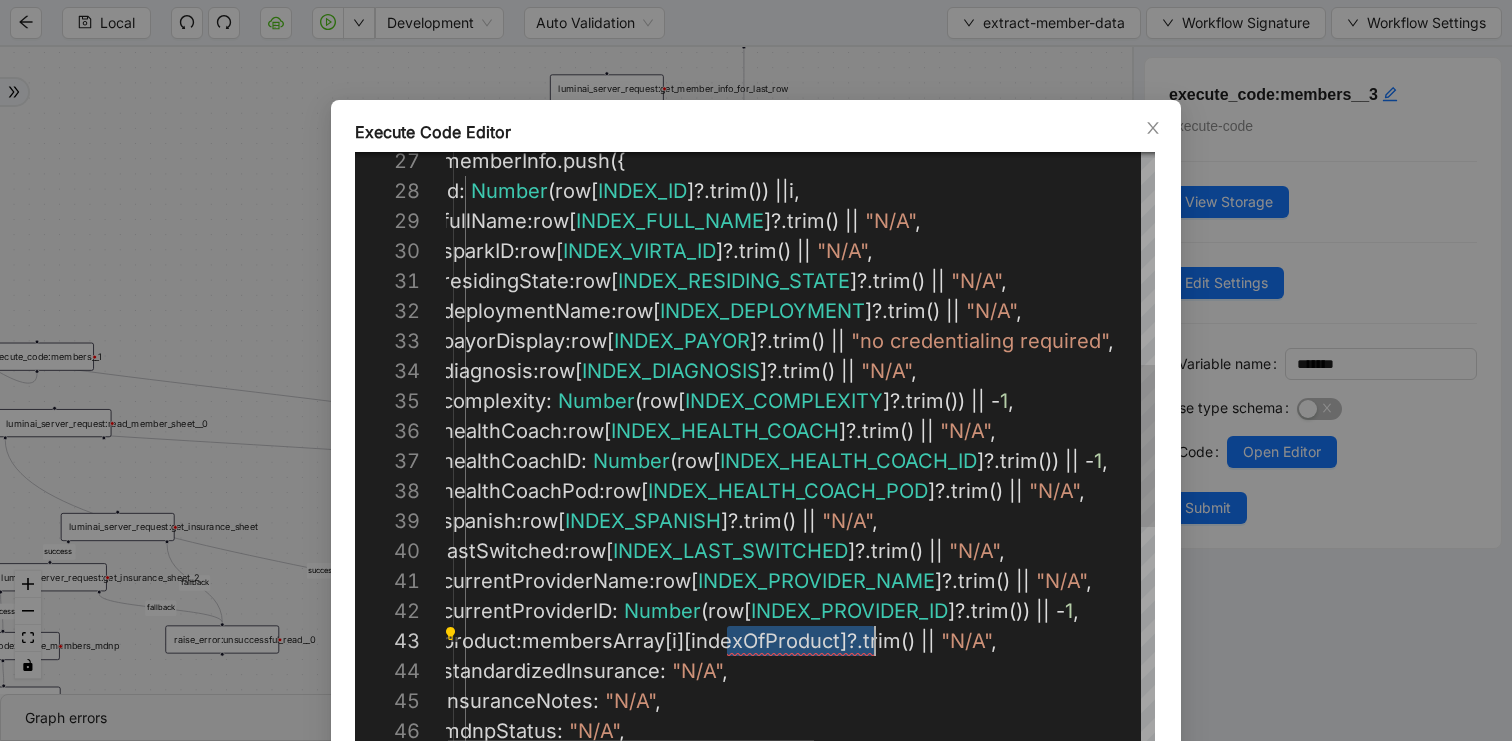 click on "memberInfo . push ({       id :   Number ( row [ INDEX_ID ]?. trim ())   ||  i ,       fullName :  row [ INDEX_FULL_NAME ]?. trim ()   ||   "N/A" ,       sparkID :  row [ INDEX_VIRTA_ID ]?. trim ()   ||   "N/A" ,       residingState :  row [ INDEX_RESIDING_STATE ]?. trim ()   ||   "N/A" ,       deploymentName :  row [ INDEX_DEPLOYMENT ]?. trim ()   ||   "N/A" ,       payorDisplay :  row [ INDEX_PAYOR ]?. trim ()   ||   "no credentialing required" ,       diagnosis :  row [ INDEX_DIAGNOSIS ]?. trim ()   ||   "N/A" ,       complexity :   Number ( row [ INDEX_COMPLEXITY ]?. trim ())   ||   - 1 ,       healthCoach :  row [ INDEX_HEALTH_COACH ]?. trim ()   ||   "N/A" ,       healthCoachID :   Number ( row [ INDEX_HEALTH_COACH_ID ]?. trim ())   ||   - 1 ,       healthCoachPod :  row [ INDEX_HEALTH_COACH_POD ]?. trim ()   ||   "N/A" ,       spanish :  row [ INDEX_SPANISH ]?. trim ()   ||   "N/A" , :" at bounding box center (1115, 476) 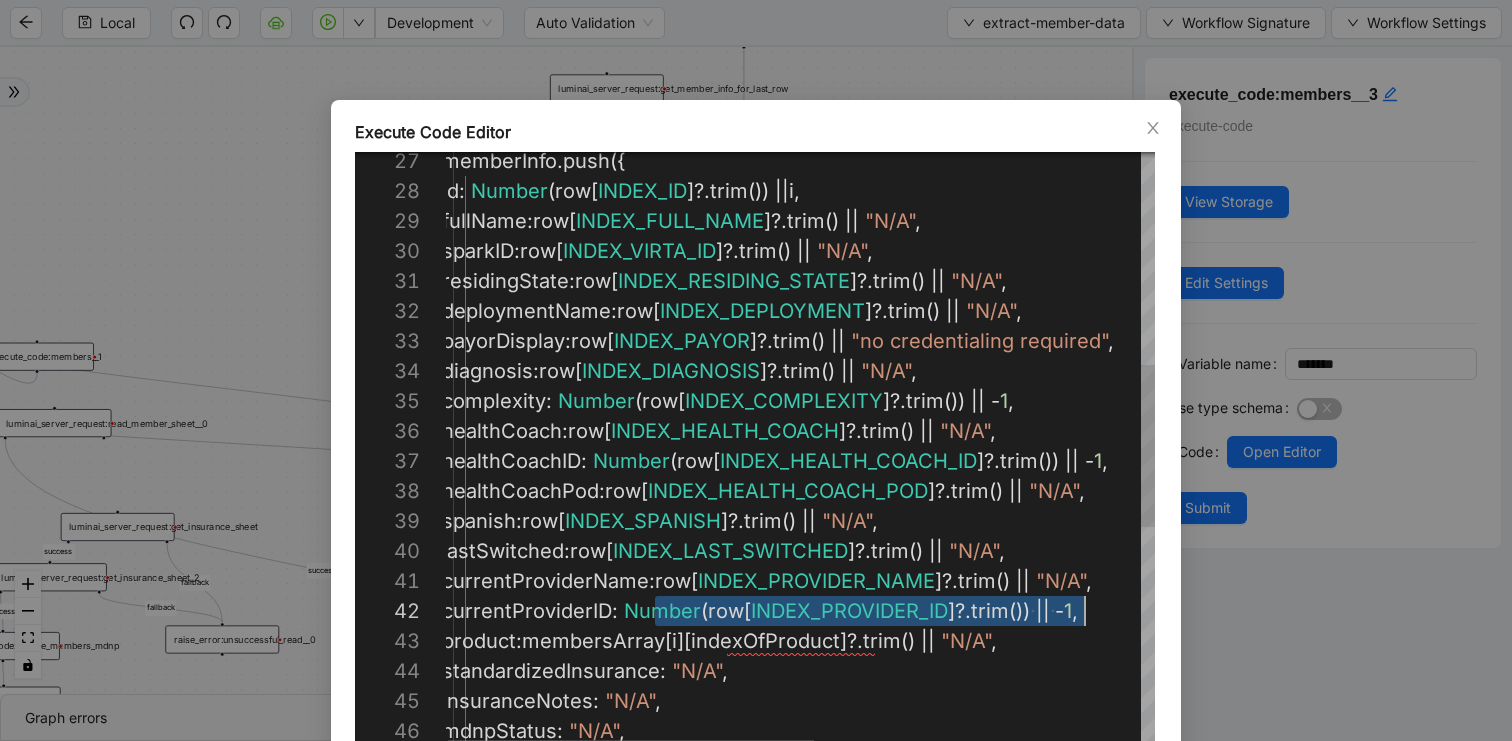 scroll, scrollTop: 30, scrollLeft: 672, axis: both 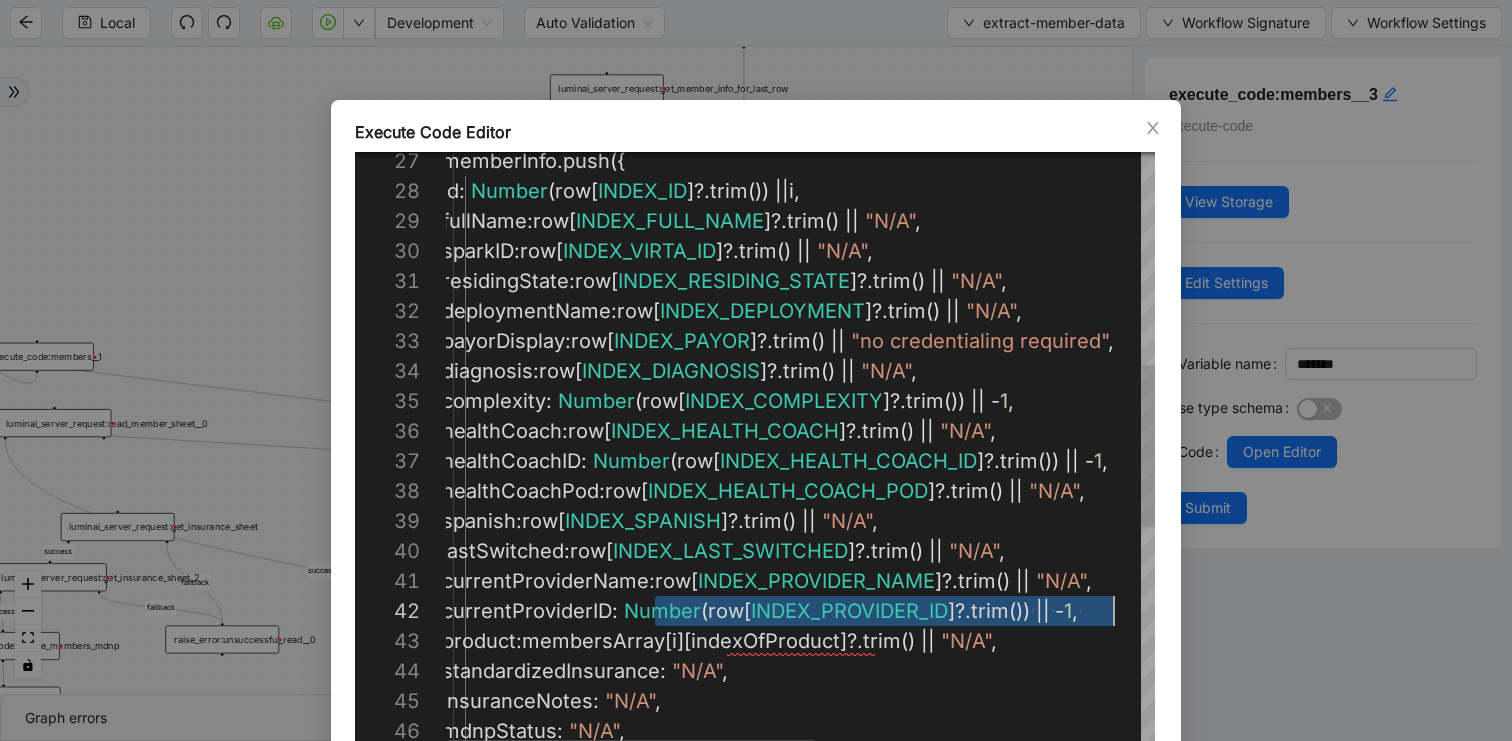 drag, startPoint x: 657, startPoint y: 609, endPoint x: 1114, endPoint y: 599, distance: 457.1094 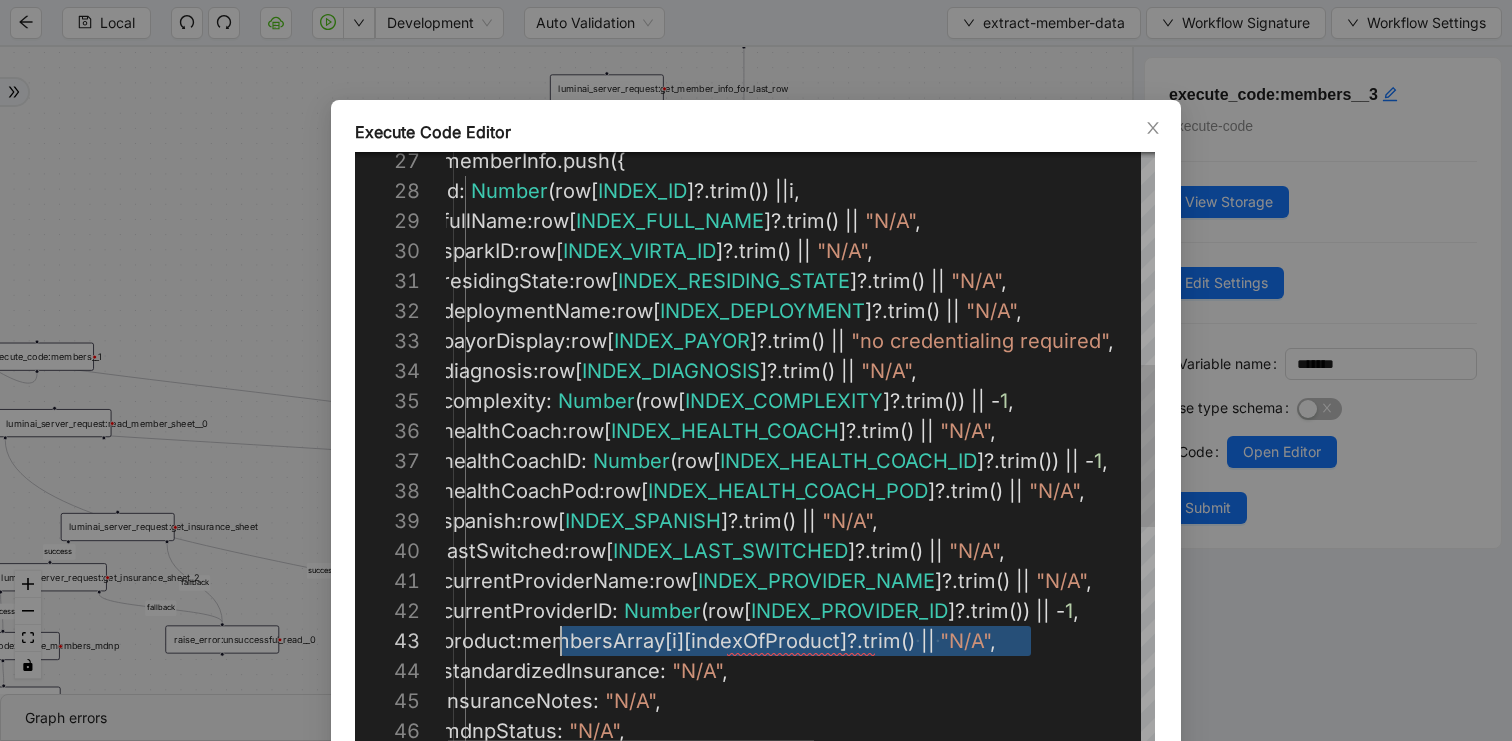 drag, startPoint x: 1065, startPoint y: 643, endPoint x: 561, endPoint y: 641, distance: 504.00397 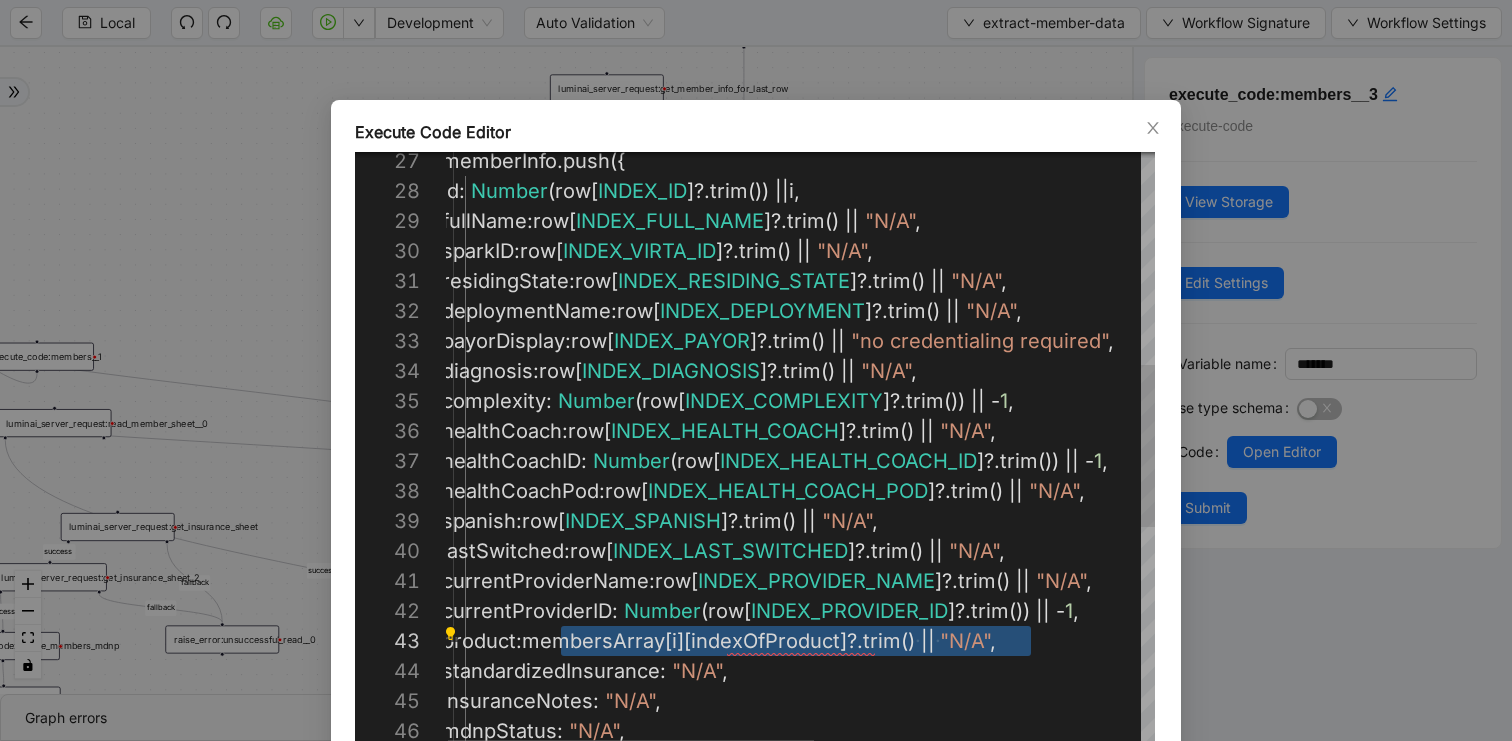 paste 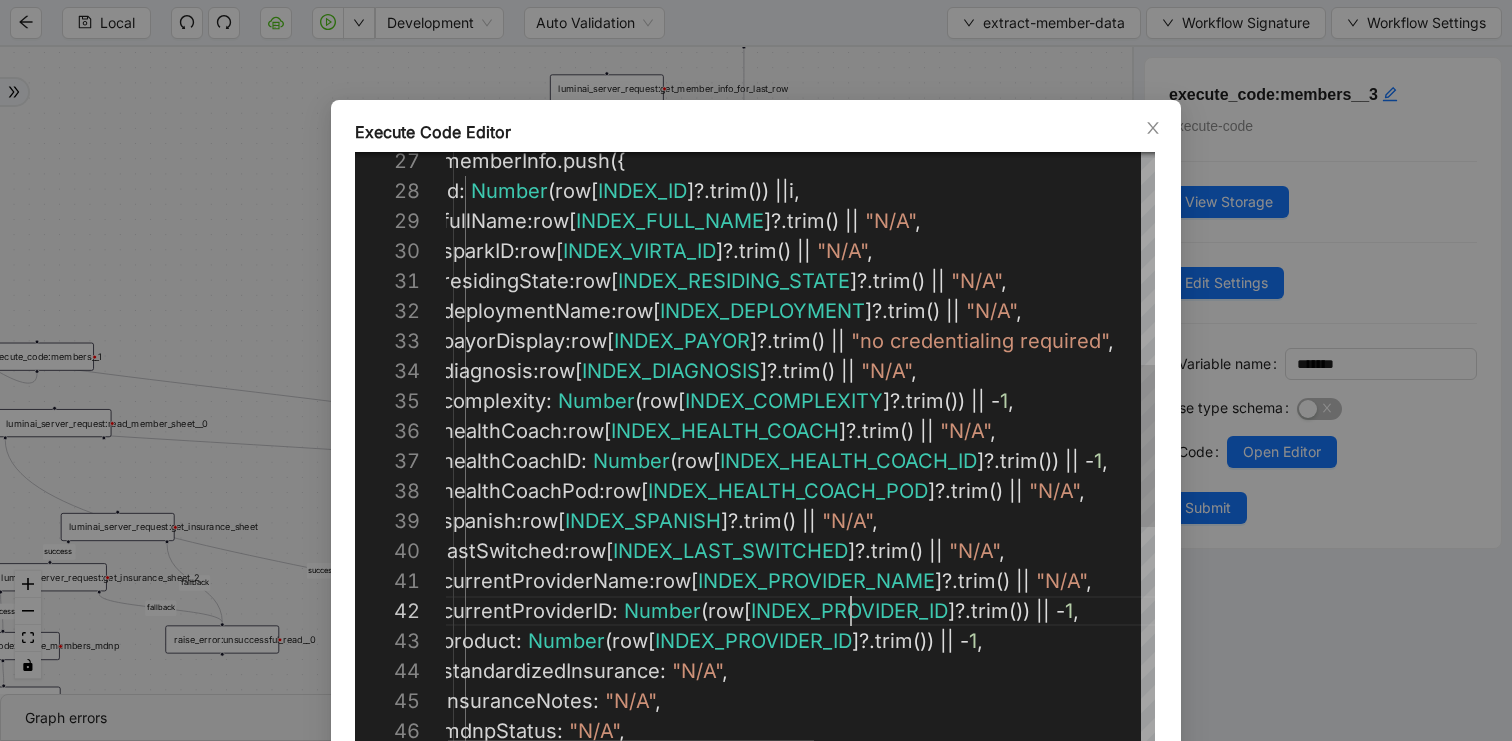 click on "memberInfo . push ({       id :   Number ( row [ INDEX_ID ]?. trim ())   ||  i ,       fullName :  row [ INDEX_FULL_NAME ]?. trim ()   ||   "N/A" ,       sparkID :  row [ INDEX_VIRTA_ID ]?. trim ()   ||   "N/A" ,       residingState :  row [ INDEX_RESIDING_STATE ]?. trim ()   ||   "N/A" ,       deploymentName :  row [ INDEX_DEPLOYMENT ]?. trim ()   ||   "N/A" ,       payorDisplay :  row [ INDEX_PAYOR ]?. trim ()   ||   "no credentialing required" ,       diagnosis :  row [ INDEX_DIAGNOSIS ]?. trim ()   ||   "N/A" ,       complexity :   Number ( row [ INDEX_COMPLEXITY ]?. trim ())   ||   - 1 ,       healthCoach :  row [ INDEX_HEALTH_COACH ]?. trim ()   ||   "N/A" ,       healthCoachID :   Number ( row [ INDEX_HEALTH_COACH_ID ]?. trim ())   ||   - 1 ,       healthCoachPod :  row [ INDEX_HEALTH_COACH_POD ]?. trim ()   ||   "N/A" ,       spanish :  row [ INDEX_SPANISH ]?. trim ()   ||   "N/A" , :" at bounding box center [1115, 476] 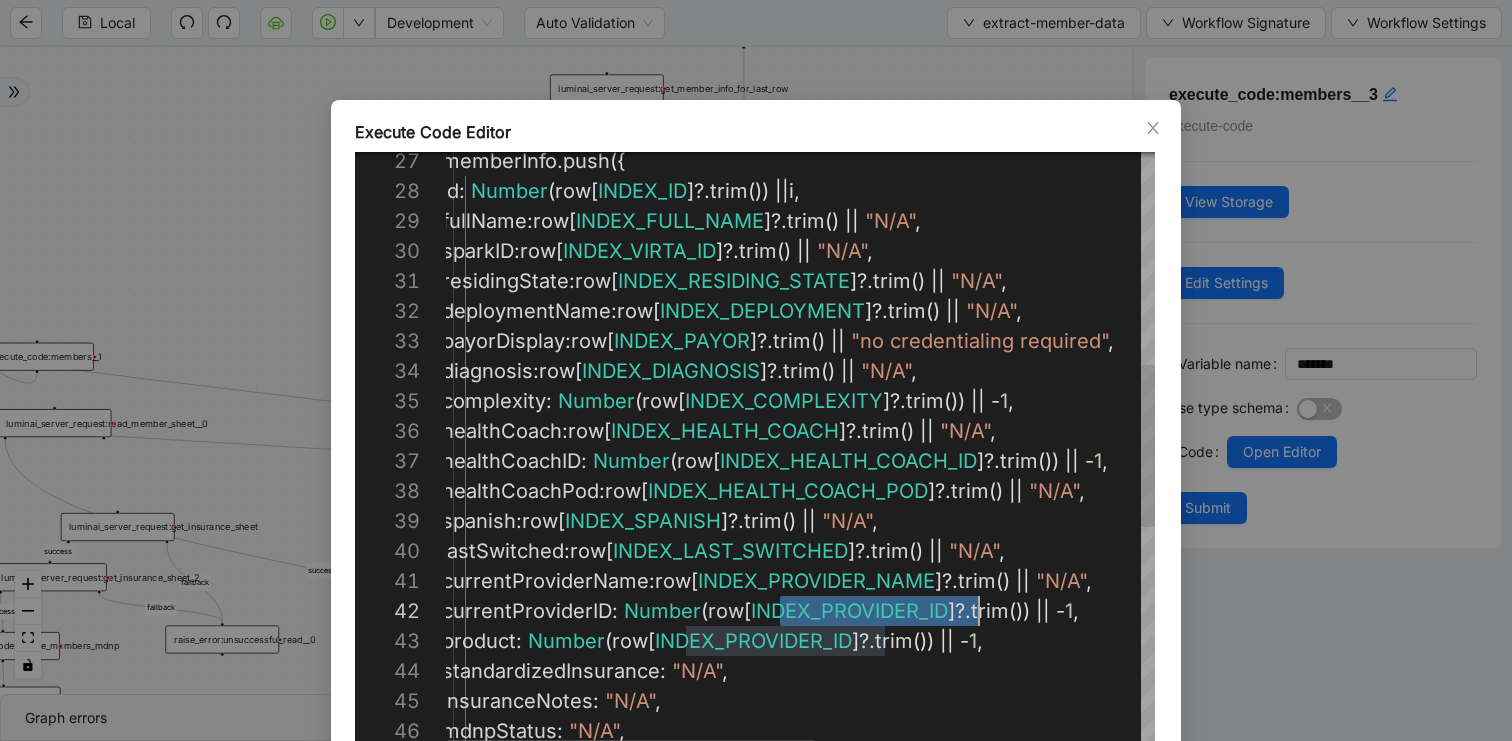 click on "memberInfo . push ({       id :   Number ( row [ INDEX_ID ]?. trim ())   ||  i ,       fullName :  row [ INDEX_FULL_NAME ]?. trim ()   ||   "N/A" ,       sparkID :  row [ INDEX_VIRTA_ID ]?. trim ()   ||   "N/A" ,       residingState :  row [ INDEX_RESIDING_STATE ]?. trim ()   ||   "N/A" ,       deploymentName :  row [ INDEX_DEPLOYMENT ]?. trim ()   ||   "N/A" ,       payorDisplay :  row [ INDEX_PAYOR ]?. trim ()   ||   "no credentialing required" ,       diagnosis :  row [ INDEX_DIAGNOSIS ]?. trim ()   ||   "N/A" ,       complexity :   Number ( row [ INDEX_COMPLEXITY ]?. trim ())   ||   - 1 ,       healthCoach :  row [ INDEX_HEALTH_COACH ]?. trim ()   ||   "N/A" ,       healthCoachID :   Number ( row [ INDEX_HEALTH_COACH_ID ]?. trim ())   ||   - 1 ,       healthCoachPod :  row [ INDEX_HEALTH_COACH_POD ]?. trim ()   ||   "N/A" ,       spanish :  row [ INDEX_SPANISH ]?. trim ()   ||   "N/A" , :" at bounding box center [1115, 476] 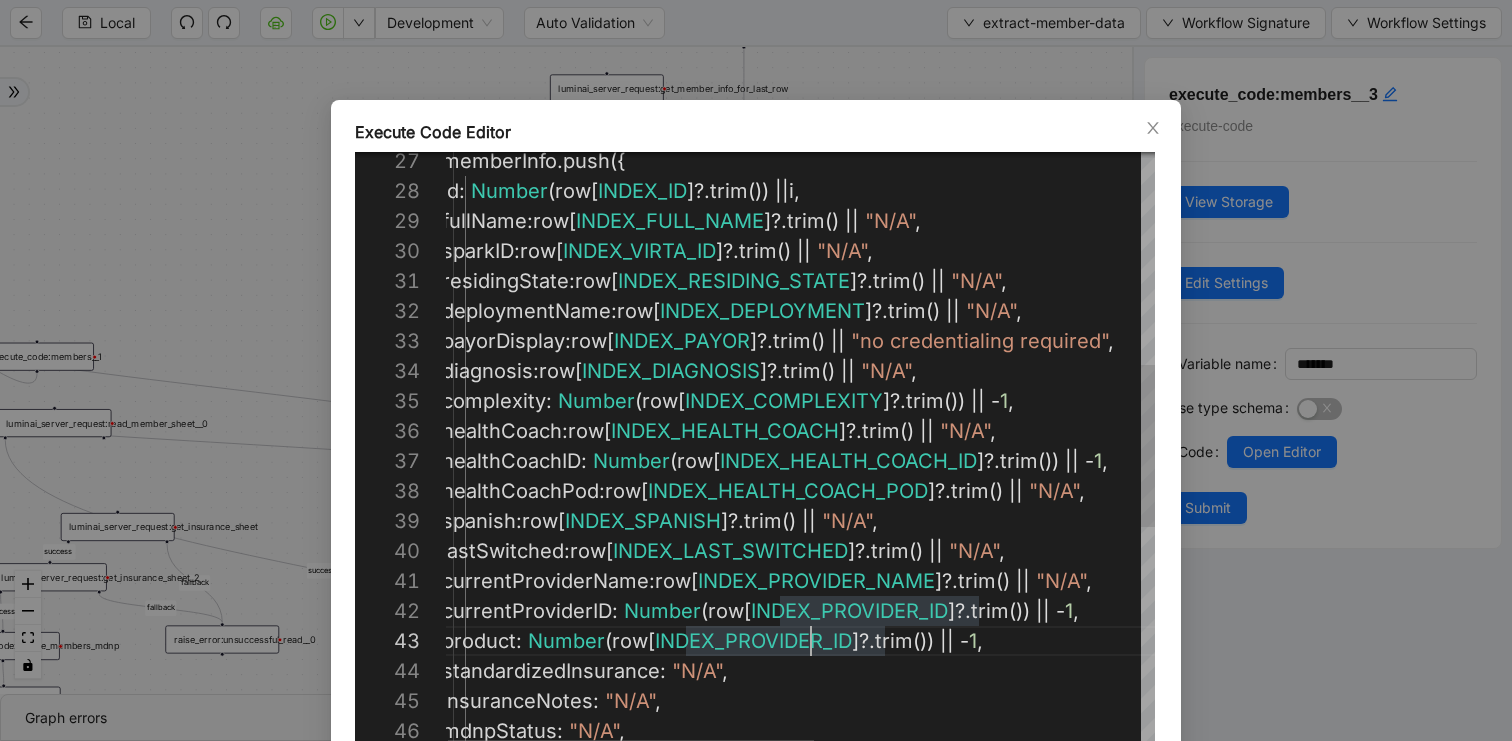 scroll, scrollTop: 60, scrollLeft: 443, axis: both 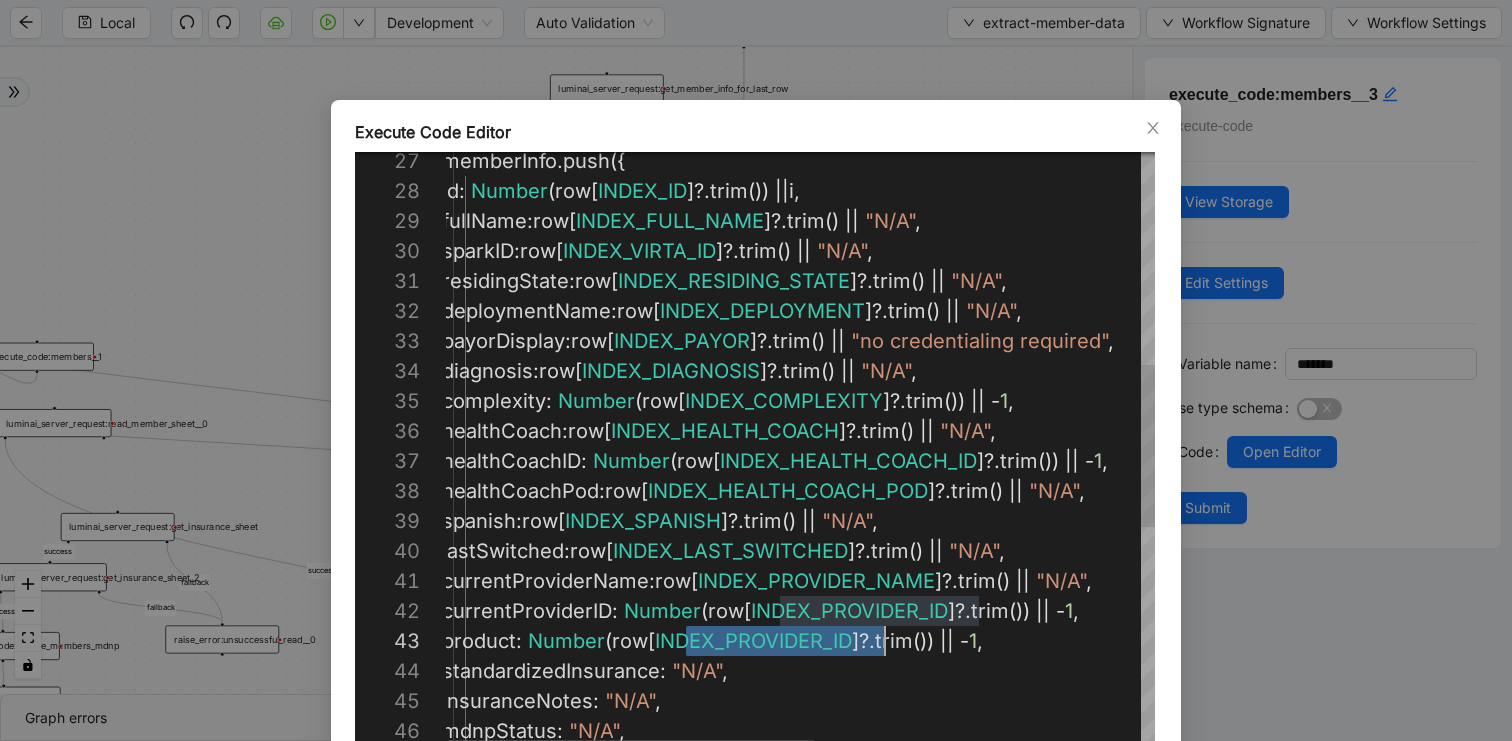 paste 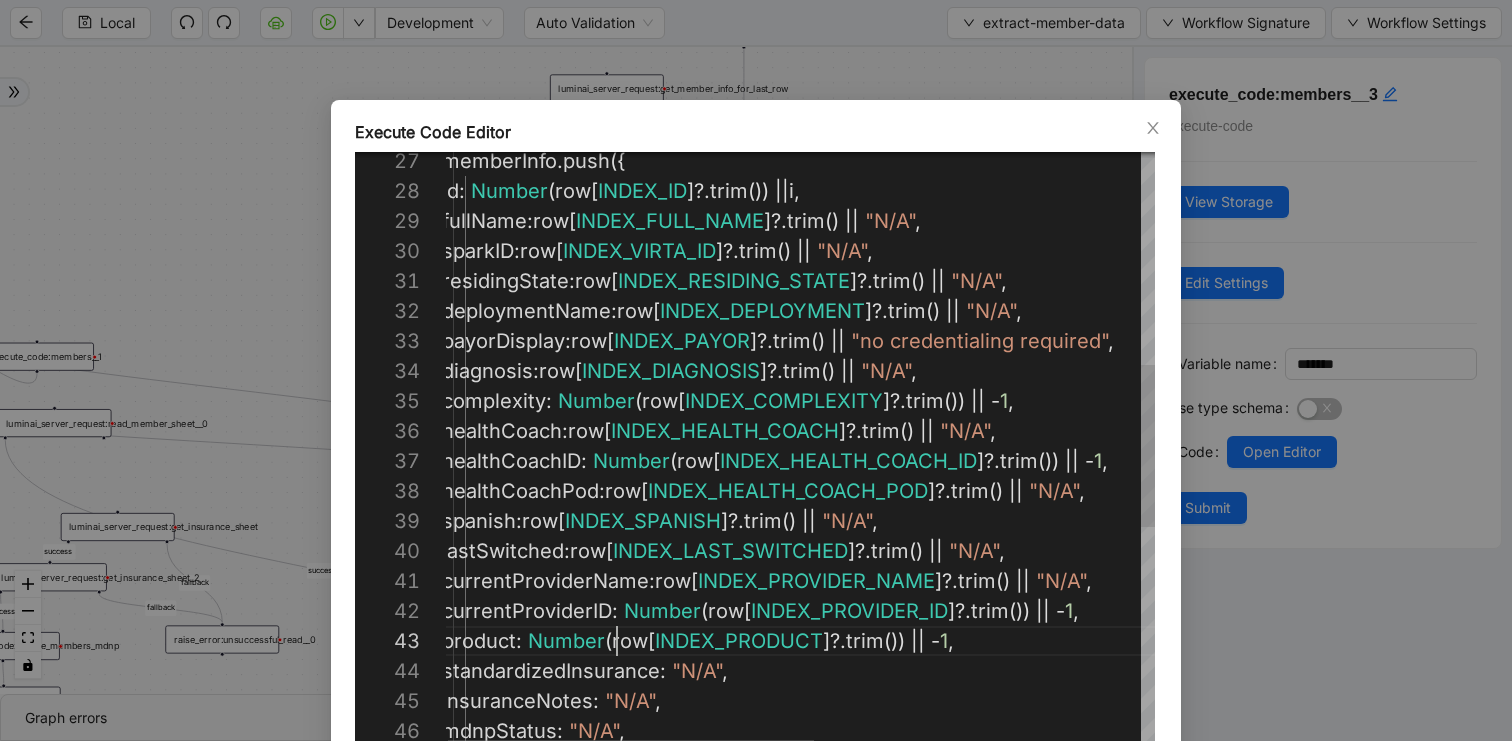 click on "memberInfo . push ({       id :   Number ( row [ INDEX_ID ]?. trim ())   ||  i ,       fullName :  row [ INDEX_FULL_NAME ]?. trim ()   ||   "N/A" ,       sparkID :  row [ INDEX_VIRTA_ID ]?. trim ()   ||   "N/A" ,       residingState :  row [ INDEX_RESIDING_STATE ]?. trim ()   ||   "N/A" ,       deploymentName :  row [ INDEX_DEPLOYMENT ]?. trim ()   ||   "N/A" ,       payorDisplay :  row [ INDEX_PAYOR ]?. trim ()   ||   "no credentialing required" ,       diagnosis :  row [ INDEX_DIAGNOSIS ]?. trim ()   ||   "N/A" ,       complexity :   Number ( row [ INDEX_COMPLEXITY ]?. trim ())   ||   - 1 ,       healthCoach :  row [ INDEX_HEALTH_COACH ]?. trim ()   ||   "N/A" ,       healthCoachID :   Number ( row [ INDEX_HEALTH_COACH_ID ]?. trim ())   ||   - 1 ,       healthCoachPod :  row [ INDEX_HEALTH_COACH_POD ]?. trim ()   ||   "N/A" ,       spanish :  row [ INDEX_SPANISH ]?. trim ()   ||   "N/A" , :" at bounding box center (1115, 476) 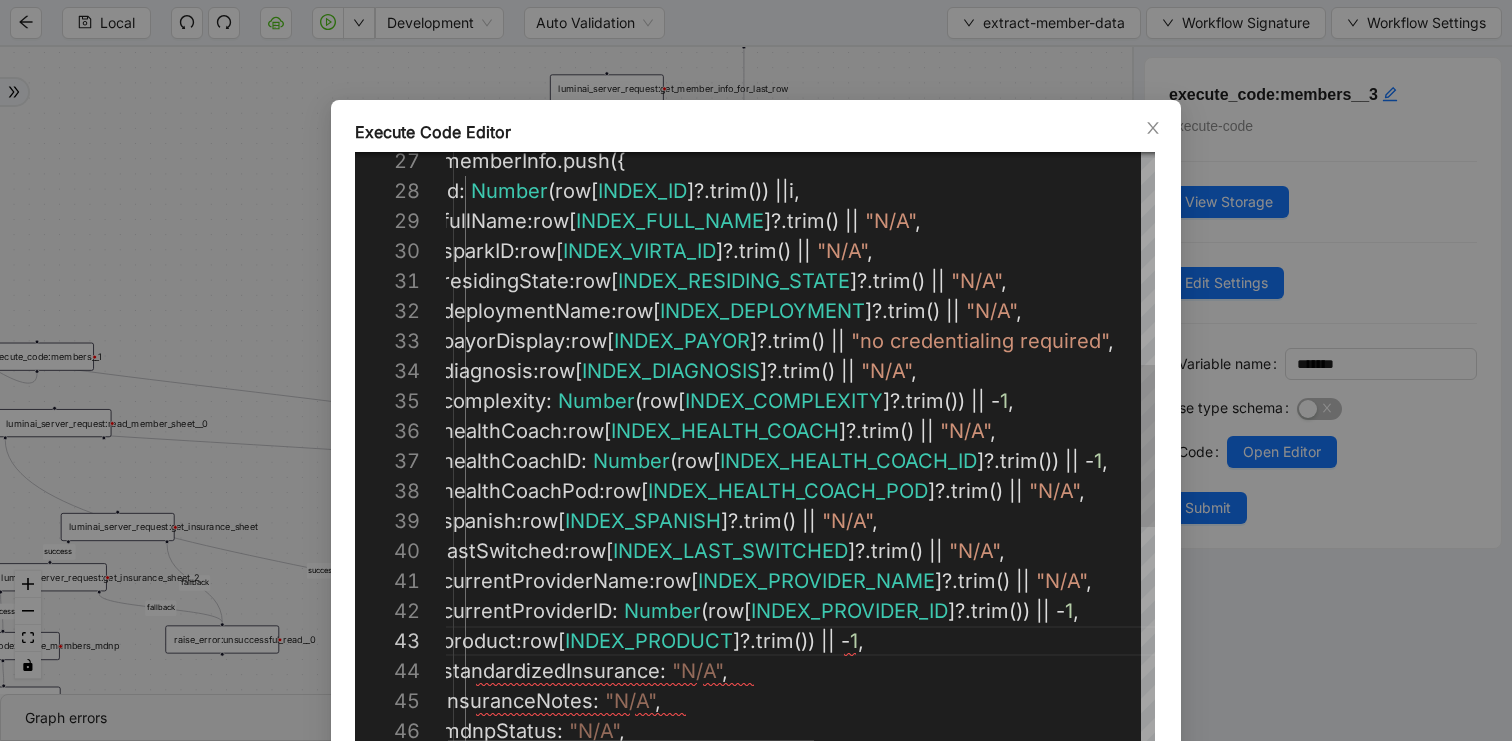 scroll, scrollTop: 240, scrollLeft: 472, axis: both 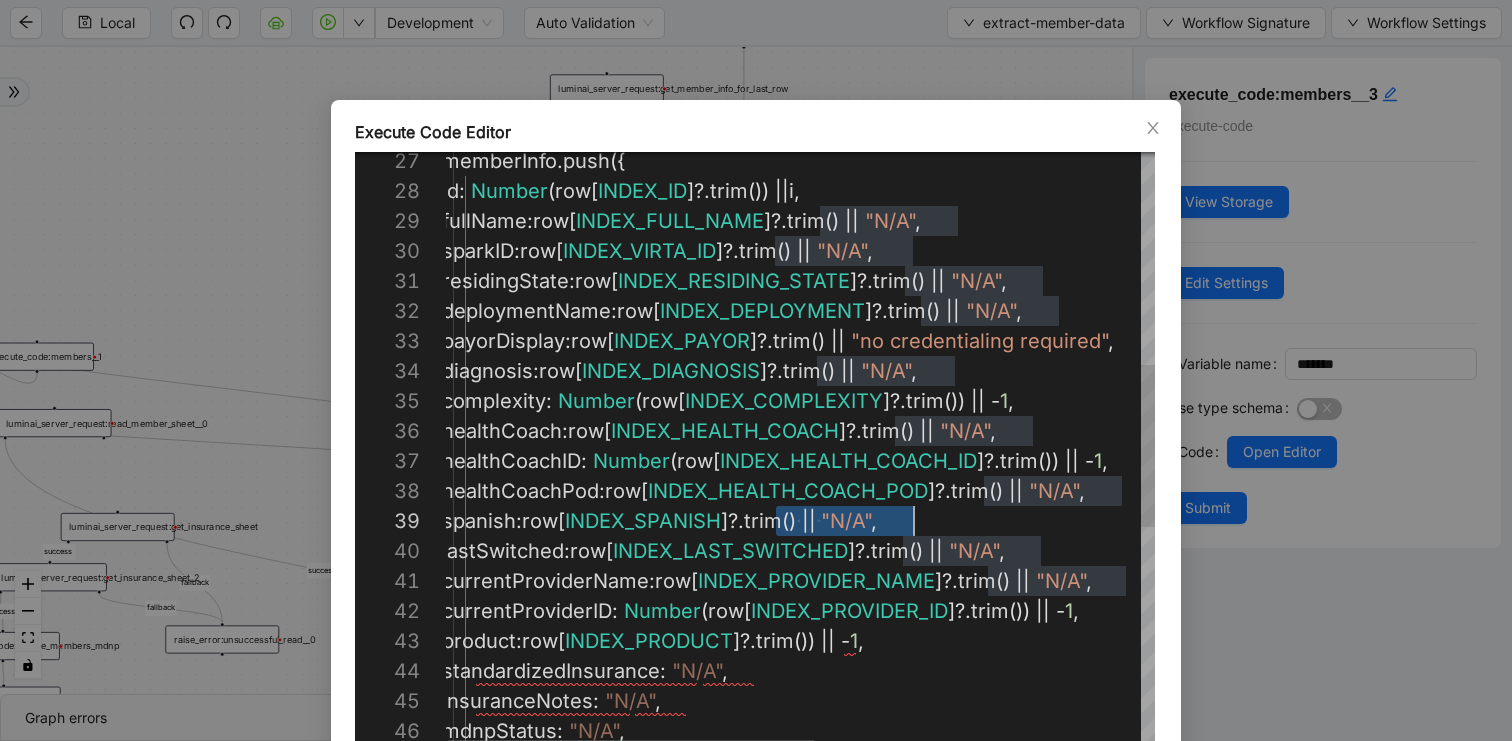 drag, startPoint x: 776, startPoint y: 525, endPoint x: 977, endPoint y: 525, distance: 201 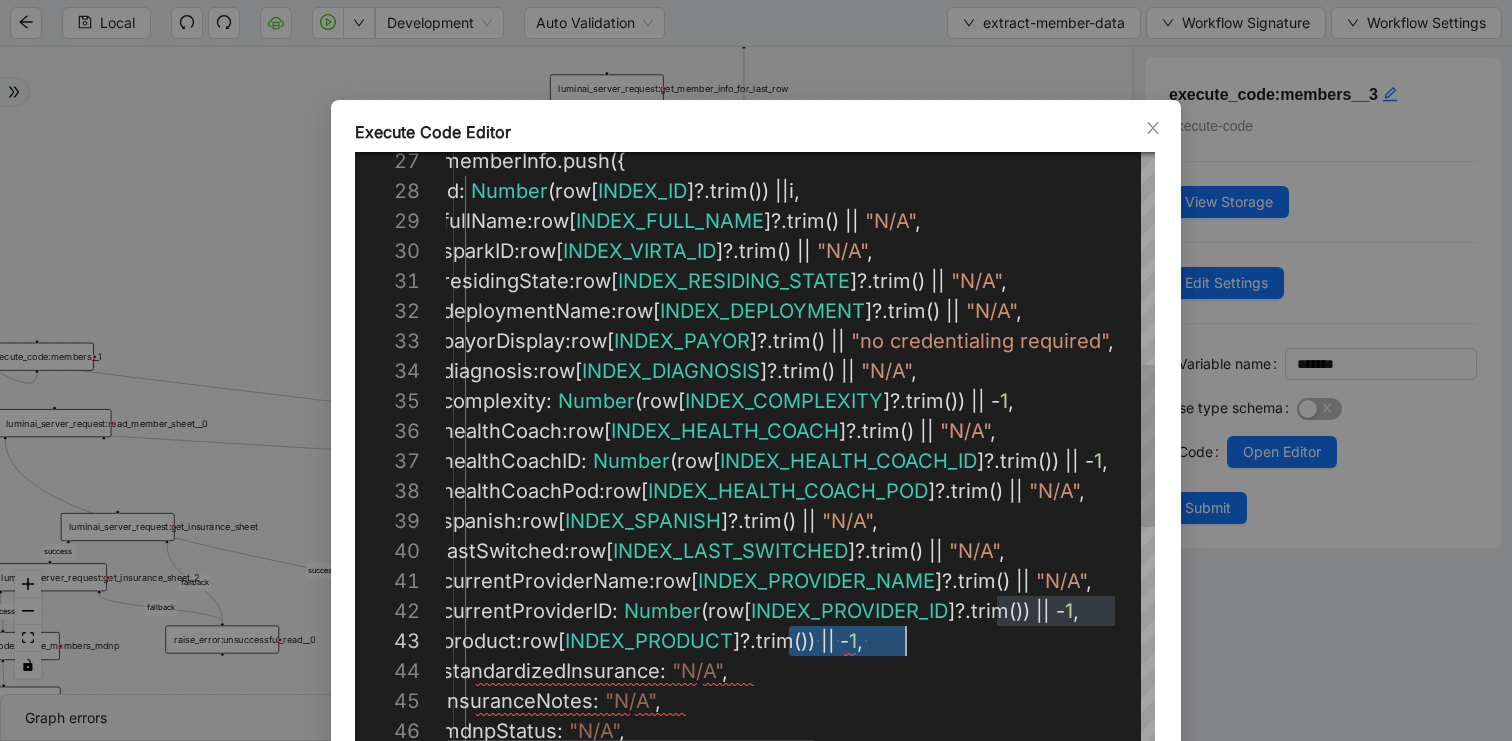 drag, startPoint x: 789, startPoint y: 643, endPoint x: 1032, endPoint y: 643, distance: 243 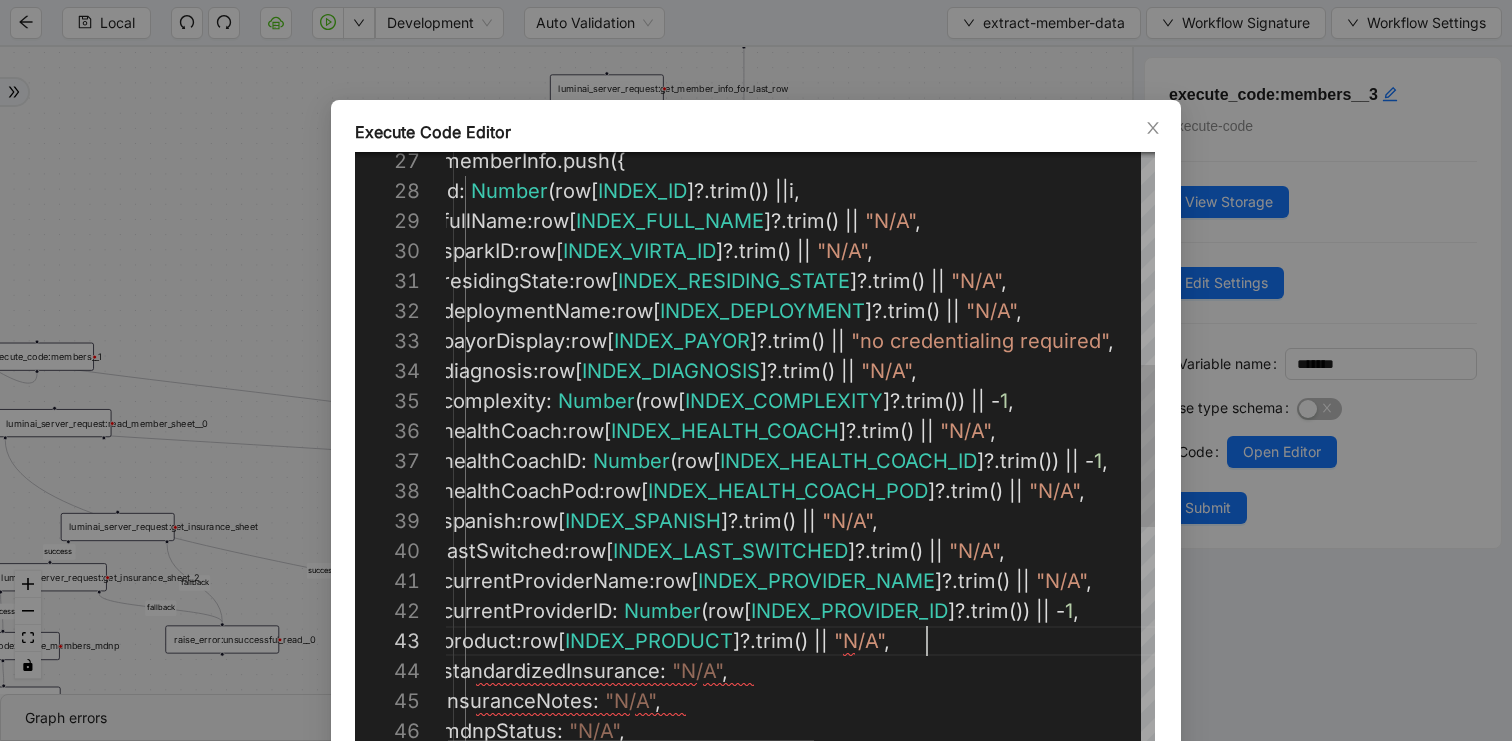 scroll, scrollTop: 60, scrollLeft: 485, axis: both 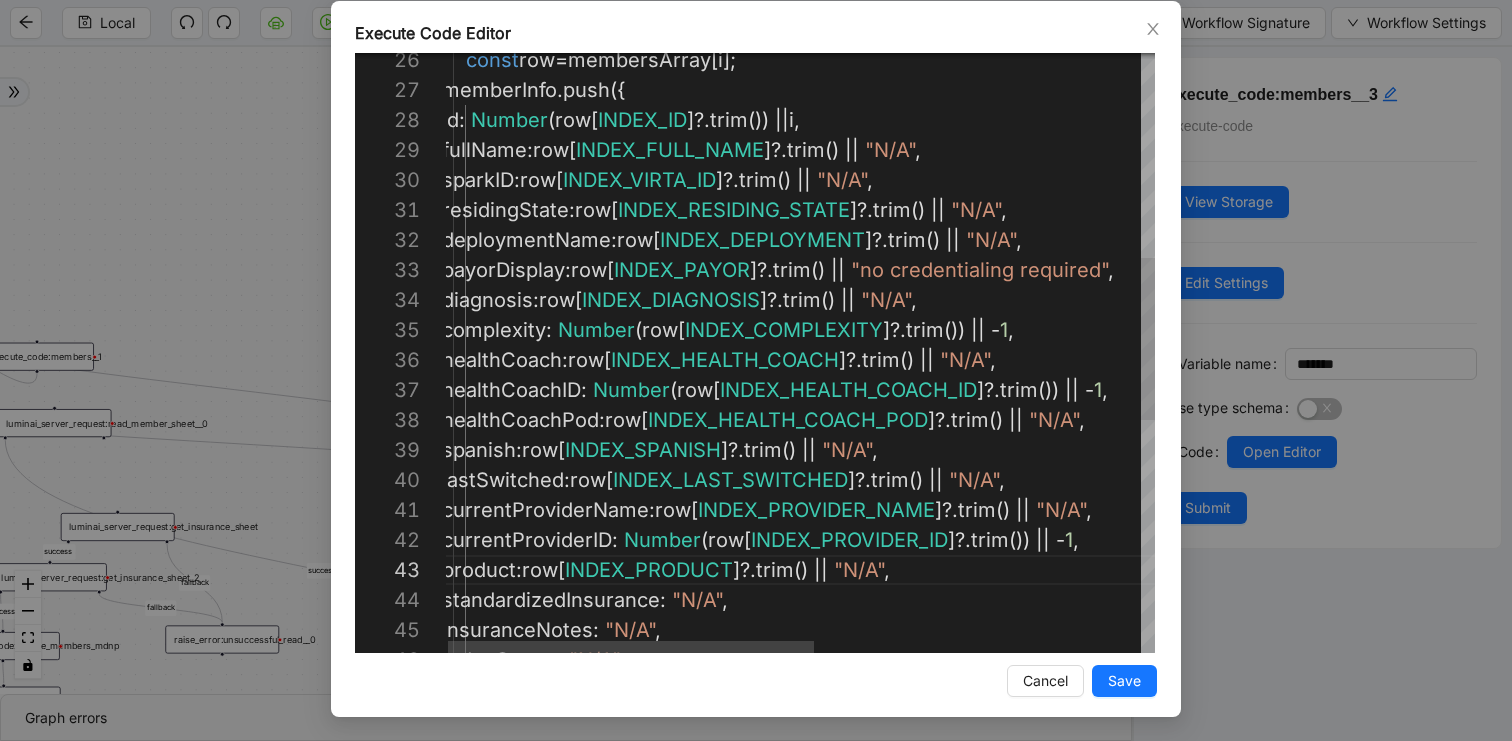 type on "**********" 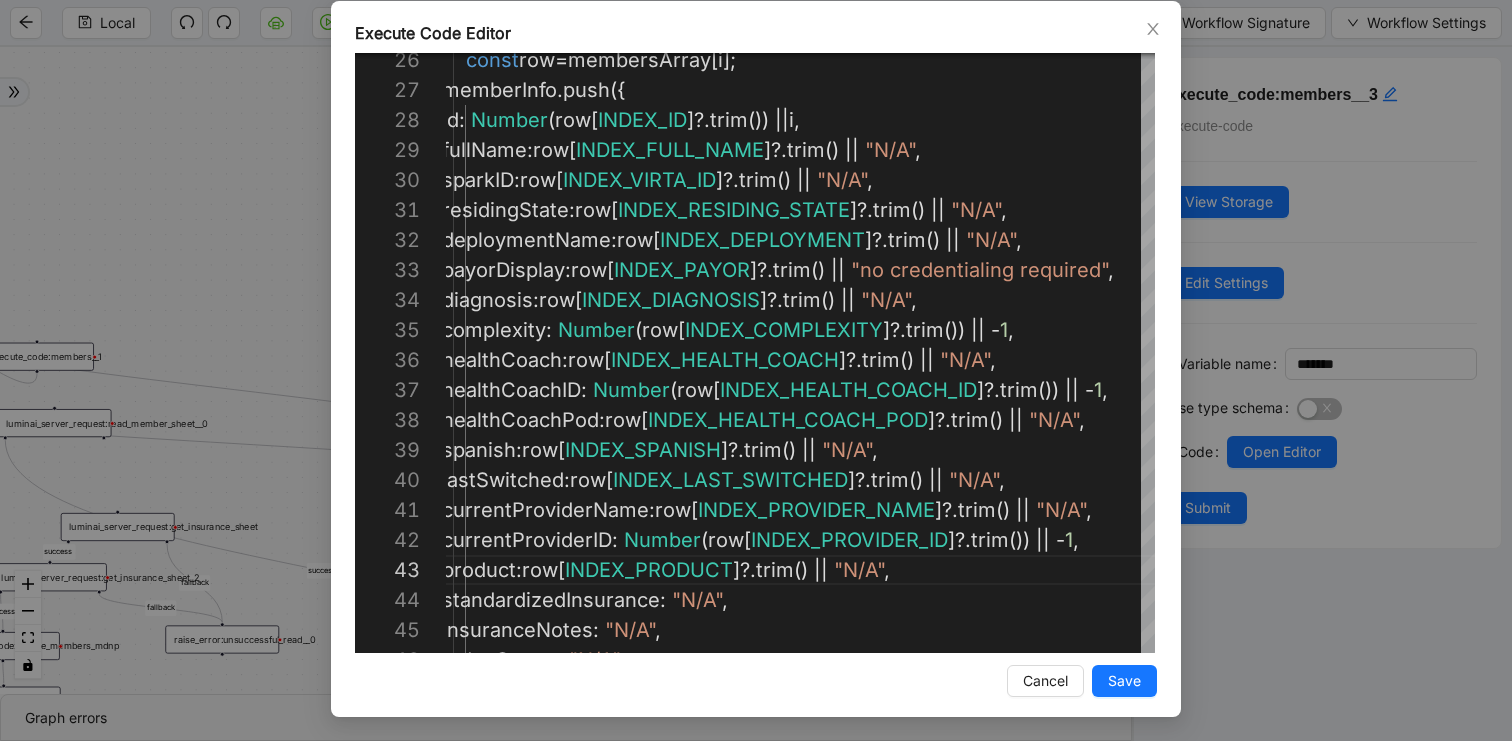 click on "Execute Code Editor 27 28 29 30 31 32 33 34 35 36 37 38 39 40 41 42 43 44 45 46 26     memberInfo . push ({       id :   Number ( row [ INDEX_ID ]?. trim ())   ||  i ,       fullName :  row [ INDEX_FULL_NAME ]?. trim ()   ||   "N/A" ,       sparkID :  row [ INDEX_VIRTA_ID ]?. trim ()   ||   "N/A" ,       residingState :  row [ INDEX_RESIDING_STATE ]?. trim ()   ||   "N/A" ,       deploymentName :  row [ INDEX_DEPLOYMENT ]?. trim ()   ||   "N/A" ,       payorDisplay :  row [ INDEX_PAYOR ]?. trim ()   ||   "no credentialing required" ,       diagnosis :  row [ INDEX_DIAGNOSIS ]?. trim ()   ||   "N/A" ,       complexity :   Number ( row [ INDEX_COMPLEXITY ]?. trim ())   ||   - 1 ,       healthCoach :  row [ INDEX_HEALTH_COACH ]?. trim ()   ||   "N/A" ,       healthCoachID :   Number ( row [ INDEX_HEALTH_COACH_ID ]?. trim ())   ||   - 1 ,       healthCoachPod :  row [ INDEX_HEALTH_COACH_POD ]?. trim ()   ||" at bounding box center [756, 359] 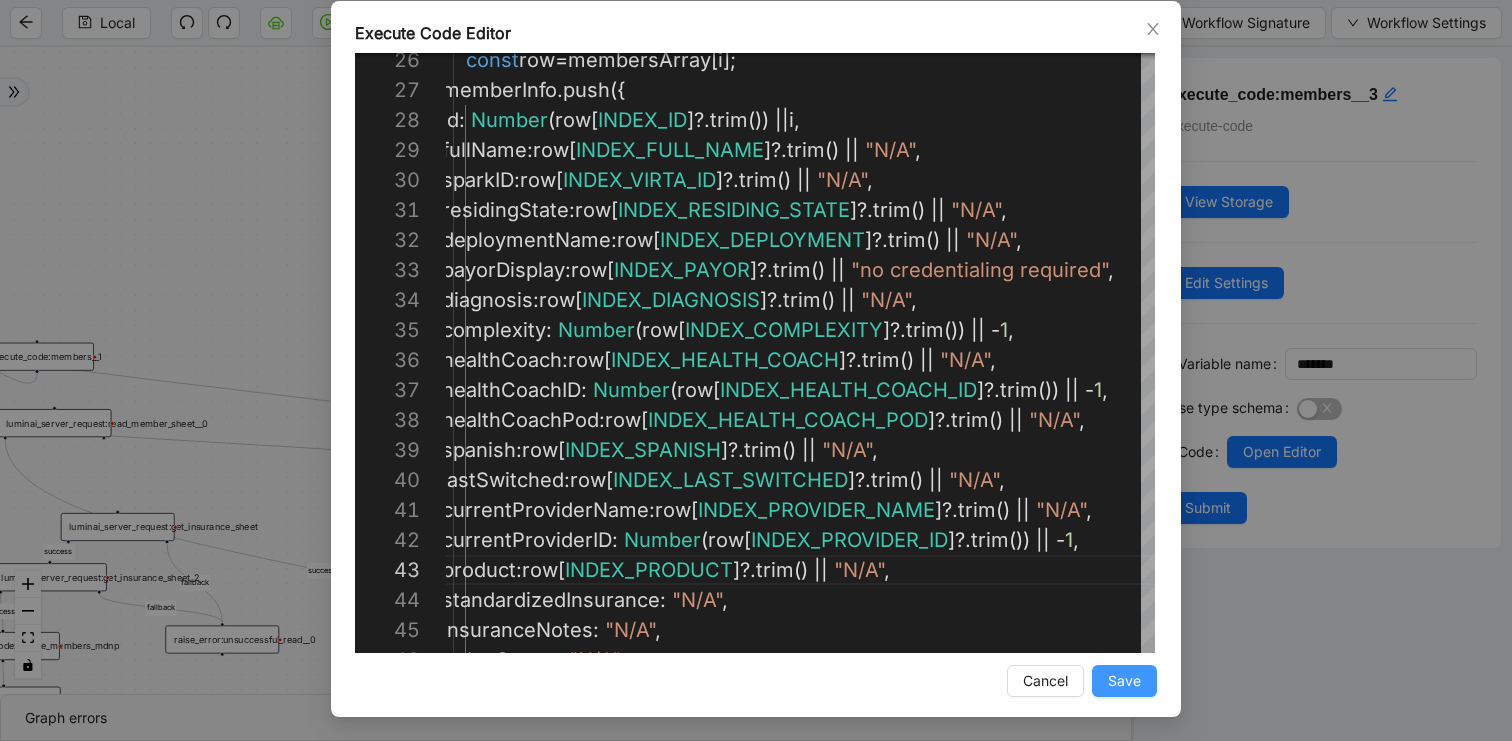 click on "Save" at bounding box center (1124, 681) 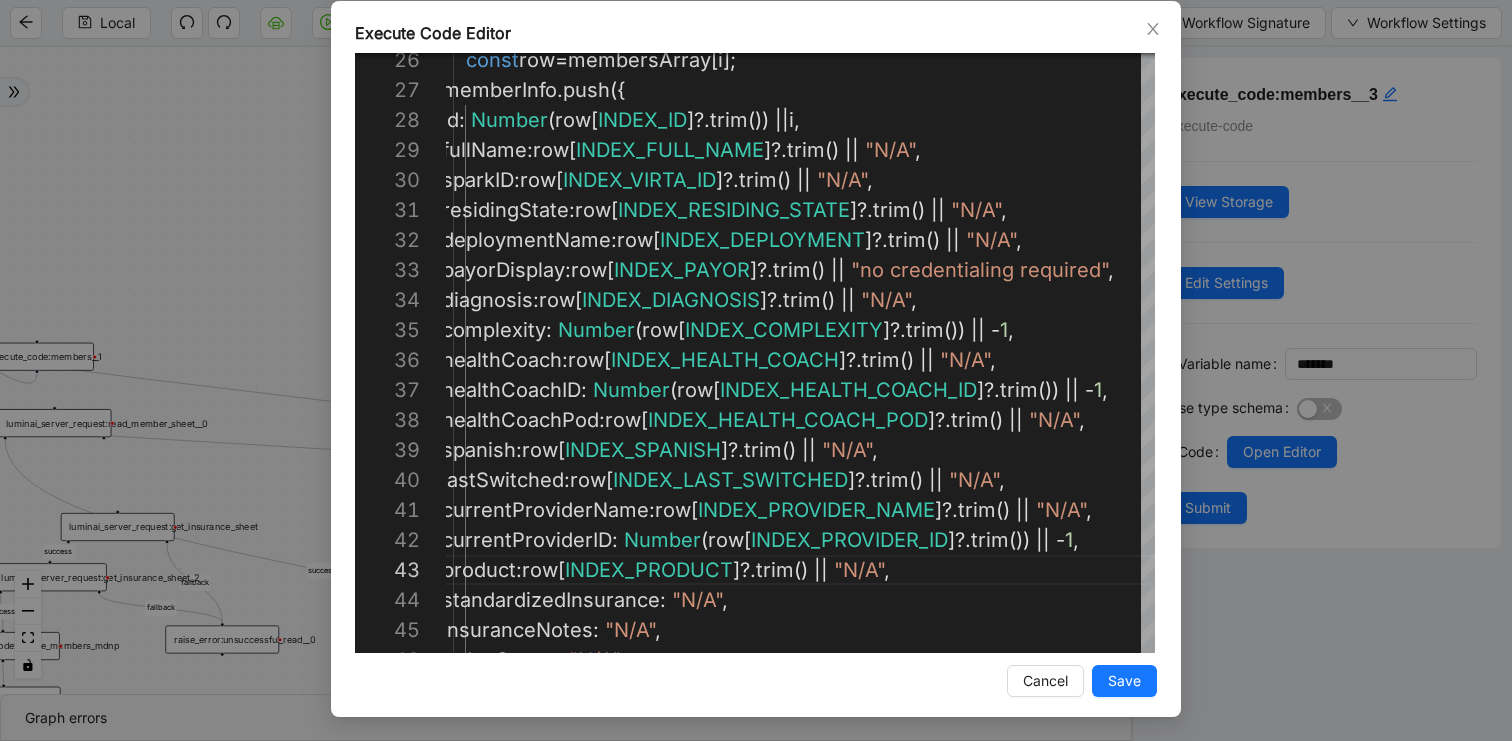 scroll, scrollTop: 0, scrollLeft: 0, axis: both 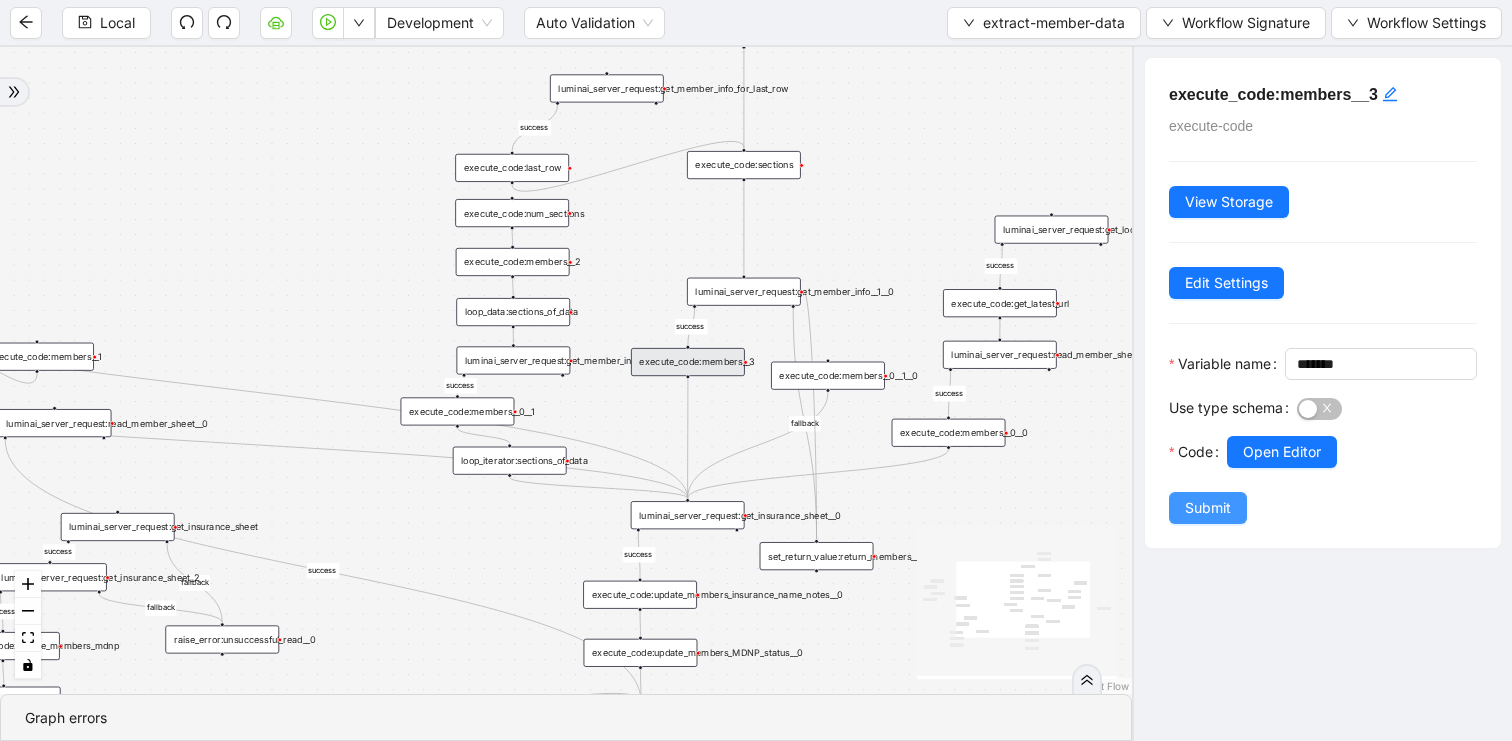 click on "Submit" at bounding box center (1208, 508) 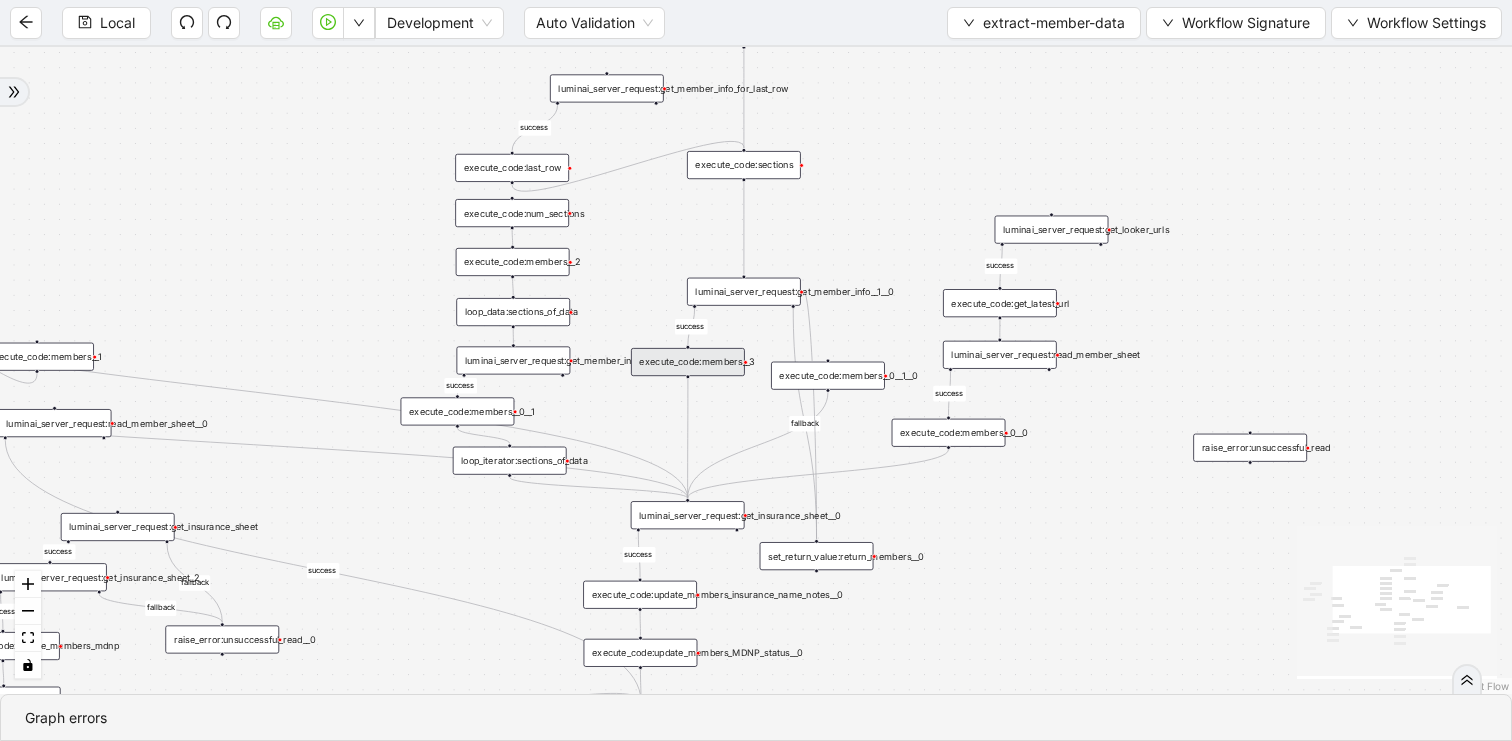 click on "execute_code:members__3" at bounding box center [688, 362] 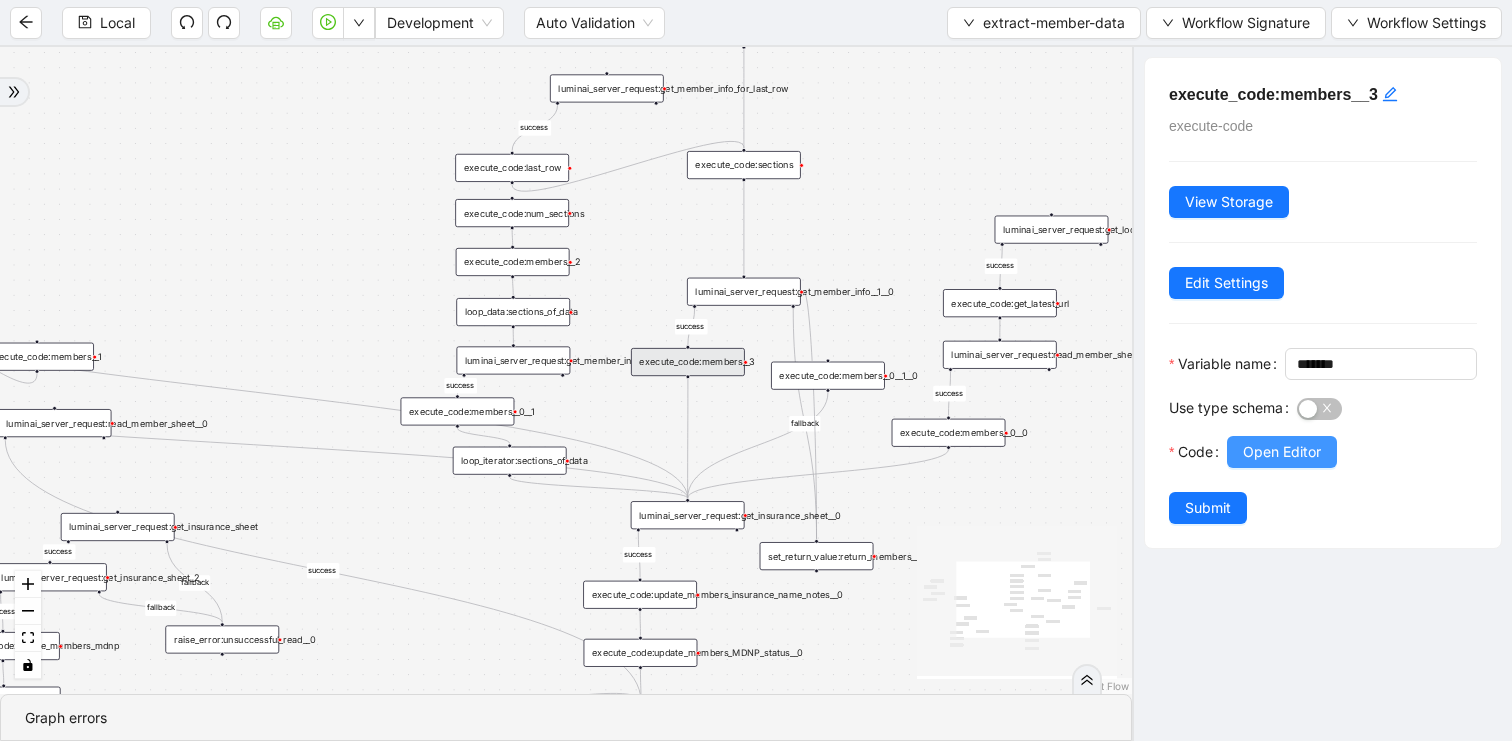click on "Open Editor" at bounding box center [1282, 452] 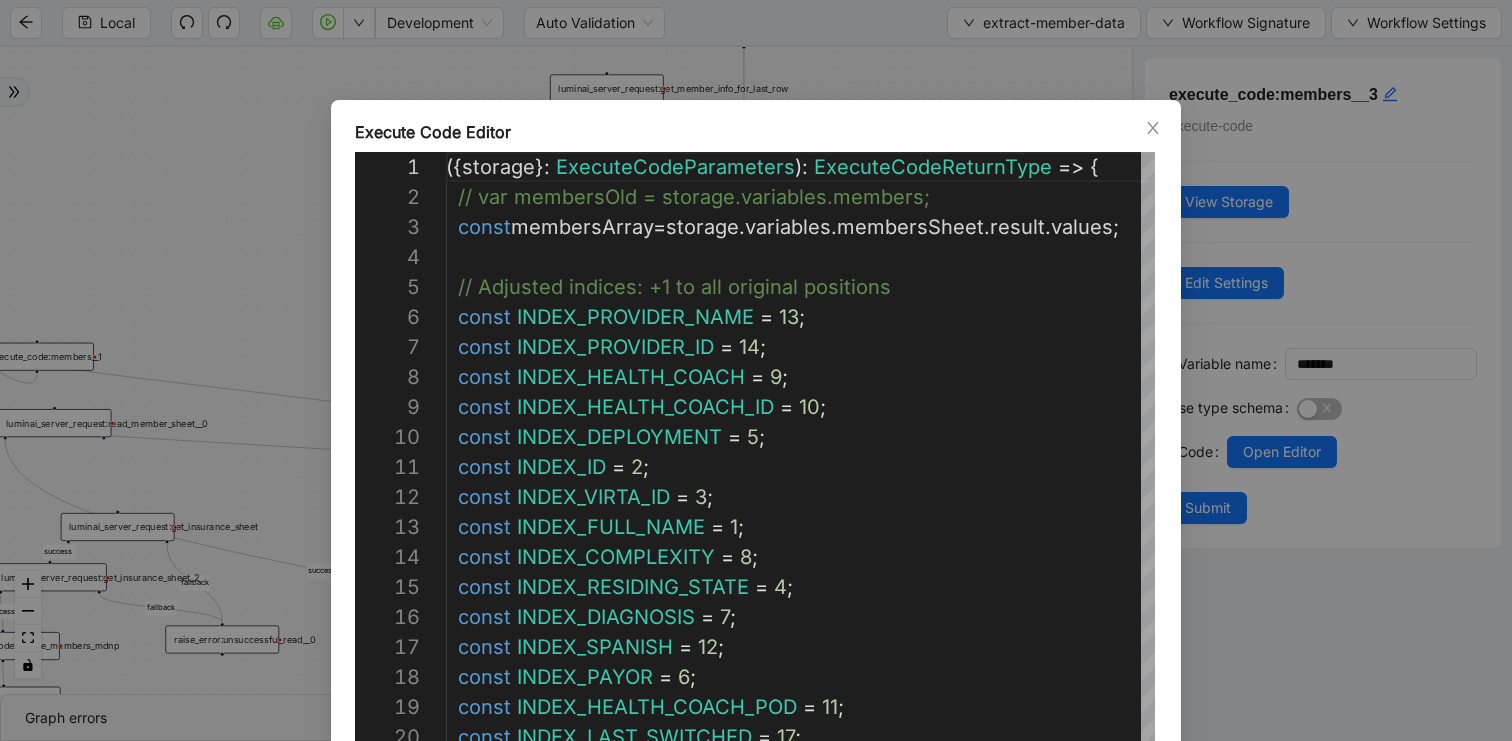 scroll, scrollTop: 300, scrollLeft: 0, axis: vertical 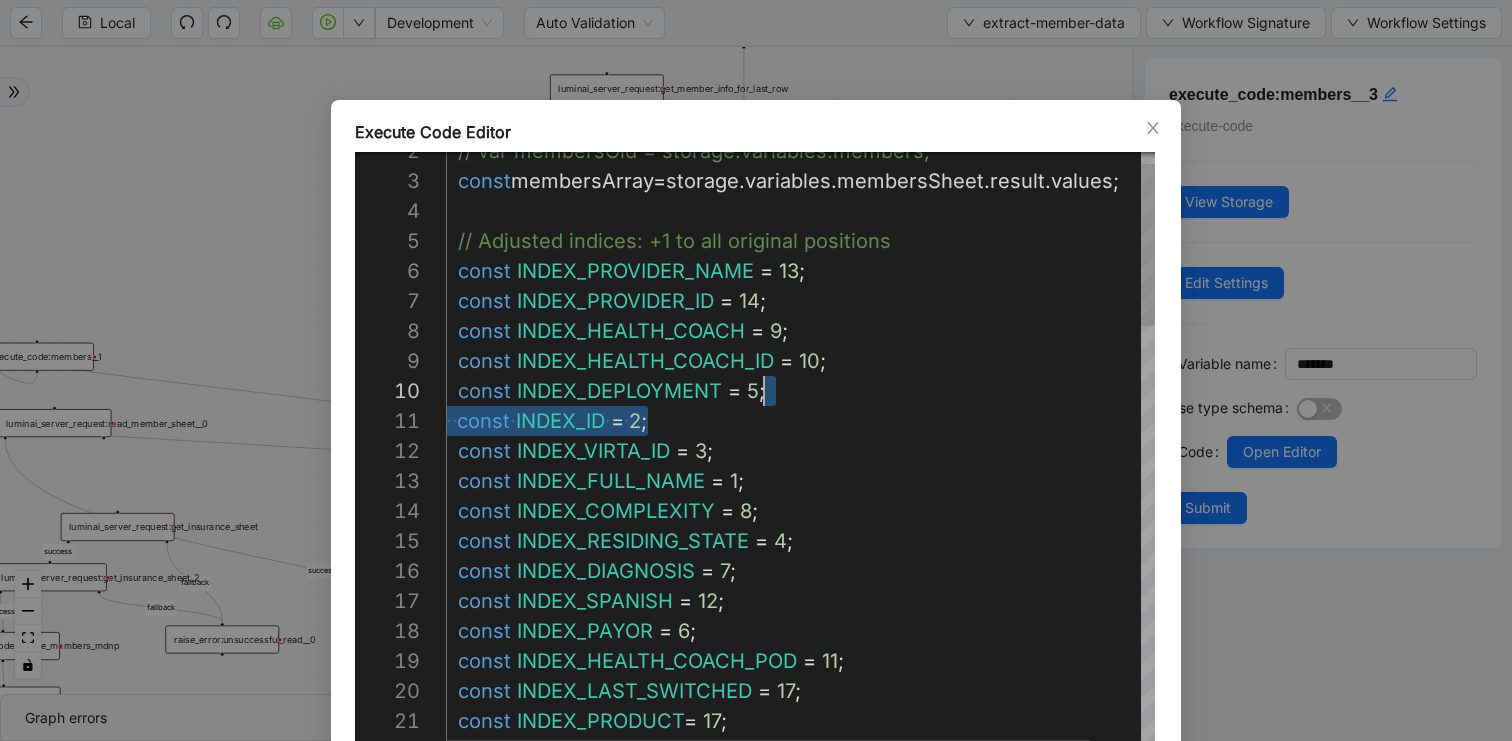 drag, startPoint x: 905, startPoint y: 421, endPoint x: 905, endPoint y: 388, distance: 33 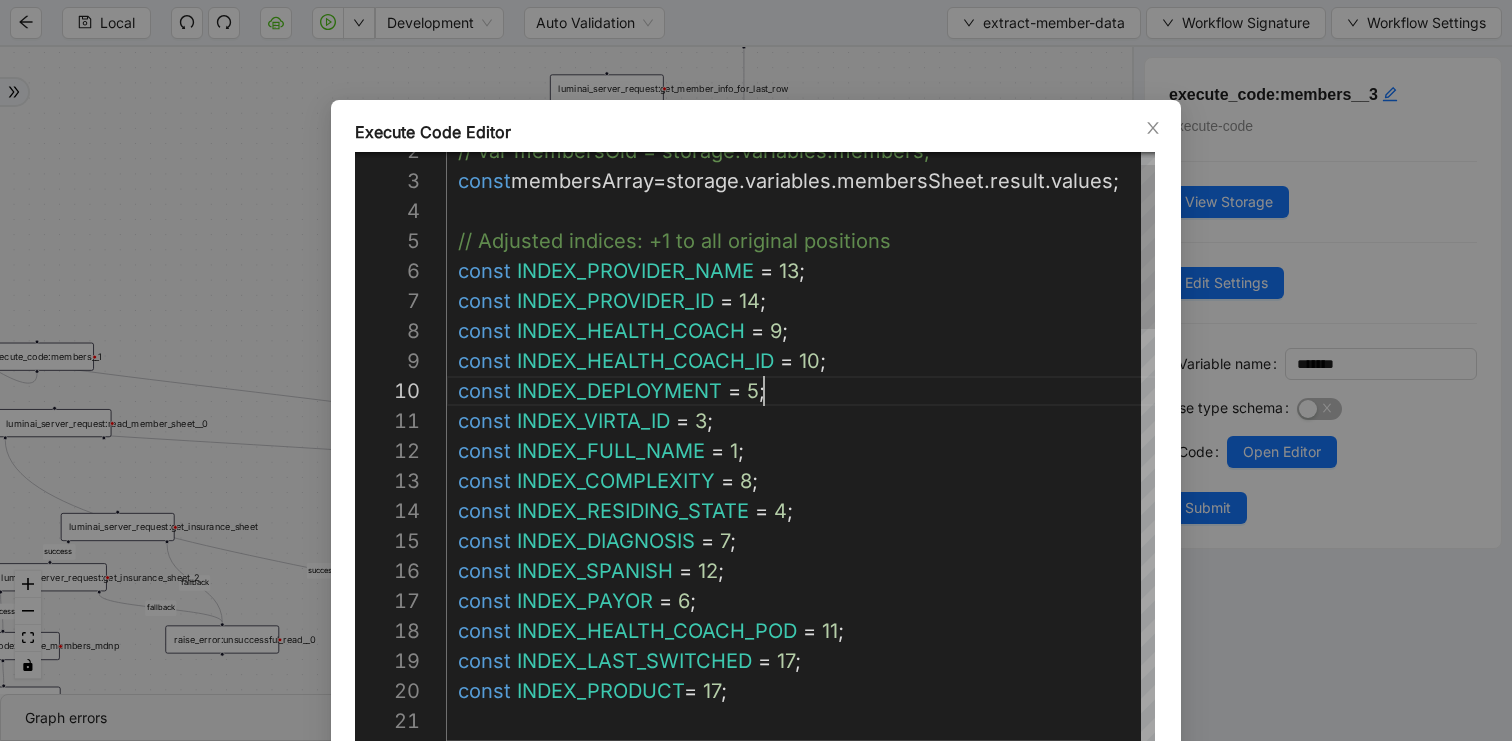 click on "const   INDEX_LAST_SWITCHED   =   17 ;    const   INDEX_HEALTH_COACH_POD   =   11 ;    const   INDEX_PAYOR   =   6 ;    const   INDEX_SPANISH   =   12 ;    const   INDEX_RESIDING_STATE   =   4 ;    const   INDEX_DIAGNOSIS   =   7 ;    const   INDEX_COMPLEXITY   =   8 ;    const   INDEX_FULL_NAME   =   1 ;    const   INDEX_VIRTA_ID   =   3 ;    const   INDEX_DEPLOYMENT   =   5 ;    const   INDEX_HEALTH_COACH_ID   =   10 ;    const   INDEX_HEALTH_COACH   =   9 ;    const   INDEX_PROVIDER_ID   =   14 ;    const   INDEX_PROVIDER_NAME   =   13 ;    // Adjusted indices: +1 to all original positions    const  membersArray  =  storage . variables . membersSheet . result . values ;    // var membersOld = storage.variables.members;    const   INDEX_PRODUCT =   17 ;    let  memberInfo  =   [];" at bounding box center (828, 1201) 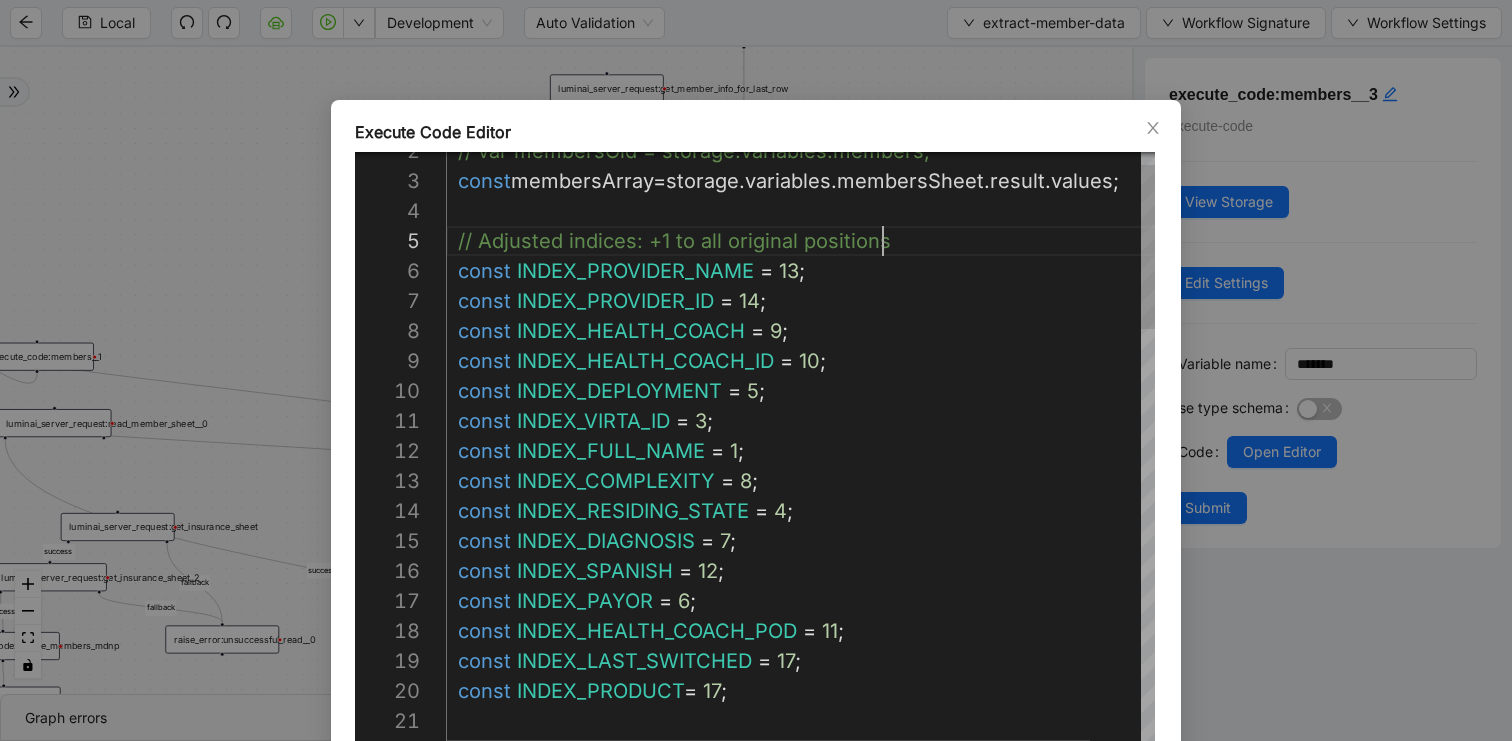 paste on "**********" 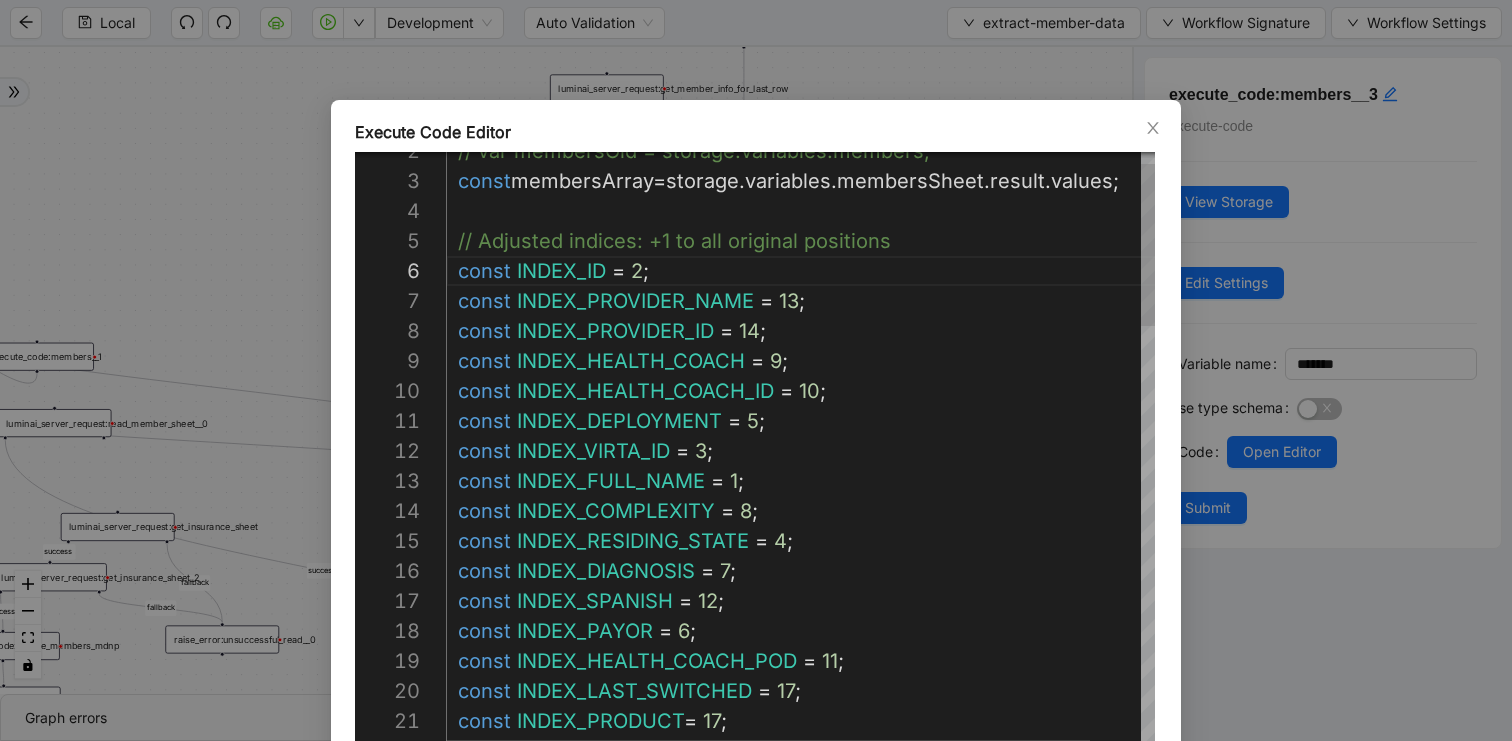 click on "const   INDEX_LAST_SWITCHED   =   17 ;    const   INDEX_HEALTH_COACH_POD   =   11 ;    const   INDEX_PAYOR   =   6 ;    const   INDEX_SPANISH   =   12 ;    const   INDEX_RESIDING_STATE   =   4 ;    const   INDEX_DIAGNOSIS   =   7 ;    const   INDEX_COMPLEXITY   =   8 ;    const   INDEX_FULL_NAME   =   1 ;    const   INDEX_VIRTA_ID   =   3 ;    const   INDEX_DEPLOYMENT   =   5 ;    const   INDEX_HEALTH_COACH_ID   =   10 ;    const   INDEX_HEALTH_COACH   =   9 ;    const   INDEX_PROVIDER_ID   =   14 ;    const   INDEX_PROVIDER_NAME   =   13 ;    // Adjusted indices: +1 to all original positions    const  membersArray  =  storage . variables . membersSheet . result . values ;    // var membersOld = storage.variables.members;    const   INDEX_PRODUCT =   17 ;    const   INDEX_ID   =   2 ;" at bounding box center (828, 1216) 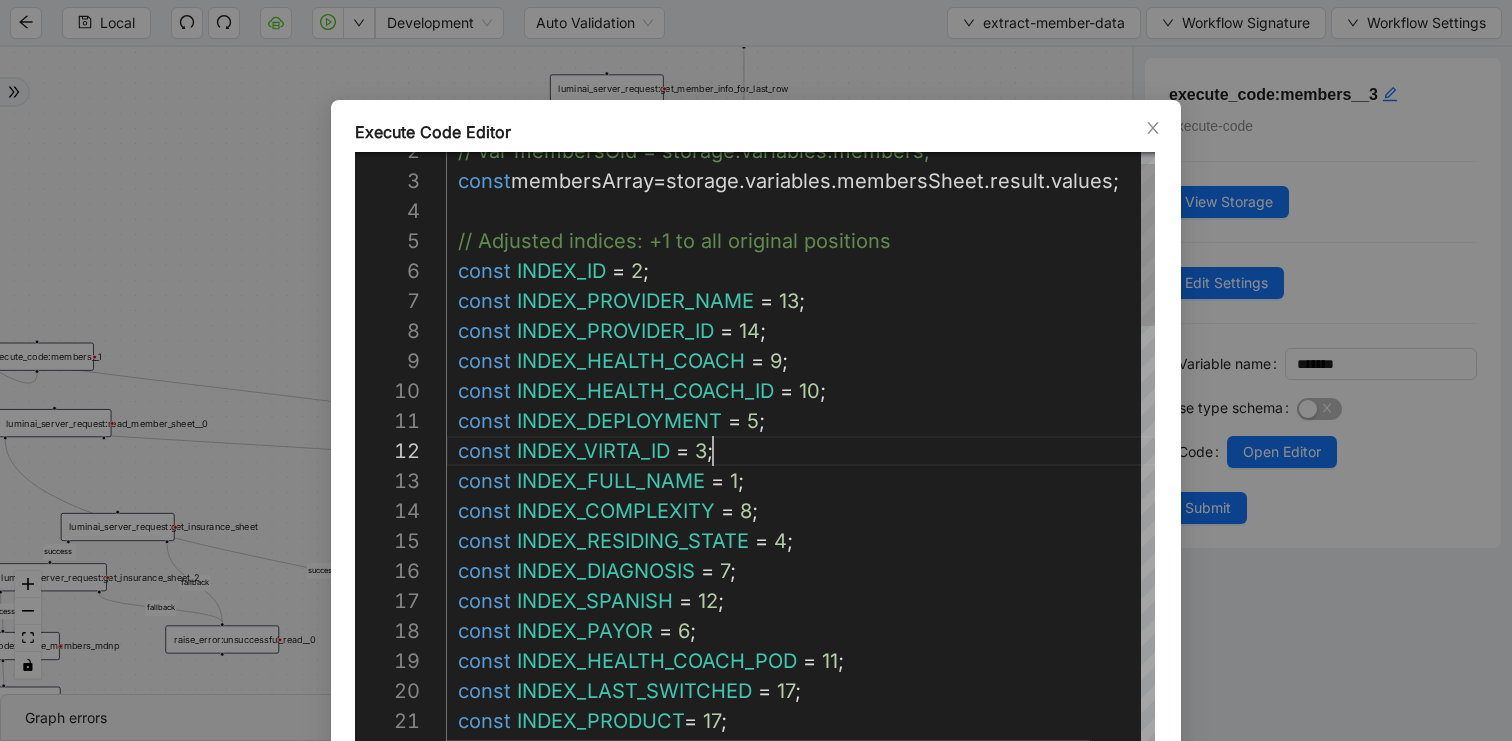 scroll, scrollTop: 0, scrollLeft: 318, axis: horizontal 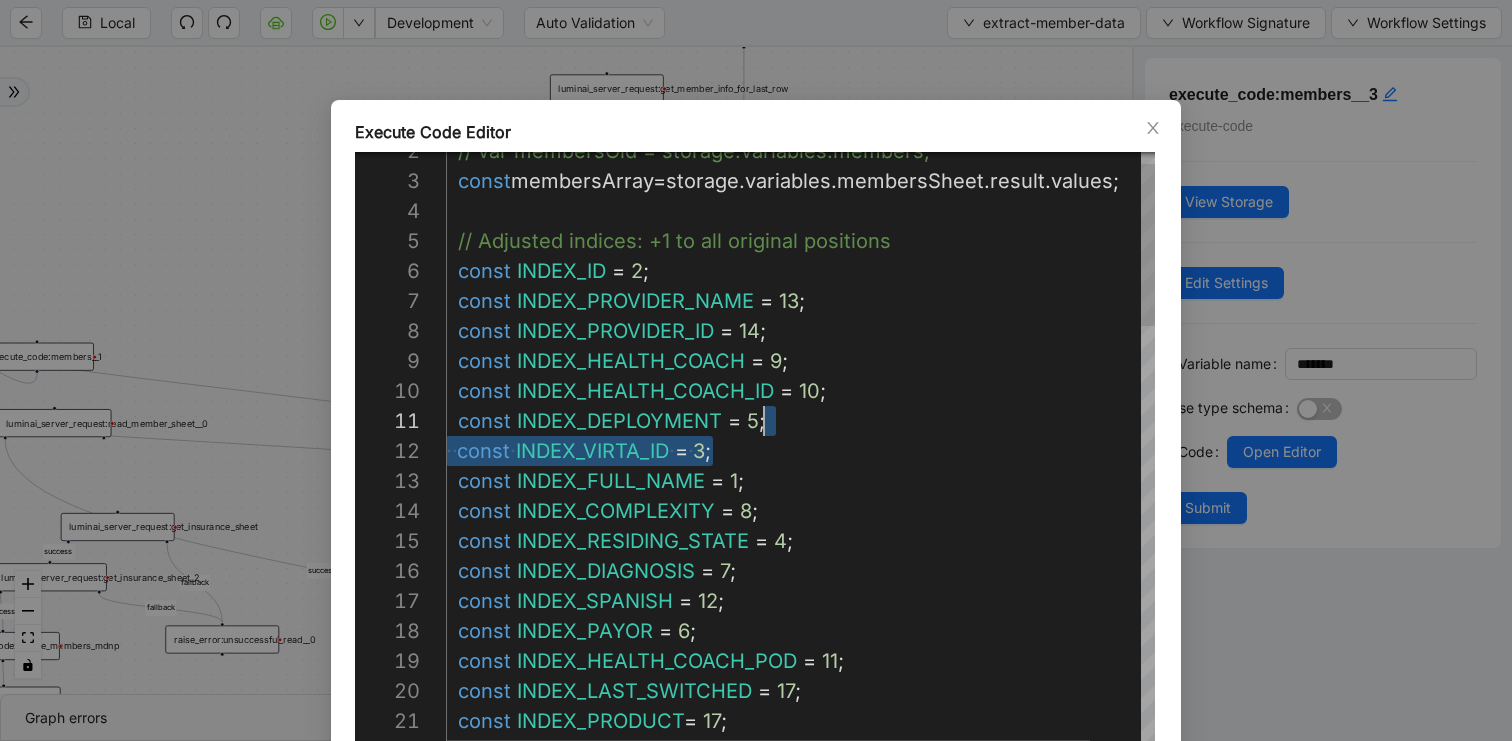drag, startPoint x: 814, startPoint y: 442, endPoint x: 814, endPoint y: 425, distance: 17 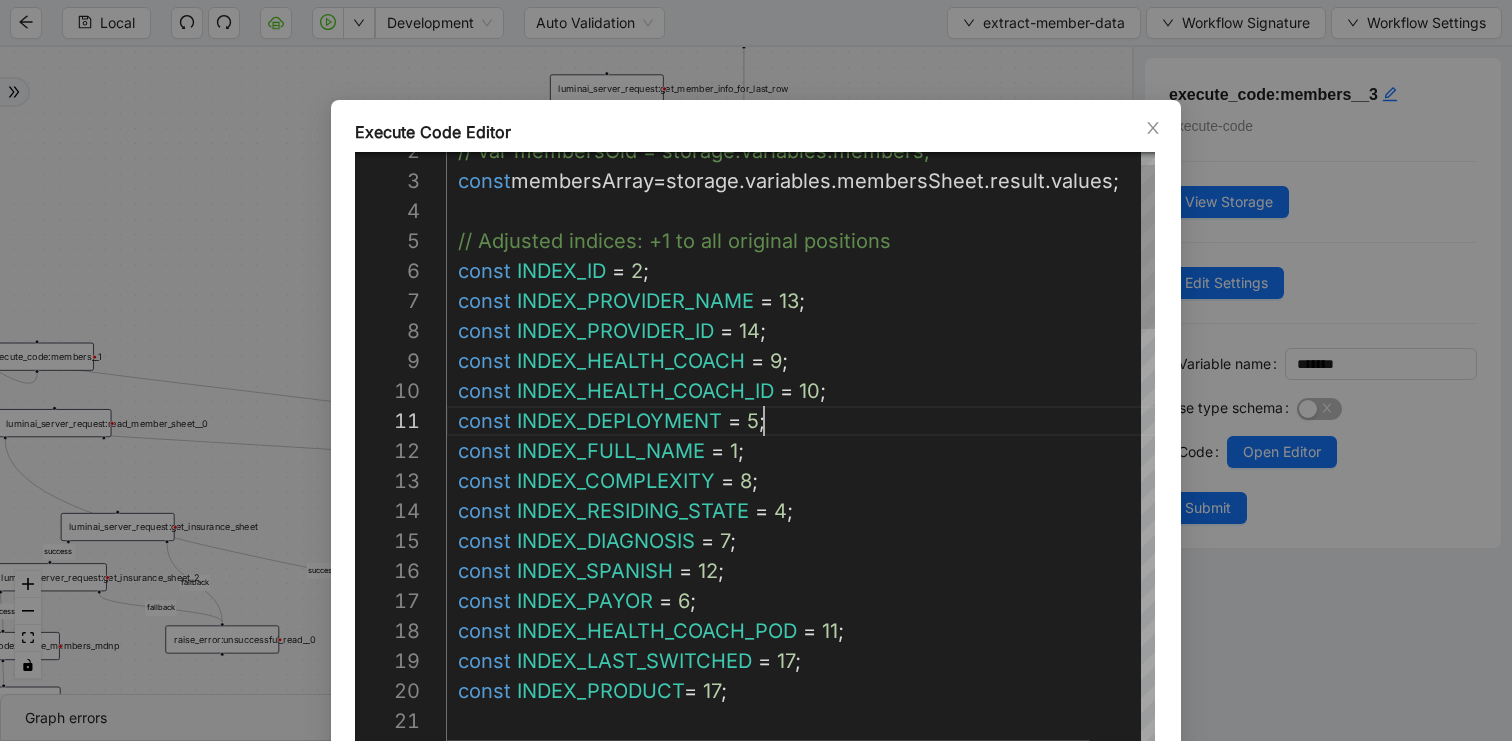 click on "const   INDEX_LAST_SWITCHED   =   17 ;    const   INDEX_HEALTH_COACH_POD   =   11 ;    const   INDEX_PAYOR   =   6 ;    const   INDEX_SPANISH   =   12 ;    const   INDEX_RESIDING_STATE   =   4 ;    const   INDEX_DIAGNOSIS   =   7 ;    const   INDEX_COMPLEXITY   =   8 ;    const   INDEX_FULL_NAME   =   1 ;    const   INDEX_DEPLOYMENT   =   5 ;    const   INDEX_HEALTH_COACH_ID   =   10 ;    const   INDEX_HEALTH_COACH   =   9 ;    const   INDEX_PROVIDER_ID   =   14 ;    const   INDEX_PROVIDER_NAME   =   13 ;    // Adjusted indices: +1 to all original positions    const  membersArray  =  storage . variables . membersSheet . result . values ;    // var membersOld = storage.variables.members;    const   INDEX_PRODUCT =   17 ;    const   INDEX_ID   =   2 ;    let  memberInfo  =   [];" at bounding box center (828, 1201) 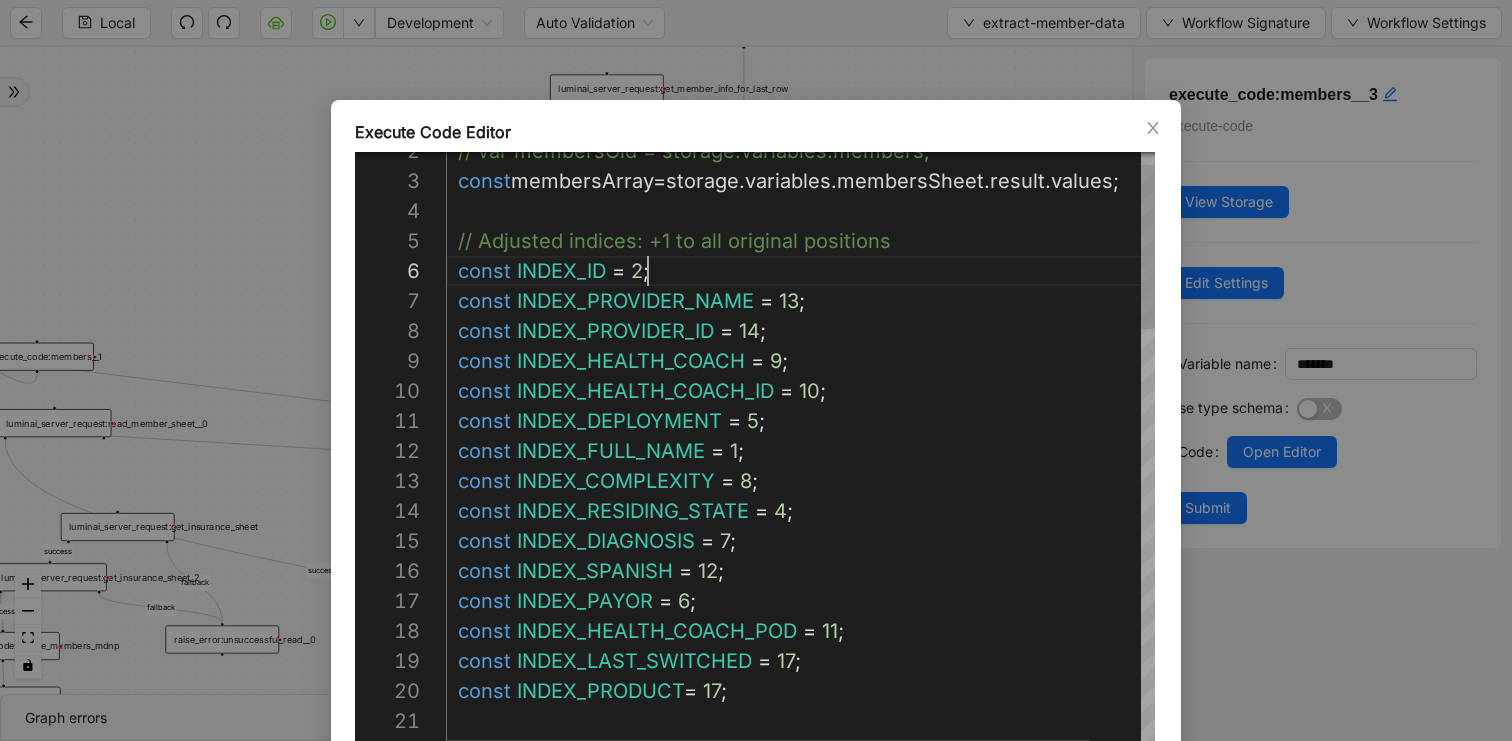 paste on "**********" 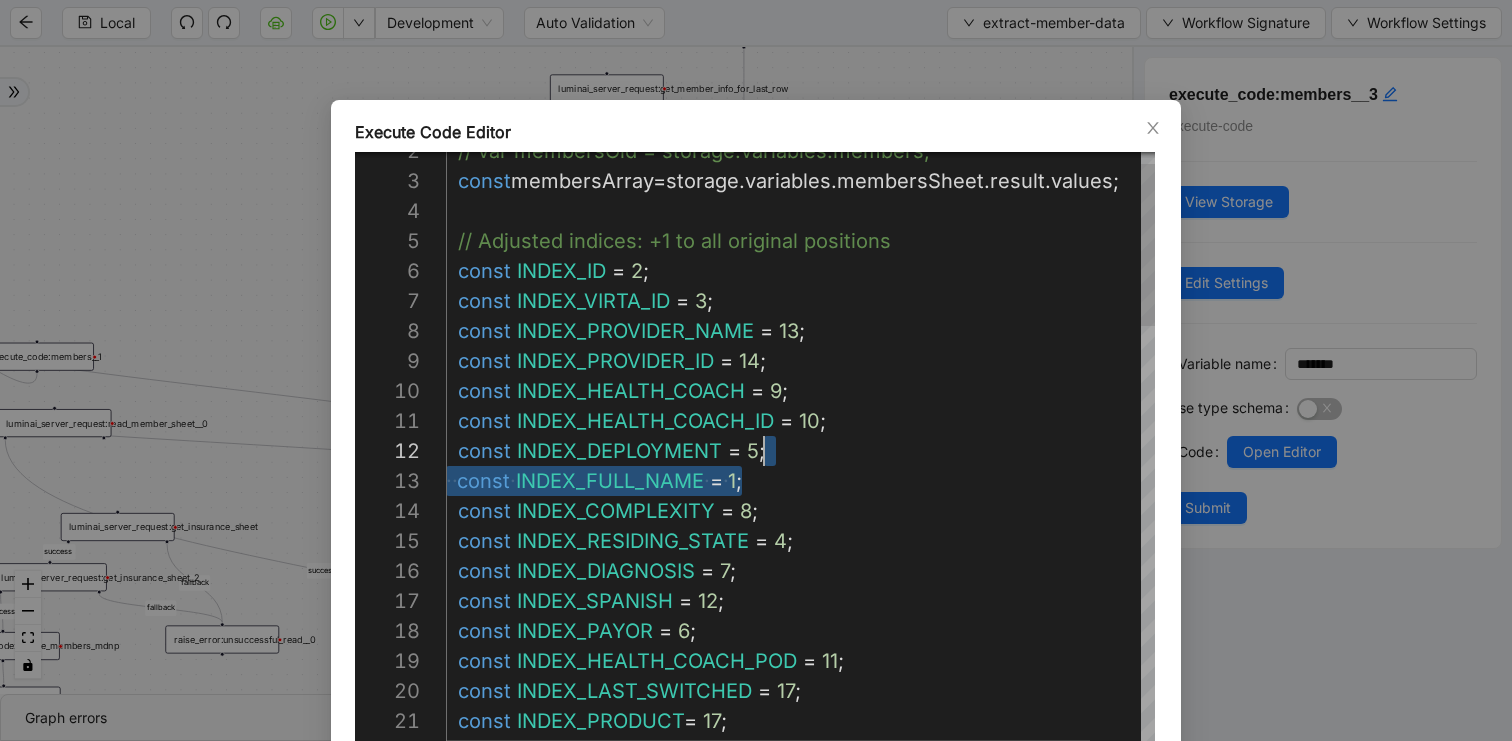 drag, startPoint x: 776, startPoint y: 487, endPoint x: 776, endPoint y: 460, distance: 27 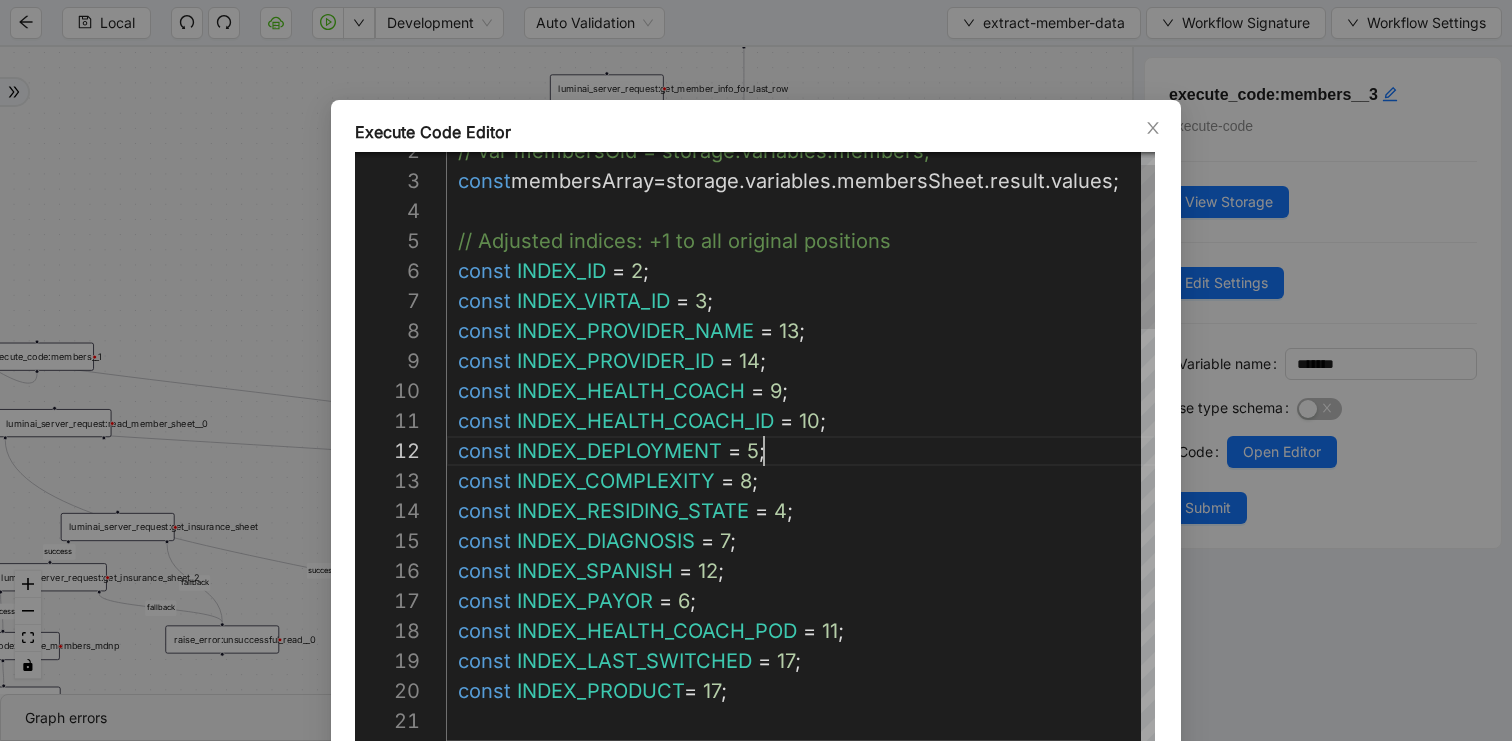 click on "const   INDEX_LAST_SWITCHED   =   17 ;    const   INDEX_HEALTH_COACH_POD   =   11 ;    const   INDEX_PAYOR   =   6 ;    const   INDEX_SPANISH   =   12 ;    const   INDEX_RESIDING_STATE   =   4 ;    const   INDEX_DIAGNOSIS   =   7 ;    const   INDEX_COMPLEXITY   =   8 ;    const   INDEX_DEPLOYMENT   =   5 ;    const   INDEX_HEALTH_COACH_ID   =   10 ;    const   INDEX_HEALTH_COACH   =   9 ;    const   INDEX_PROVIDER_ID   =   14 ;    const   INDEX_PROVIDER_NAME   =   13 ;    // Adjusted indices: +1 to all original positions    const  membersArray  =  storage . variables . membersSheet . result . values ;    // var membersOld = storage.variables.members;    const   INDEX_PRODUCT =   17 ;    const   INDEX_ID   =   2 ;    const   INDEX_VIRTA_ID   =   3 ;    let  memberInfo  =   [];" at bounding box center (828, 1201) 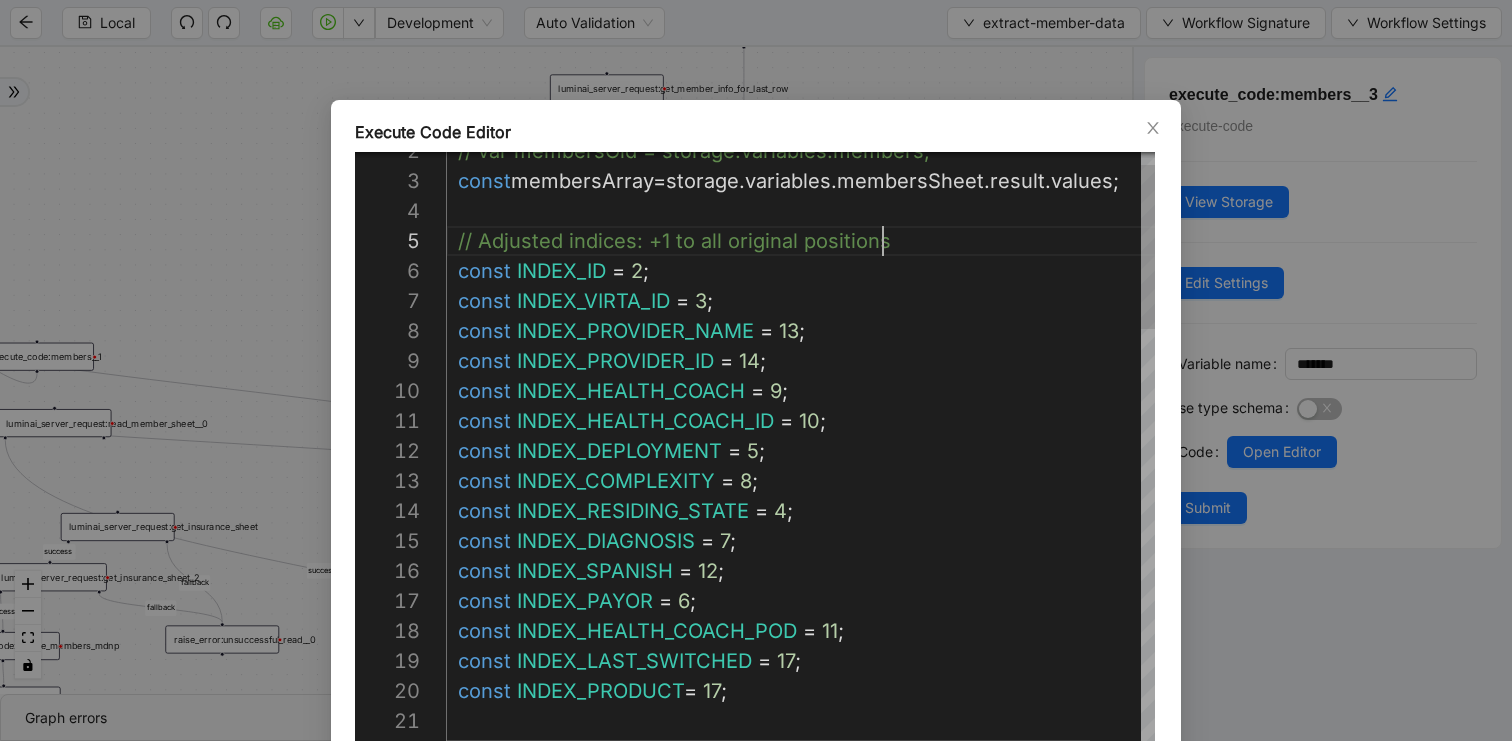 paste on "**********" 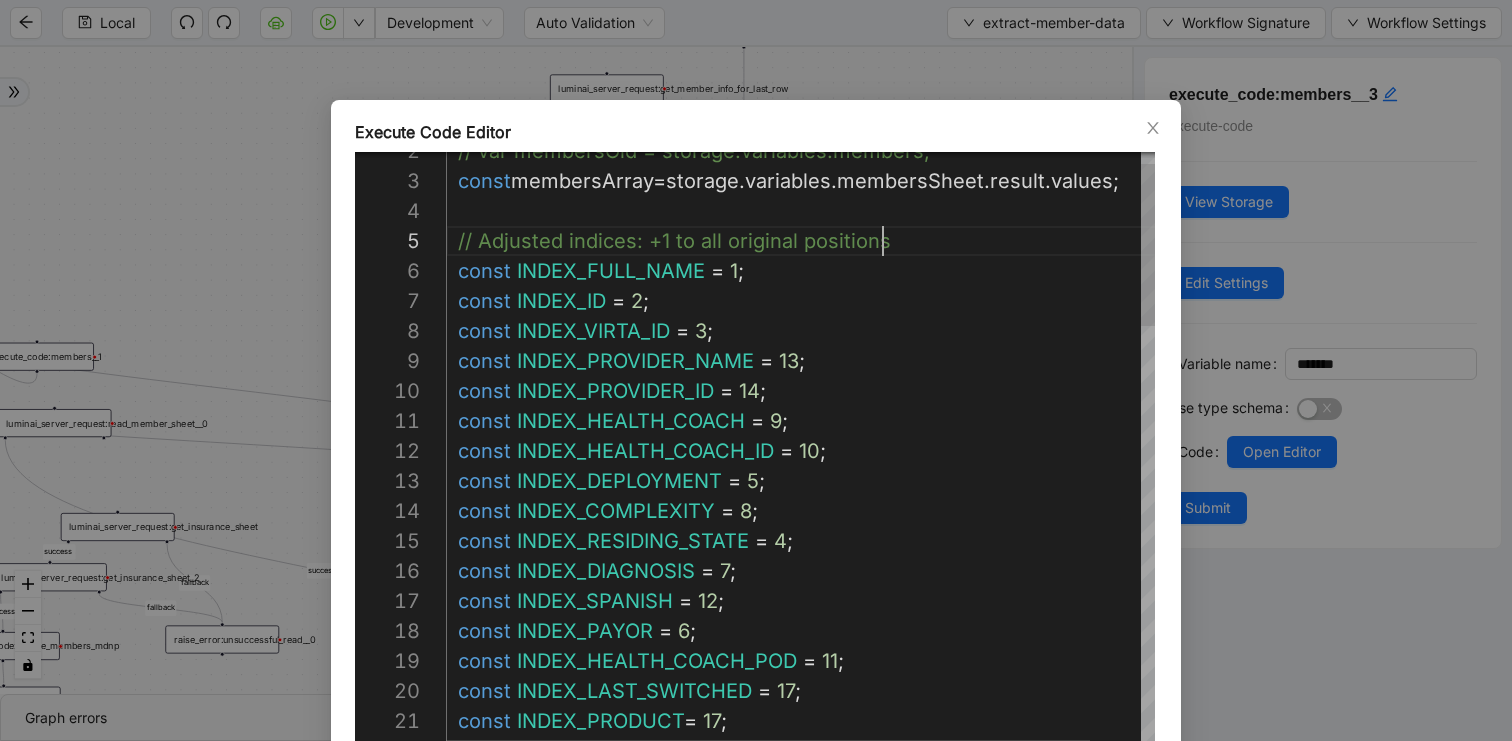 scroll, scrollTop: 90, scrollLeft: 0, axis: vertical 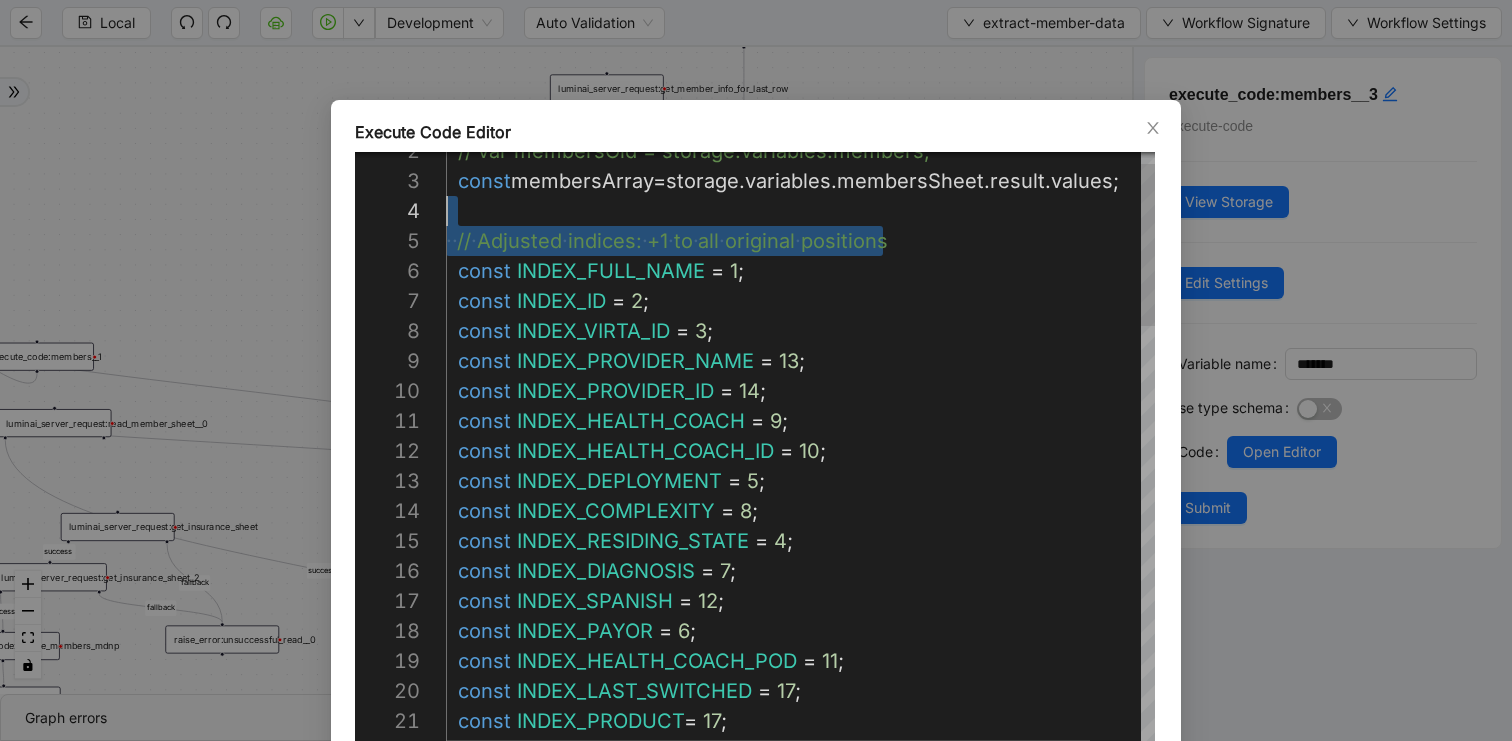 drag, startPoint x: 907, startPoint y: 240, endPoint x: 907, endPoint y: 221, distance: 19 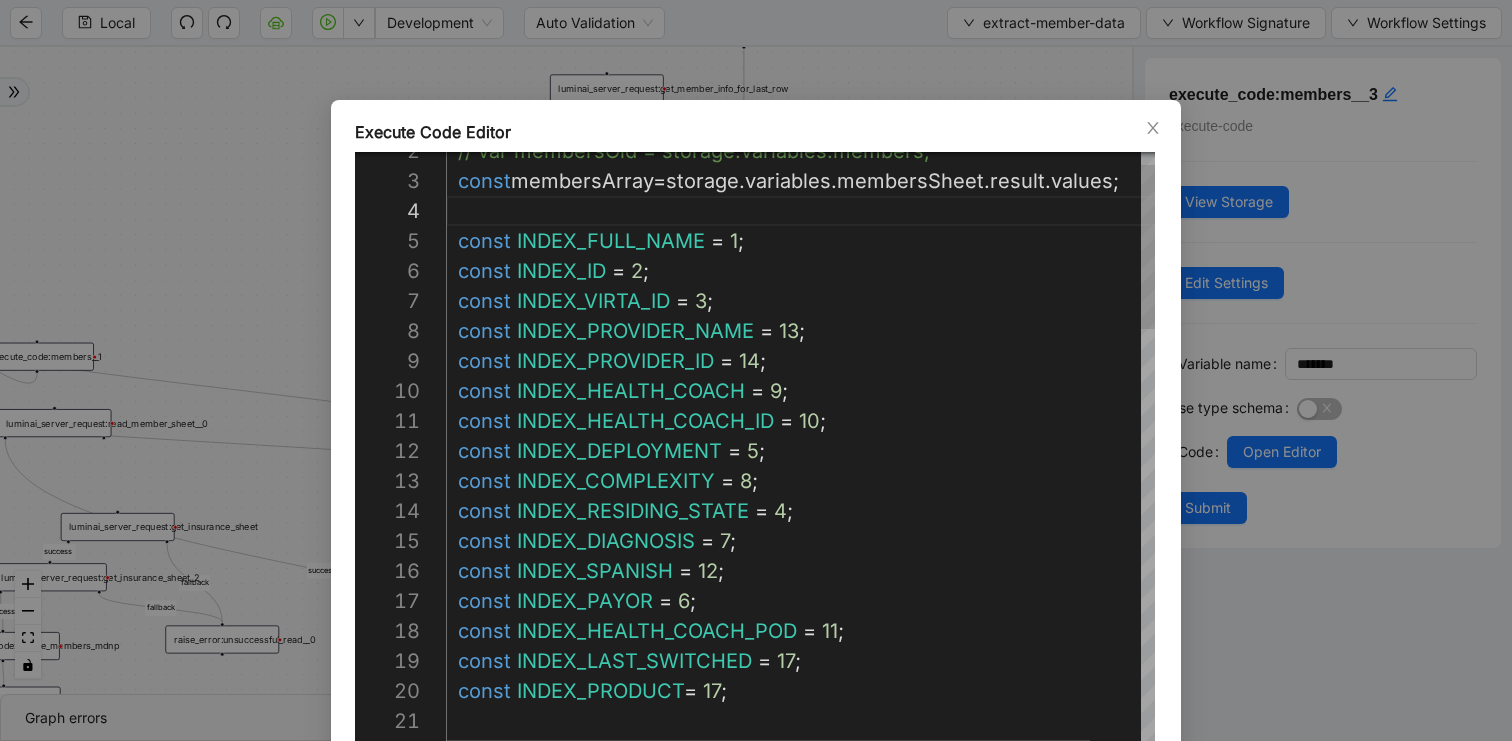 click on "const   INDEX_LAST_SWITCHED   =   17 ;    const   INDEX_HEALTH_COACH_POD   =   11 ;    const   INDEX_PAYOR   =   6 ;    const   INDEX_SPANISH   =   12 ;    const   INDEX_RESIDING_STATE   =   4 ;    const   INDEX_DIAGNOSIS   =   7 ;    const   INDEX_COMPLEXITY   =   8 ;    const   INDEX_DEPLOYMENT   =   5 ;    const   INDEX_HEALTH_COACH_ID   =   10 ;    const   INDEX_HEALTH_COACH   =   9 ;    const   INDEX_PROVIDER_ID   =   14 ;    const   INDEX_PROVIDER_NAME   =   13 ;    const  membersArray  =  storage . variables . membersSheet . result . values ;    // var membersOld = storage.variables.members;    const   INDEX_PRODUCT =   17 ;    const   INDEX_ID   =   2 ;    const   INDEX_VIRTA_ID   =   3 ;    const   INDEX_FULL_NAME   =   1 ;    let  memberInfo  =   [];" at bounding box center [828, 1201] 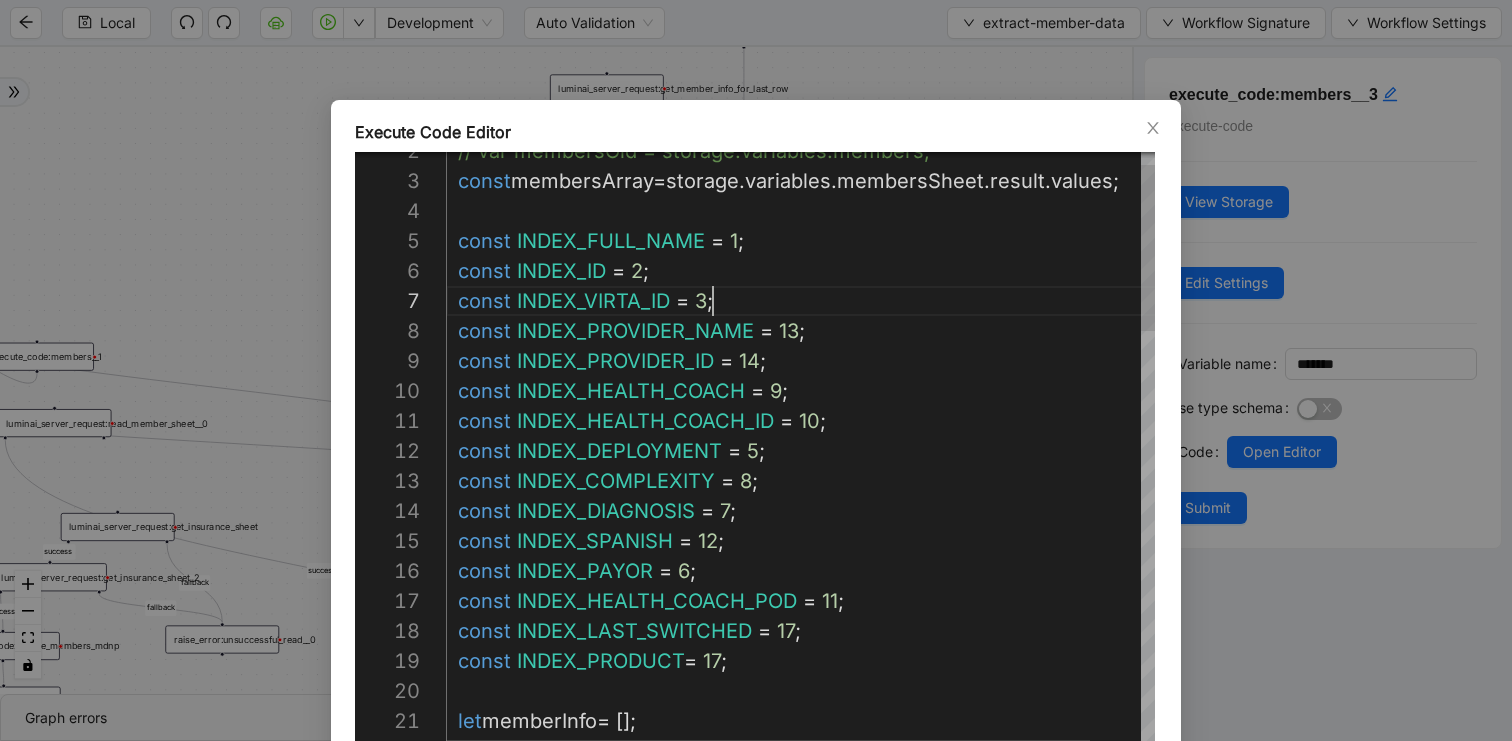 click on "const   INDEX_LAST_SWITCHED   =   17 ;    const   INDEX_HEALTH_COACH_POD   =   11 ;    const   INDEX_PAYOR   =   6 ;    const   INDEX_SPANISH   =   12 ;    const   INDEX_DIAGNOSIS   =   7 ;    const   INDEX_COMPLEXITY   =   8 ;    const   INDEX_DEPLOYMENT   =   5 ;    const   INDEX_HEALTH_COACH_ID   =   10 ;    const   INDEX_HEALTH_COACH   =   9 ;    const   INDEX_PROVIDER_ID   =   14 ;    const   INDEX_PROVIDER_NAME   =   13 ;    const  membersArray  =  storage . variables . membersSheet . result . values ;    // var membersOld = storage.variables.members;    const   INDEX_PRODUCT =   17 ;    const   INDEX_ID   =   2 ;    const   INDEX_VIRTA_ID   =   3 ;    const   INDEX_FULL_NAME   =   1 ;    let  memberInfo  =   [];" at bounding box center (828, 1186) 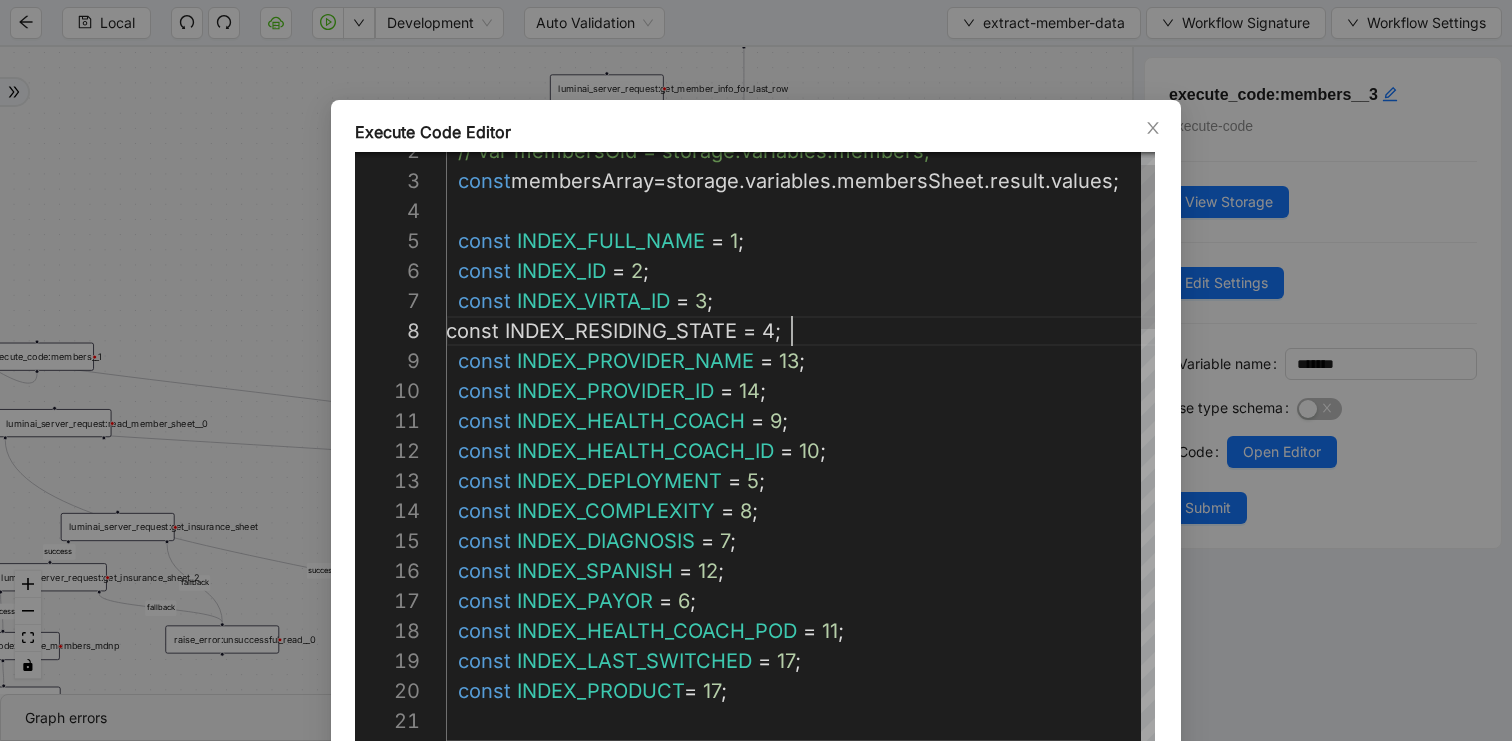scroll, scrollTop: 210, scrollLeft: 346, axis: both 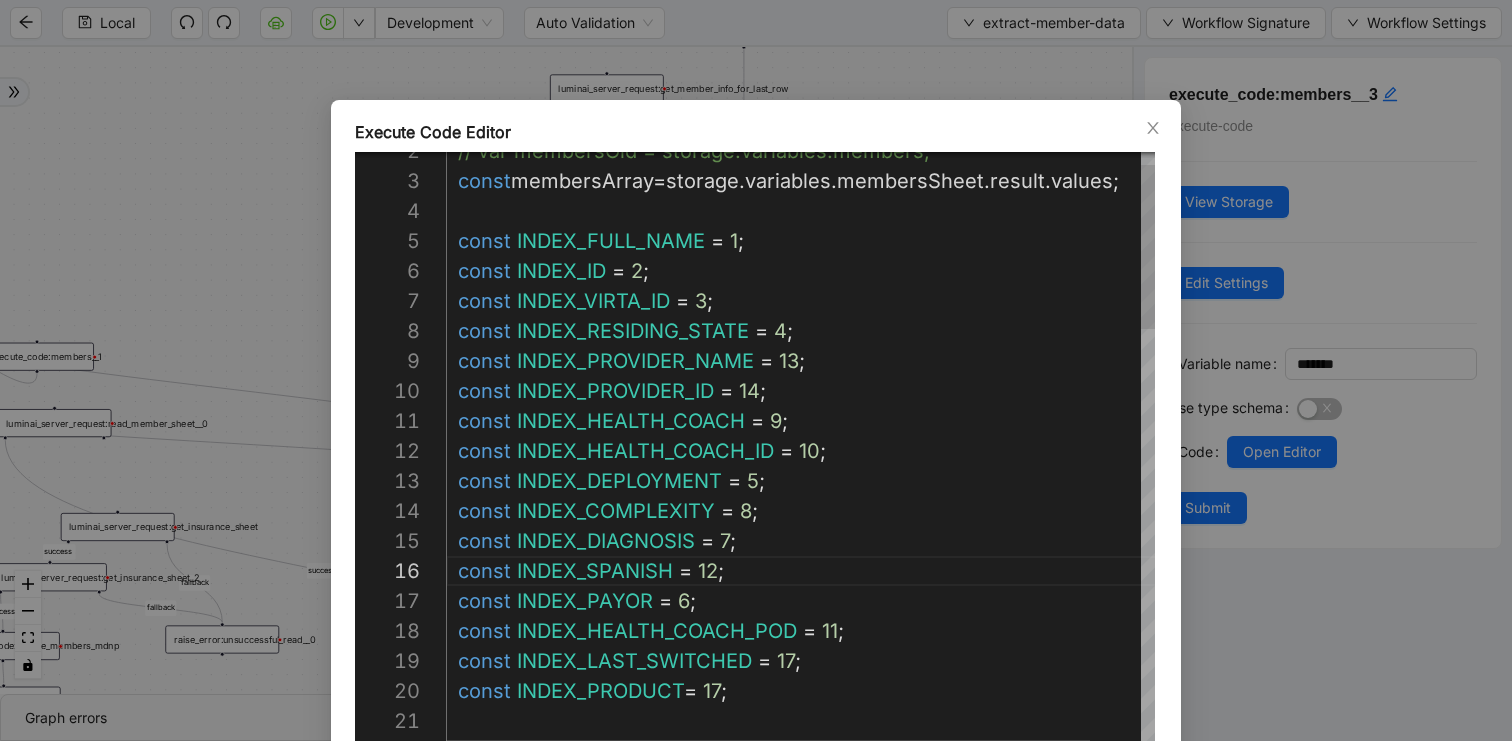drag, startPoint x: 782, startPoint y: 585, endPoint x: 782, endPoint y: 562, distance: 23 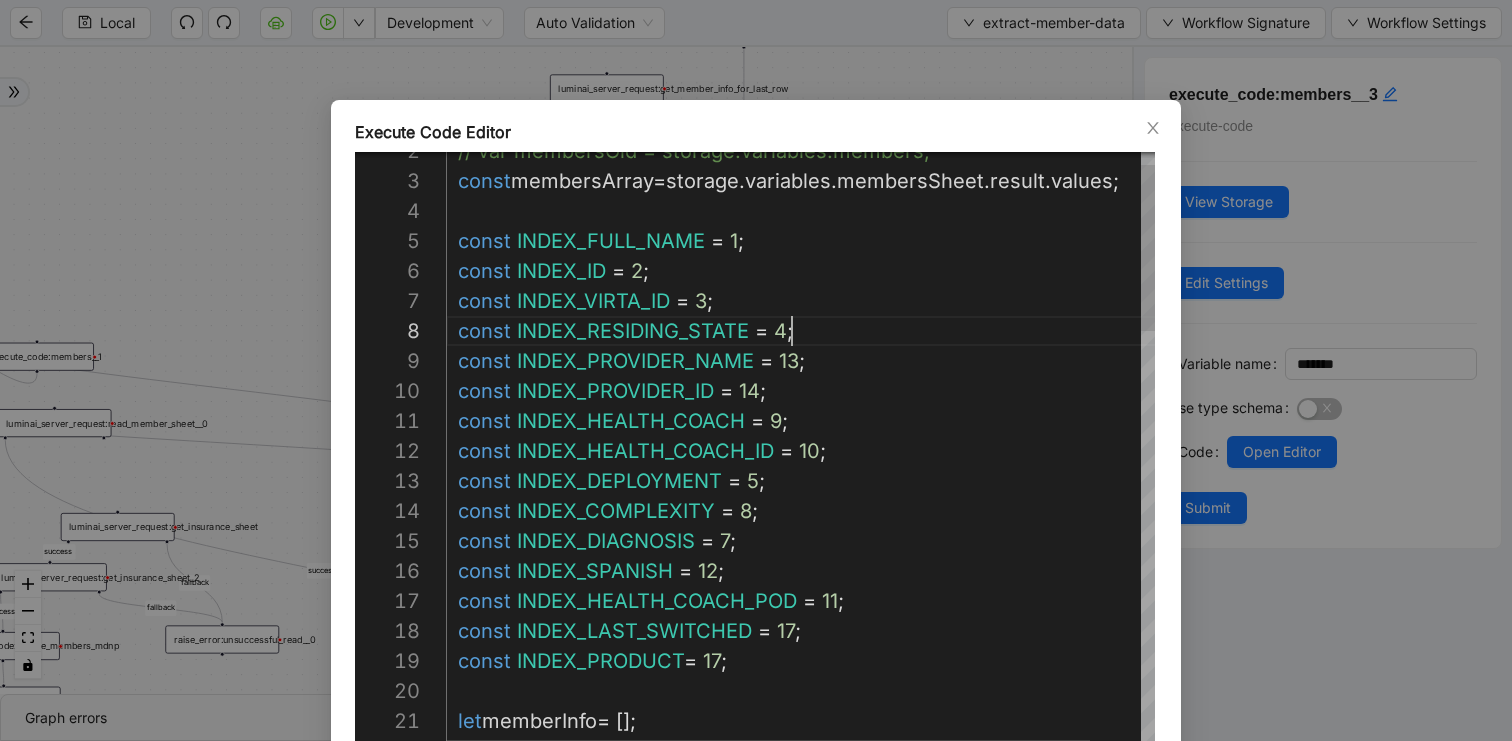 click on "const   INDEX_LAST_SWITCHED   =   17 ;    const   INDEX_HEALTH_COACH_POD   =   11 ;    const   INDEX_SPANISH   =   12 ;    const   INDEX_DIAGNOSIS   =   7 ;    const   INDEX_COMPLEXITY   =   8 ;    const   INDEX_DEPLOYMENT   =   5 ;    const   INDEX_HEALTH_COACH_ID   =   10 ;    const   INDEX_HEALTH_COACH   =   9 ;    const   INDEX_PROVIDER_ID   =   14 ;    const   INDEX_PROVIDER_NAME   =   13 ;    const  membersArray  =  storage . variables . membersSheet . result . values ;    // var membersOld = storage.variables.members;    const   INDEX_PRODUCT =   17 ;    const   INDEX_ID   =   2 ;    const   INDEX_VIRTA_ID   =   3 ;    const   INDEX_FULL_NAME   =   1 ;    let  memberInfo  =   [];    const   INDEX_RESIDING_STATE   =   4 ;" at bounding box center [828, 1186] 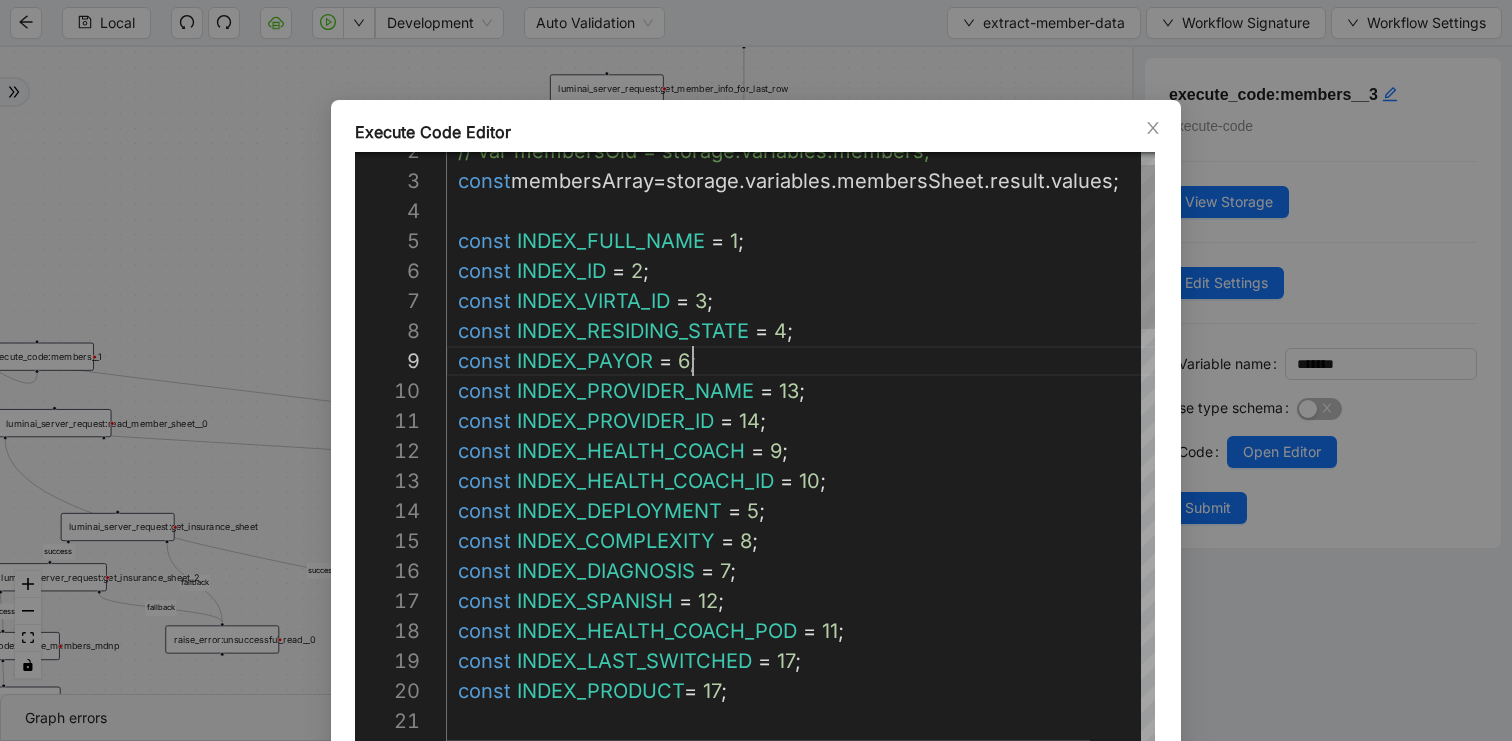 scroll, scrollTop: 240, scrollLeft: 247, axis: both 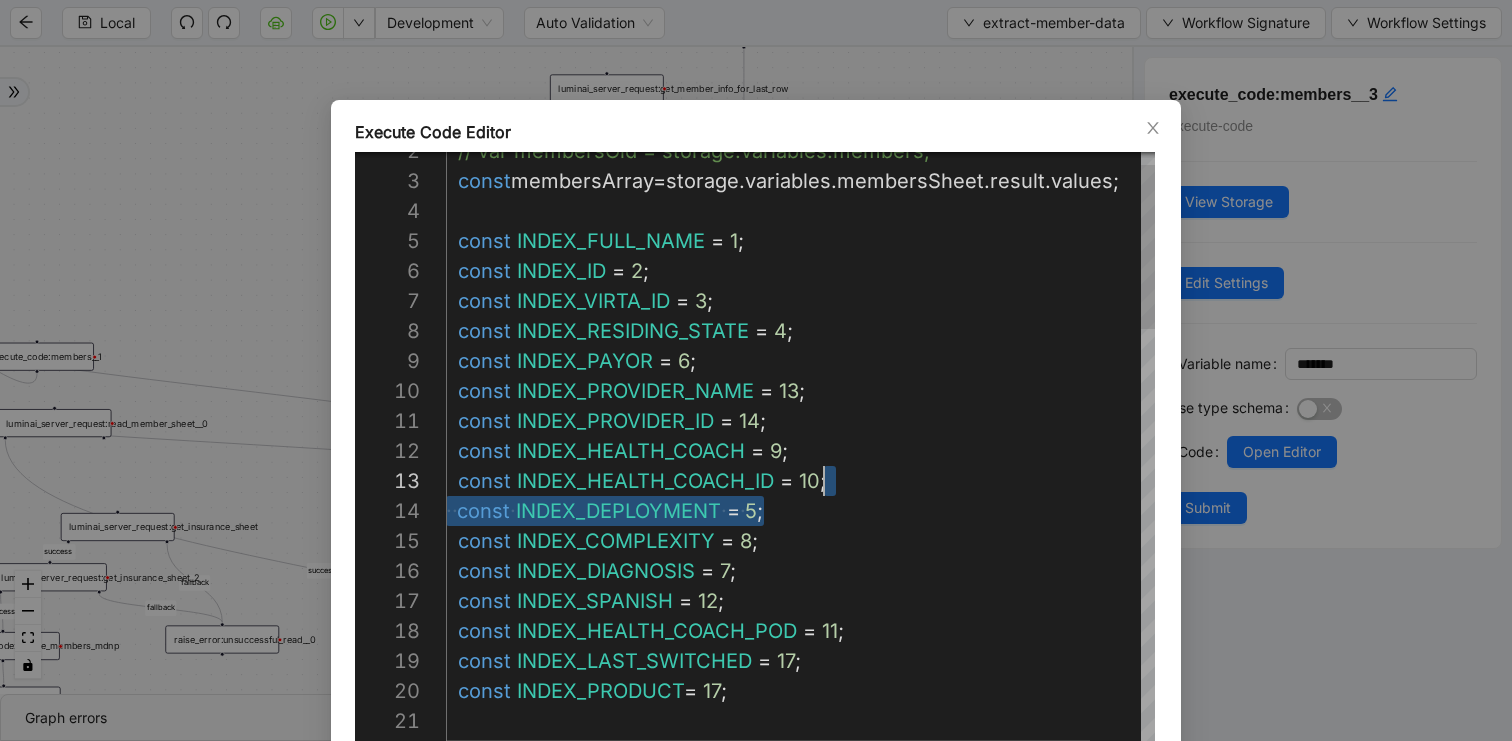 drag, startPoint x: 826, startPoint y: 497, endPoint x: 846, endPoint y: 480, distance: 26.24881 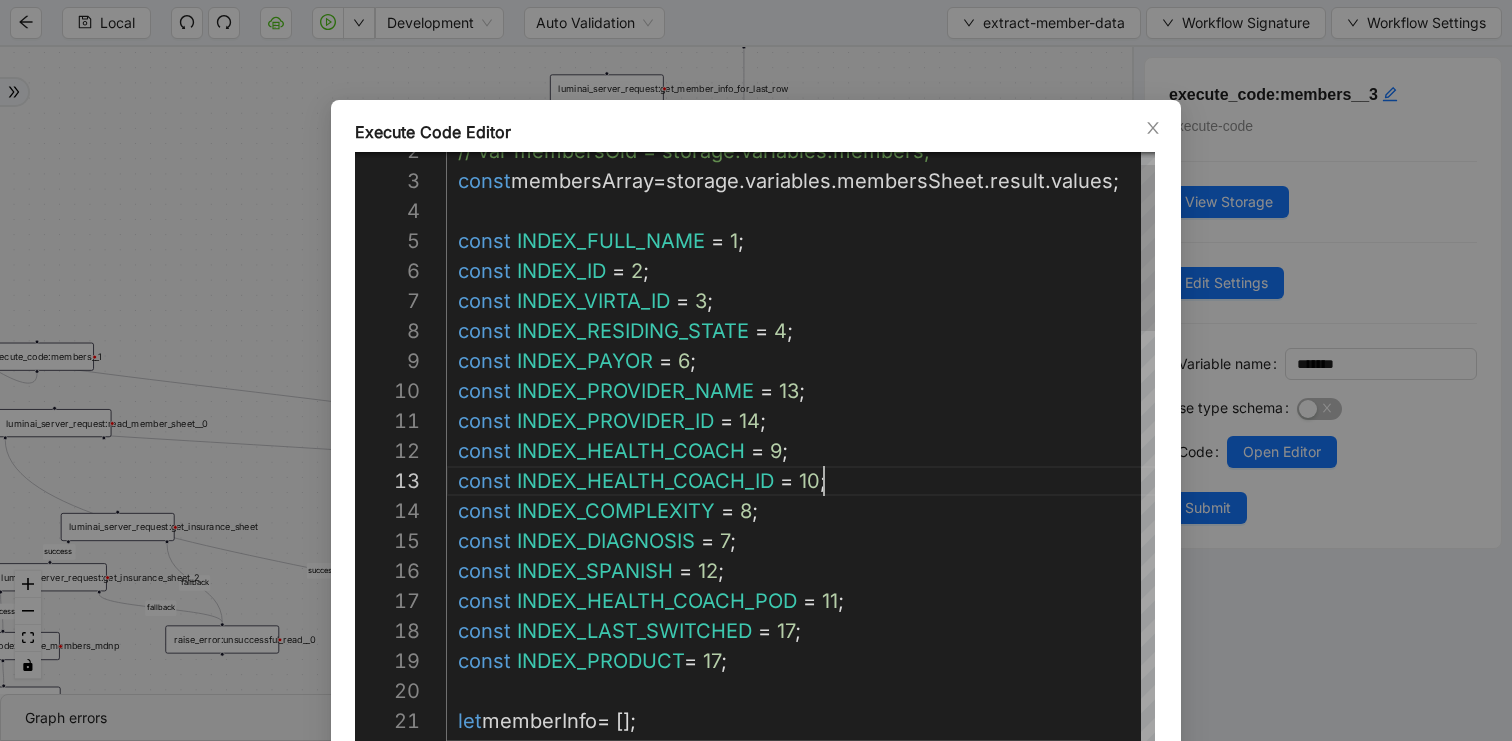 click on "const   INDEX_LAST_SWITCHED   =   17 ;    const   INDEX_HEALTH_COACH_POD   =   11 ;    const   INDEX_SPANISH   =   12 ;    const   INDEX_DIAGNOSIS   =   7 ;    const   INDEX_COMPLEXITY   =   8 ;    const   INDEX_HEALTH_COACH_ID   =   10 ;    const   INDEX_HEALTH_COACH   =   9 ;    const   INDEX_PROVIDER_ID   =   14 ;    const   INDEX_PROVIDER_NAME   =   13 ;    const  membersArray  =  storage . variables . membersSheet . result . values ;    // var membersOld = storage.variables.members;    const   INDEX_PRODUCT =   17 ;    const   INDEX_ID   =   2 ;    const   INDEX_VIRTA_ID   =   3 ;    const   INDEX_FULL_NAME   =   1 ;    let  memberInfo  =   [];    const   INDEX_RESIDING_STATE   =   4 ;    const   INDEX_PAYOR   =   6 ;" at bounding box center [828, 1186] 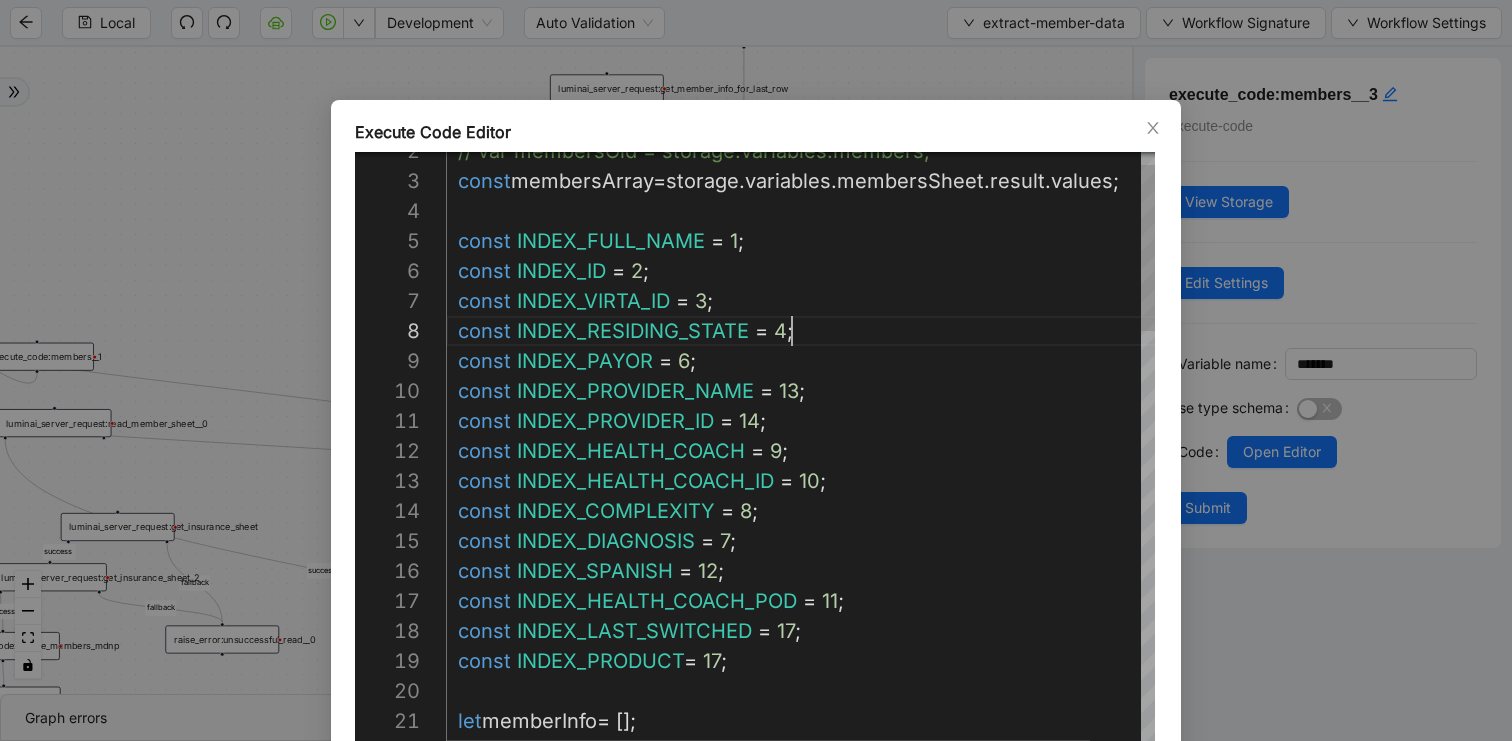 paste on "*****" 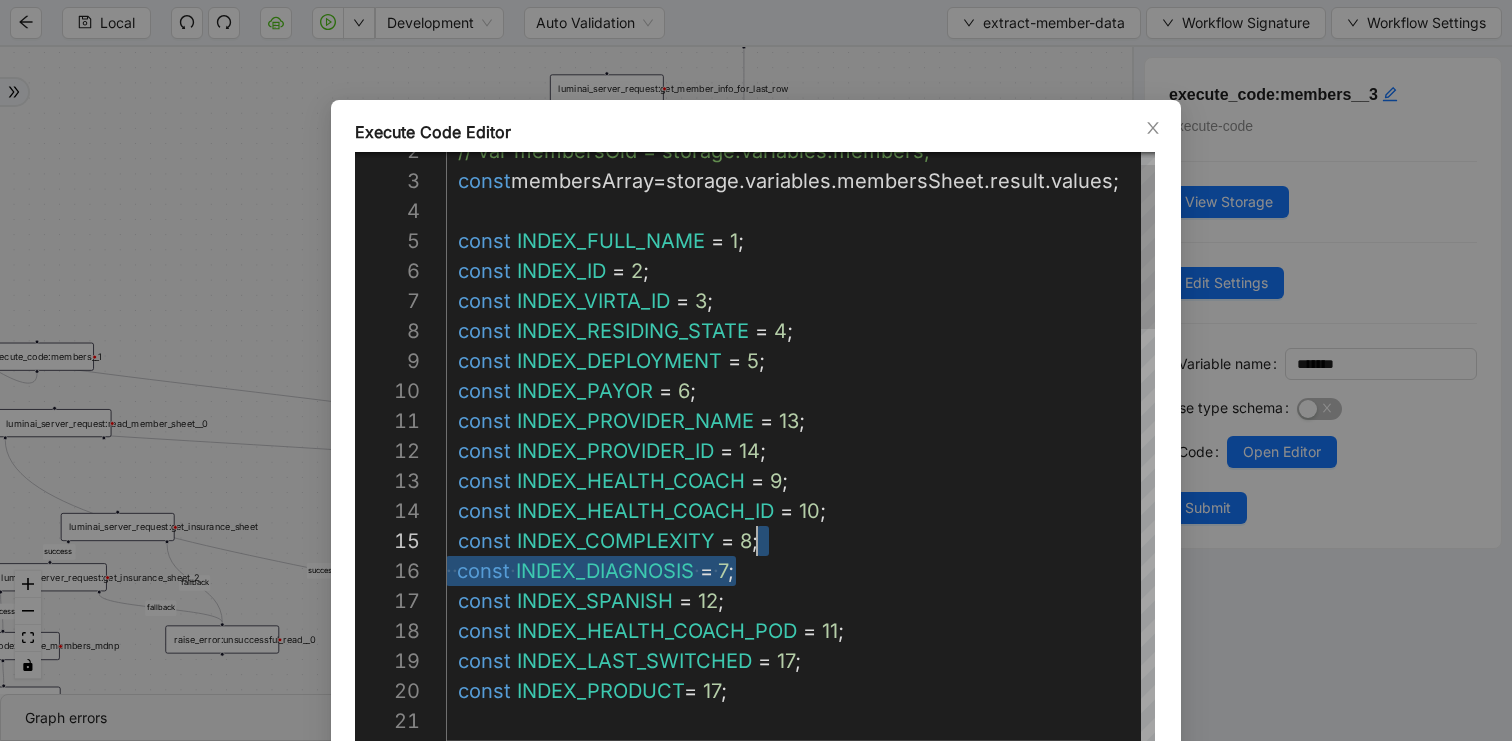 drag, startPoint x: 781, startPoint y: 569, endPoint x: 783, endPoint y: 544, distance: 25.079872 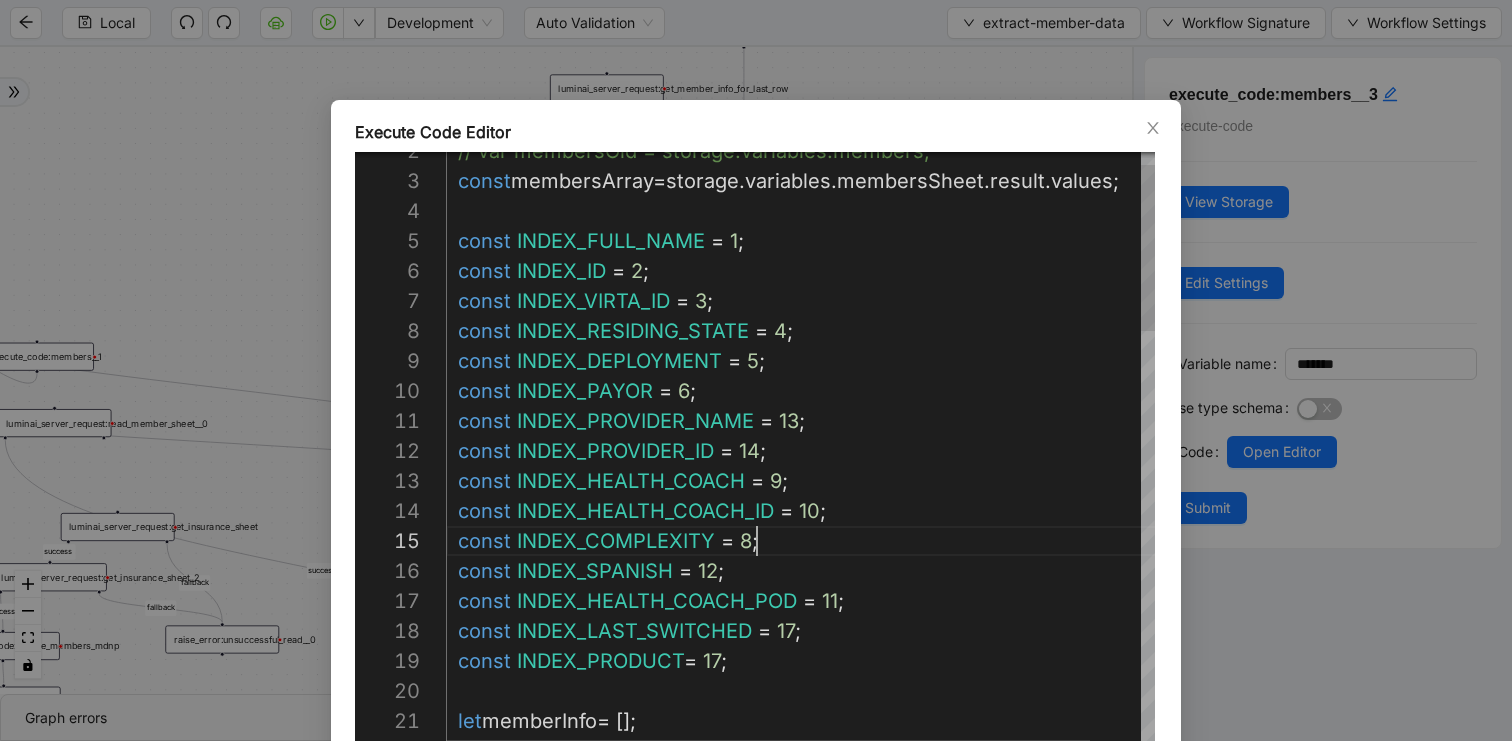 click on "const   INDEX_LAST_SWITCHED   =   17 ;    const   INDEX_HEALTH_COACH_POD   =   11 ;    const   INDEX_SPANISH   =   12 ;    const   INDEX_COMPLEXITY   =   8 ;    const   INDEX_HEALTH_COACH_ID   =   10 ;    const   INDEX_HEALTH_COACH   =   9 ;    const   INDEX_PROVIDER_ID   =   14 ;    const   INDEX_PROVIDER_NAME   =   13 ;    const  membersArray  =  storage . variables . membersSheet . result . values ;    // var membersOld = storage.variables.members;    const   INDEX_PRODUCT =   17 ;    const   INDEX_ID   =   2 ;    const   INDEX_VIRTA_ID   =   3 ;    const   INDEX_FULL_NAME   =   1 ;    let  memberInfo  =   [];    const   INDEX_RESIDING_STATE   =   4 ;    const   INDEX_PAYOR   =   6 ;    const   INDEX_DEPLOYMENT   =   5 ;" at bounding box center [828, 1186] 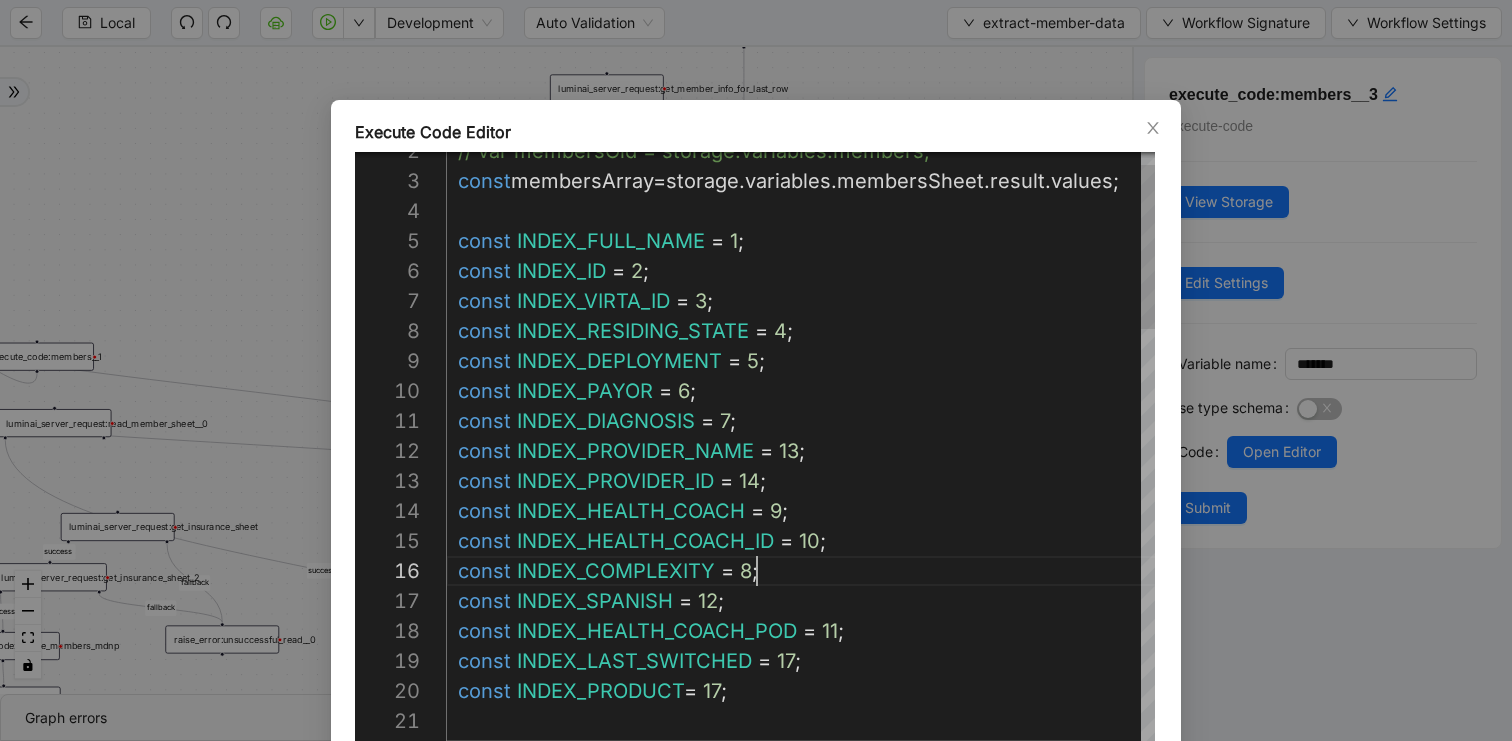 scroll, scrollTop: 120, scrollLeft: 378, axis: both 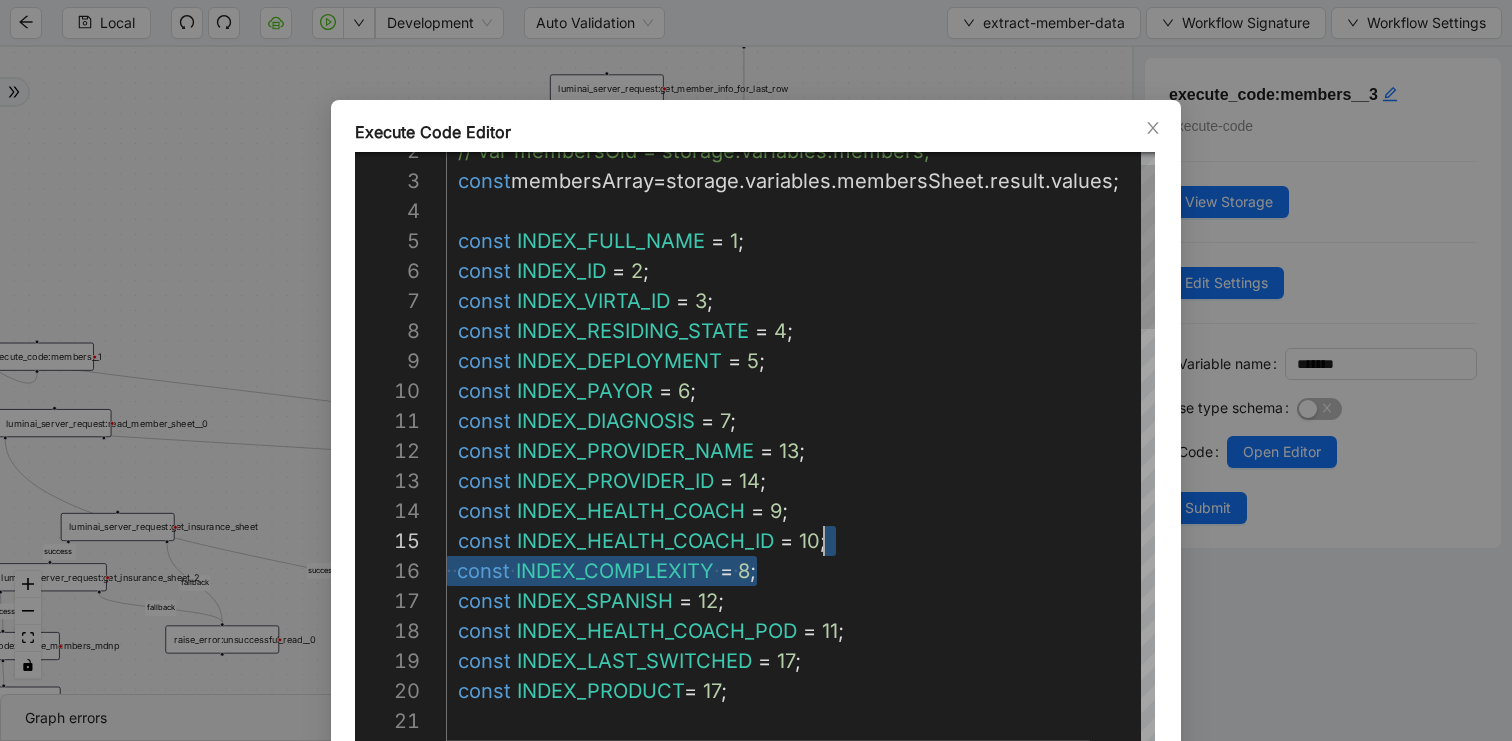drag, startPoint x: 825, startPoint y: 578, endPoint x: 860, endPoint y: 544, distance: 48.79549 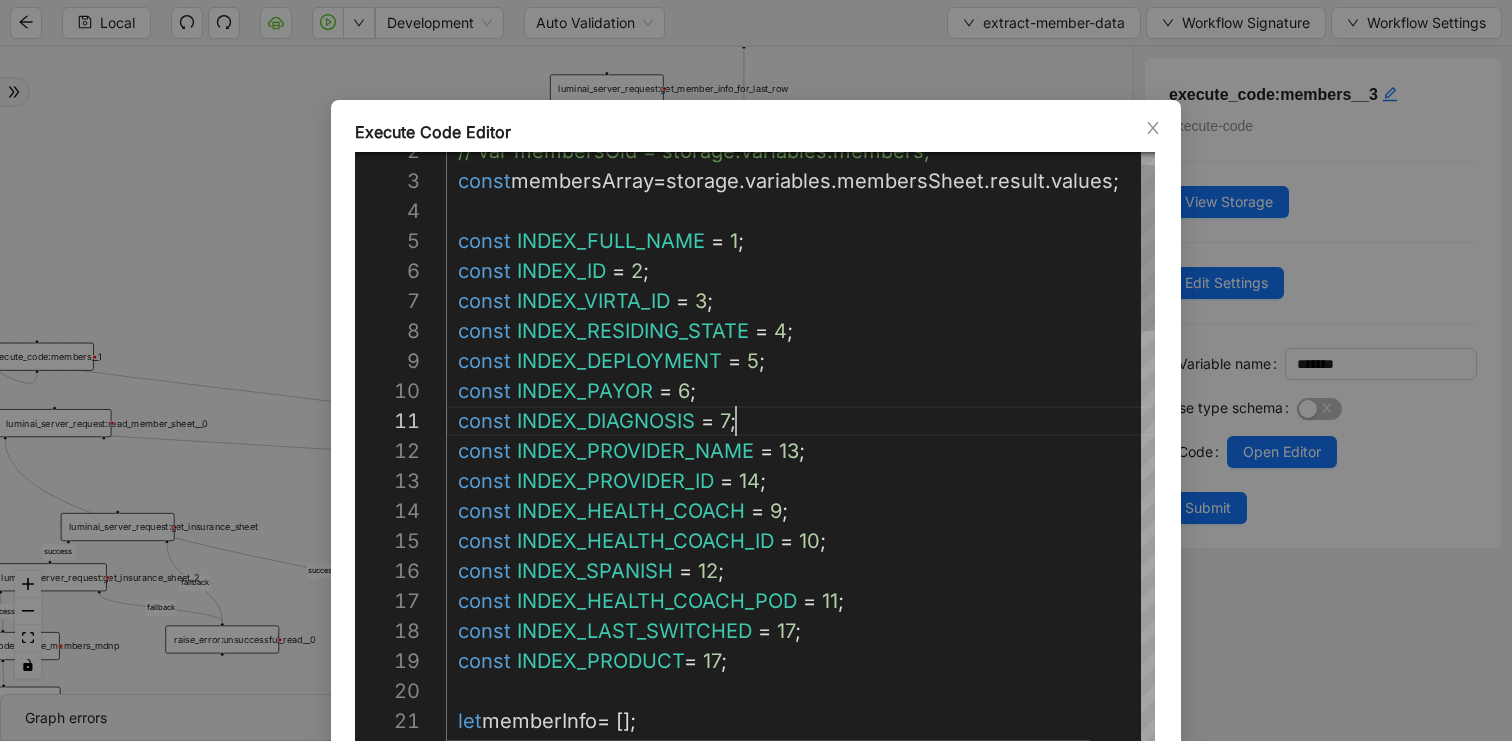click on "const   INDEX_LAST_SWITCHED   =   17 ;    const   INDEX_HEALTH_COACH_POD   =   11 ;    const   INDEX_SPANISH   =   12 ;    const   INDEX_HEALTH_COACH_ID   =   10 ;    const   INDEX_HEALTH_COACH   =   9 ;    const   INDEX_PROVIDER_ID   =   14 ;    const   INDEX_PROVIDER_NAME   =   13 ;    const  membersArray  =  storage . variables . membersSheet . result . values ;    // var membersOld = storage.variables.members;    const   INDEX_PRODUCT =   17 ;    const   INDEX_ID   =   2 ;    const   INDEX_VIRTA_ID   =   3 ;    const   INDEX_FULL_NAME   =   1 ;    let  memberInfo  =   [];    const   INDEX_RESIDING_STATE   =   4 ;    const   INDEX_PAYOR   =   6 ;    const   INDEX_DEPLOYMENT   =   5 ;    const   INDEX_DIAGNOSIS   =   7 ;" at bounding box center [828, 1186] 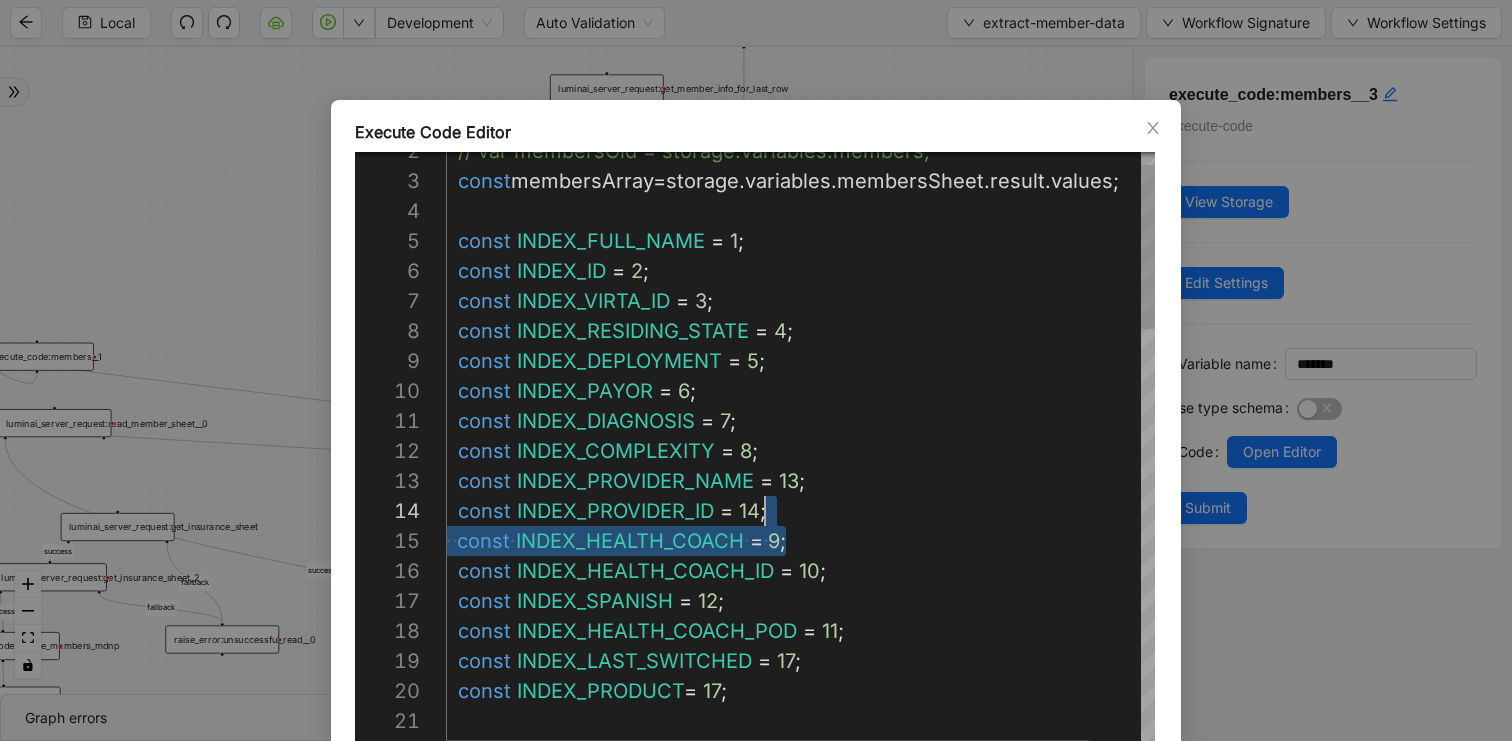 drag, startPoint x: 821, startPoint y: 547, endPoint x: 821, endPoint y: 516, distance: 31 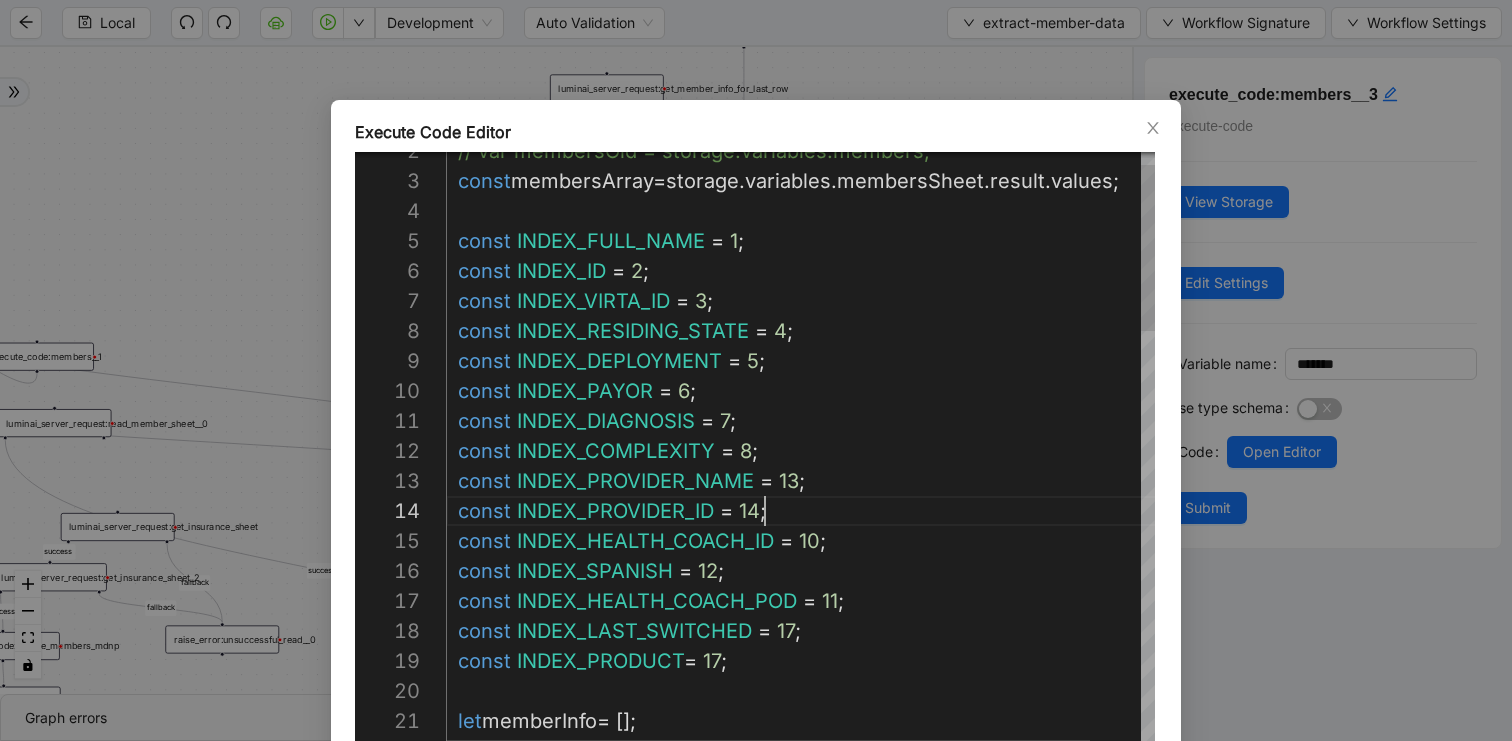 click on "const   INDEX_LAST_SWITCHED   =   17 ;    const   INDEX_HEALTH_COACH_POD   =   11 ;    const   INDEX_SPANISH   =   12 ;    const   INDEX_HEALTH_COACH_ID   =   10 ;    const   INDEX_PROVIDER_ID   =   14 ;    const   INDEX_PROVIDER_NAME   =   13 ;    const  membersArray  =  storage . variables . membersSheet . result . values ;    // var membersOld = storage.variables.members;    const   INDEX_PRODUCT =   17 ;    const   INDEX_ID   =   2 ;    const   INDEX_VIRTA_ID   =   3 ;    const   INDEX_FULL_NAME   =   1 ;    let  memberInfo  =   [];    const   INDEX_RESIDING_STATE   =   4 ;    const   INDEX_PAYOR   =   6 ;    const   INDEX_DEPLOYMENT   =   5 ;    const   INDEX_DIAGNOSIS   =   7 ;    const   INDEX_COMPLEXITY   =   8 ;" at bounding box center (828, 1186) 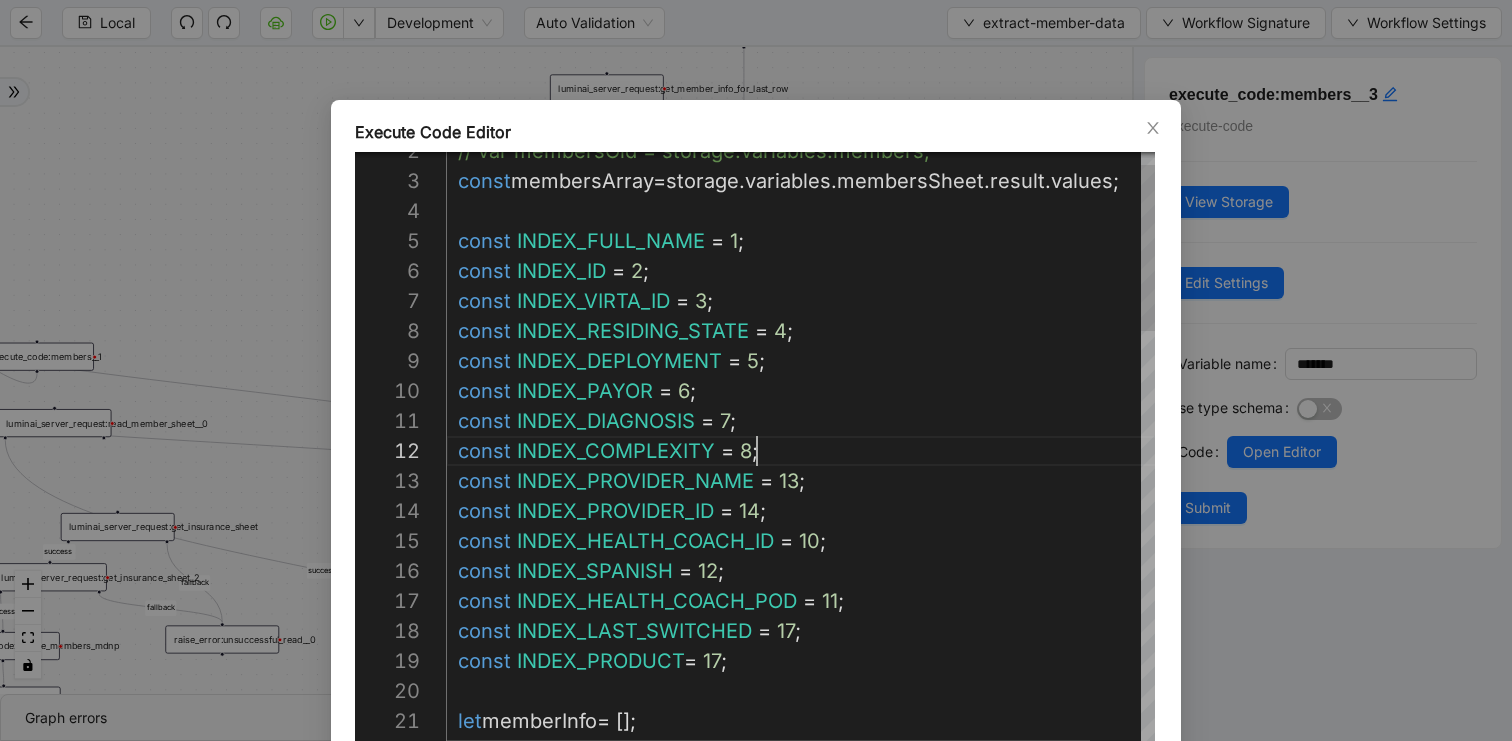 paste on "**********" 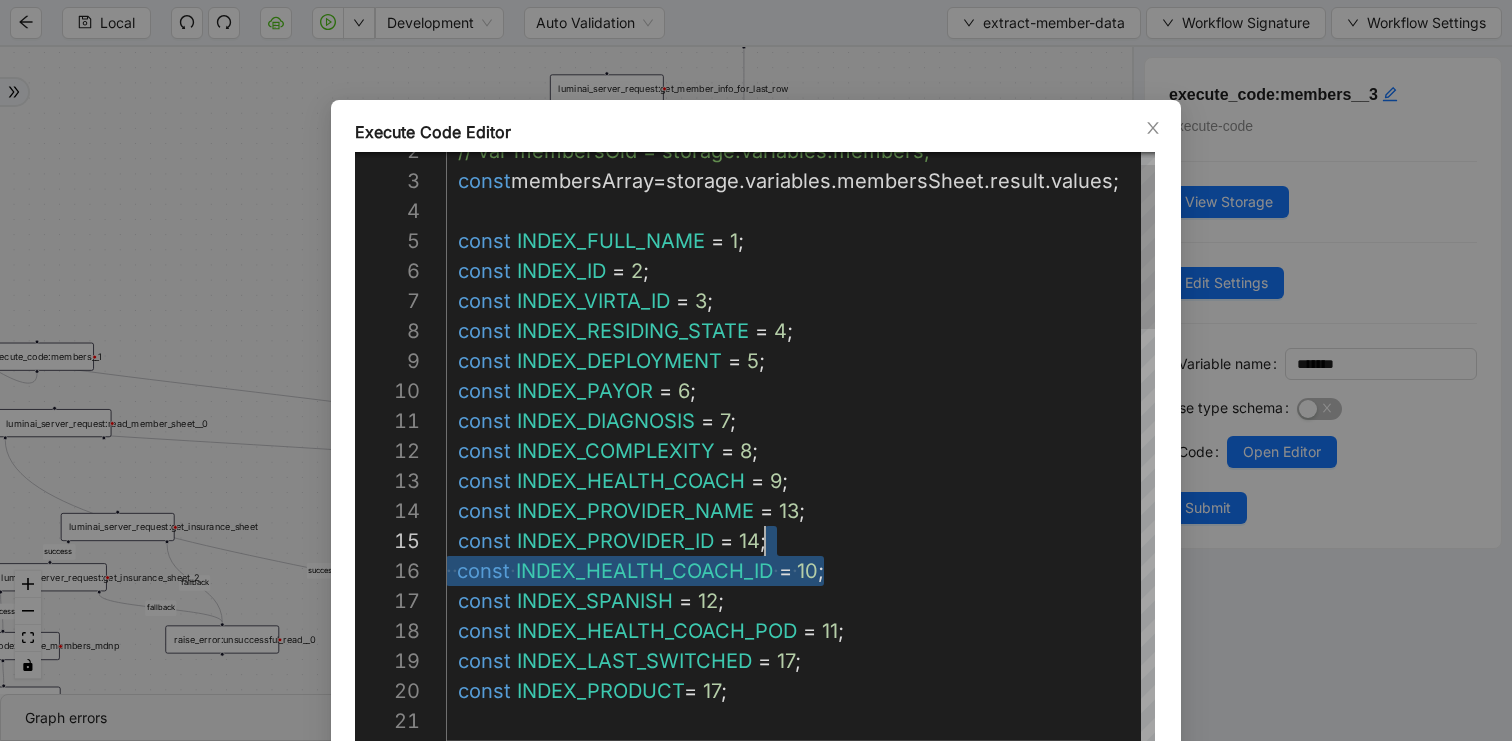 drag, startPoint x: 851, startPoint y: 571, endPoint x: 851, endPoint y: 549, distance: 22 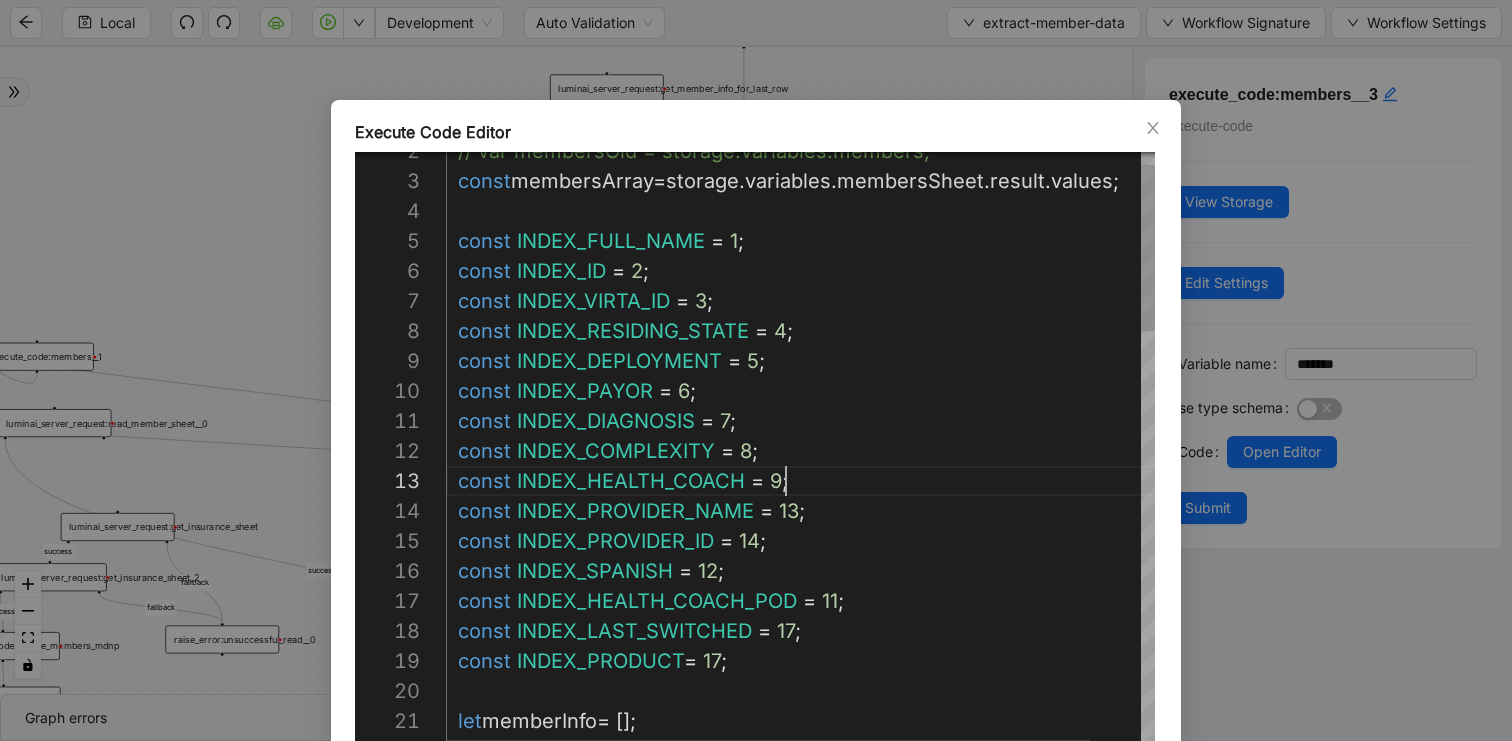 click on "const   INDEX_LAST_SWITCHED   =   17 ;    const   INDEX_HEALTH_COACH_POD   =   11 ;    const   INDEX_SPANISH   =   12 ;    const   INDEX_PROVIDER_ID   =   14 ;    const   INDEX_PROVIDER_NAME   =   13 ;    const  membersArray  =  storage . variables . membersSheet . result . values ;    // var membersOld = storage.variables.members;    const   INDEX_PRODUCT =   17 ;    const   INDEX_ID   =   2 ;    const   INDEX_VIRTA_ID   =   3 ;    const   INDEX_FULL_NAME   =   1 ;    let  memberInfo  =   [];    const   INDEX_RESIDING_STATE   =   4 ;    const   INDEX_PAYOR   =   6 ;    const   INDEX_DEPLOYMENT   =   5 ;    const   INDEX_DIAGNOSIS   =   7 ;    const   INDEX_COMPLEXITY   =   8 ;    const   INDEX_HEALTH_COACH   =   9 ;" at bounding box center (828, 1186) 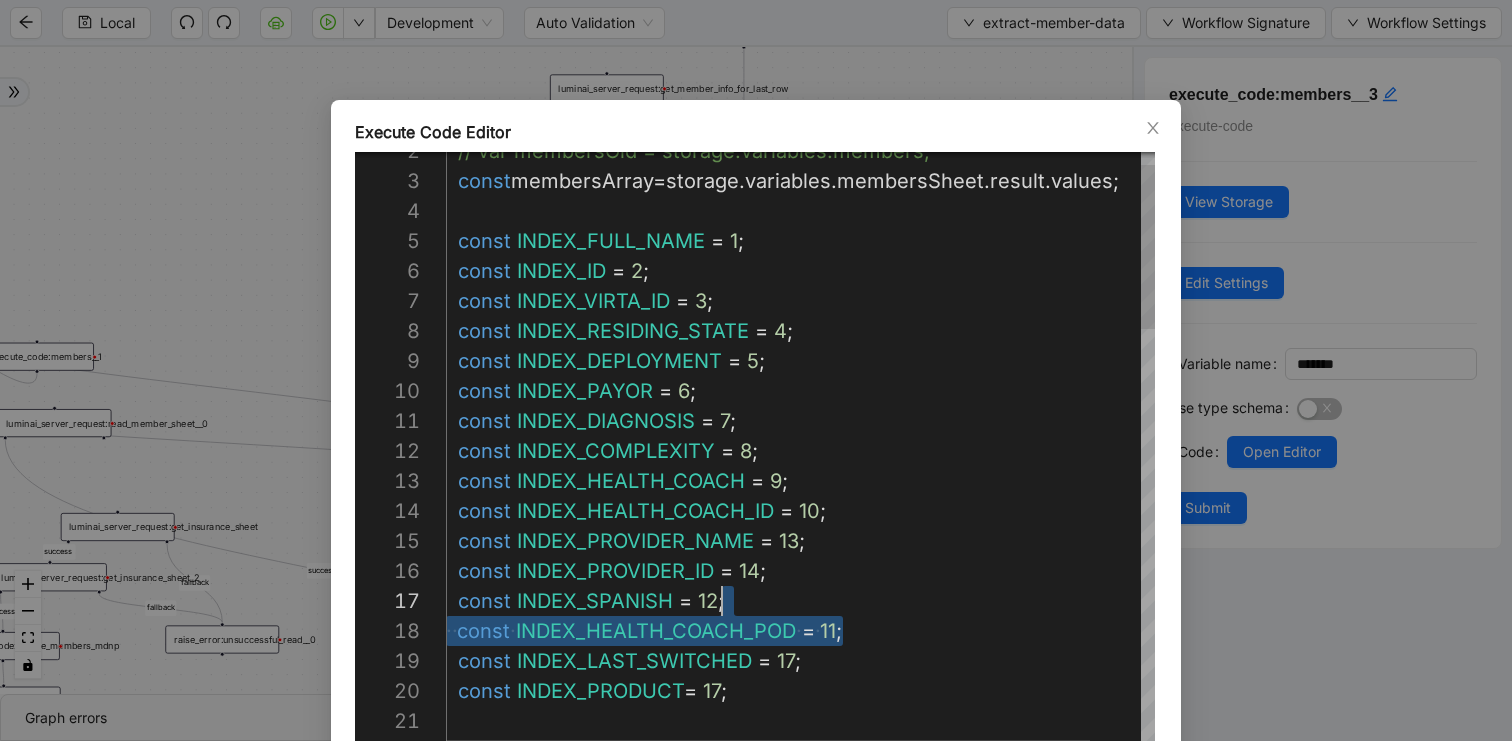 drag, startPoint x: 862, startPoint y: 619, endPoint x: 853, endPoint y: 598, distance: 22.847319 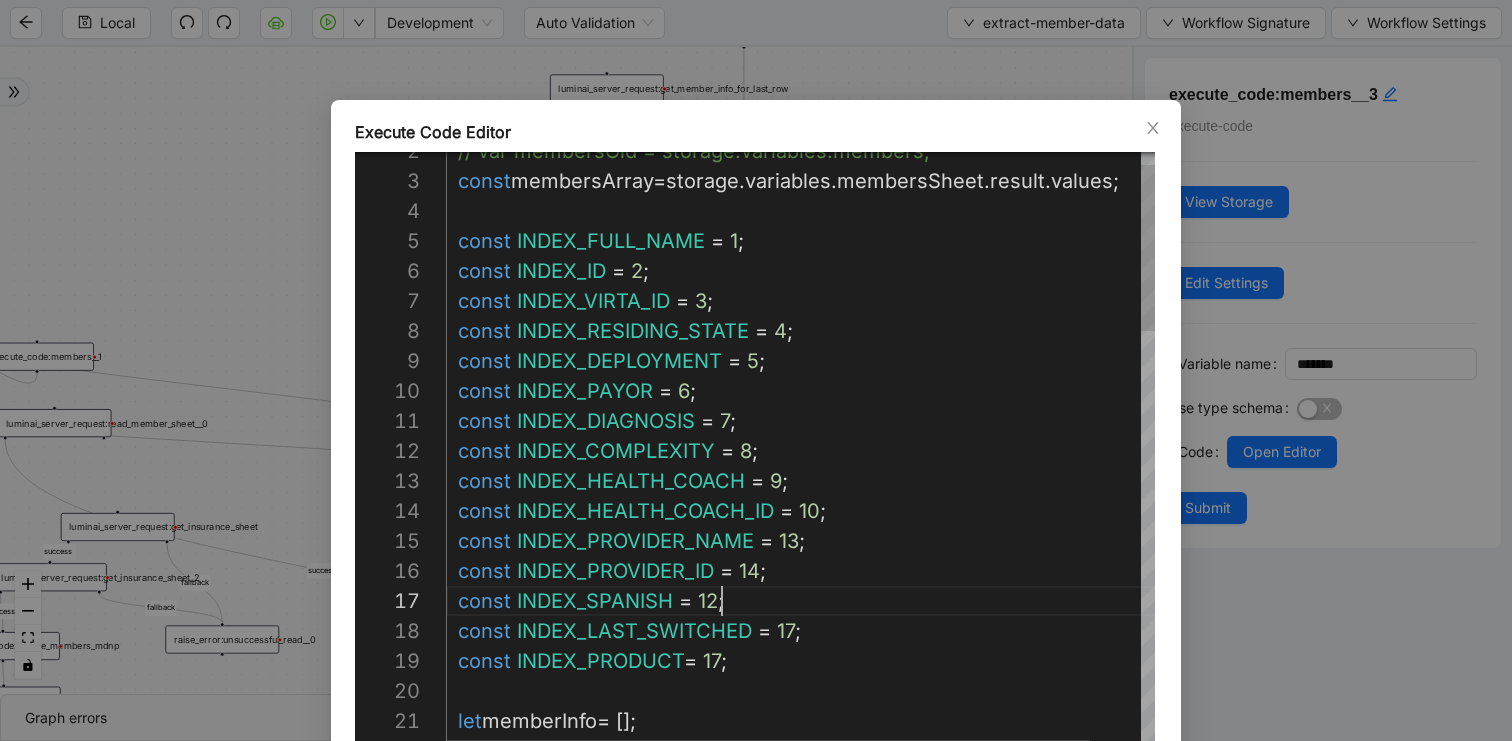 click on "const   INDEX_LAST_SWITCHED   =   17 ;    const   INDEX_SPANISH   =   12 ;    const   INDEX_PROVIDER_ID   =   14 ;    const   INDEX_PROVIDER_NAME   =   13 ;    const  membersArray  =  storage . variables . membersSheet . result . values ;    // var membersOld = storage.variables.members;    const   INDEX_PRODUCT =   17 ;    const   INDEX_ID   =   2 ;    const   INDEX_VIRTA_ID   =   3 ;    const   INDEX_FULL_NAME   =   1 ;    let  memberInfo  =   [];    const   INDEX_RESIDING_STATE   =   4 ;    const   INDEX_PAYOR   =   6 ;    const   INDEX_DEPLOYMENT   =   5 ;    const   INDEX_DIAGNOSIS   =   7 ;    const   INDEX_COMPLEXITY   =   8 ;    const   INDEX_HEALTH_COACH   =   9 ;    const   INDEX_HEALTH_COACH_ID   =   10 ;" at bounding box center (828, 1186) 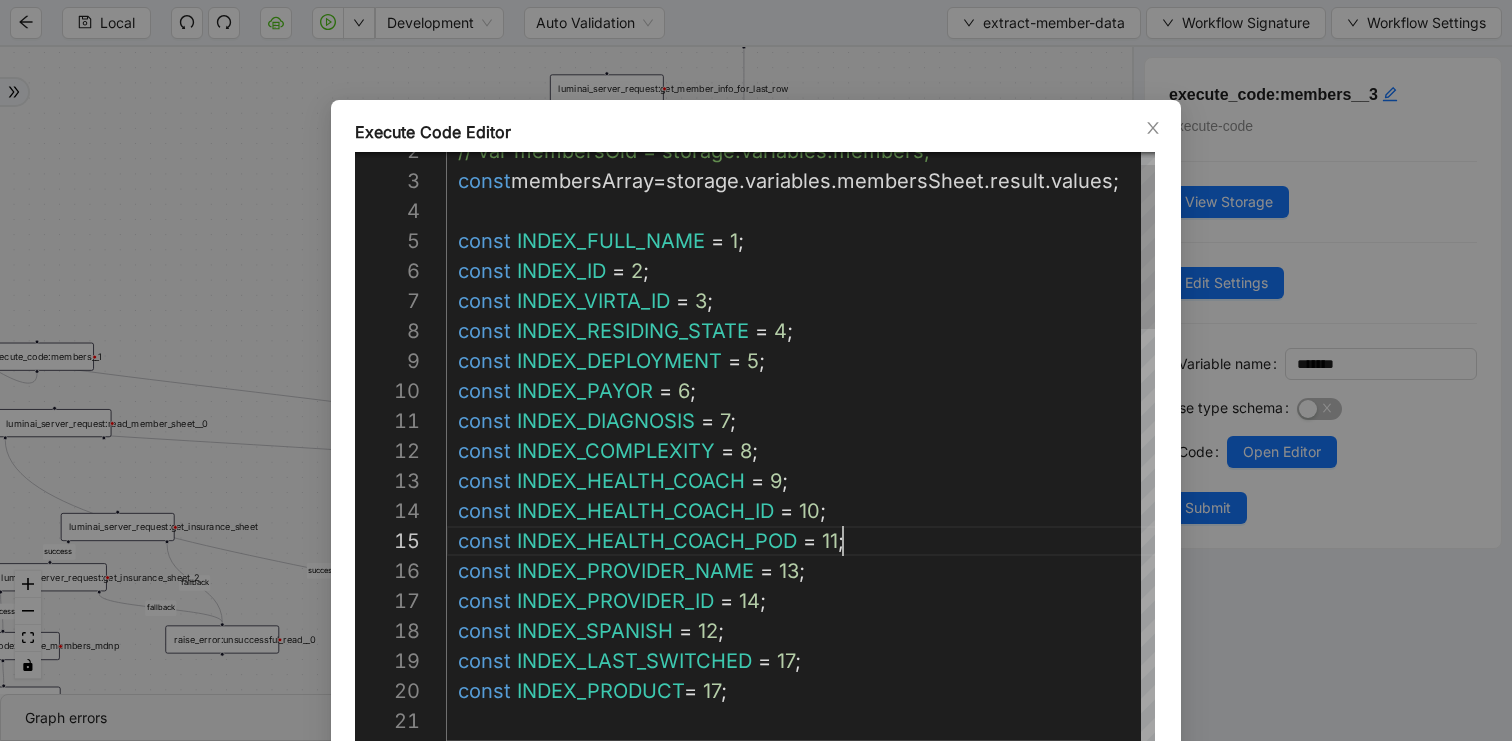 scroll, scrollTop: 120, scrollLeft: 397, axis: both 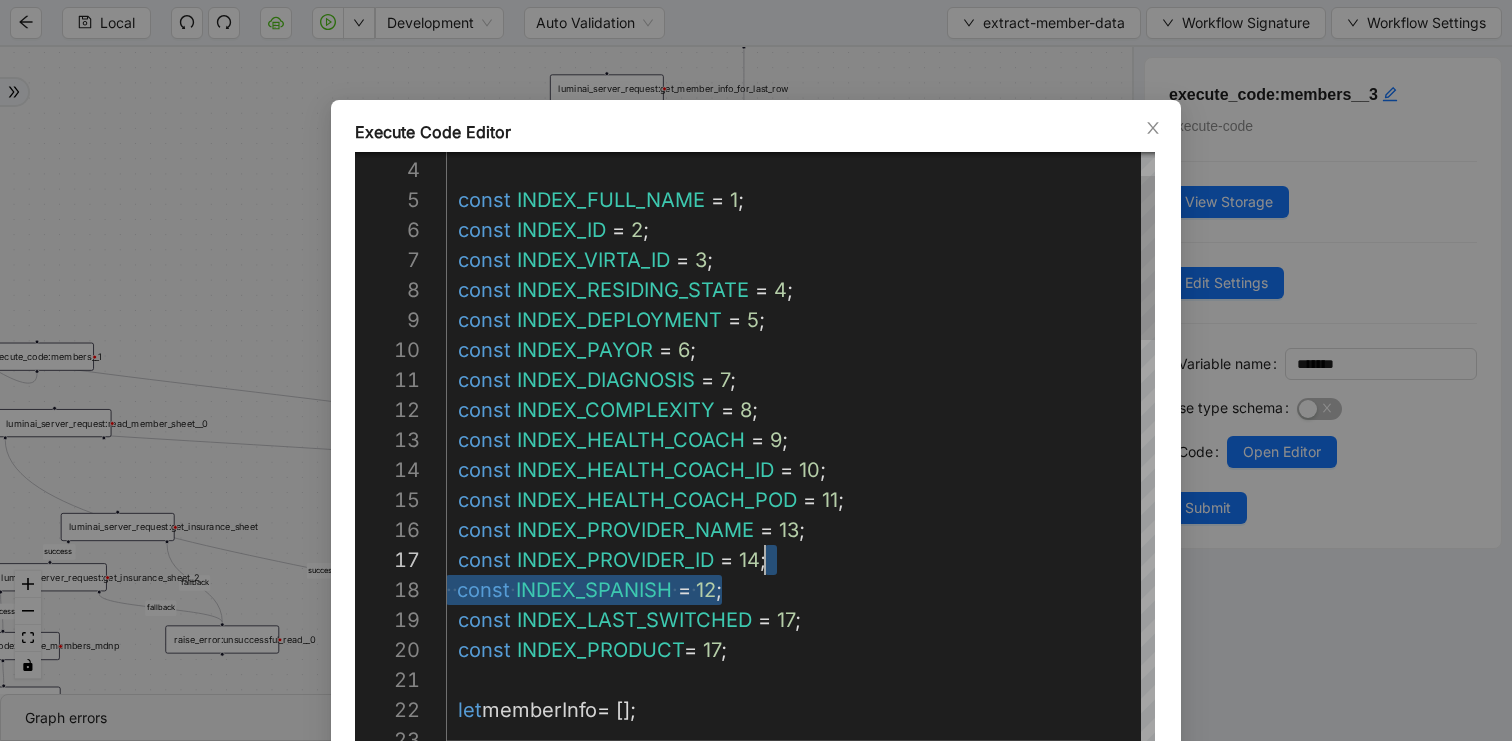 drag, startPoint x: 831, startPoint y: 575, endPoint x: 831, endPoint y: 560, distance: 15 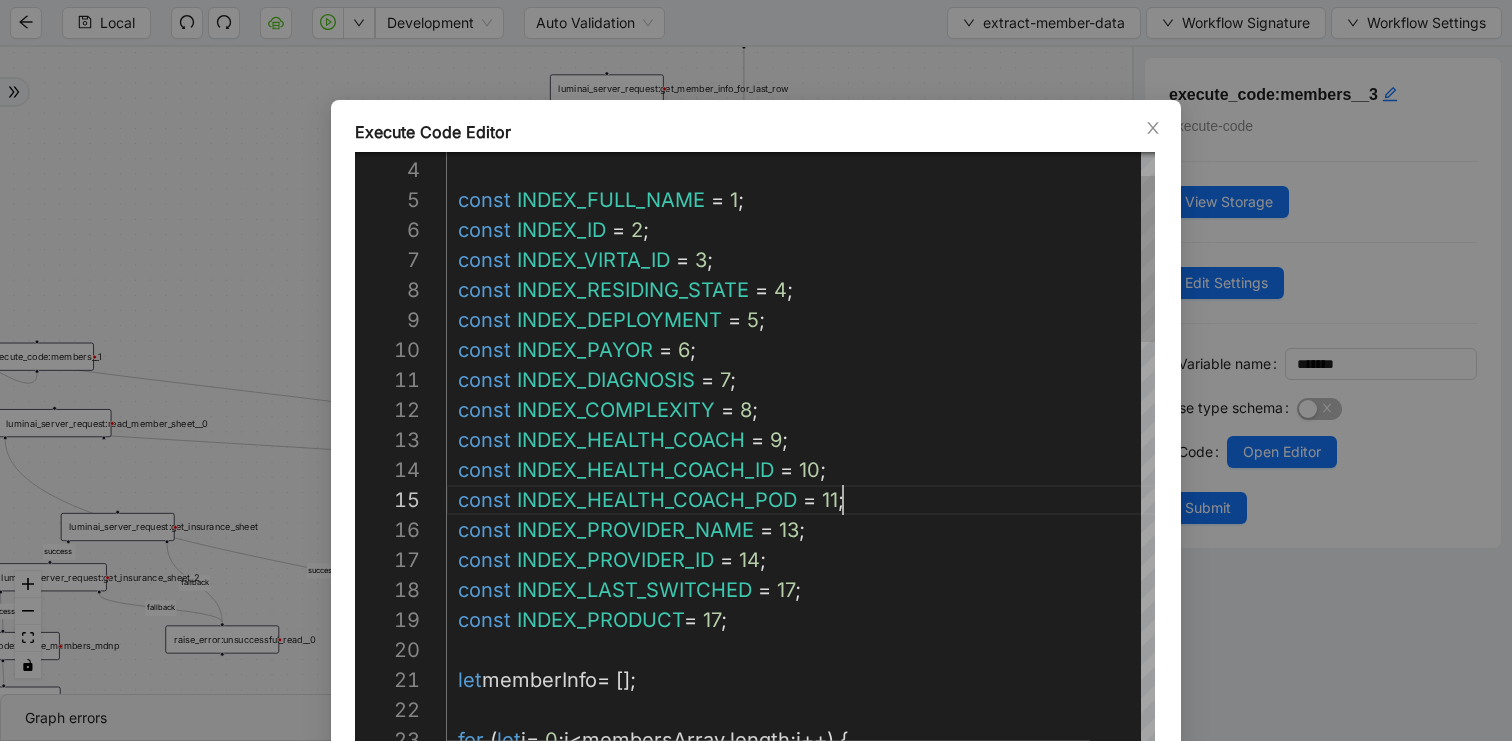 click on "const   INDEX_LAST_SWITCHED   =   17 ;    const   INDEX_PROVIDER_ID   =   14 ;    const   INDEX_PROVIDER_NAME   =   13 ;    const  membersArray  =  storage . variables . membersSheet . result . values ;    const   INDEX_PRODUCT =   17 ;    const   INDEX_ID   =   2 ;    const   INDEX_VIRTA_ID   =   3 ;    const   INDEX_FULL_NAME   =   1 ;    let  memberInfo  =   [];    const   INDEX_RESIDING_STATE   =   4 ;    const   INDEX_PAYOR   =   6 ;    const   INDEX_DEPLOYMENT   =   5 ;    const   INDEX_DIAGNOSIS   =   7 ;    const   INDEX_COMPLEXITY   =   8 ;    const   INDEX_HEALTH_COACH   =   9 ;    const   INDEX_HEALTH_COACH_ID   =   10 ;    const   INDEX_HEALTH_COACH_POD   =   11 ;    for   ( let  i  =   0 ;  i  <  membersArray . length ;  i ++)   {" at bounding box center [828, 1145] 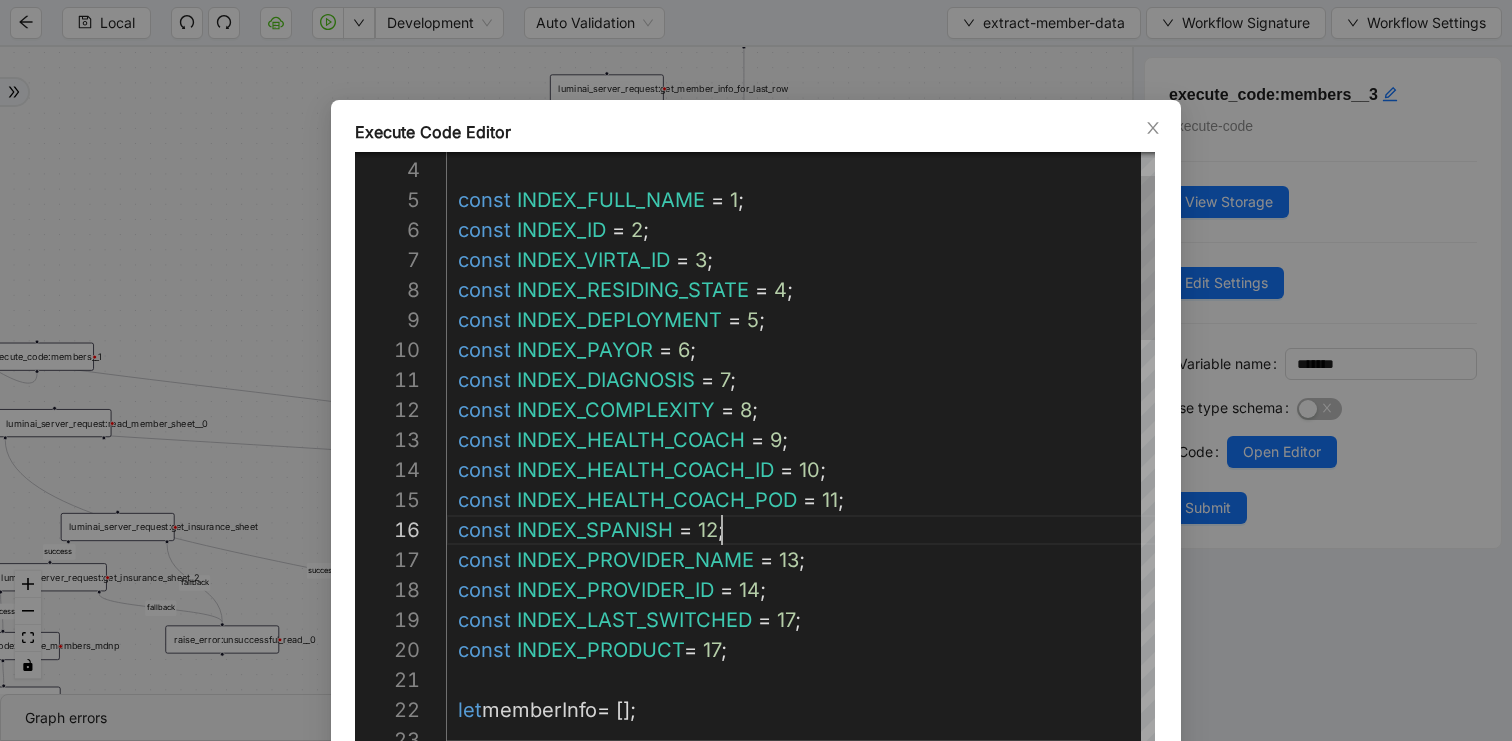 scroll, scrollTop: 150, scrollLeft: 276, axis: both 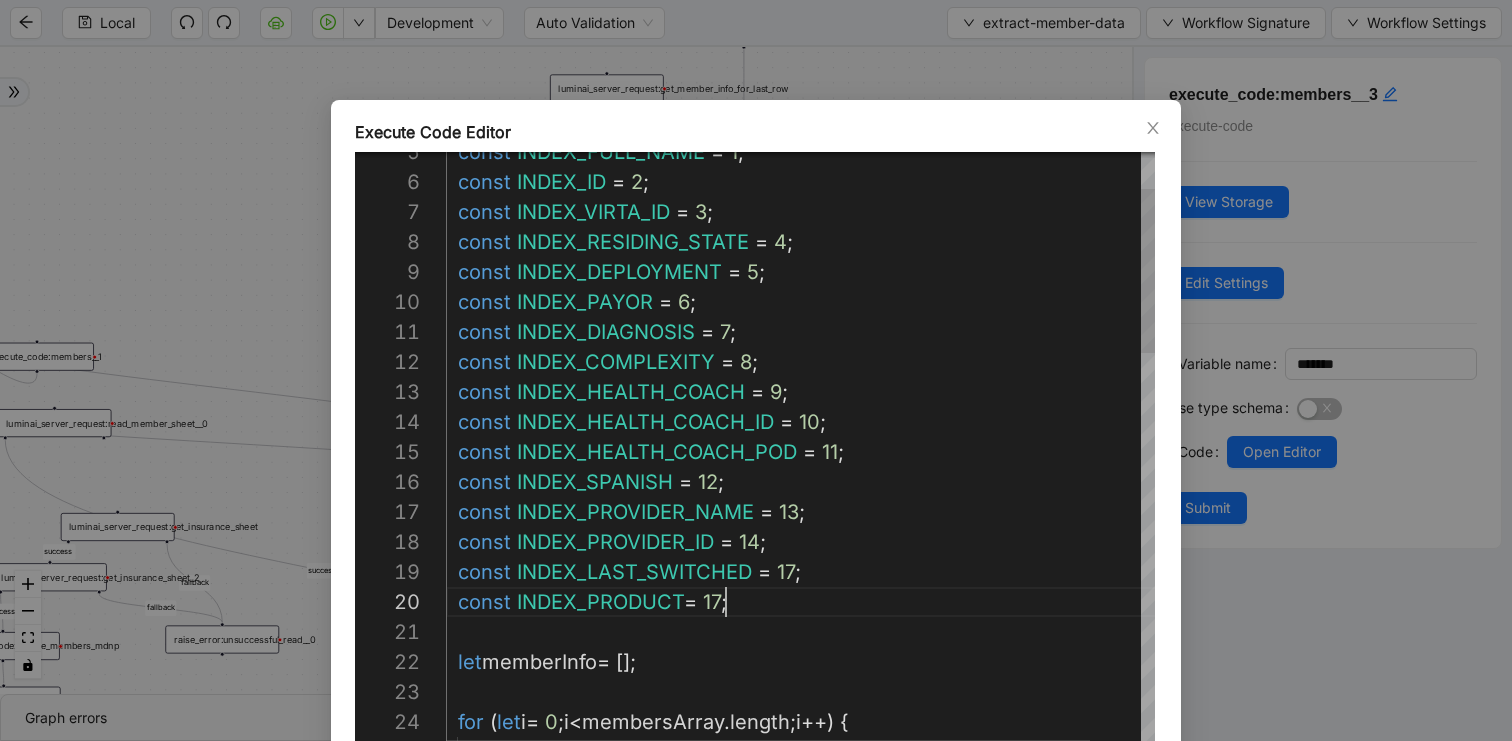 click on "const   INDEX_LAST_SWITCHED   =   17 ;    const   INDEX_PROVIDER_ID   =   14 ;    const   INDEX_PROVIDER_NAME   =   13 ;    const   INDEX_PRODUCT =   17 ;    const   INDEX_ID   =   2 ;    const   INDEX_VIRTA_ID   =   3 ;    const   INDEX_FULL_NAME   =   1 ;    let  memberInfo  =   [];    const   INDEX_RESIDING_STATE   =   4 ;    const   INDEX_PAYOR   =   6 ;    const   INDEX_DEPLOYMENT   =   5 ;    const   INDEX_DIAGNOSIS   =   7 ;    const   INDEX_COMPLEXITY   =   8 ;    const   INDEX_HEALTH_COACH   =   9 ;    const   INDEX_HEALTH_COACH_ID   =   10 ;    const   INDEX_HEALTH_COACH_POD   =   11 ;    const   INDEX_SPANISH   =   12 ;    for   ( let  i  =   0 ;  i  <  membersArray . length ;  i ++)   {      const  row  =  membersArray [ i ];" at bounding box center (828, 1112) 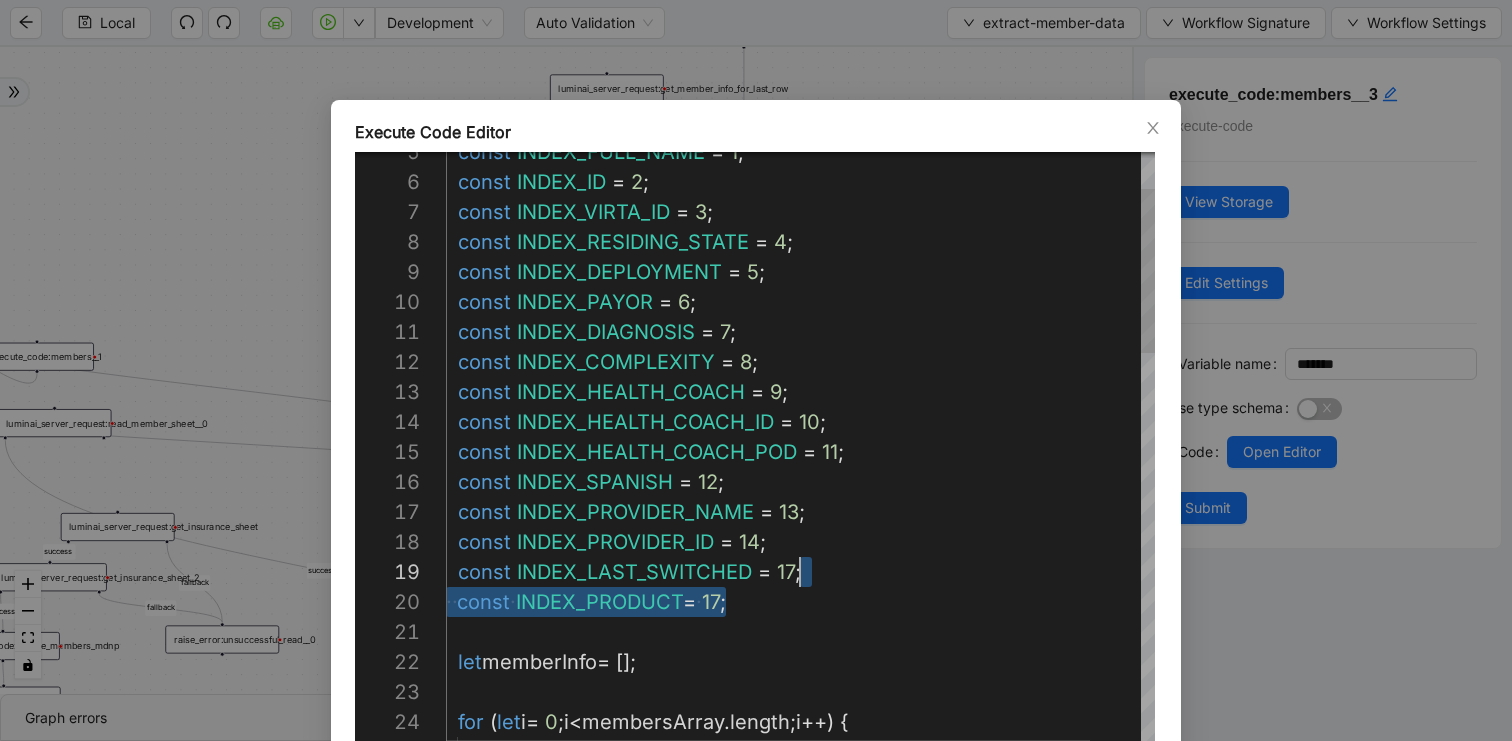drag, startPoint x: 813, startPoint y: 593, endPoint x: 813, endPoint y: 567, distance: 26 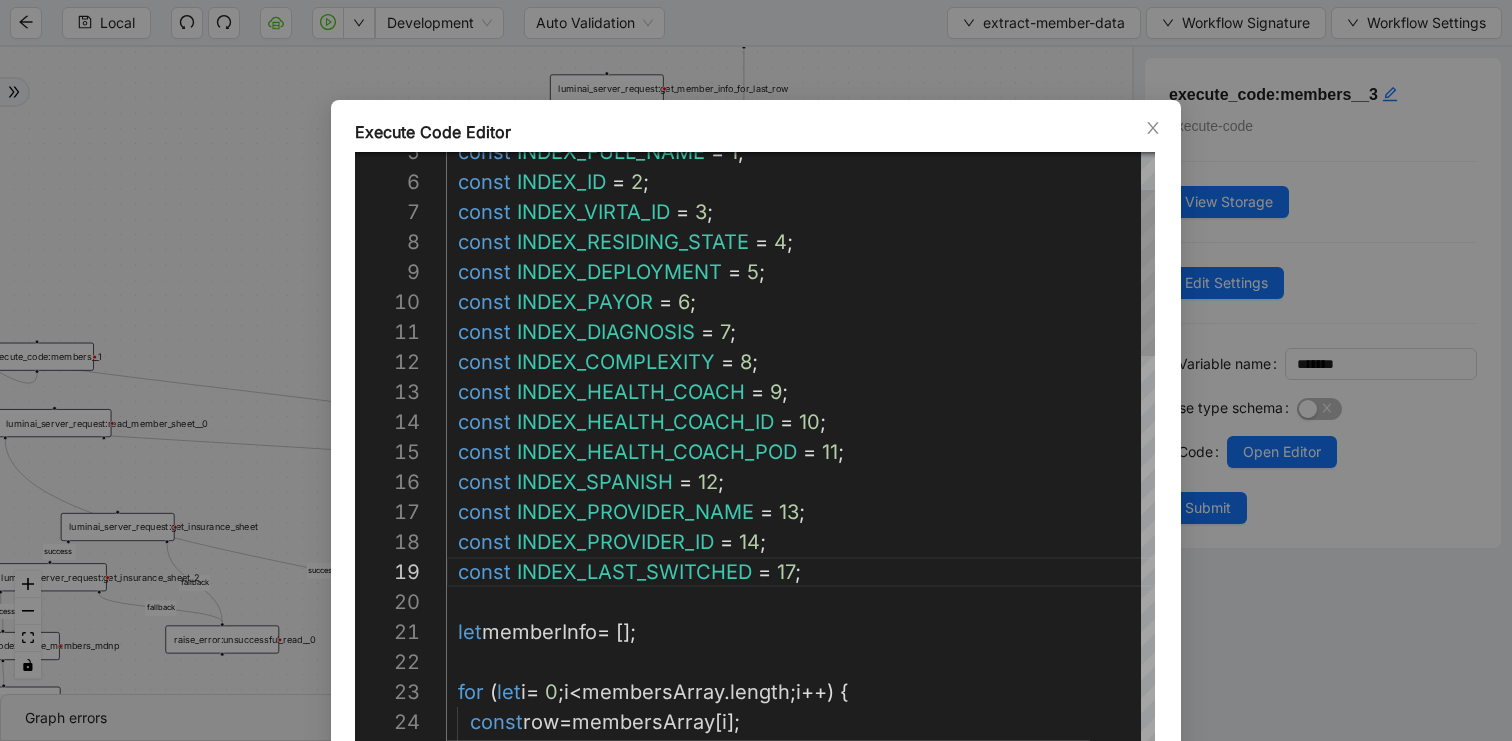 click on "const   INDEX_LAST_SWITCHED   =   17 ;    const   INDEX_PROVIDER_ID   =   14 ;    const   INDEX_PROVIDER_NAME   =   13 ;    const   INDEX_ID   =   2 ;    const   INDEX_VIRTA_ID   =   3 ;    const   INDEX_FULL_NAME   =   1 ;    let  memberInfo  =   [];    const   INDEX_RESIDING_STATE   =   4 ;    const   INDEX_PAYOR   =   6 ;    const   INDEX_DEPLOYMENT   =   5 ;    const   INDEX_DIAGNOSIS   =   7 ;    const   INDEX_COMPLEXITY   =   8 ;    const   INDEX_HEALTH_COACH   =   9 ;    const   INDEX_HEALTH_COACH_ID   =   10 ;    const   INDEX_HEALTH_COACH_POD   =   11 ;    const   INDEX_SPANISH   =   12 ;    for   ( let  i  =   0 ;  i  <  membersArray . length ;  i ++)   {      const  row  =  membersArray [ i ];     memberInfo . push ({" at bounding box center [828, 1097] 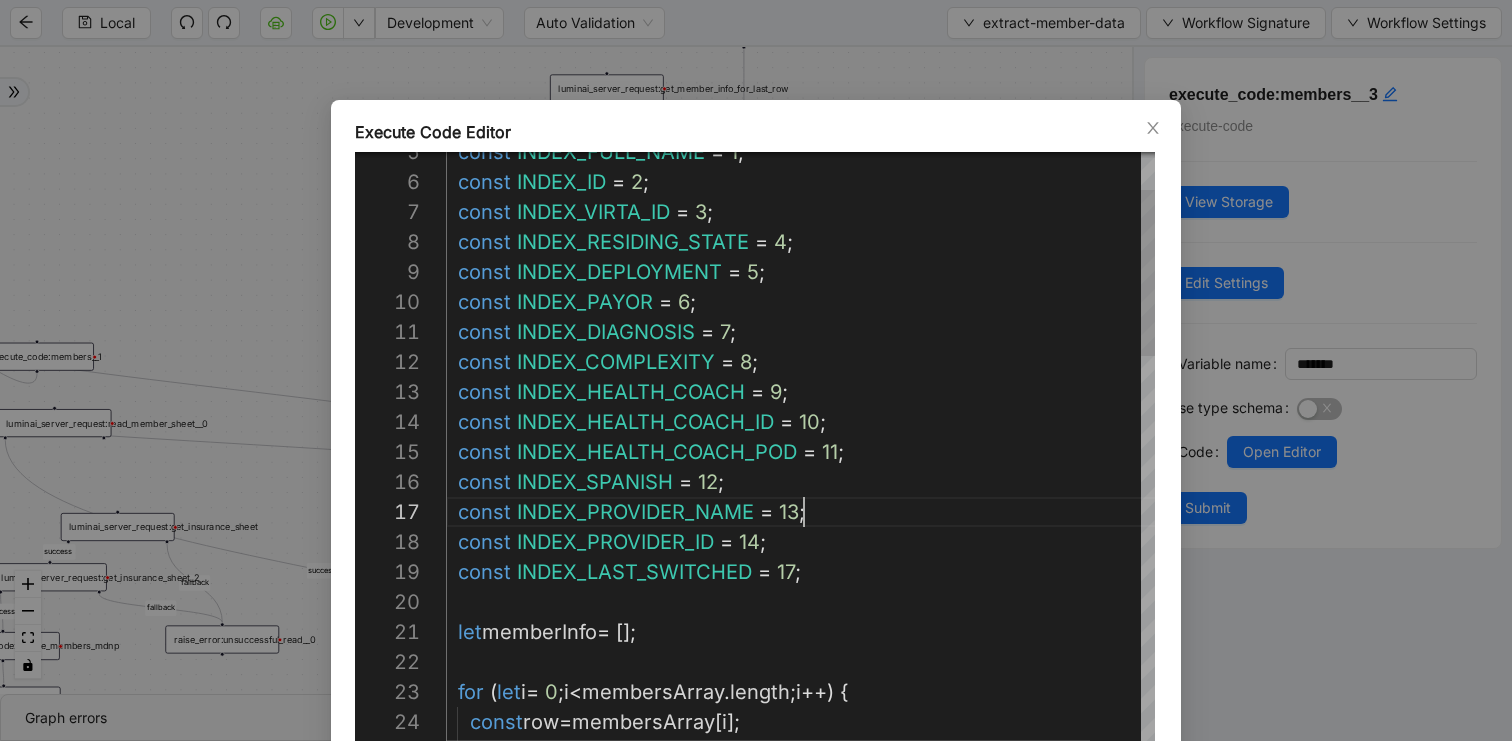 click on "const   INDEX_LAST_SWITCHED   =   17 ;    const   INDEX_PROVIDER_ID   =   14 ;    const   INDEX_PROVIDER_NAME   =   13 ;    const   INDEX_ID   =   2 ;    const   INDEX_VIRTA_ID   =   3 ;    const   INDEX_FULL_NAME   =   1 ;    let  memberInfo  =   [];    const   INDEX_RESIDING_STATE   =   4 ;    const   INDEX_PAYOR   =   6 ;    const   INDEX_DEPLOYMENT   =   5 ;    const   INDEX_DIAGNOSIS   =   7 ;    const   INDEX_COMPLEXITY   =   8 ;    const   INDEX_HEALTH_COACH   =   9 ;    const   INDEX_HEALTH_COACH_ID   =   10 ;    const   INDEX_HEALTH_COACH_POD   =   11 ;    const   INDEX_SPANISH   =   12 ;    for   ( let  i  =   0 ;  i  <  membersArray . length ;  i ++)   {      const  row  =  membersArray [ i ];     memberInfo . push ({" at bounding box center (828, 1097) 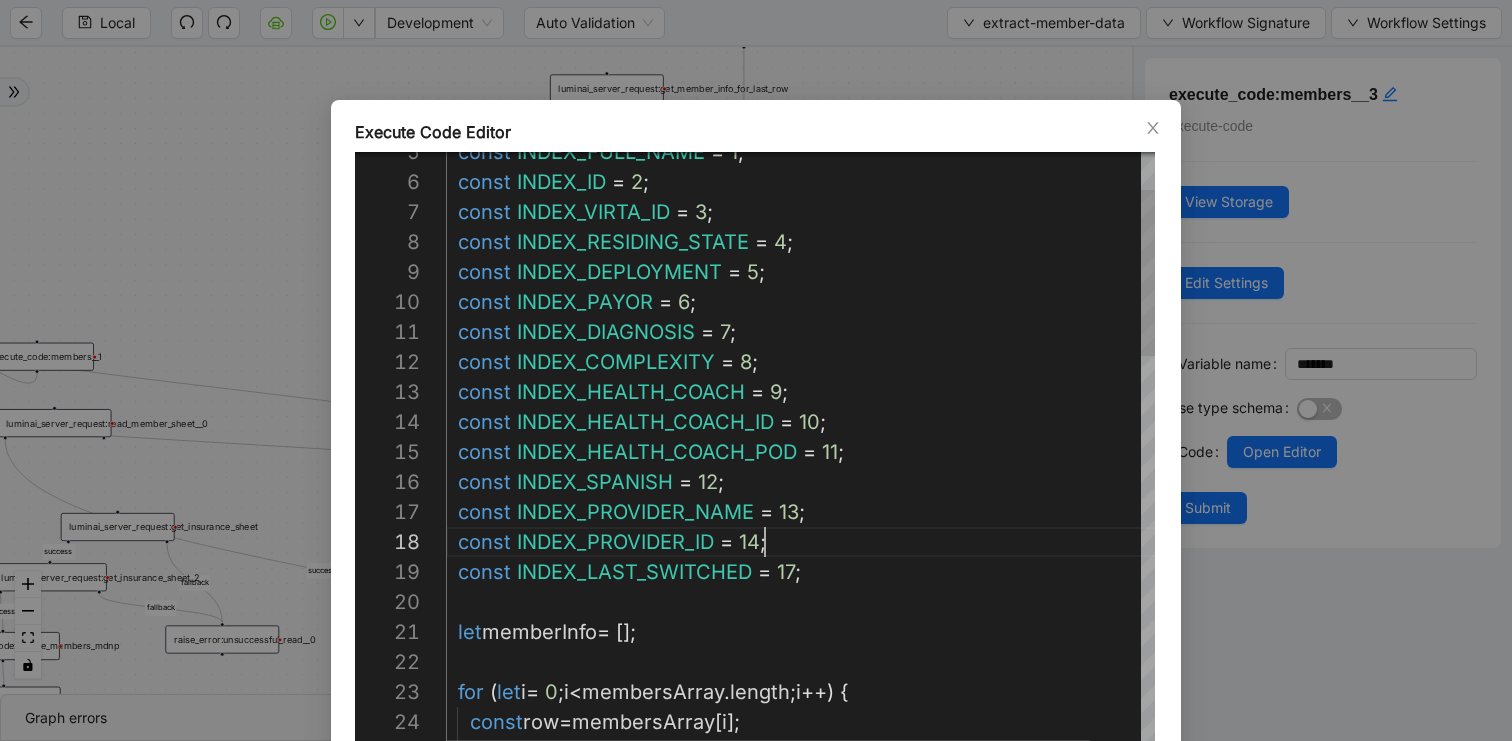 paste on "**********" 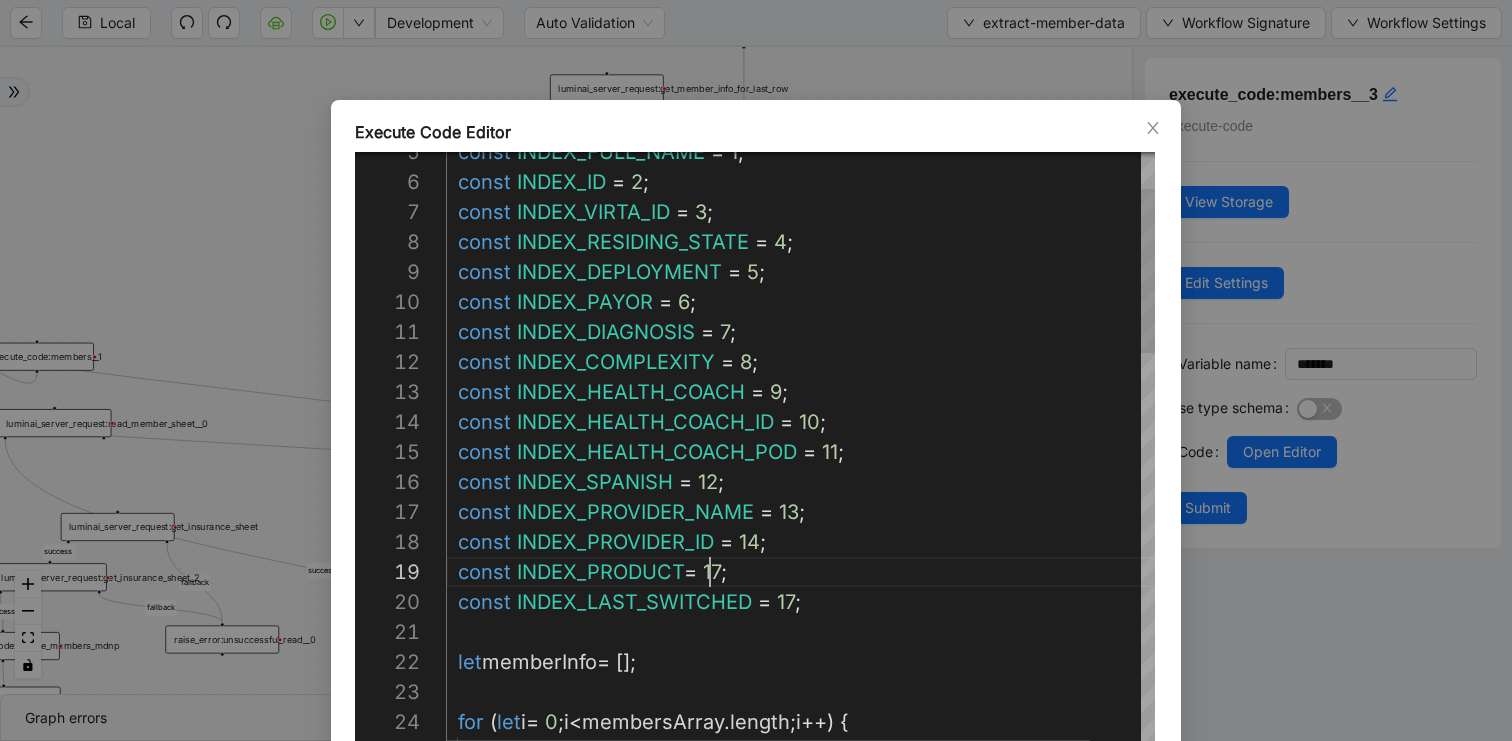 click on "const   INDEX_LAST_SWITCHED   =   17 ;    const   INDEX_PROVIDER_ID   =   14 ;    const   INDEX_PROVIDER_NAME   =   13 ;    const   INDEX_ID   =   2 ;    const   INDEX_VIRTA_ID   =   3 ;    const   INDEX_FULL_NAME   =   1 ;    let  memberInfo  =   [];    const   INDEX_RESIDING_STATE   =   4 ;    const   INDEX_PAYOR   =   6 ;    const   INDEX_DEPLOYMENT   =   5 ;    const   INDEX_DIAGNOSIS   =   7 ;    const   INDEX_COMPLEXITY   =   8 ;    const   INDEX_HEALTH_COACH   =   9 ;    const   INDEX_HEALTH_COACH_ID   =   10 ;    const   INDEX_HEALTH_COACH_POD   =   11 ;    const   INDEX_SPANISH   =   12 ;    for   ( let  i  =   0 ;  i  <  membersArray . length ;  i ++)   {      const  row  =  membersArray [ i ];    const   INDEX_PRODUCT =   17 ;" at bounding box center [828, 1112] 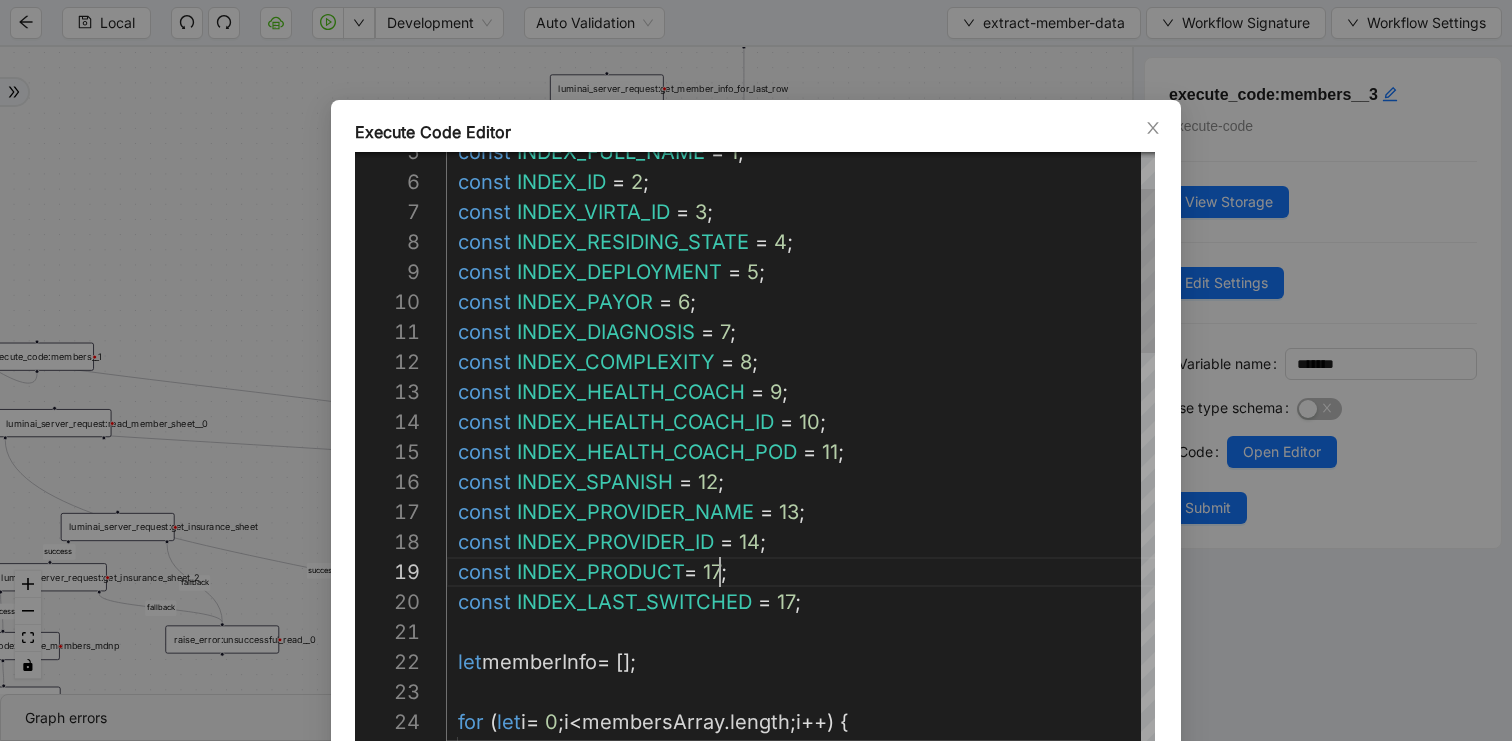 scroll, scrollTop: 240, scrollLeft: 276, axis: both 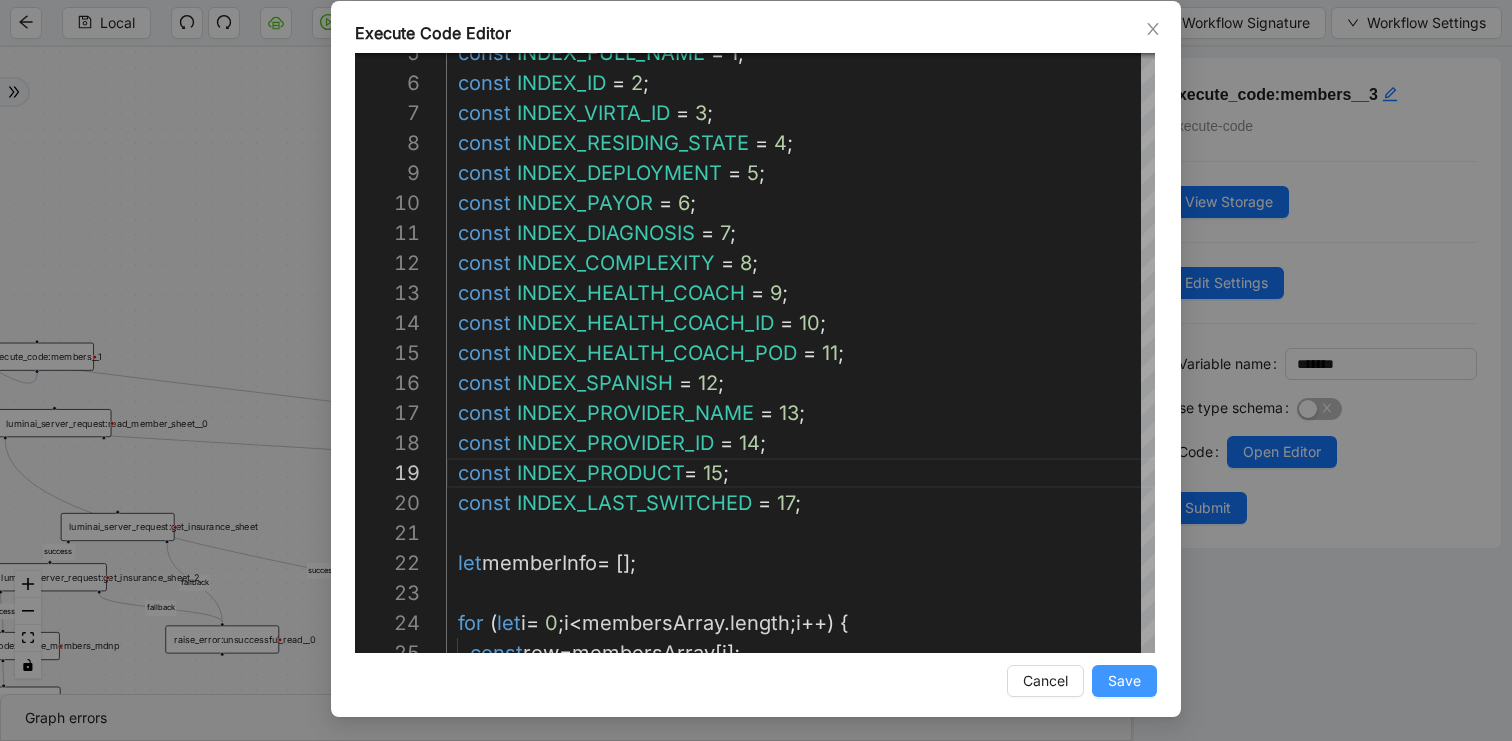 type on "**********" 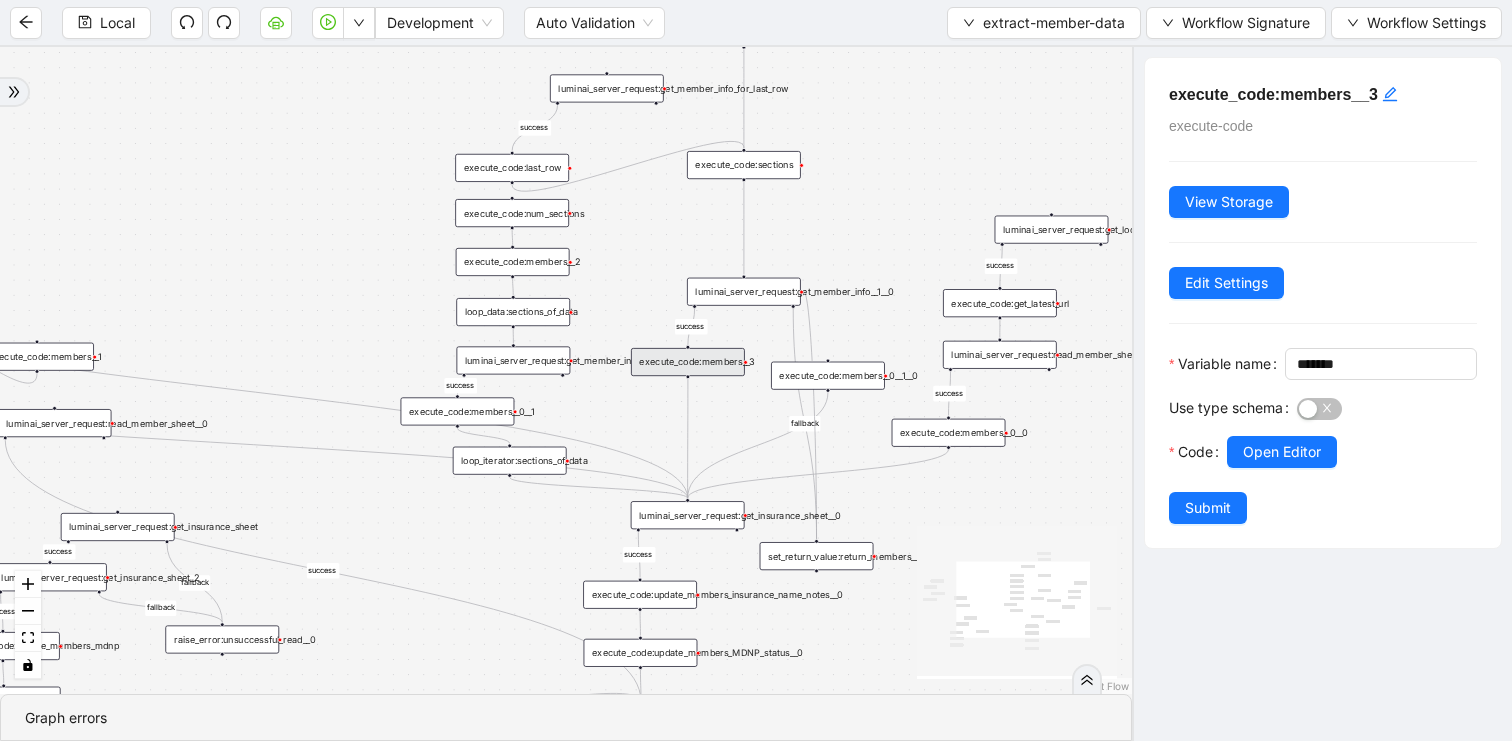 scroll, scrollTop: 0, scrollLeft: 0, axis: both 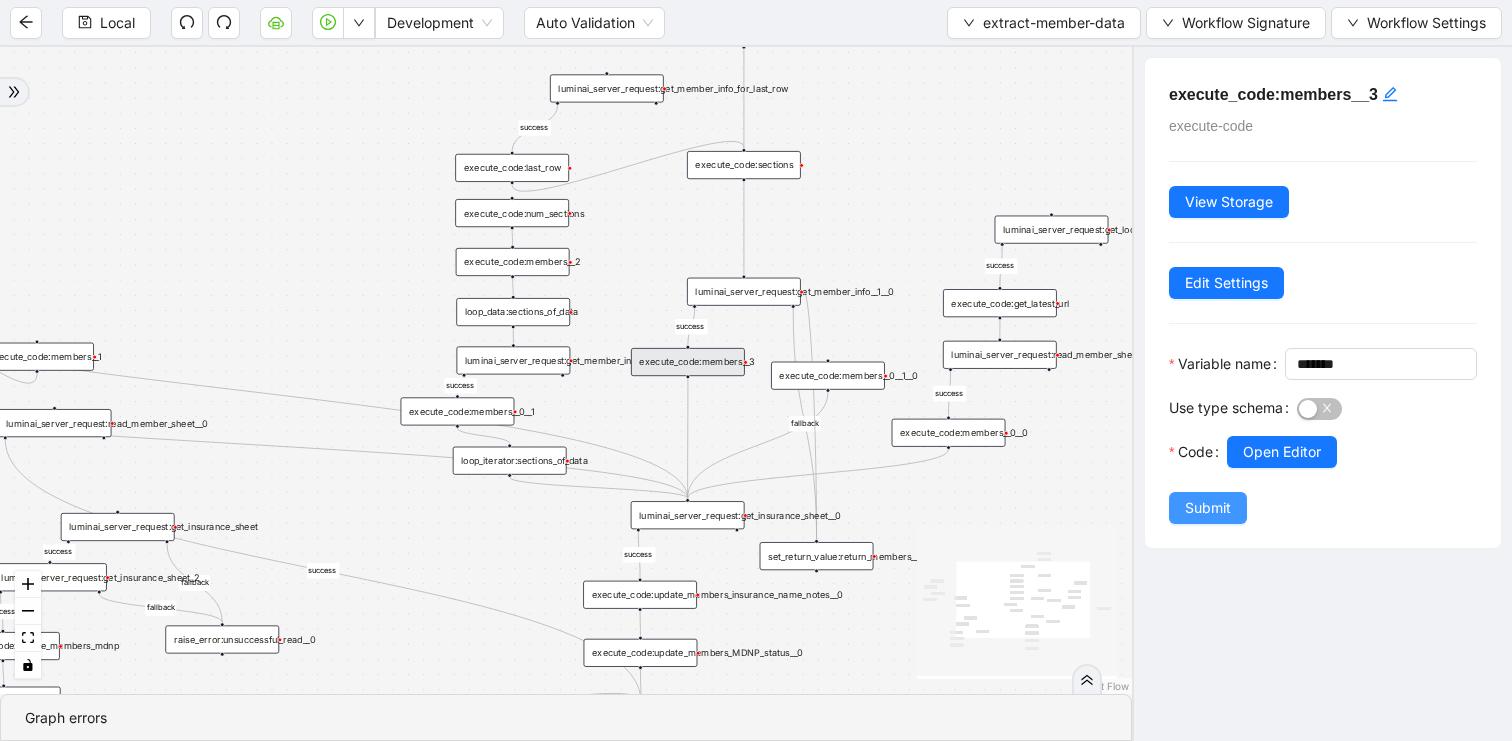 click on "Submit" at bounding box center (1208, 508) 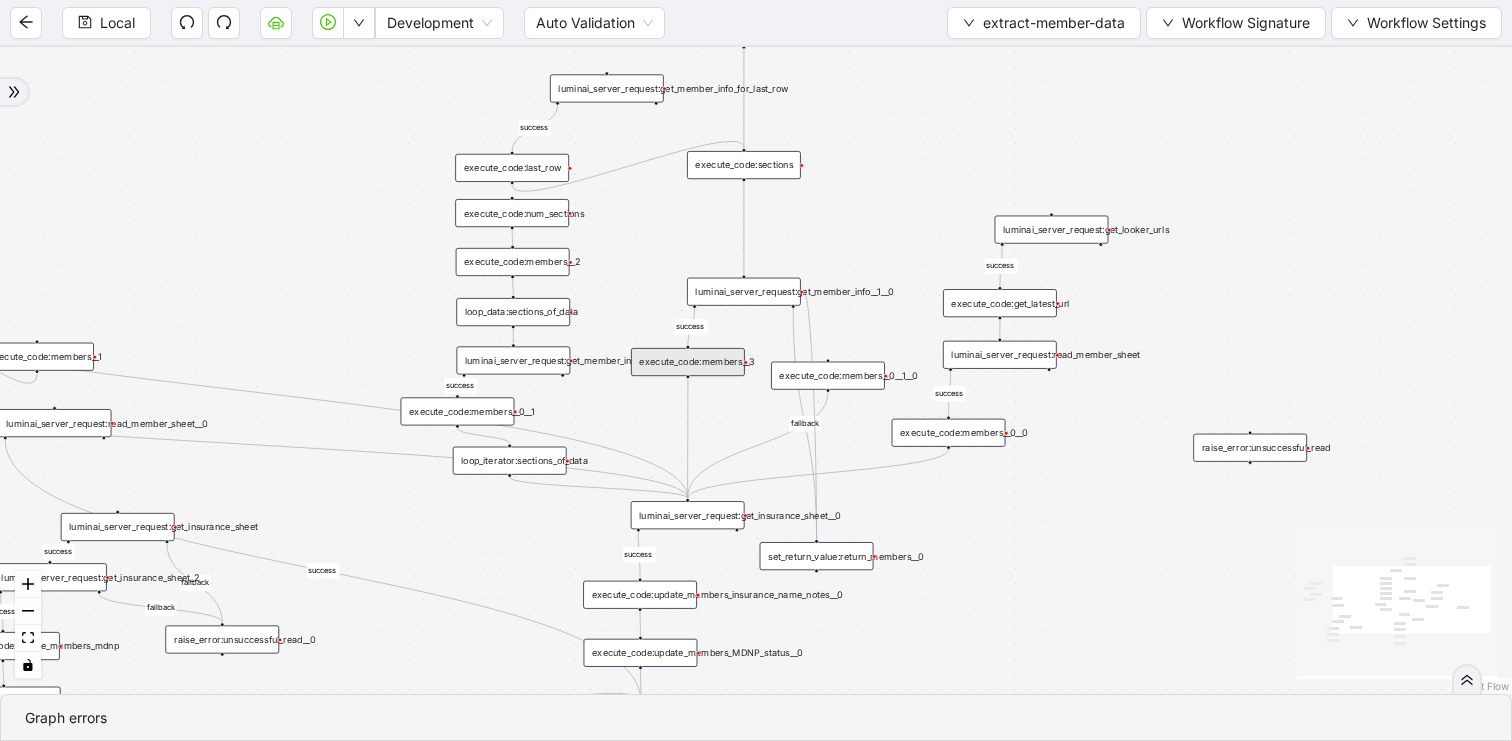 click on "execute_code:members__3" at bounding box center [688, 362] 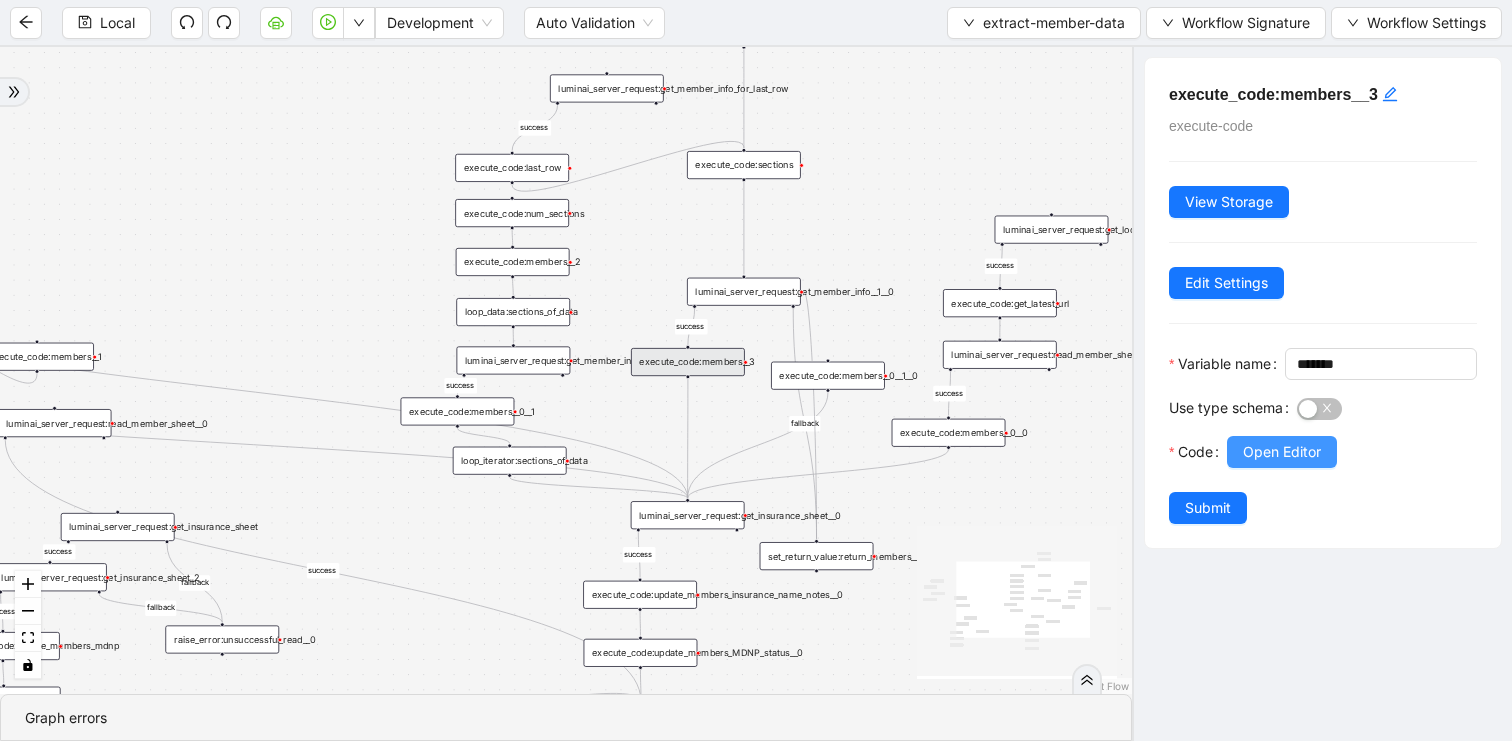 click on "Open Editor" at bounding box center (1282, 452) 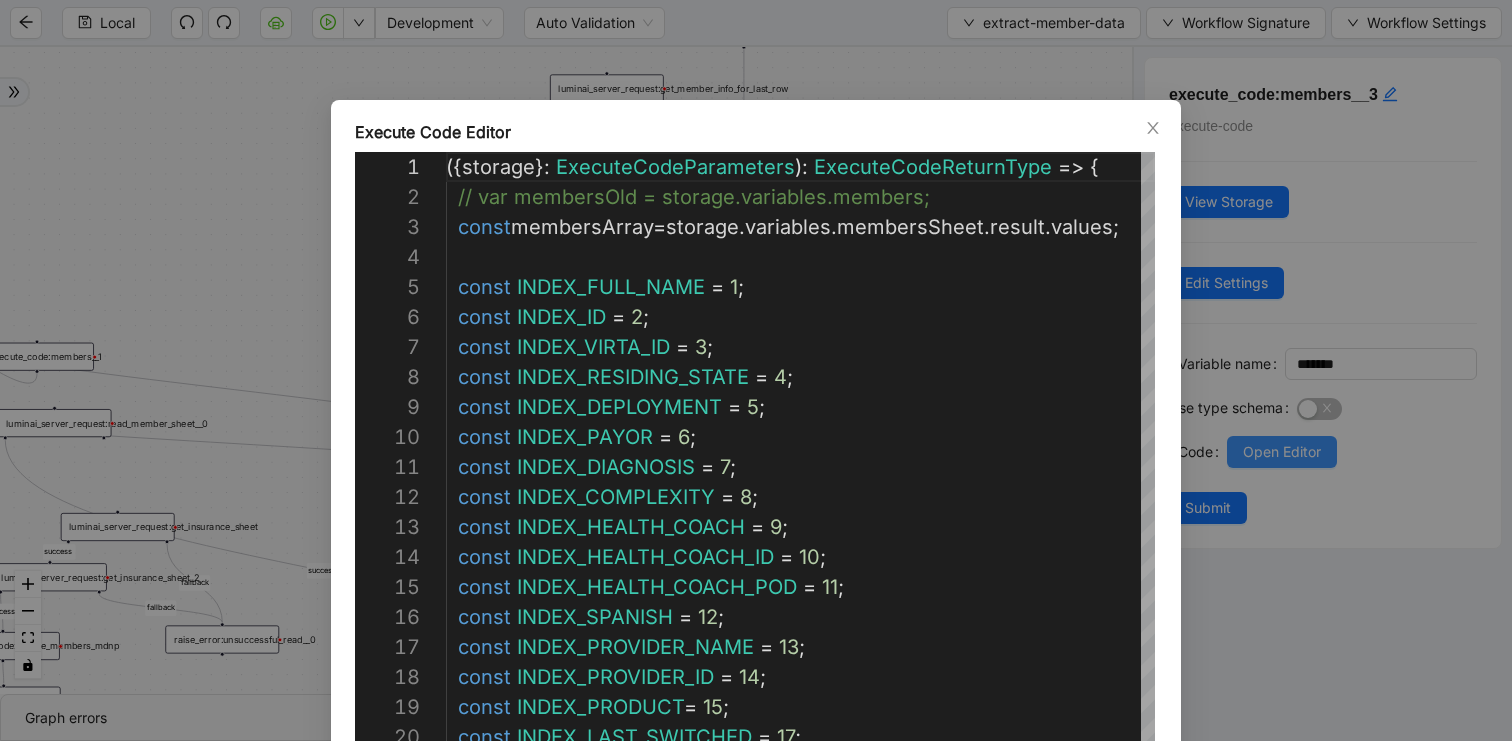 scroll, scrollTop: 300, scrollLeft: 0, axis: vertical 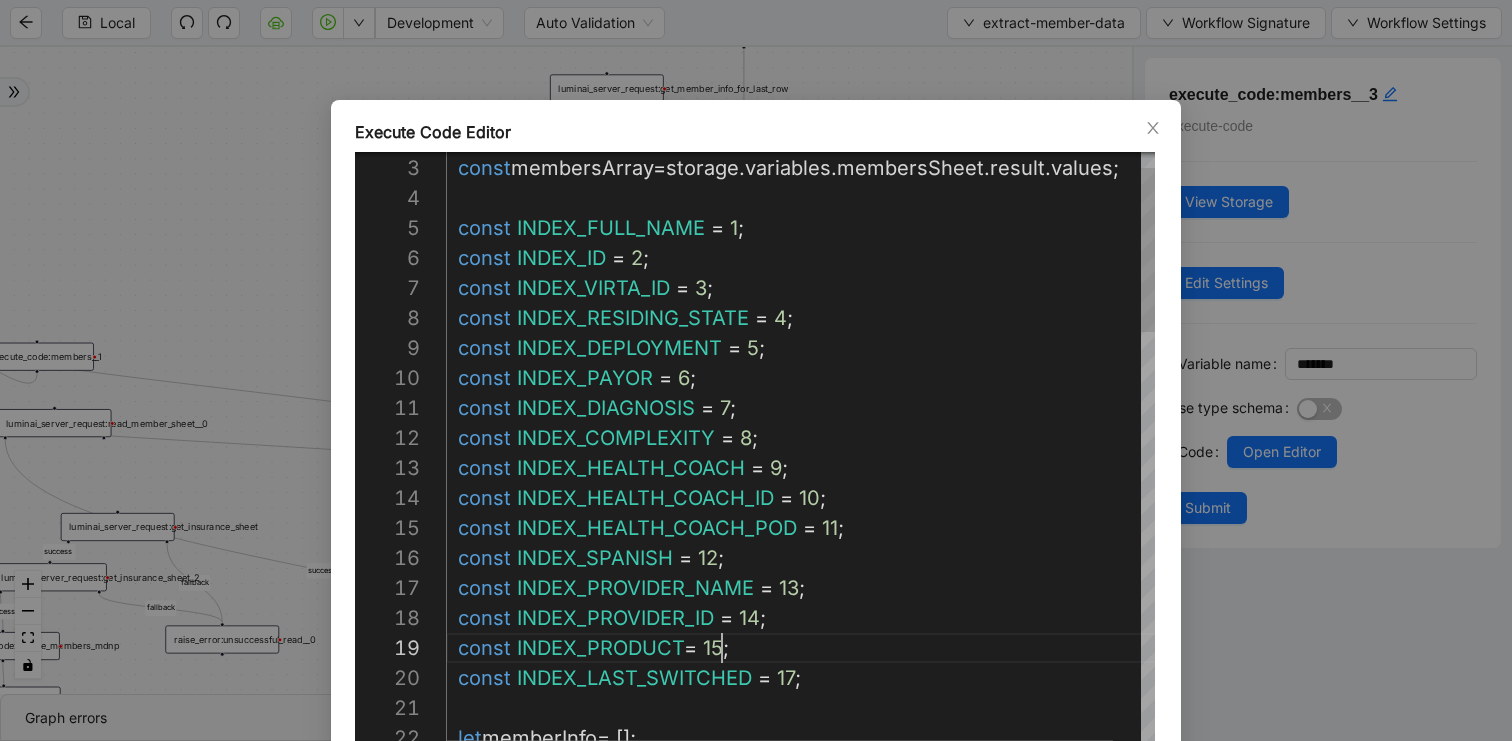 click on "const   INDEX_FULL_NAME   =   1 ;    const   INDEX_ID   =   2 ;    const   INDEX_VIRTA_ID   =   3 ;    const   INDEX_RESIDING_STATE   =   4 ;    const   INDEX_DEPLOYMENT   =   5 ;    const   INDEX_PAYOR   =   6 ;    const   INDEX_DIAGNOSIS   =   7 ;    const   INDEX_COMPLEXITY   =   8 ;    const   INDEX_HEALTH_COACH   =   9 ;    const   INDEX_HEALTH_COACH_ID   =   10 ;    const   INDEX_HEALTH_COACH_POD   =   11 ;    const   INDEX_SPANISH   =   12 ;    const   INDEX_PROVIDER_NAME   =   13 ;    const   INDEX_PROVIDER_ID   =   14 ;    const   INDEX_PRODUCT =   15 ;    const   INDEX_LAST_SWITCHED   =   17 ;    let  memberInfo  =   [];    const  membersArray  =  storage . variables . membersSheet . result . values ;    // var membersOld = storage.variables.members;" at bounding box center (815, 1188) 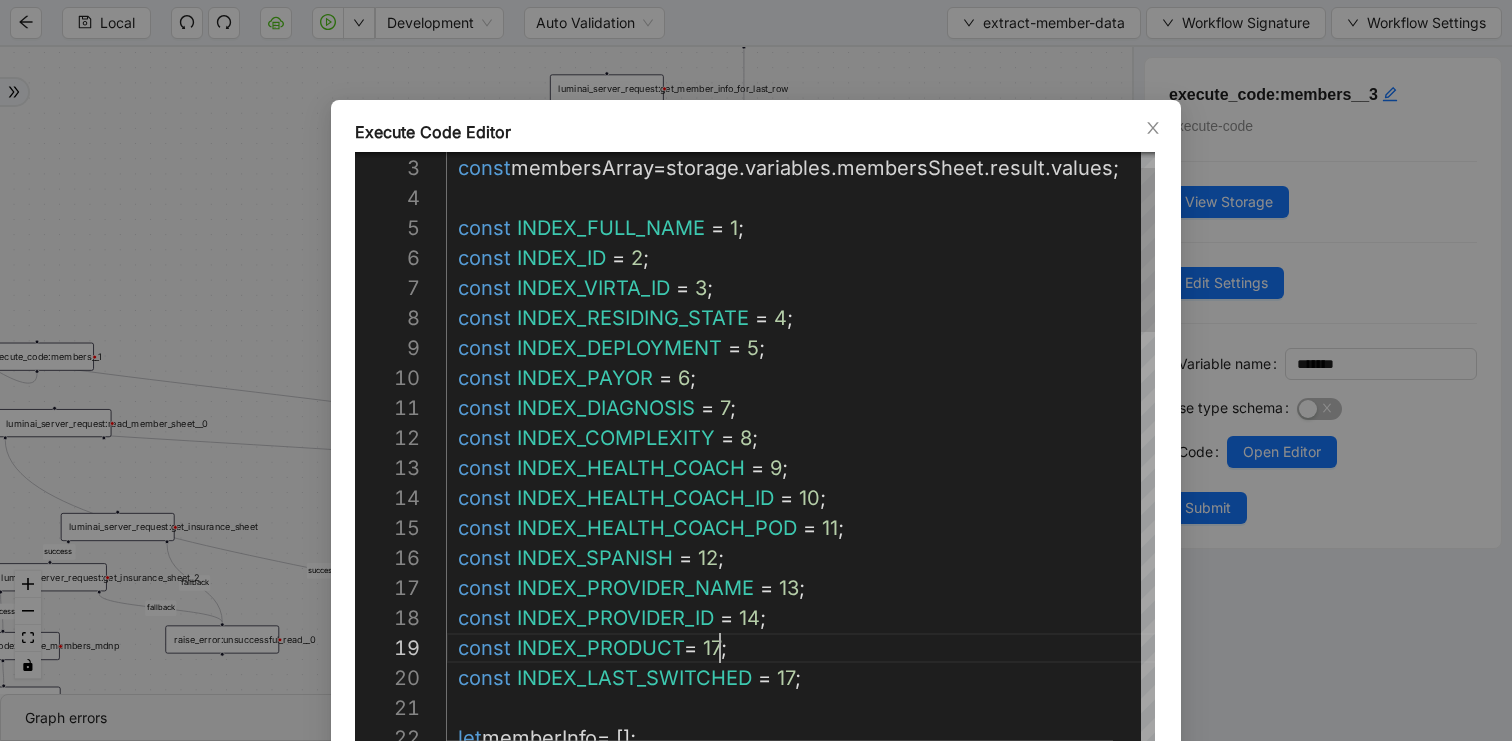 scroll, scrollTop: 240, scrollLeft: 276, axis: both 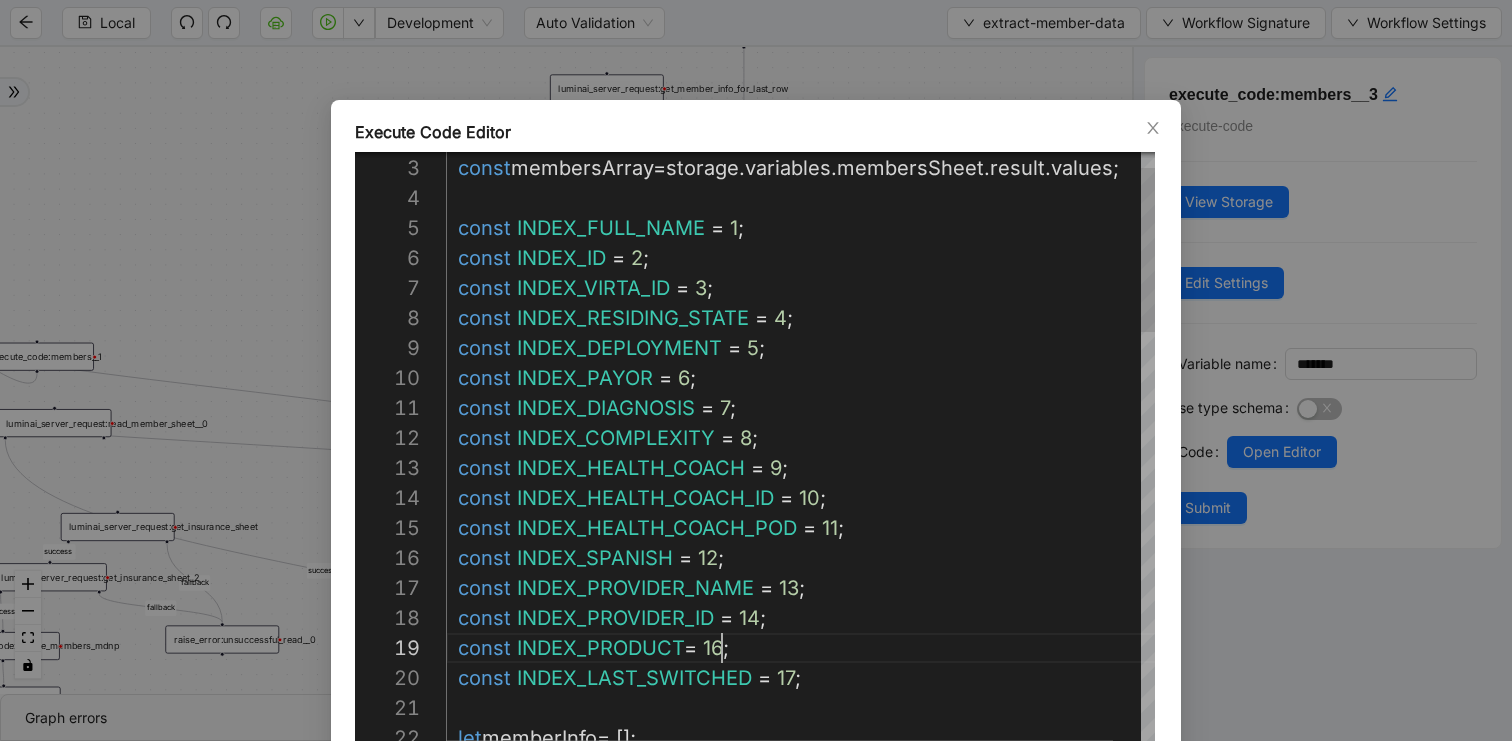 click on "const   INDEX_FULL_NAME   =   1 ;    const   INDEX_ID   =   2 ;    const   INDEX_VIRTA_ID   =   3 ;    const   INDEX_RESIDING_STATE   =   4 ;    const   INDEX_DEPLOYMENT   =   5 ;    const   INDEX_PAYOR   =   6 ;    const   INDEX_DIAGNOSIS   =   7 ;    const   INDEX_COMPLEXITY   =   8 ;    const   INDEX_HEALTH_COACH   =   9 ;    const   INDEX_HEALTH_COACH_ID   =   10 ;    const   INDEX_HEALTH_COACH_POD   =   11 ;    const   INDEX_SPANISH   =   12 ;    const   INDEX_PROVIDER_NAME   =   13 ;    const   INDEX_PROVIDER_ID   =   14 ;    const   INDEX_PRODUCT =   16 ;    const   INDEX_LAST_SWITCHED   =   17 ;    let  memberInfo  =   [];    const  membersArray  =  storage . variables . membersSheet . result . values ;    // var membersOld = storage.variables.members;" at bounding box center [815, 1188] 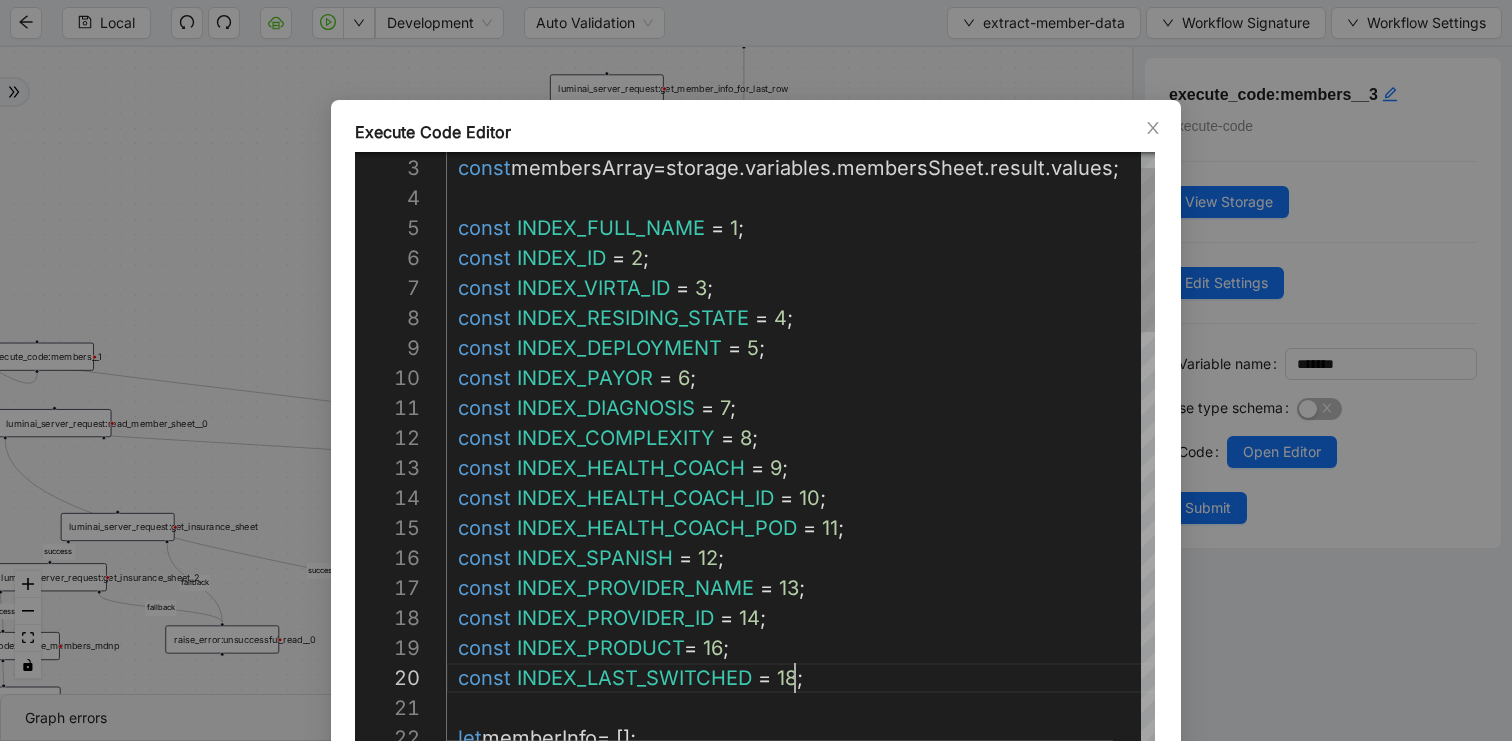 scroll, scrollTop: 270, scrollLeft: 349, axis: both 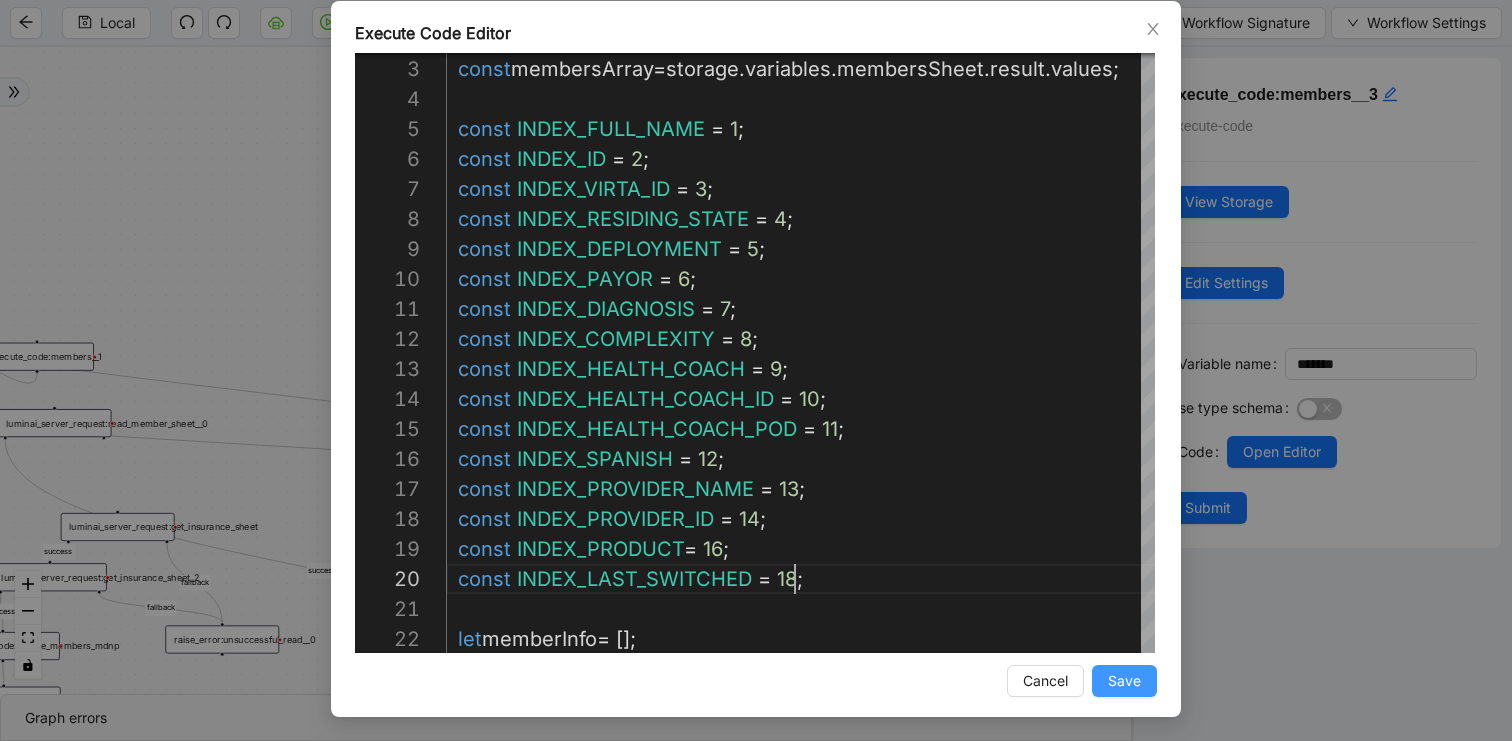 type on "**********" 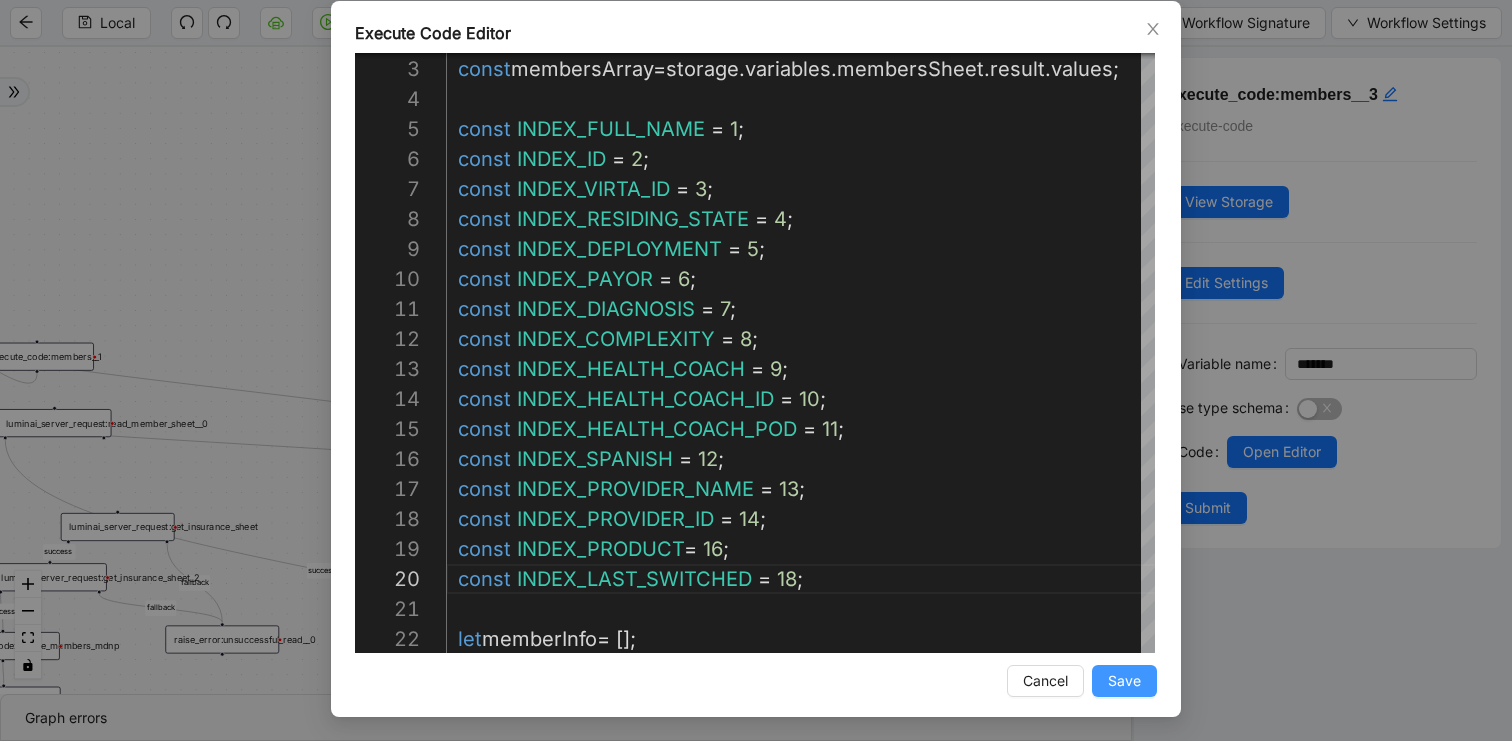 click on "Save" at bounding box center [1124, 681] 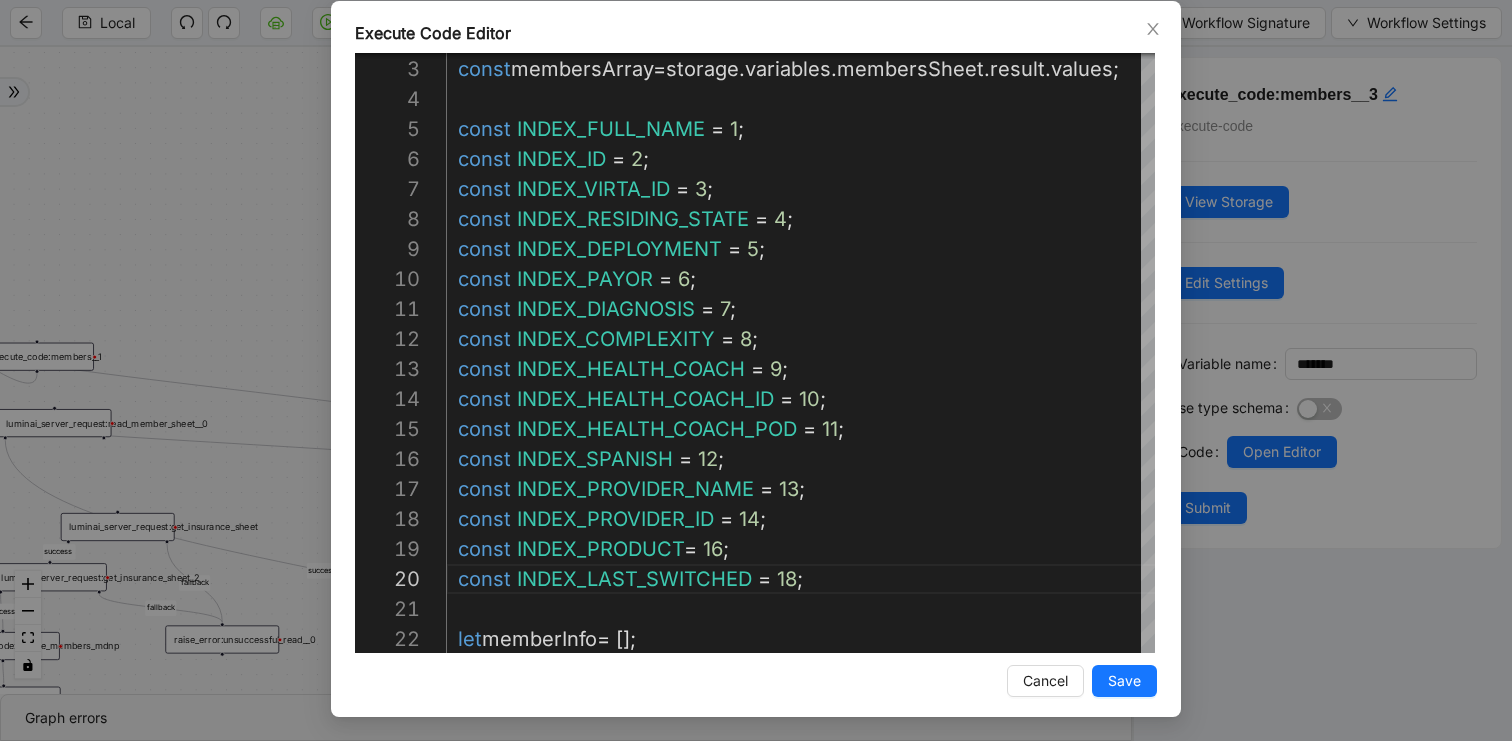scroll, scrollTop: 0, scrollLeft: 0, axis: both 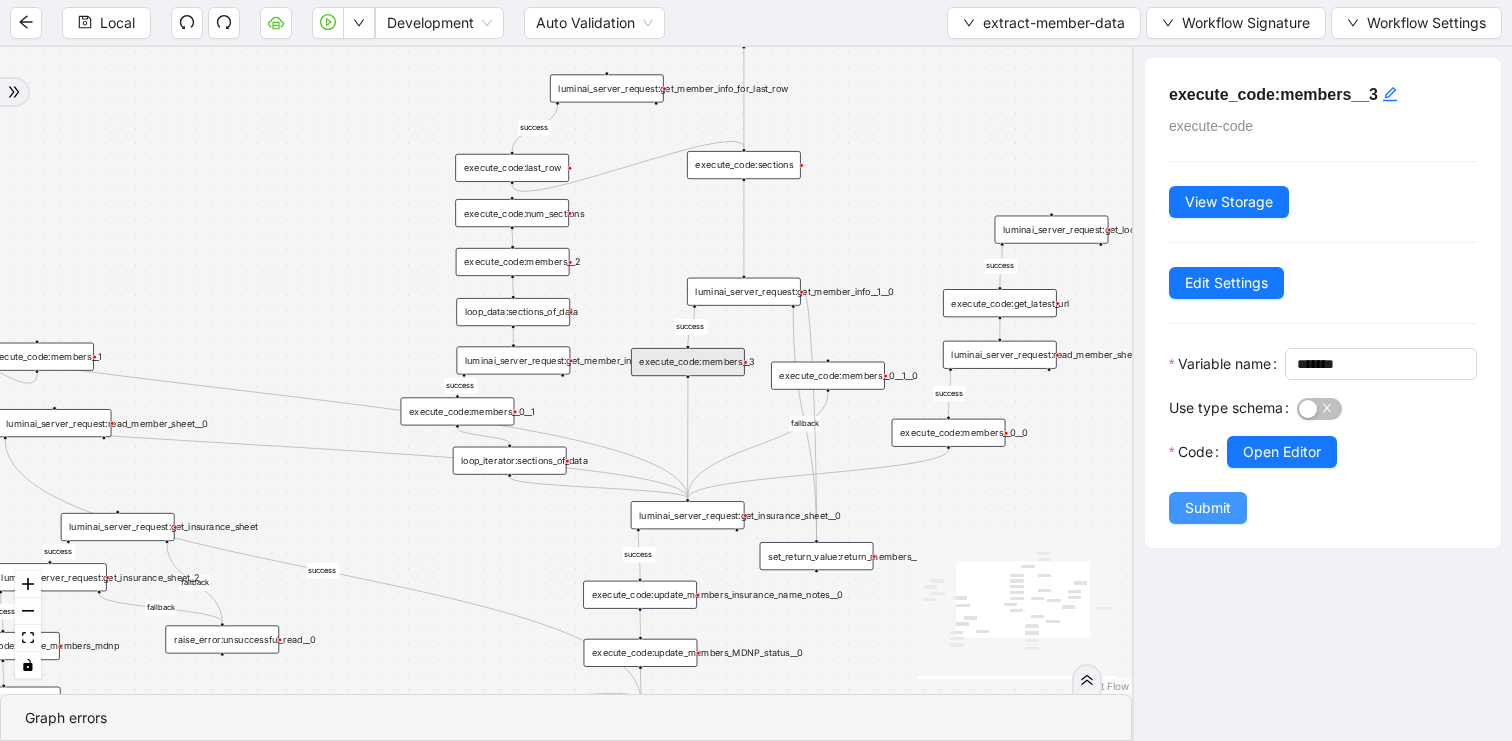 click on "Submit" at bounding box center (1208, 508) 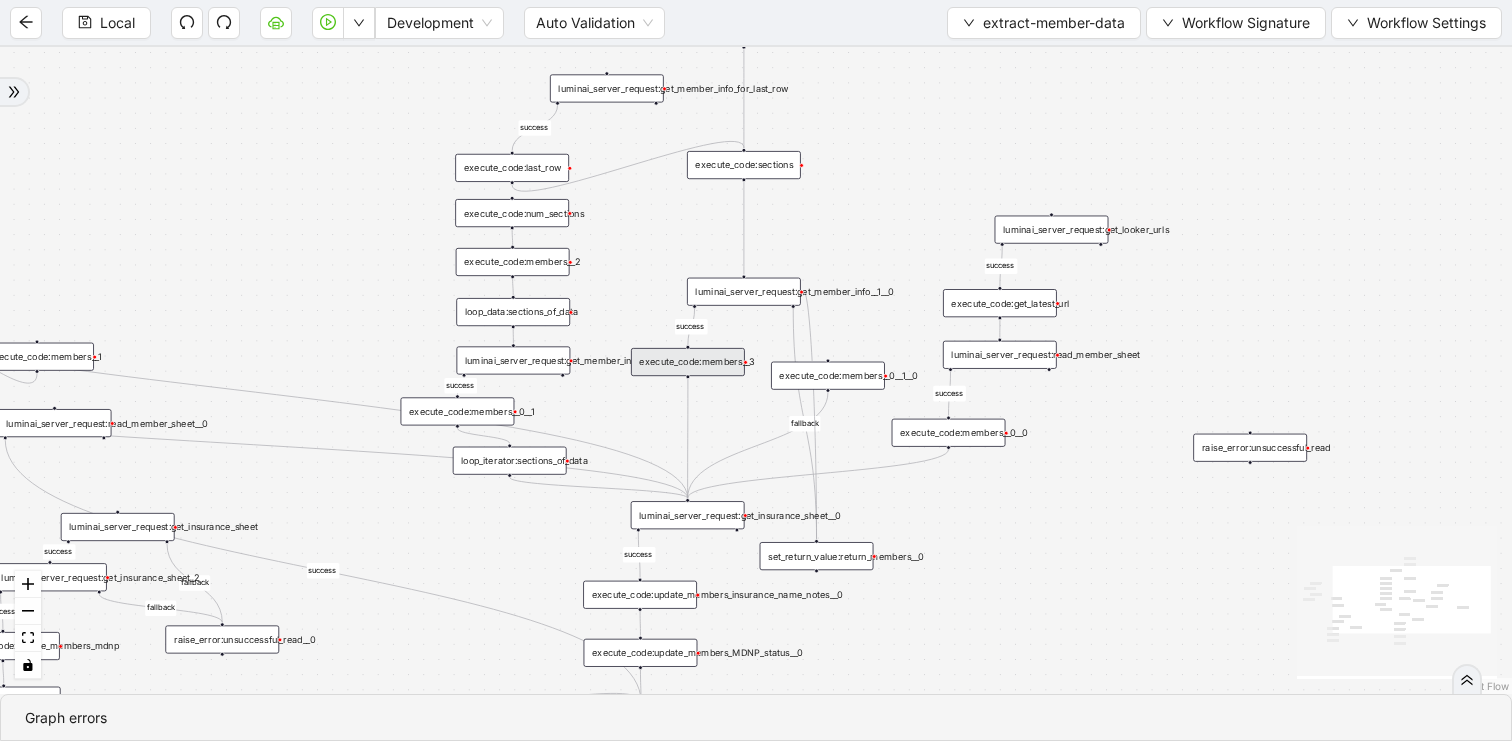 click on "Local" at bounding box center (106, 23) 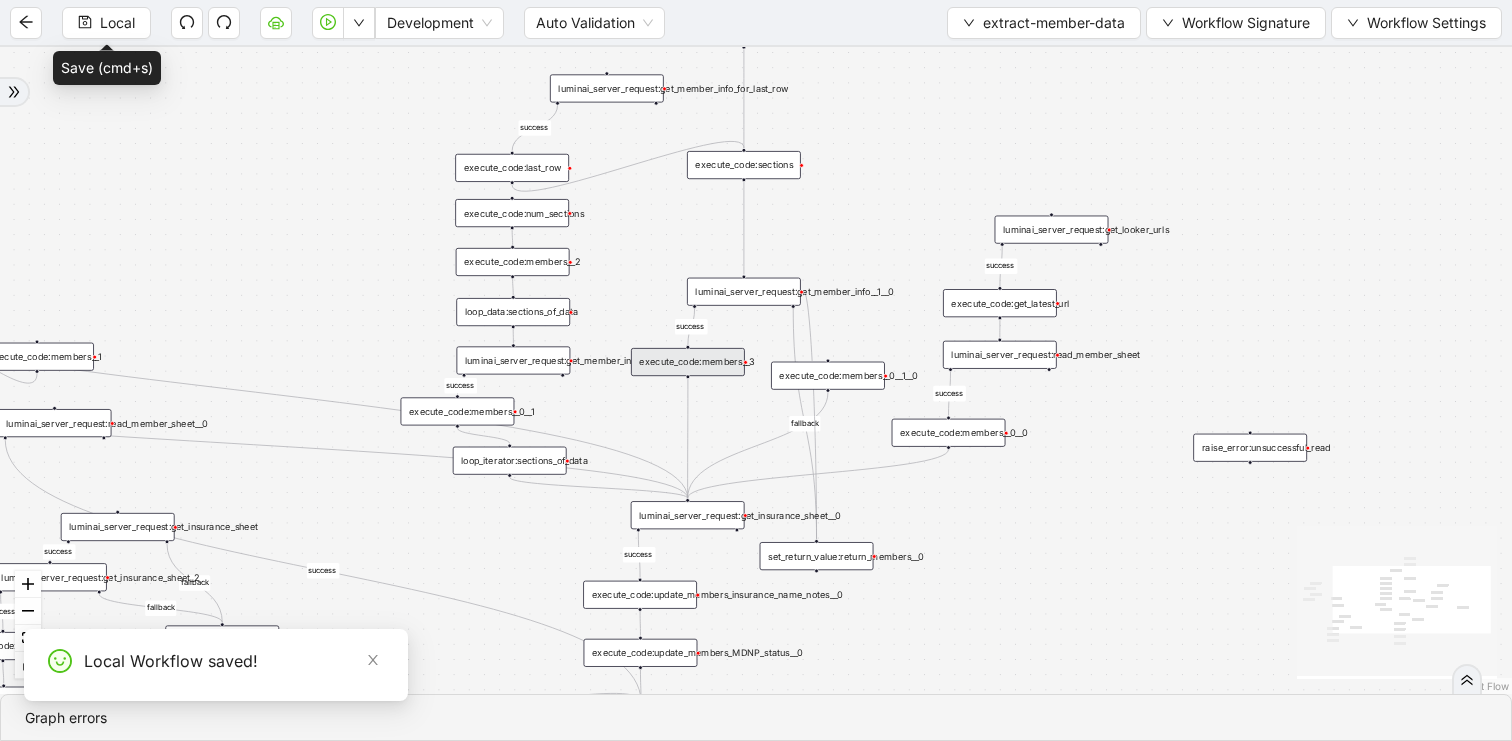 click on "extract-member-data" at bounding box center (1054, 23) 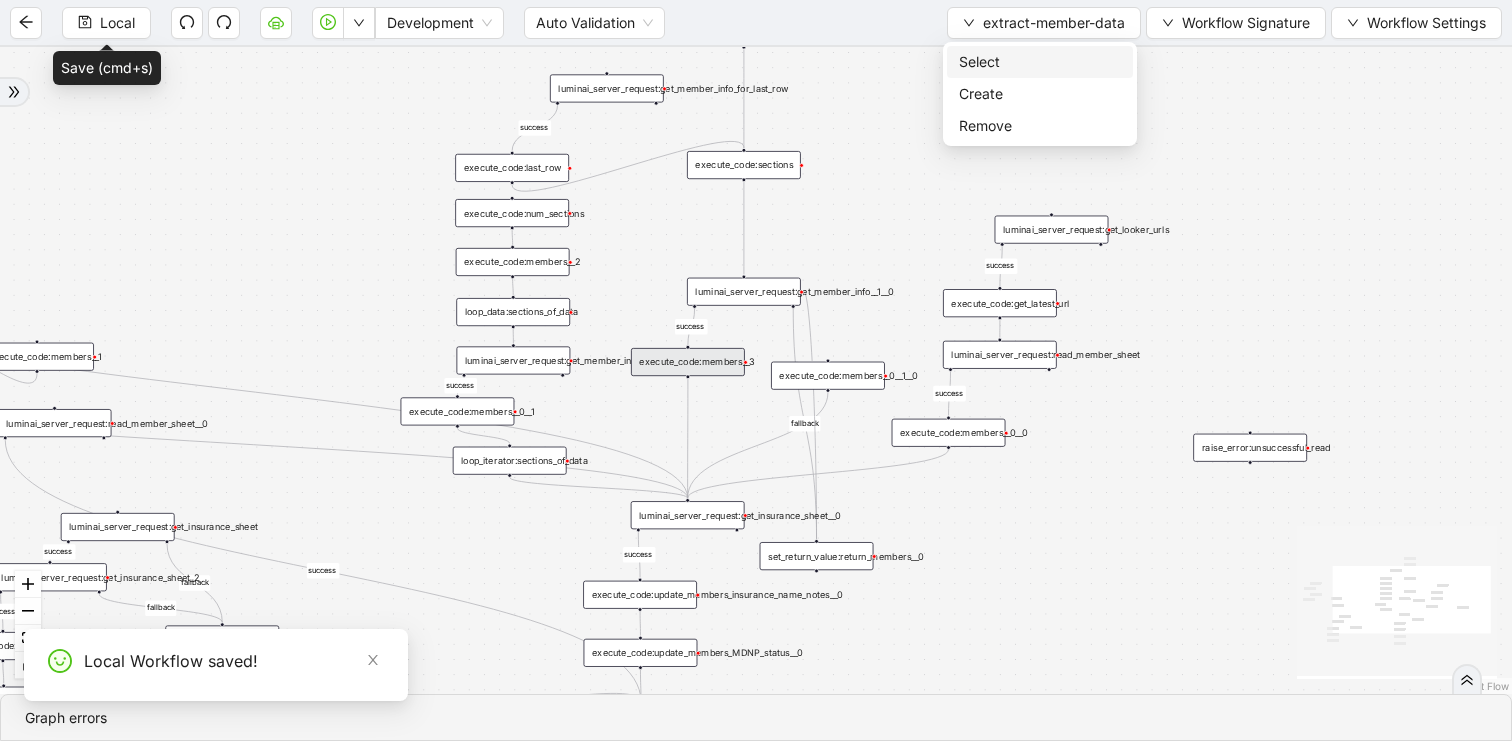 click on "Select" at bounding box center [1040, 62] 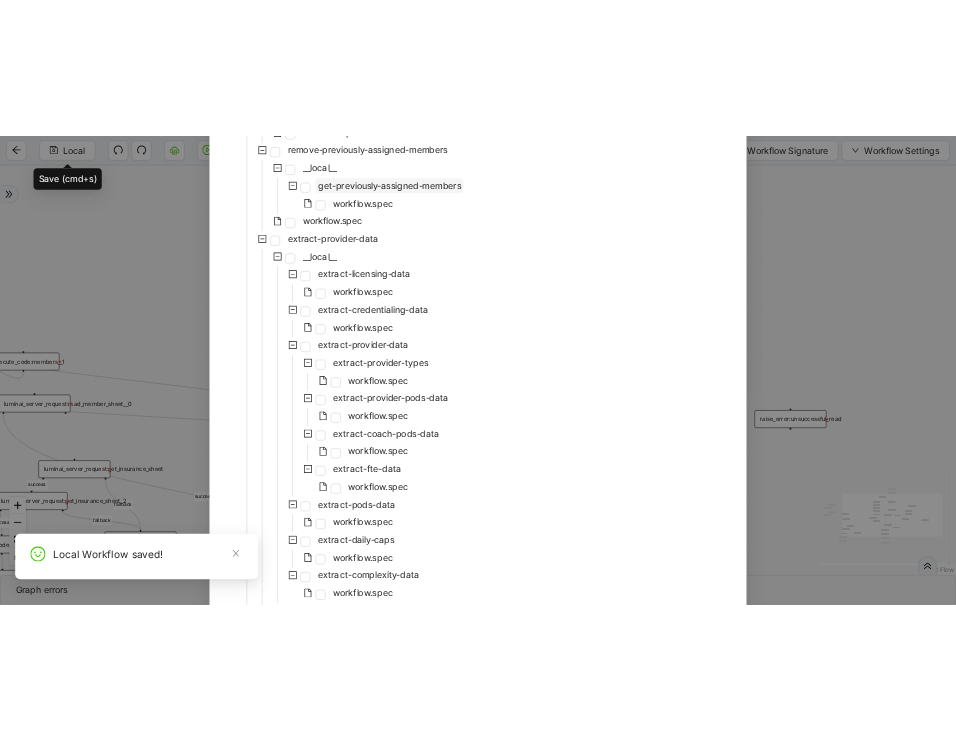 scroll, scrollTop: 647, scrollLeft: 0, axis: vertical 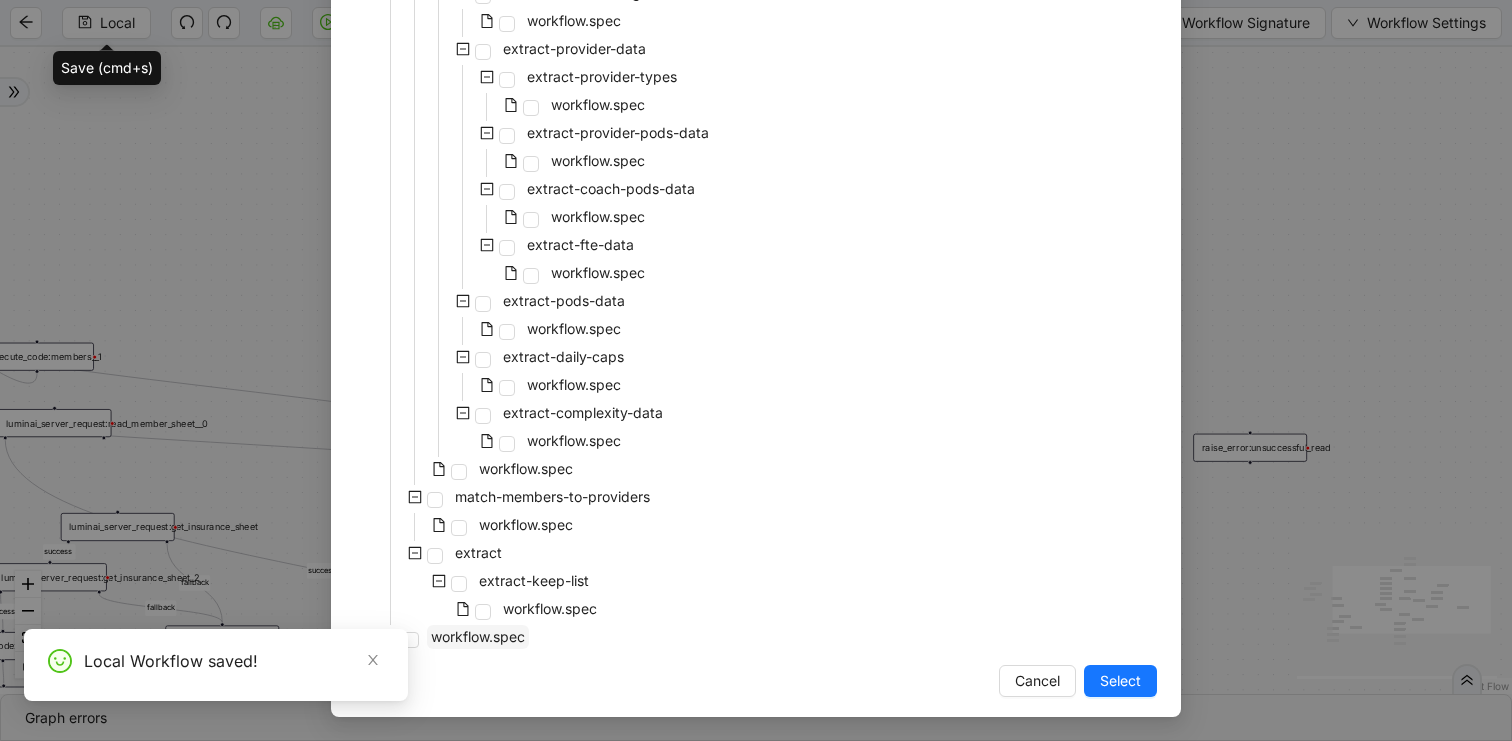 click on "workflow.spec" at bounding box center [478, 637] 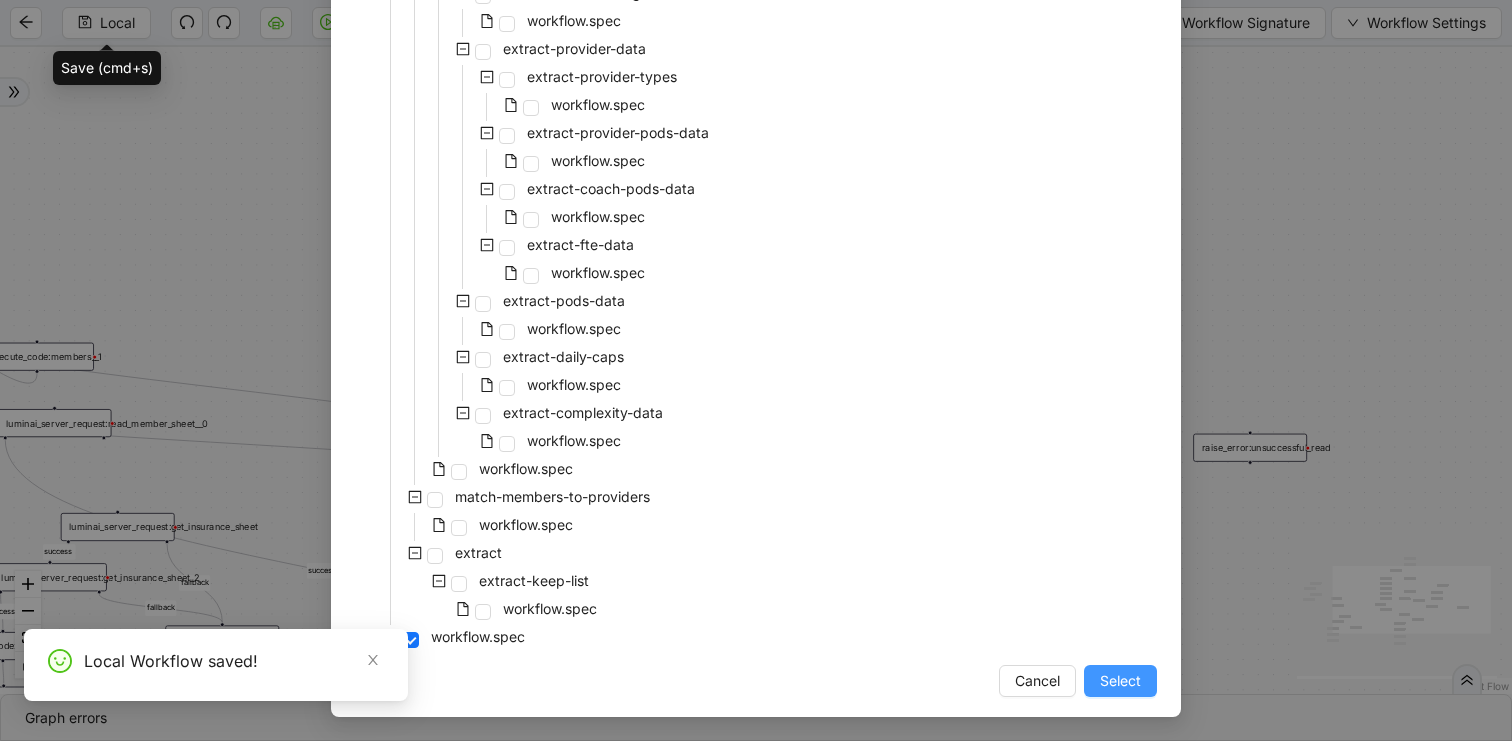click on "Select" at bounding box center [1120, 681] 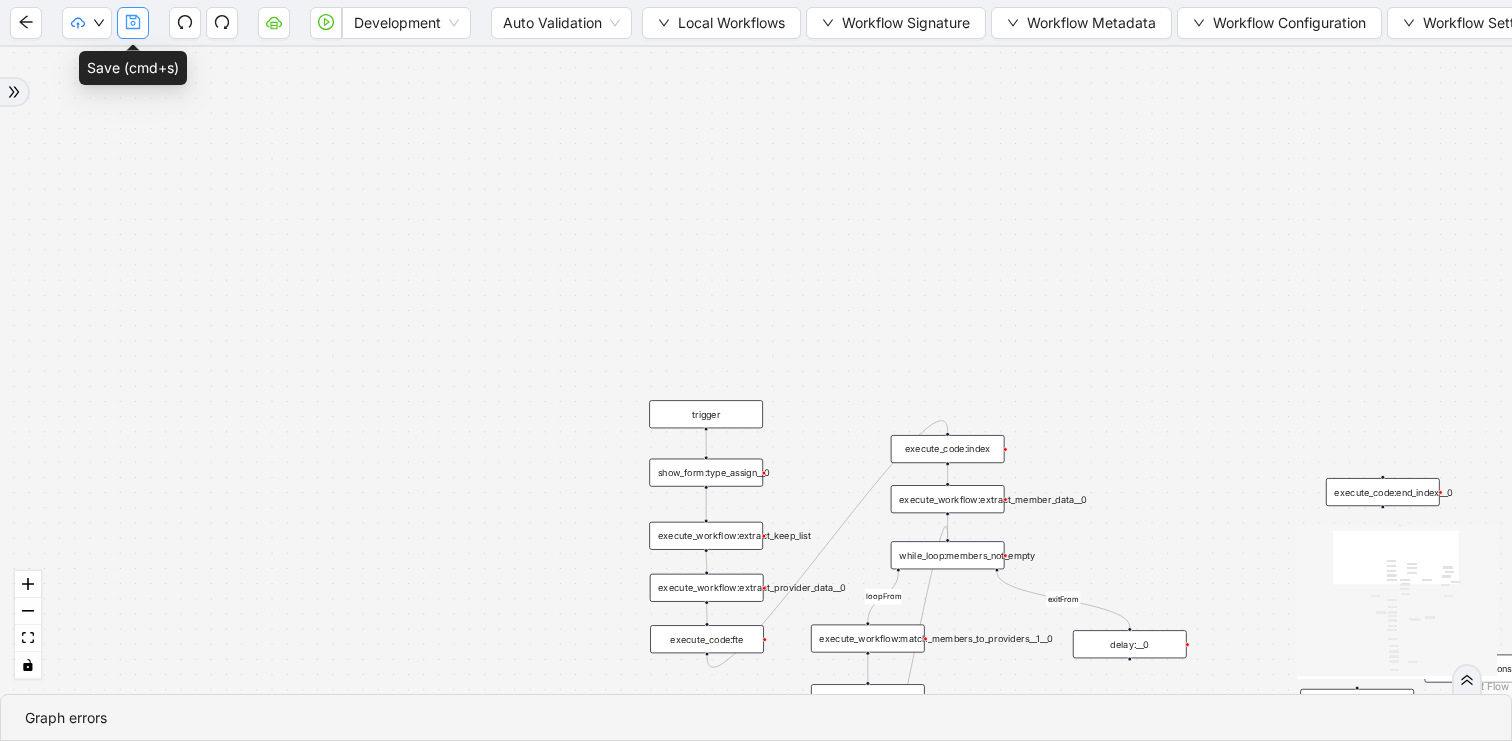 click at bounding box center [133, 23] 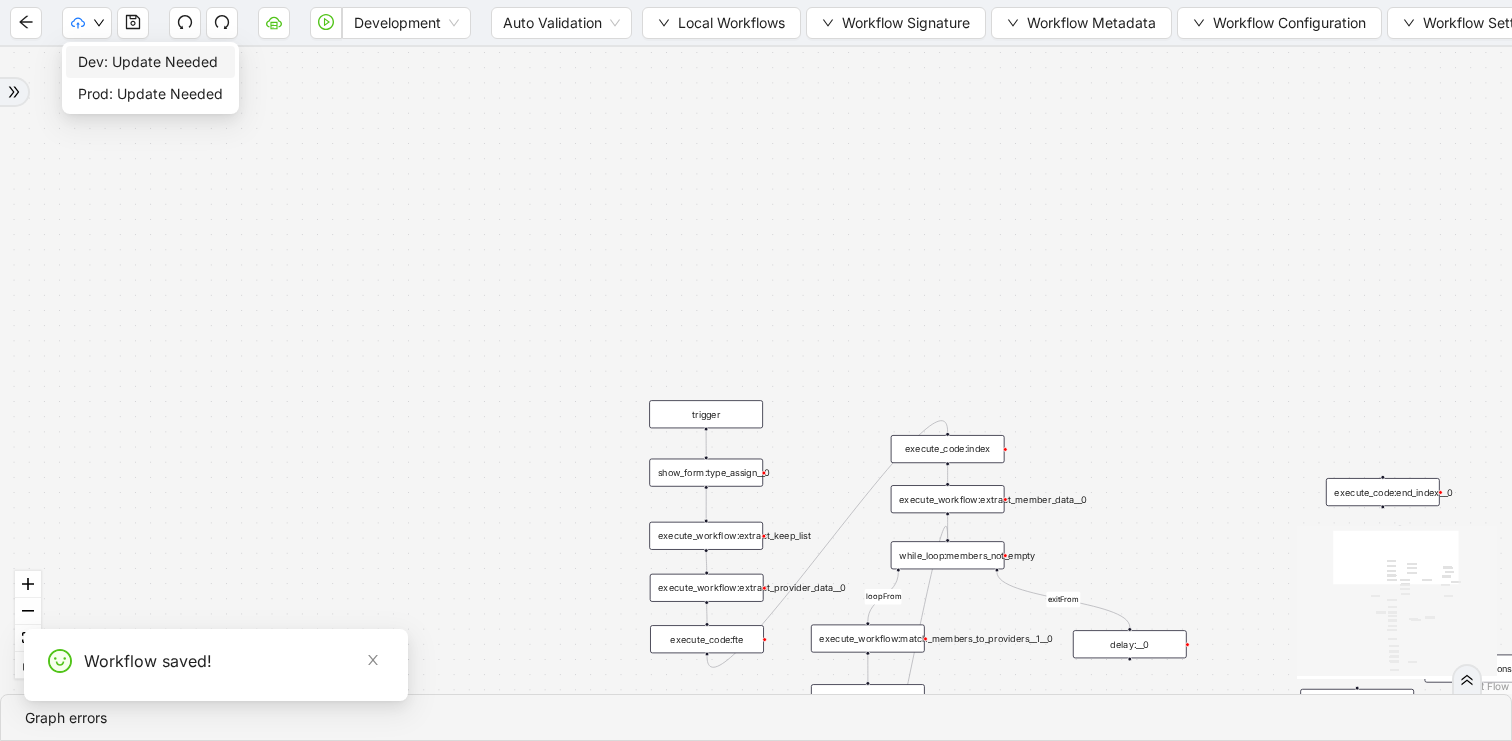 click on "Dev: Update Needed" at bounding box center [150, 62] 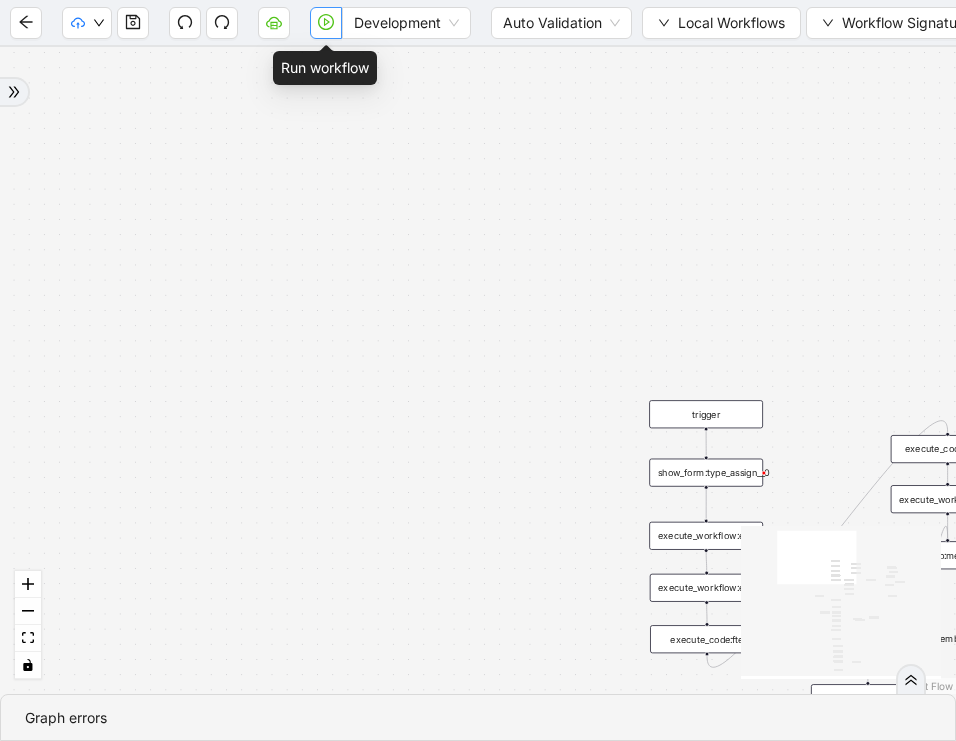 click 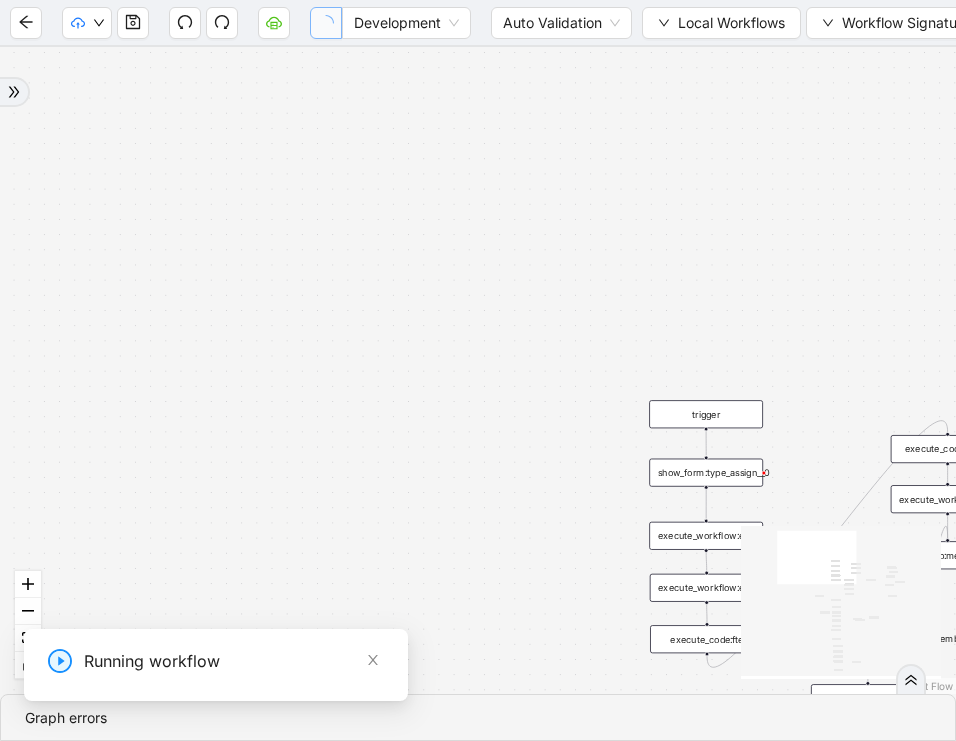 scroll, scrollTop: 0, scrollLeft: 0, axis: both 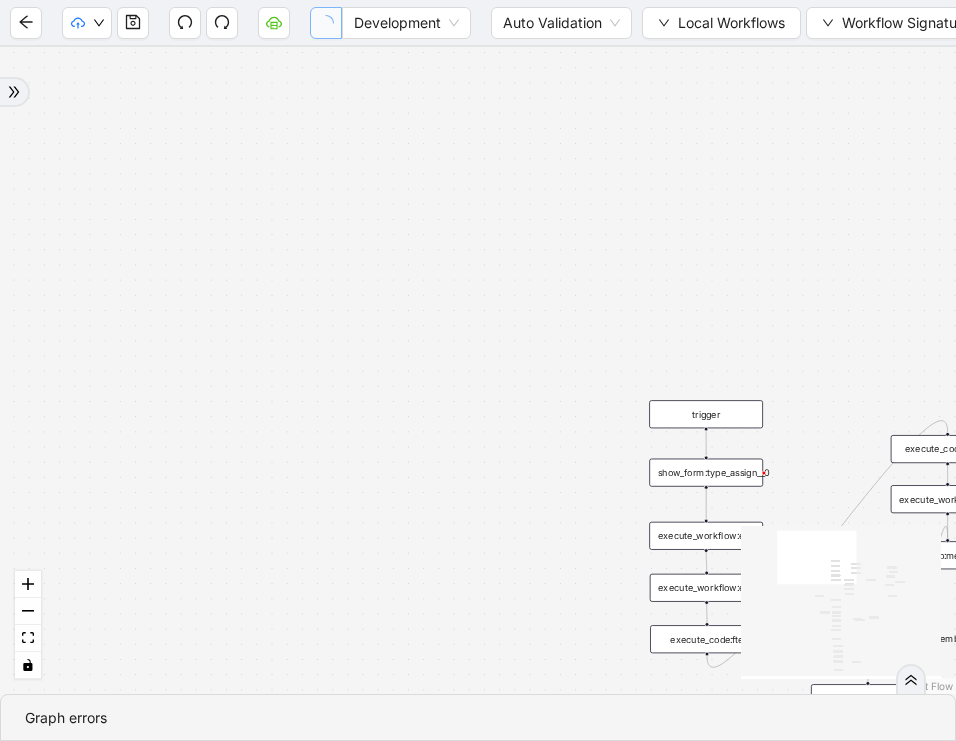click on "**" at bounding box center (150, 773) 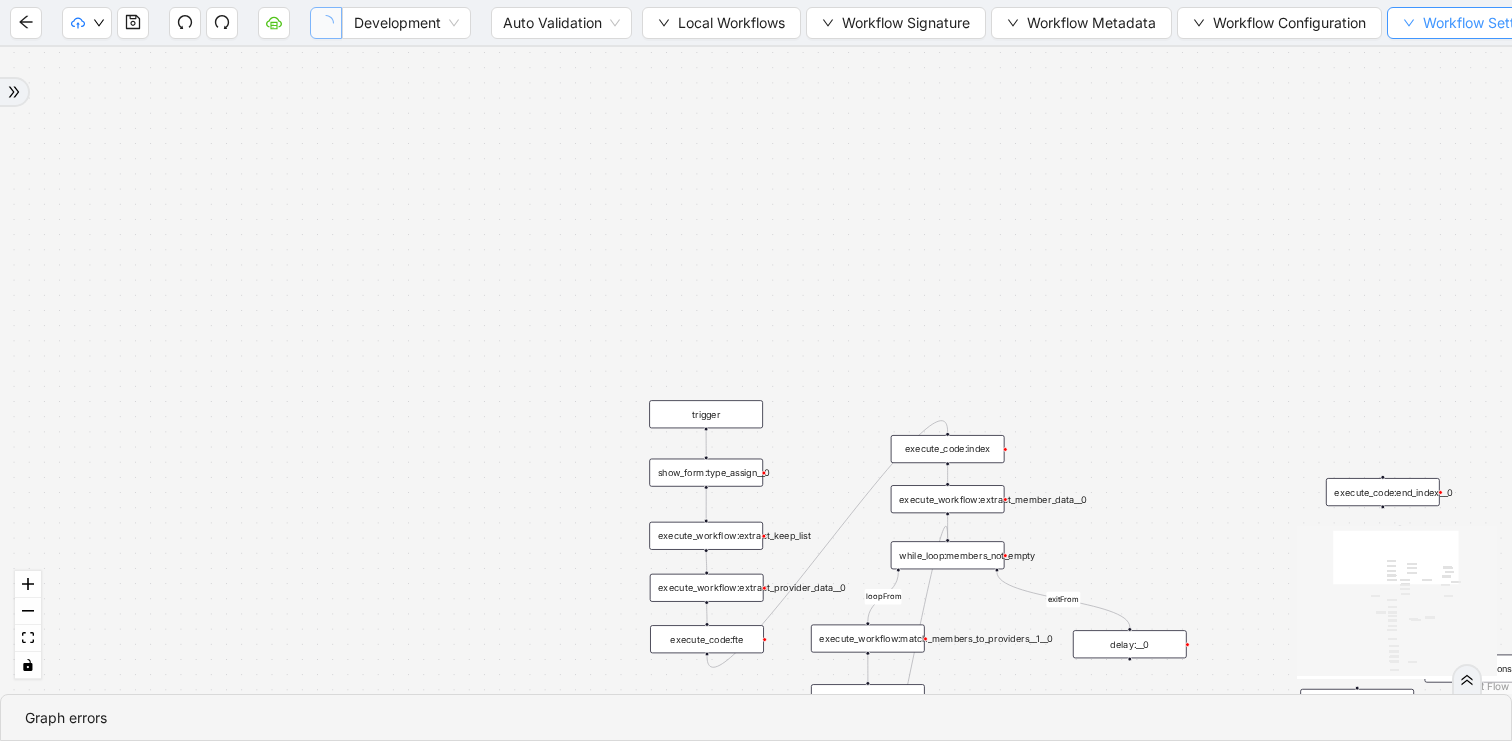 type 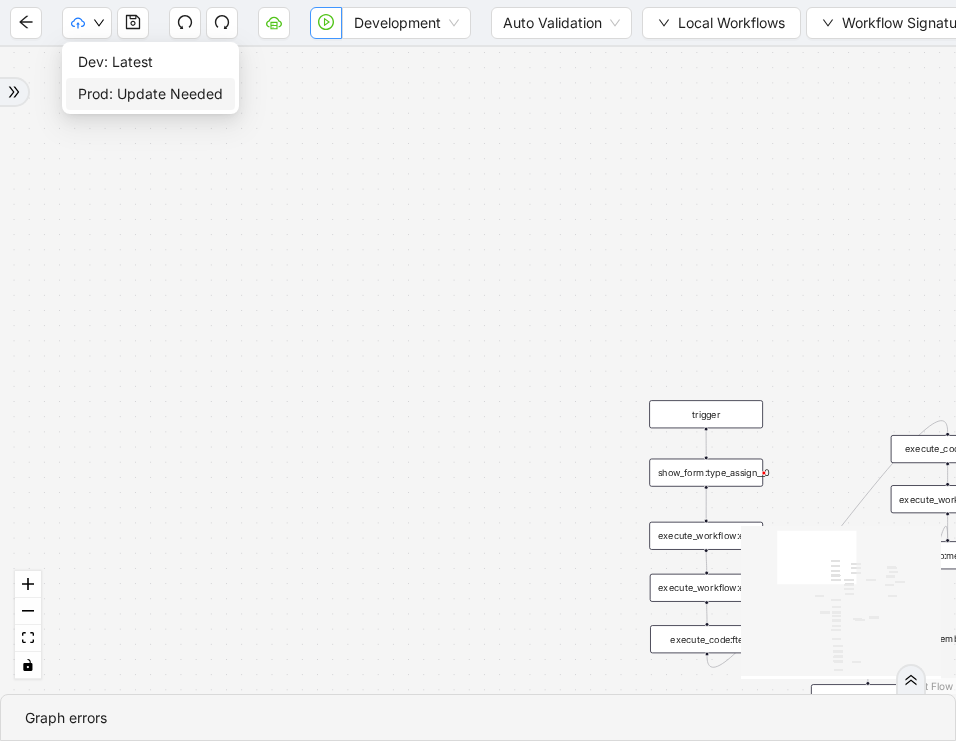 click on "Prod: Update Needed" at bounding box center (150, 94) 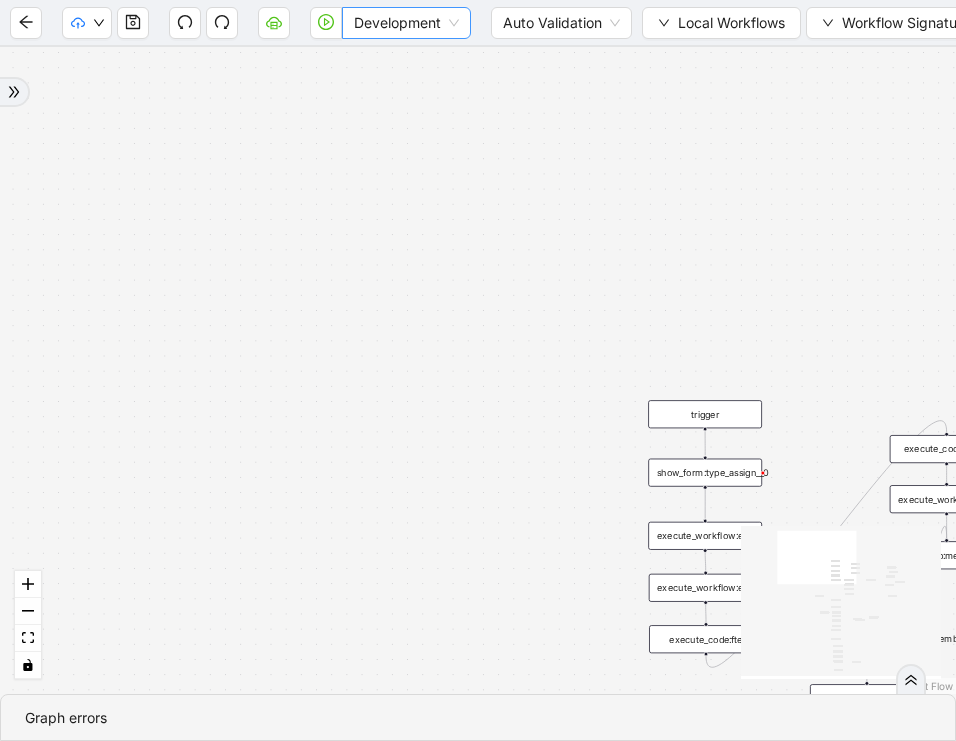 drag, startPoint x: 675, startPoint y: 201, endPoint x: 394, endPoint y: 31, distance: 328.422 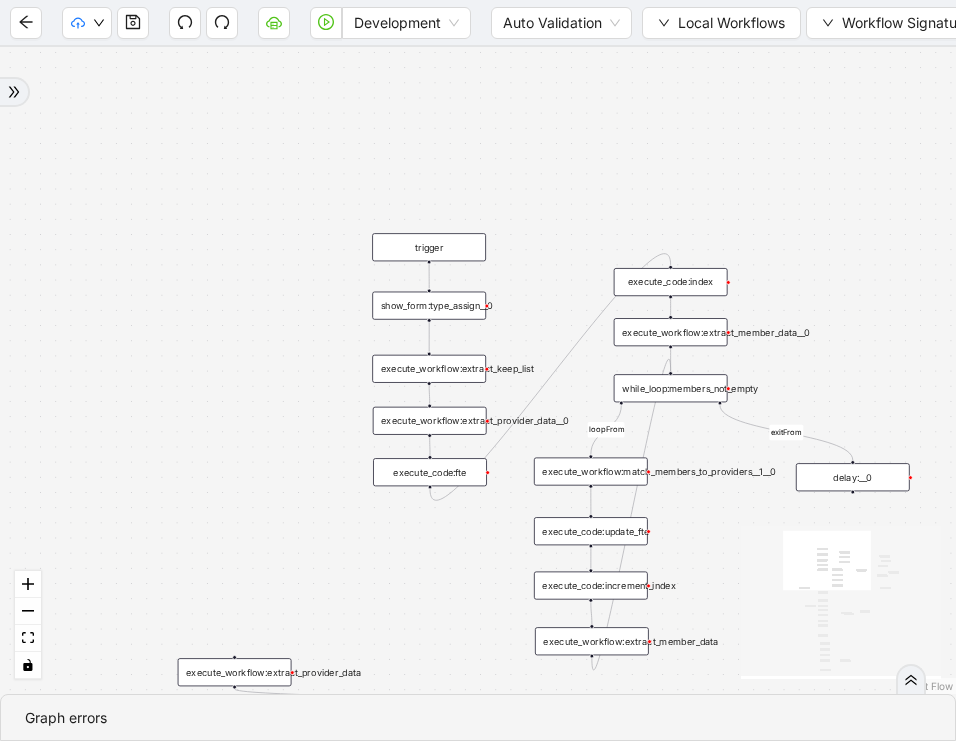 click on "delay:__0" at bounding box center [853, 477] 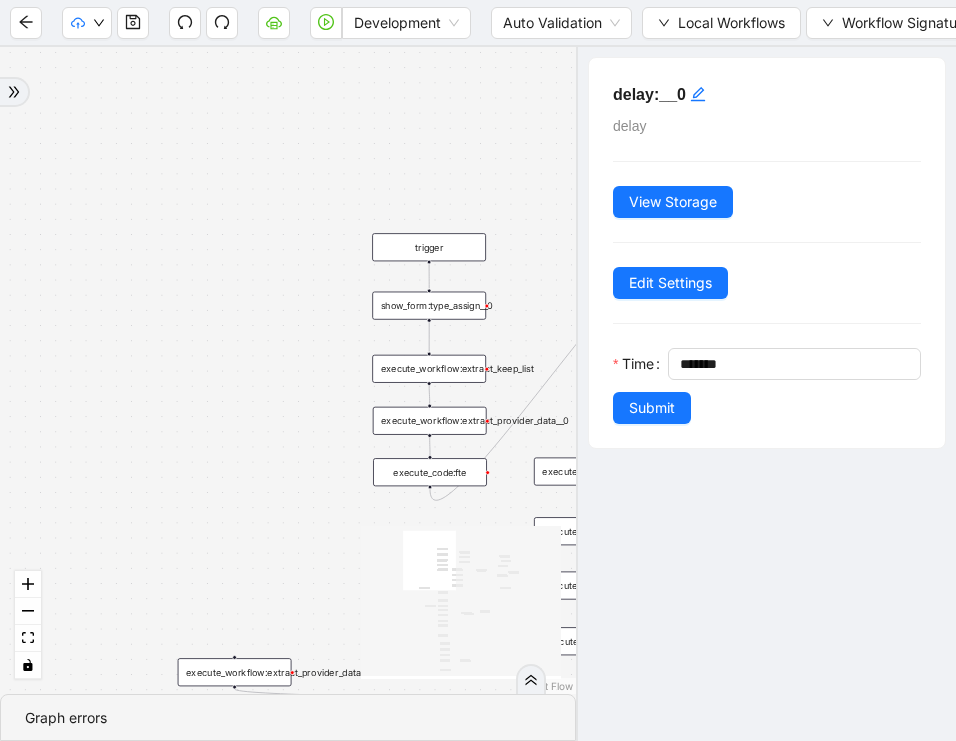 click on "delay:__0" at bounding box center [767, 94] 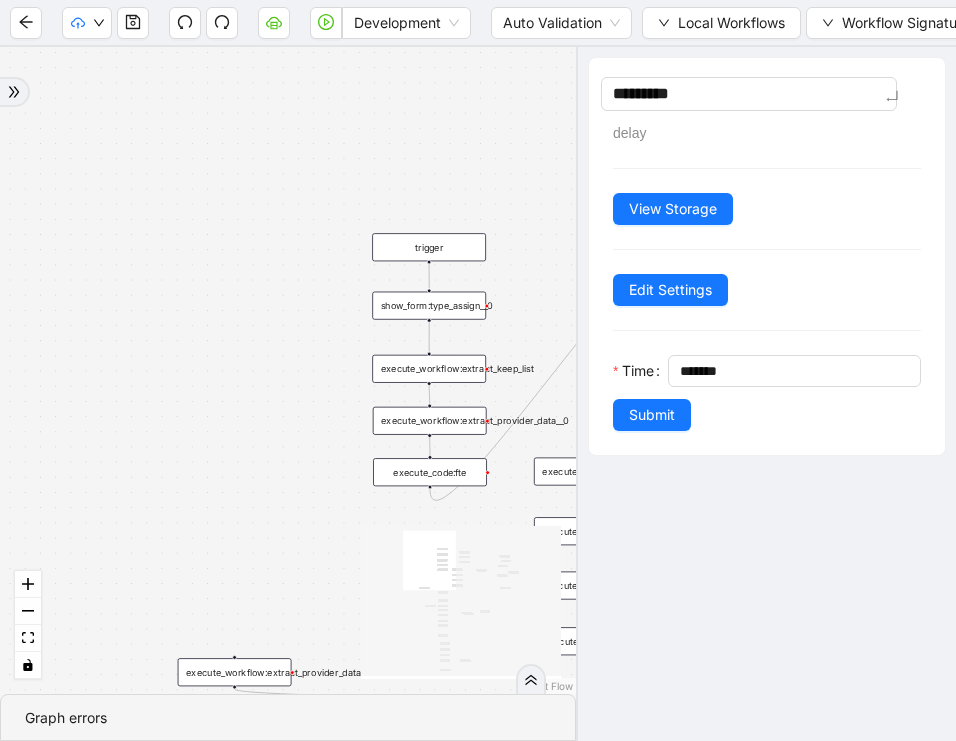 type on "********" 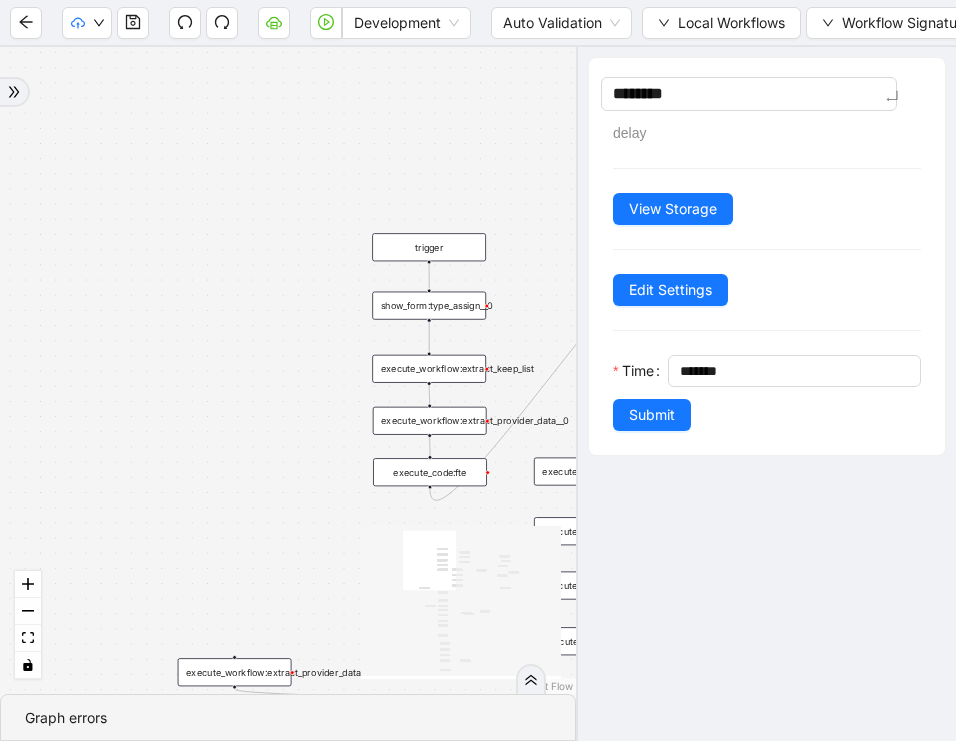 type on "*******" 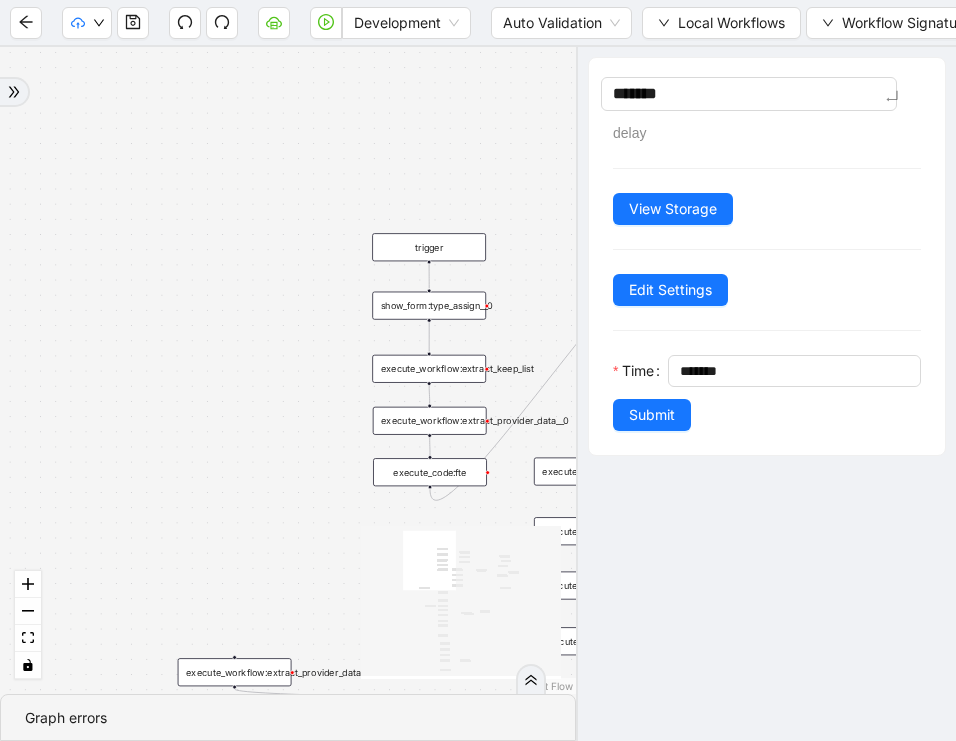 type on "******" 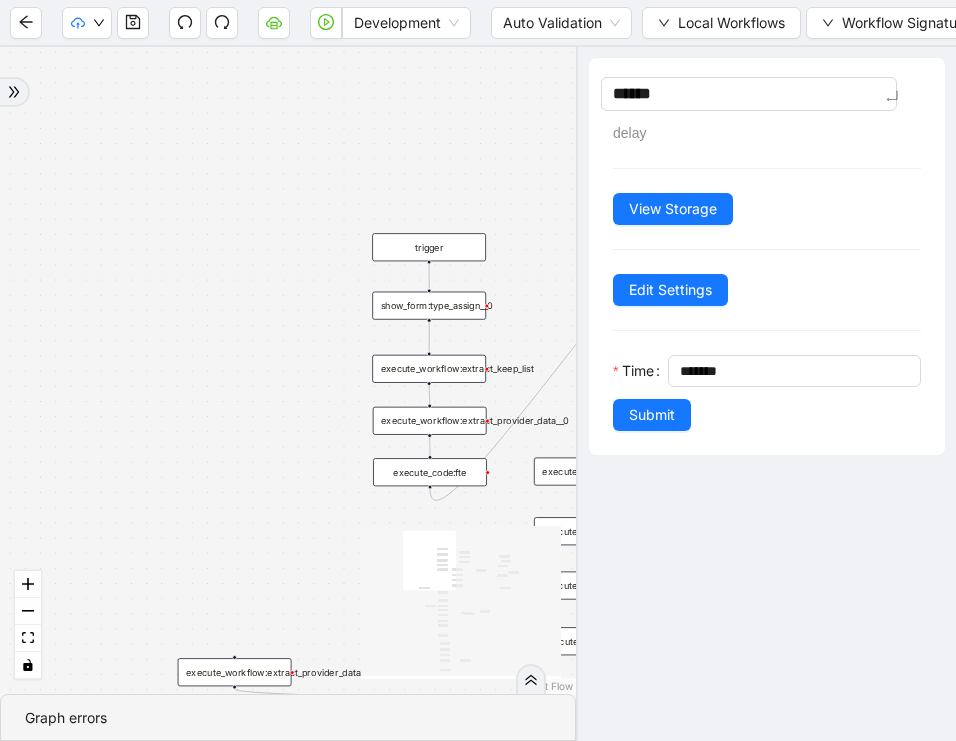 type on "*******" 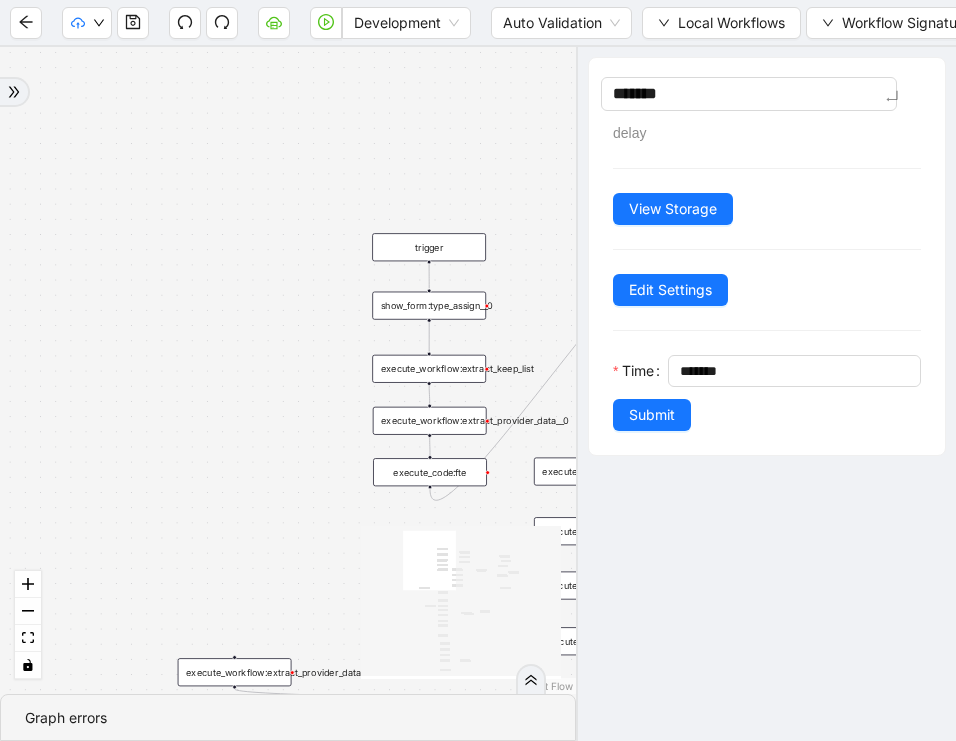 type on "********" 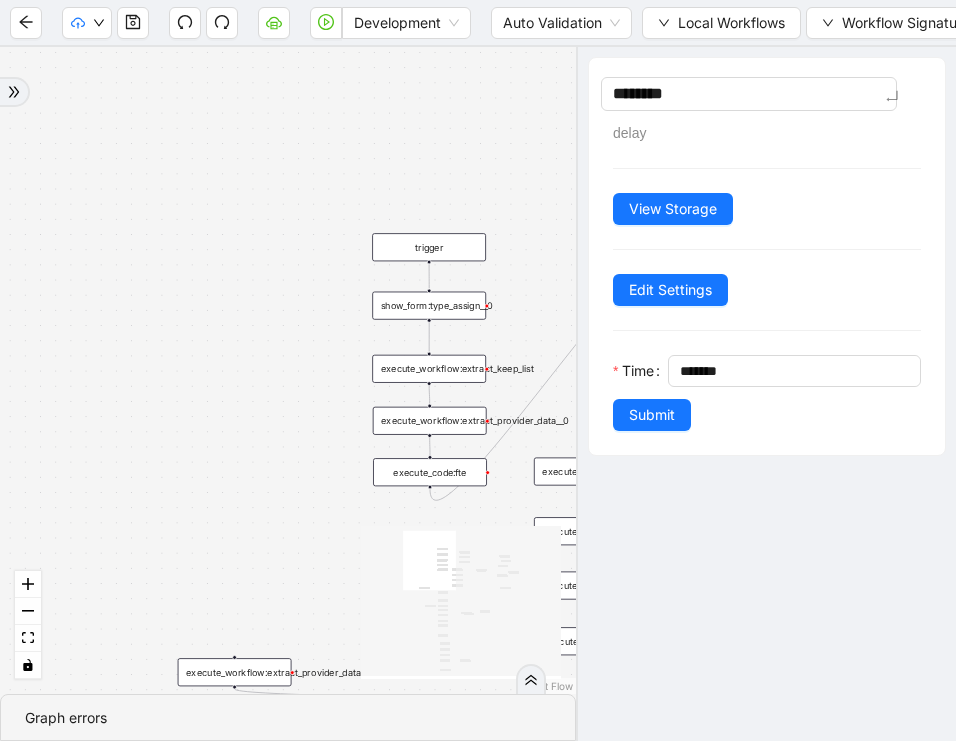 type on "*********" 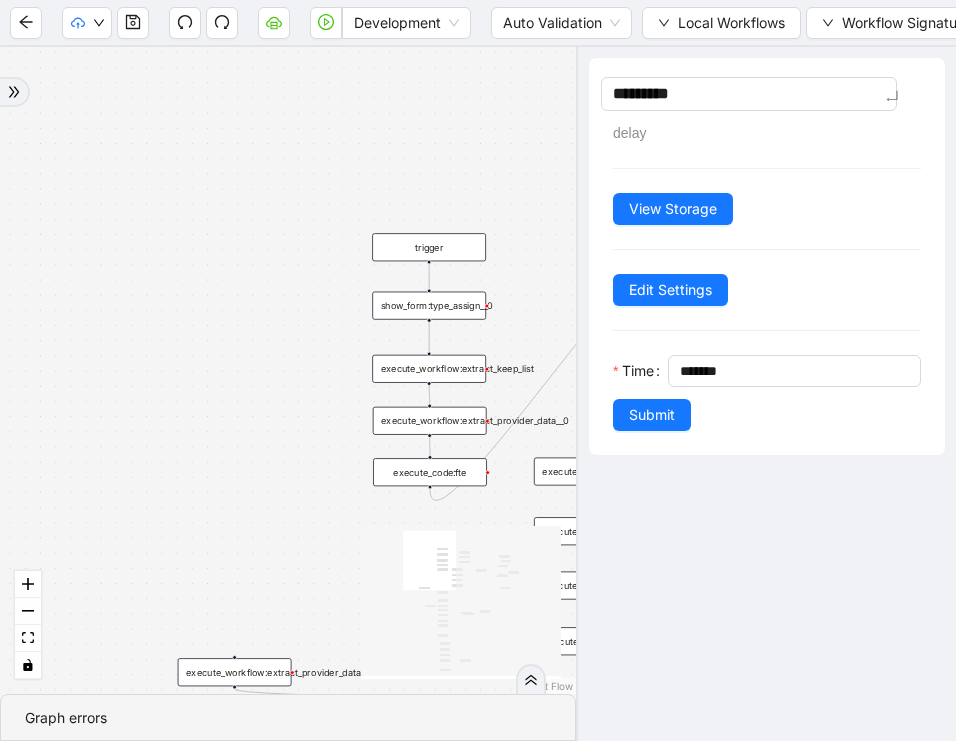 type on "*********" 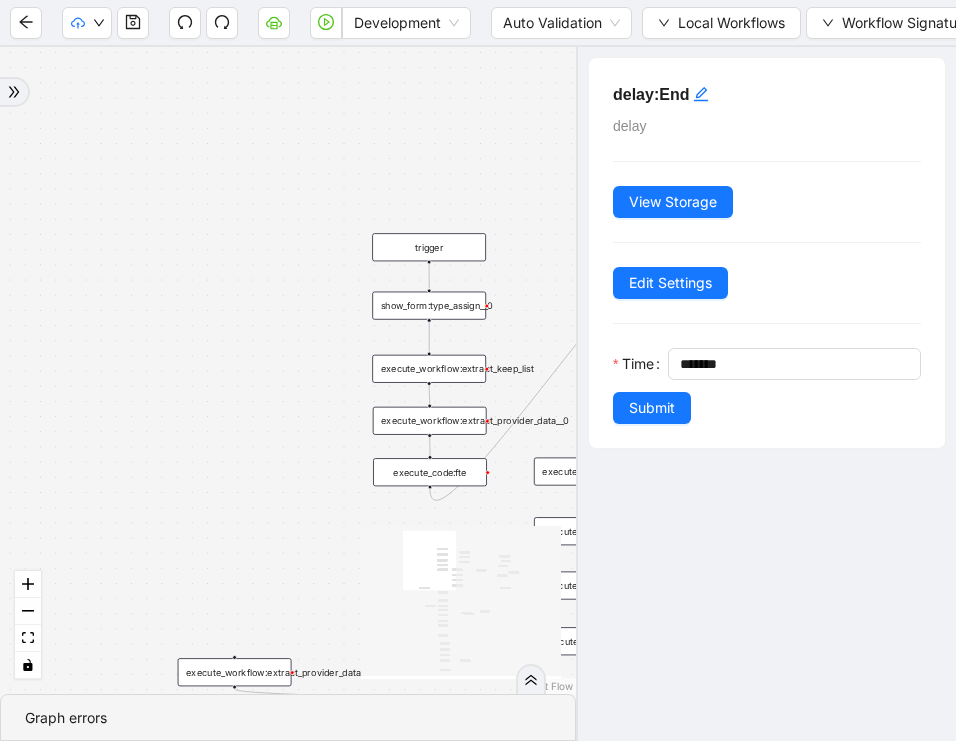 click on "Submit" at bounding box center [652, 408] 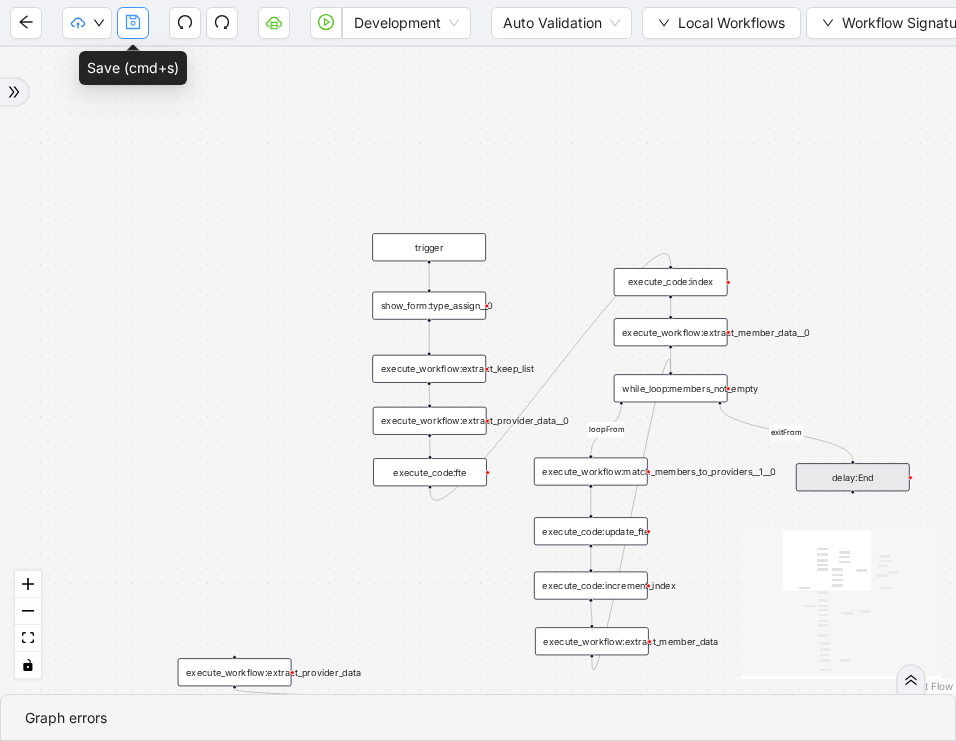 click 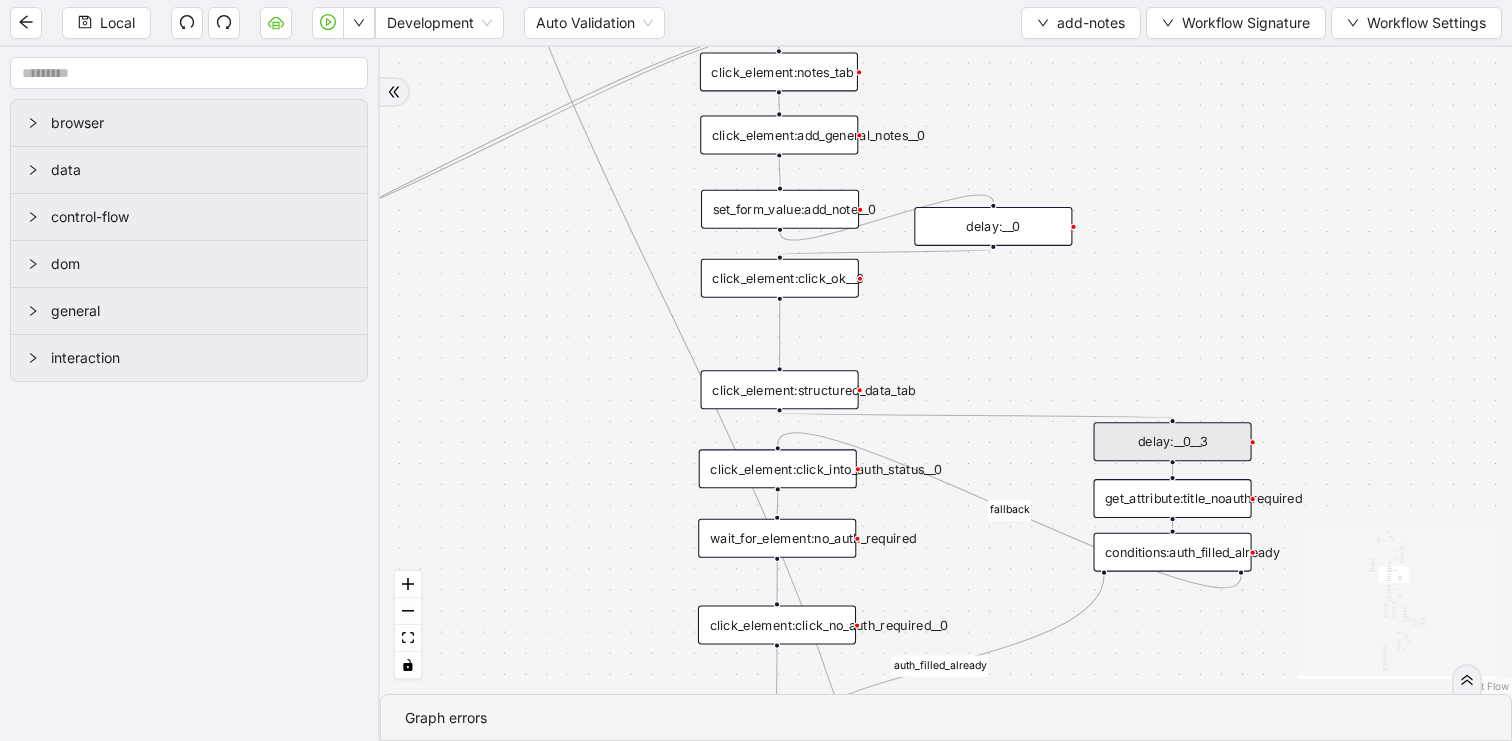 scroll, scrollTop: 0, scrollLeft: 0, axis: both 